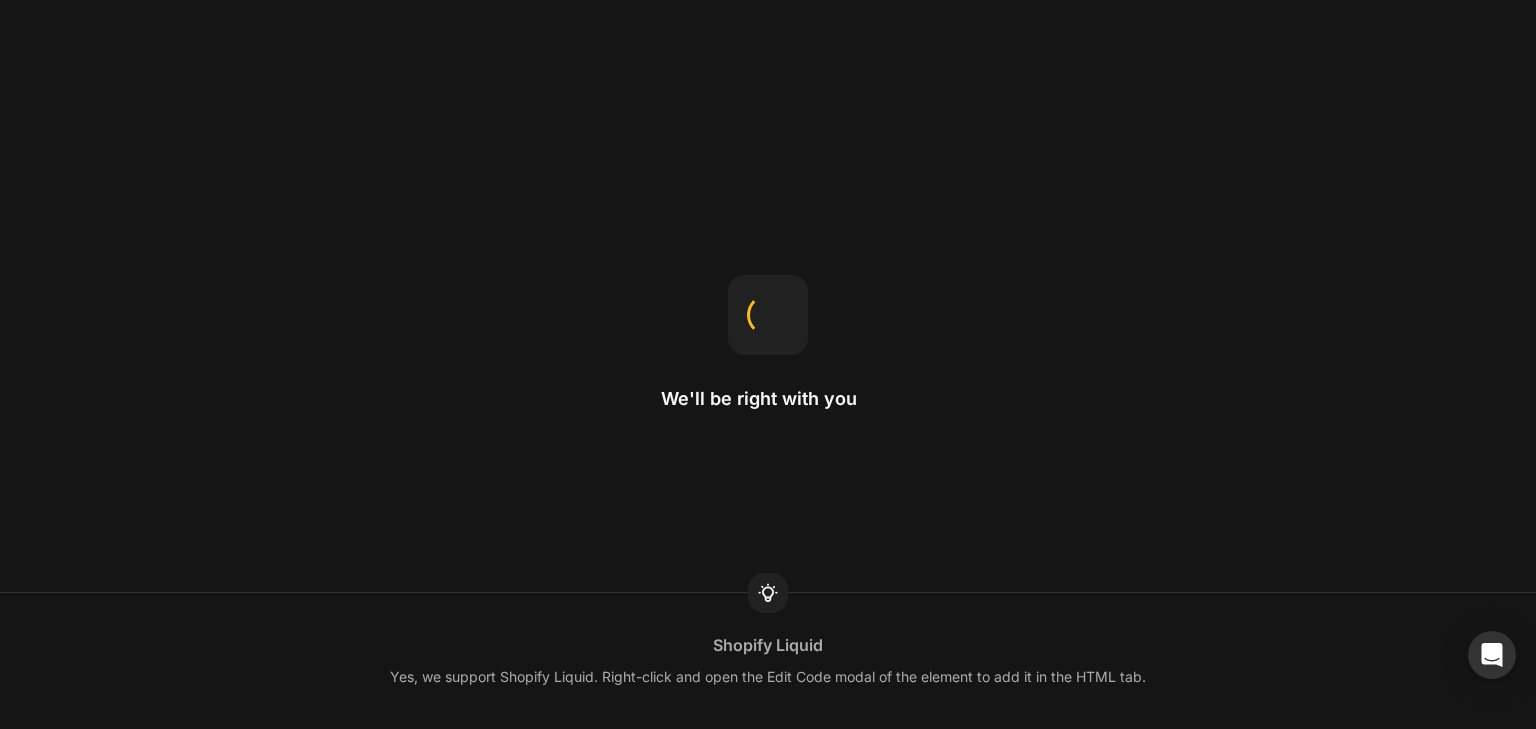 scroll, scrollTop: 0, scrollLeft: 0, axis: both 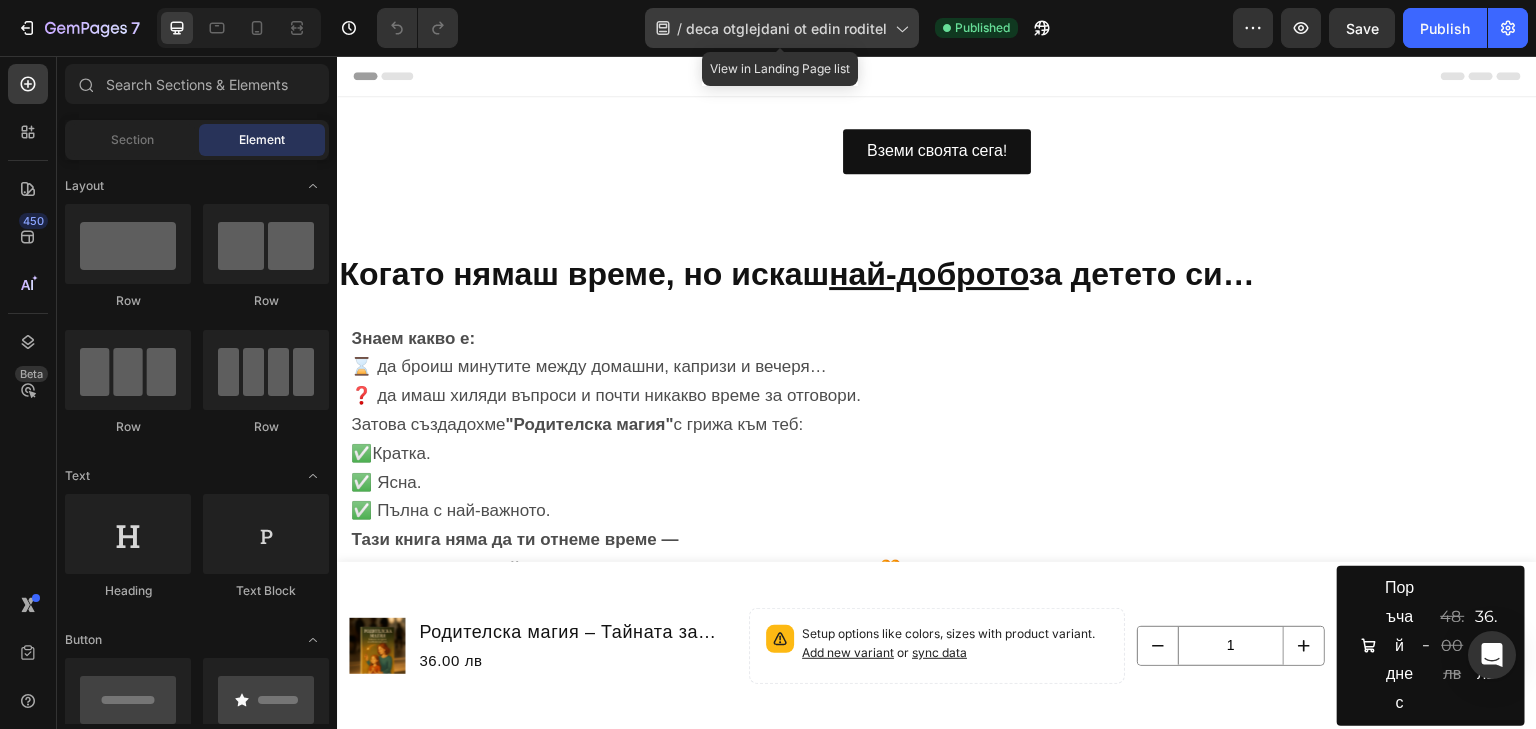 click 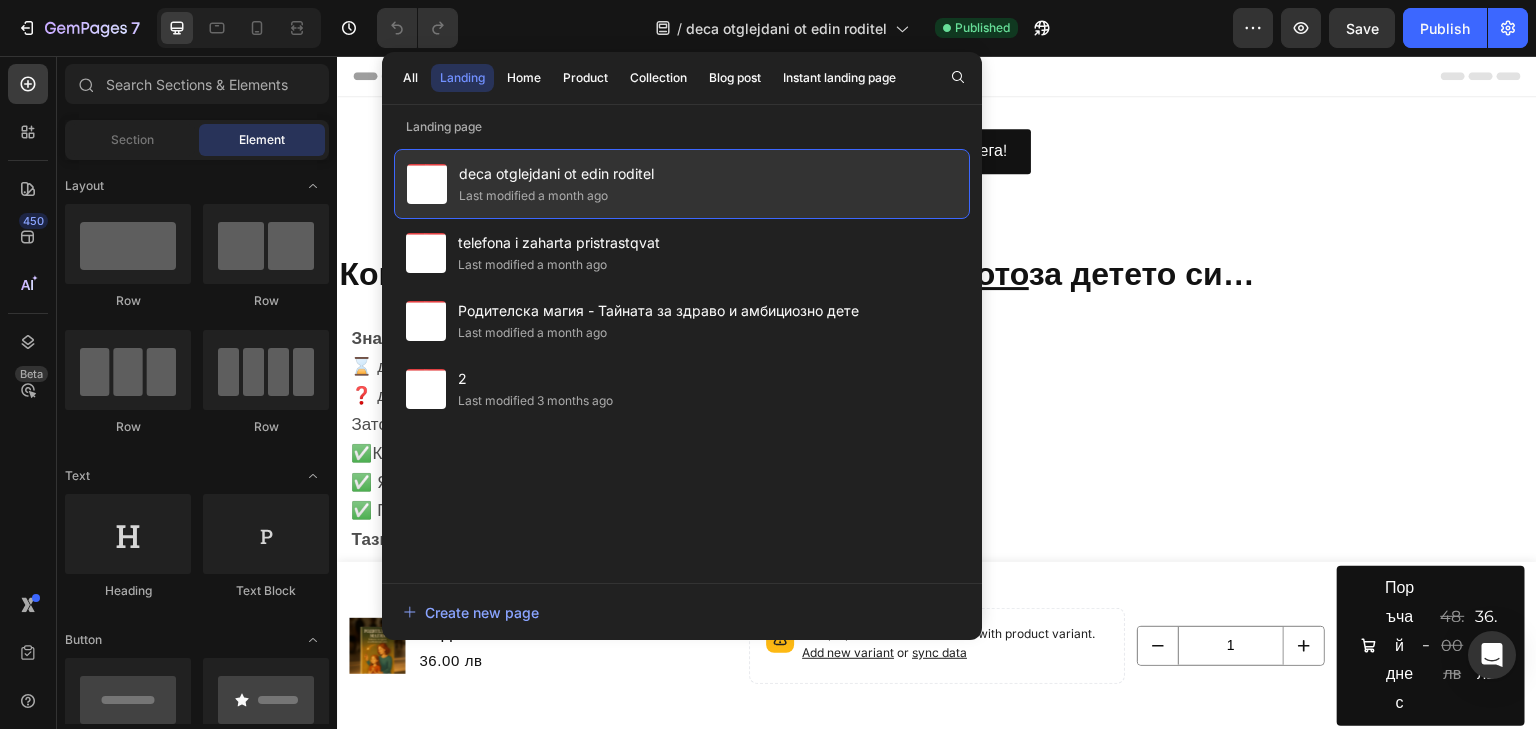 drag, startPoint x: 677, startPoint y: 165, endPoint x: 598, endPoint y: 183, distance: 81.02469 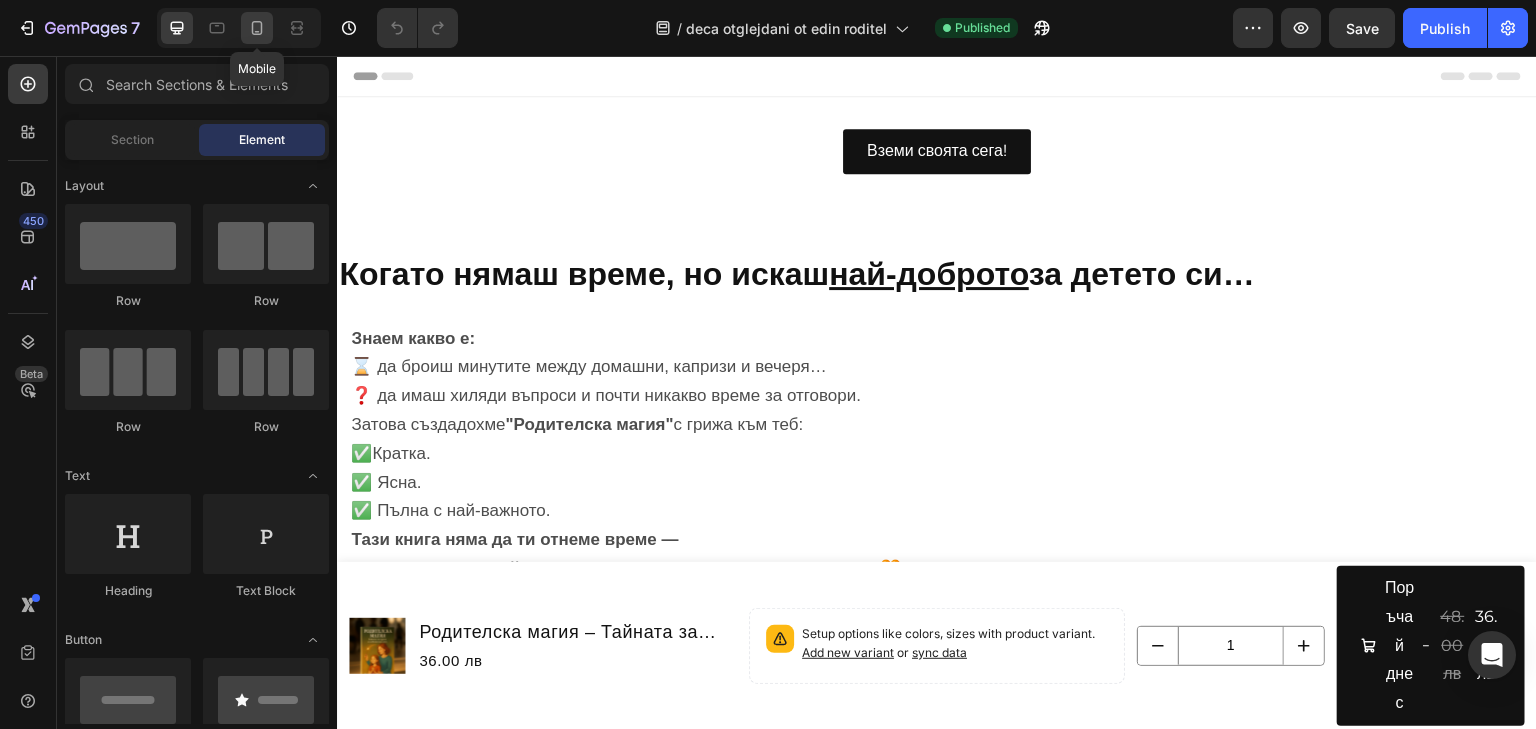 click 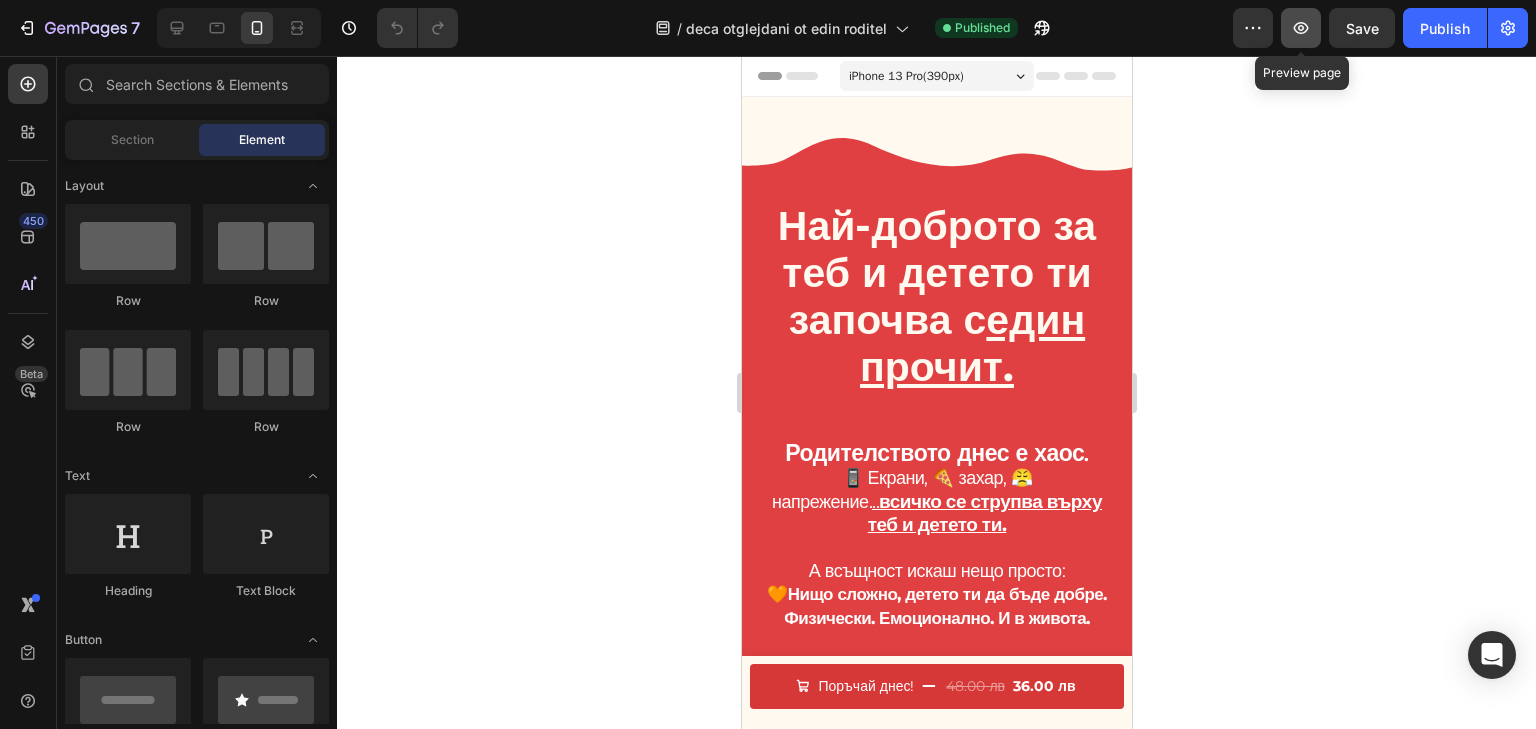 click 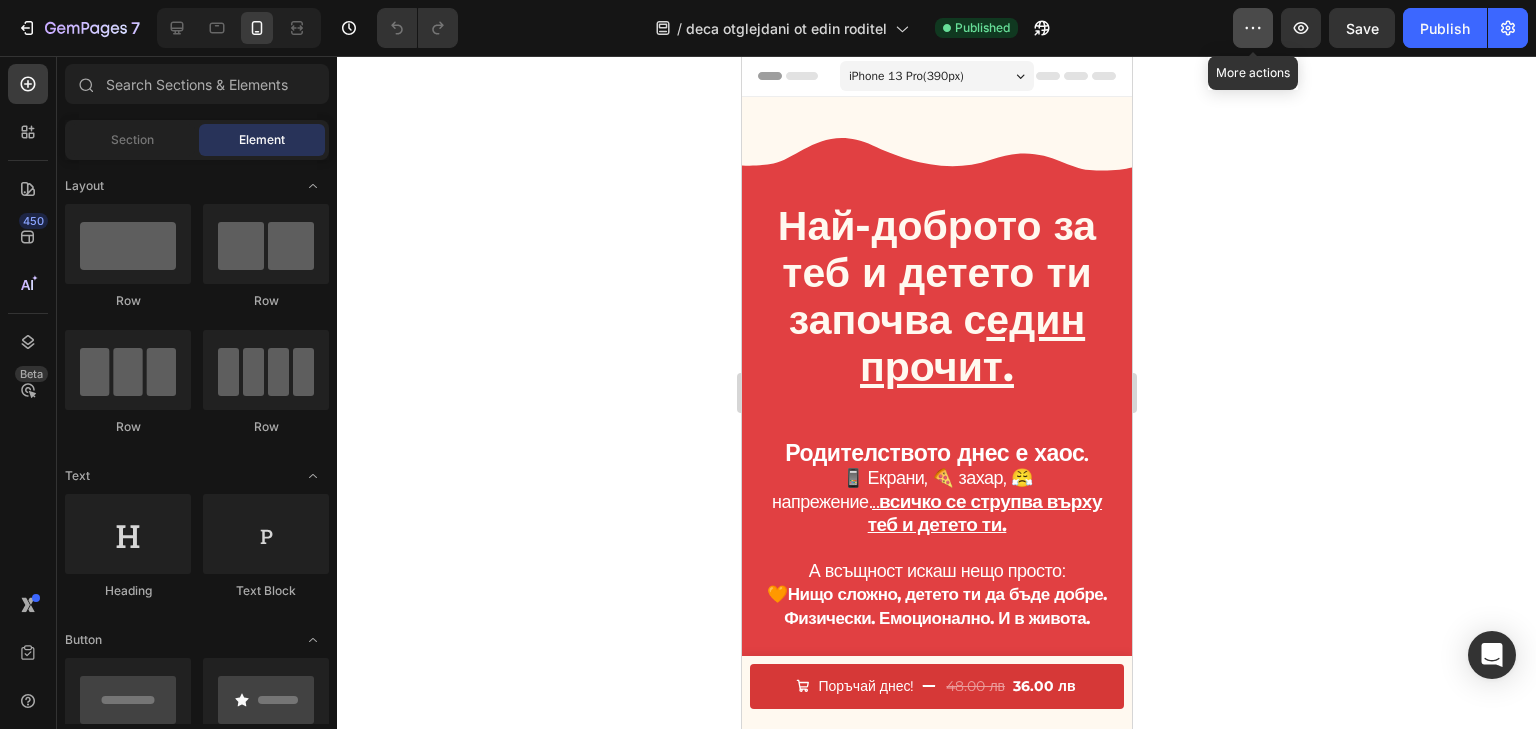 click 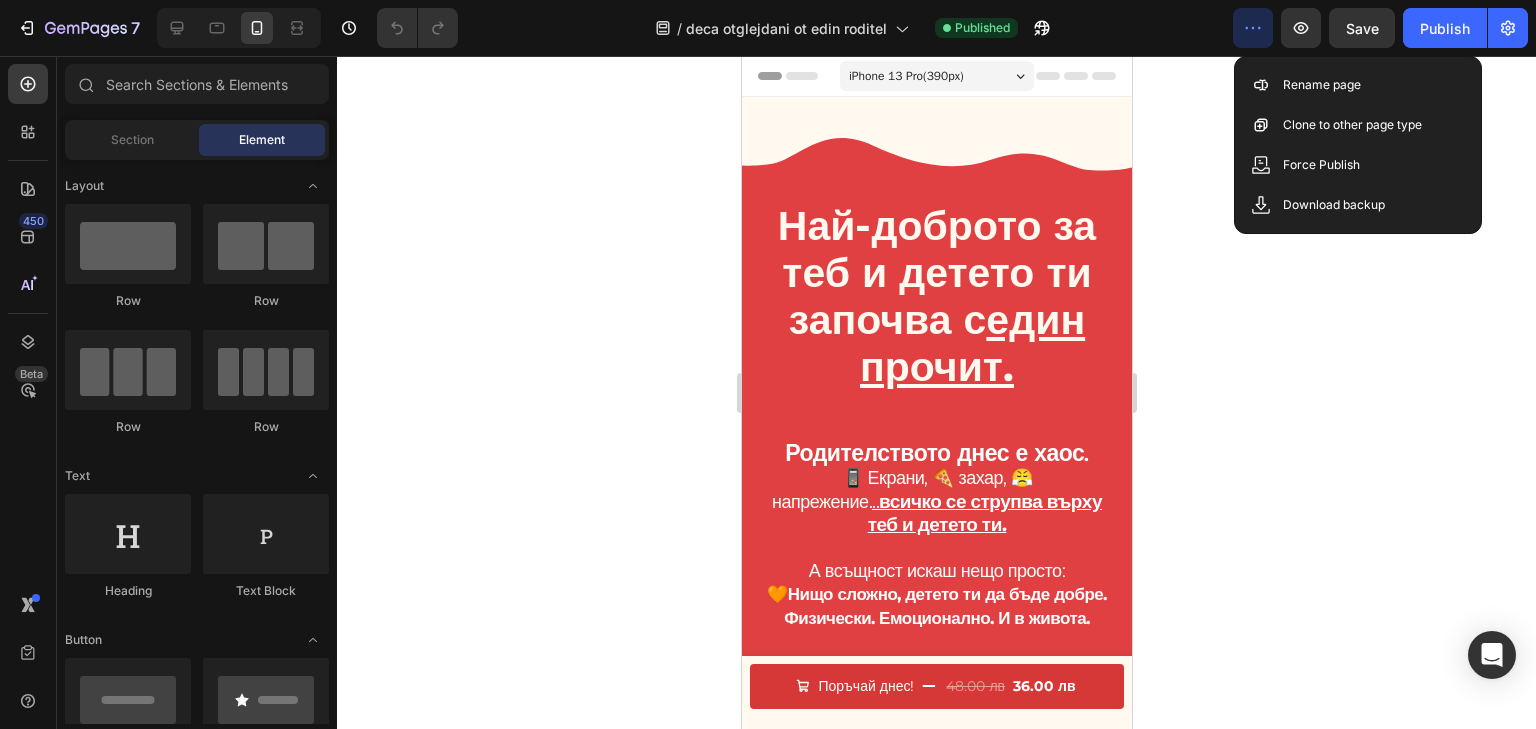 click 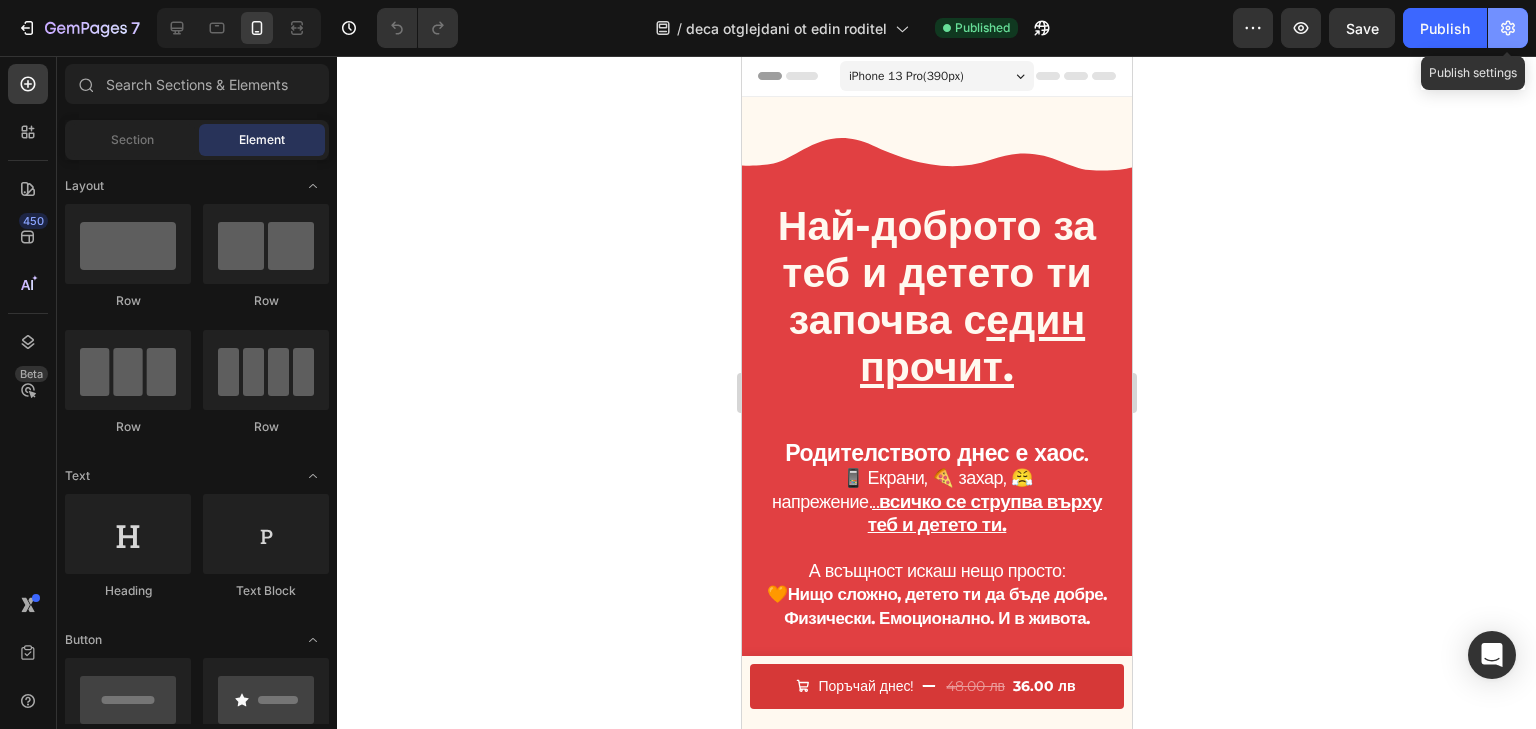 click 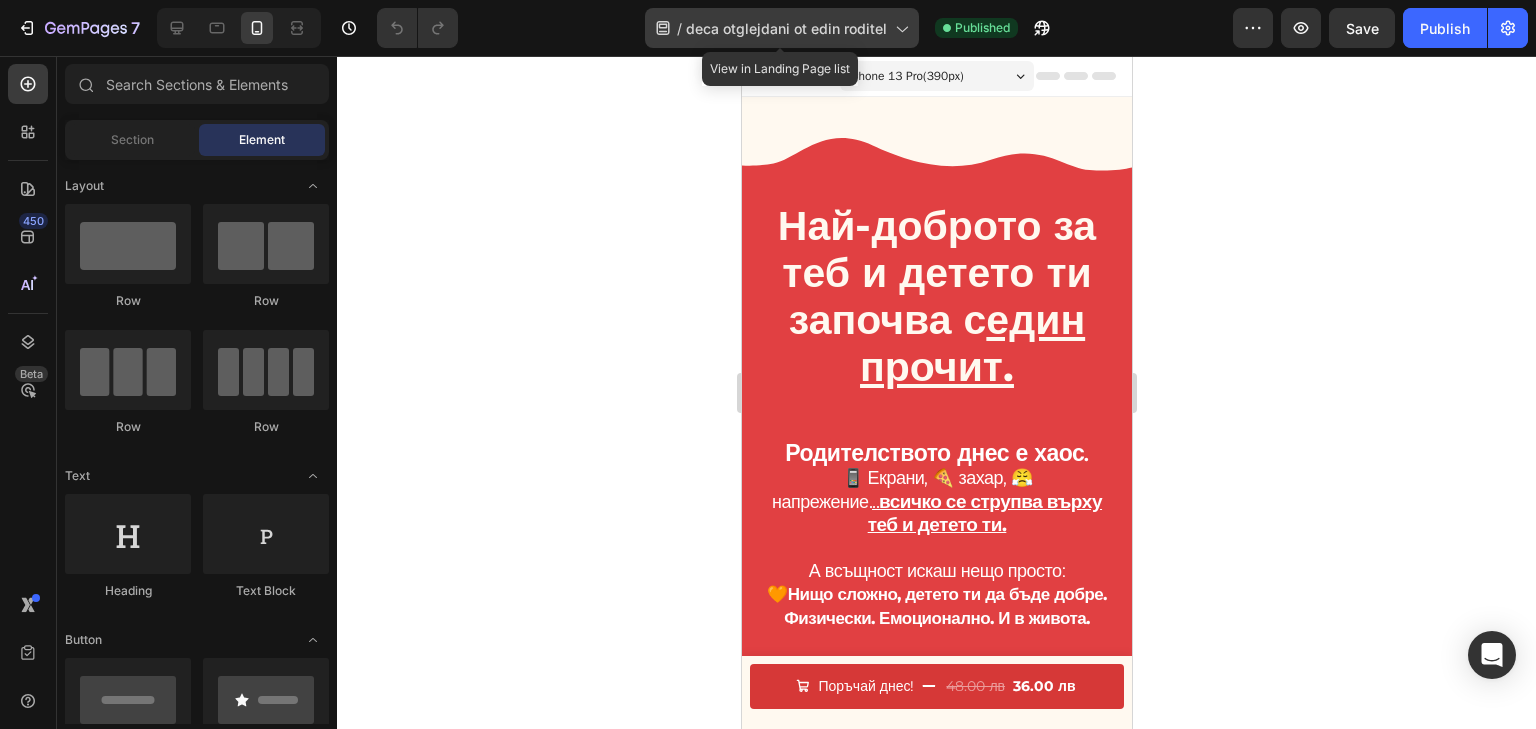 click on "/" at bounding box center (679, 28) 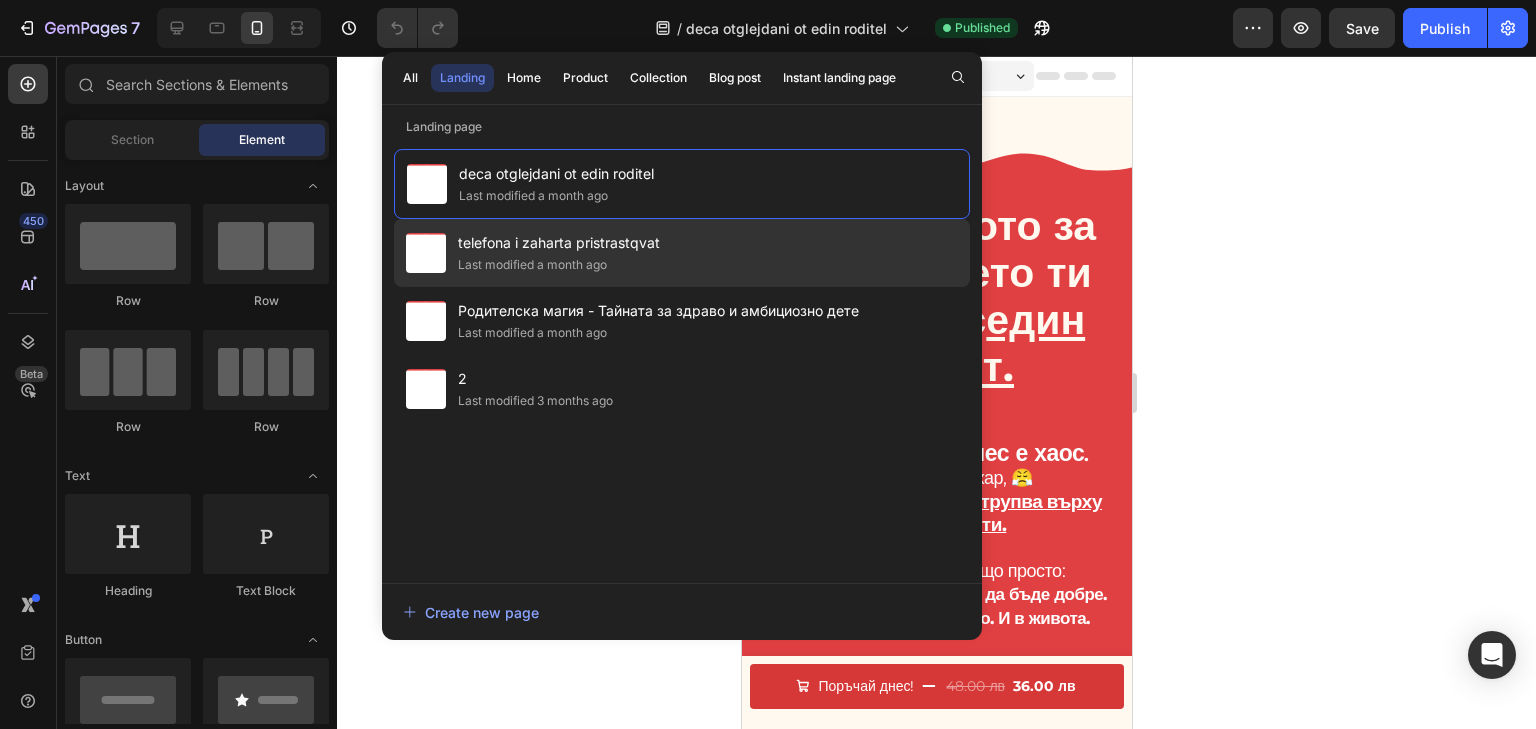 click on "Last modified a month ago" at bounding box center [559, 265] 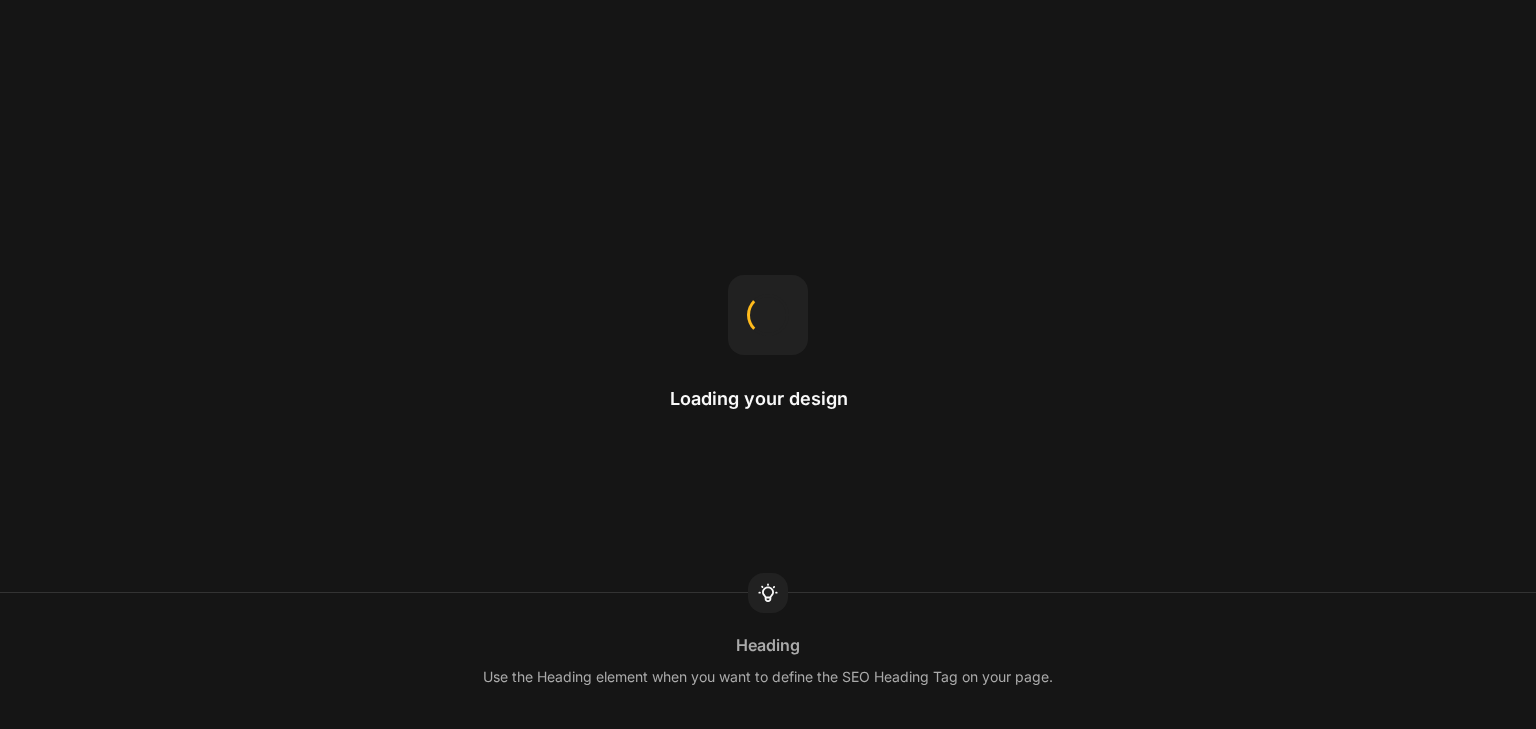 scroll, scrollTop: 0, scrollLeft: 0, axis: both 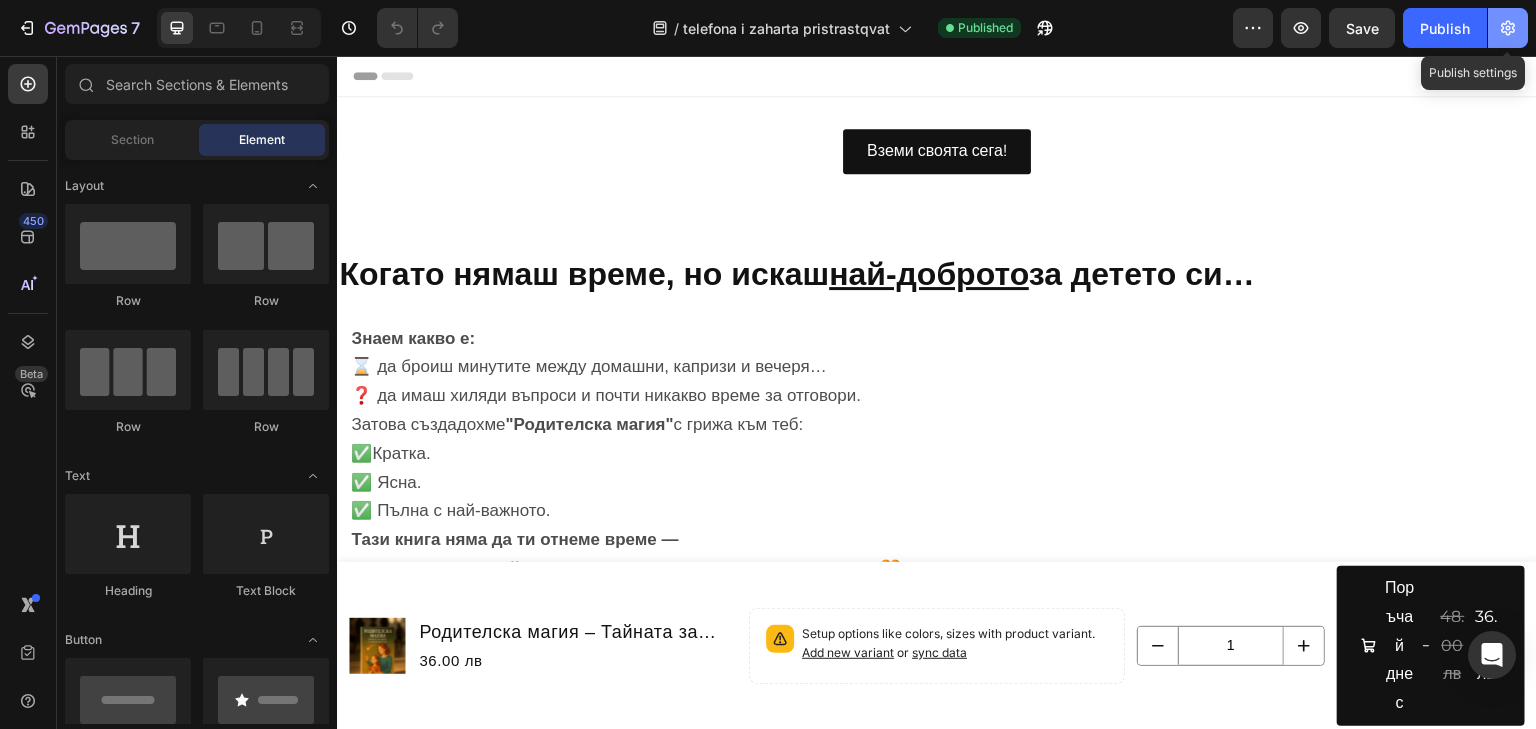click 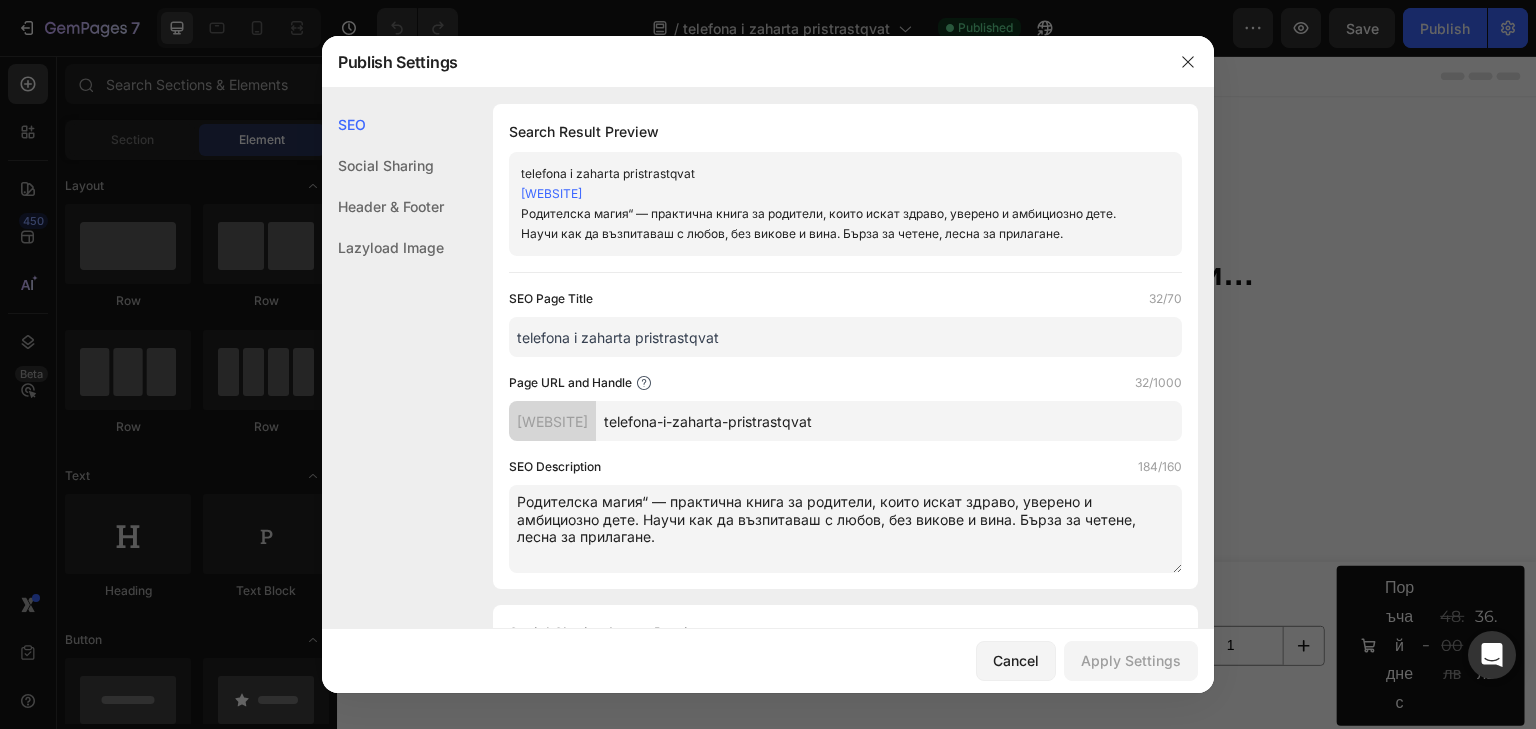 click 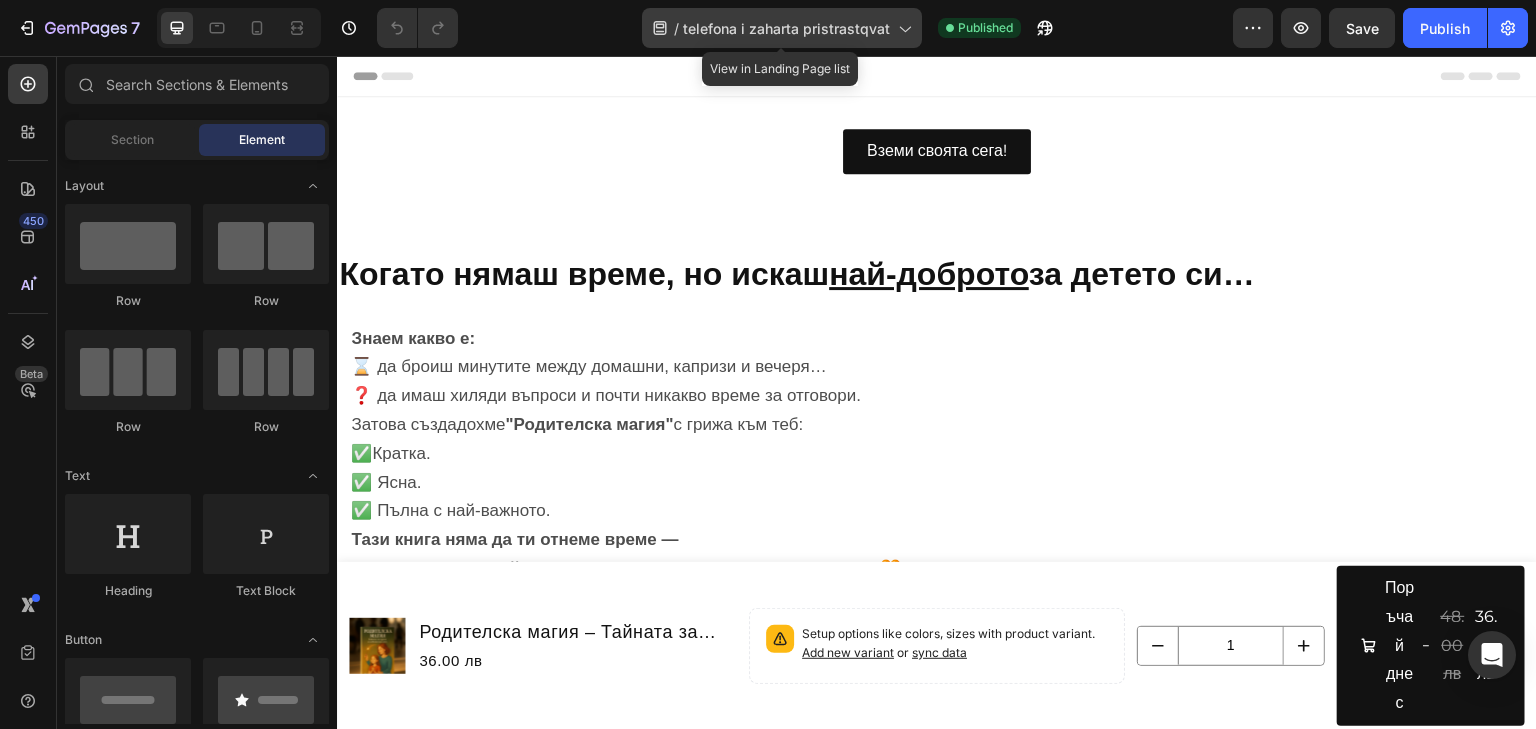 click on "telefona i zaharta pristrastqvat" at bounding box center [786, 28] 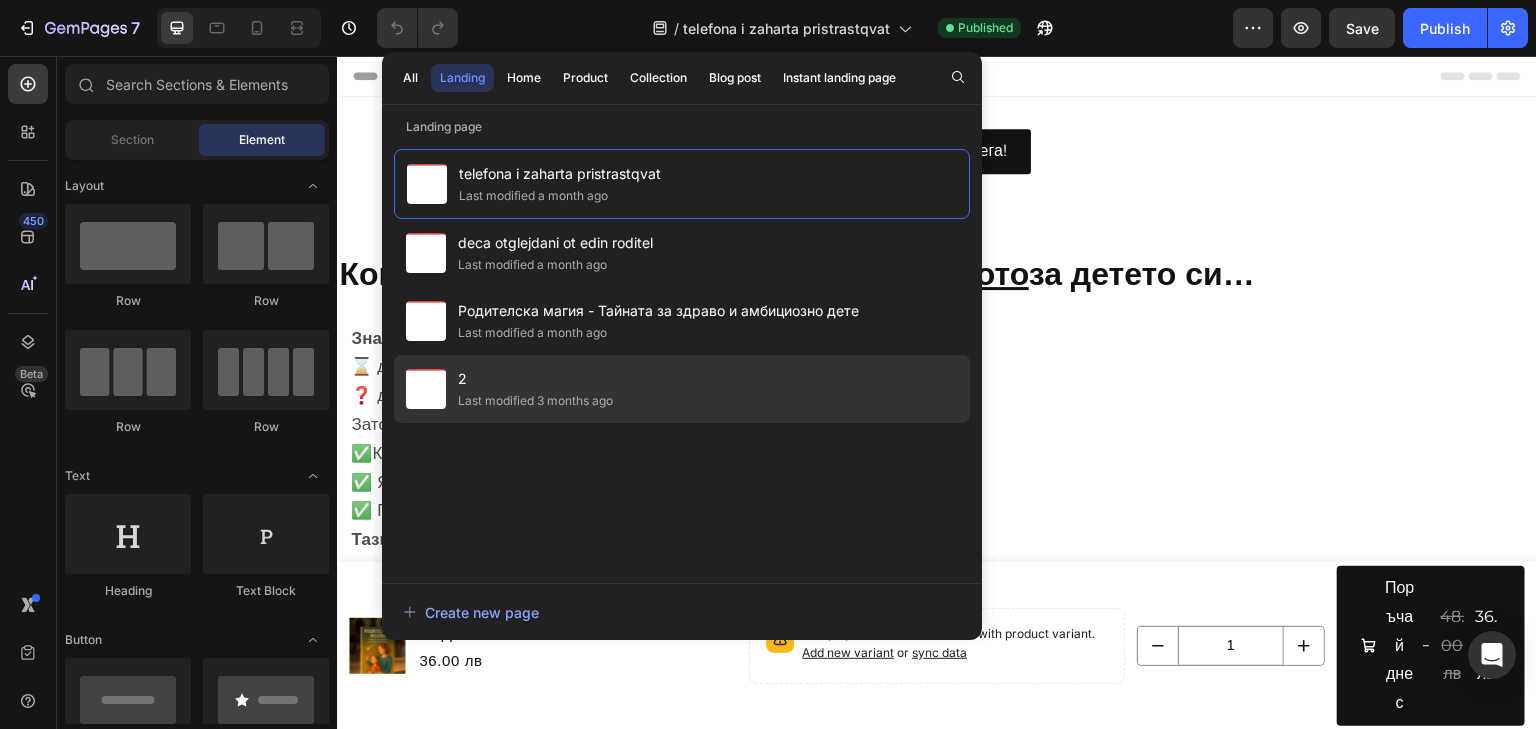 click on "2 Last modified 3 months ago" 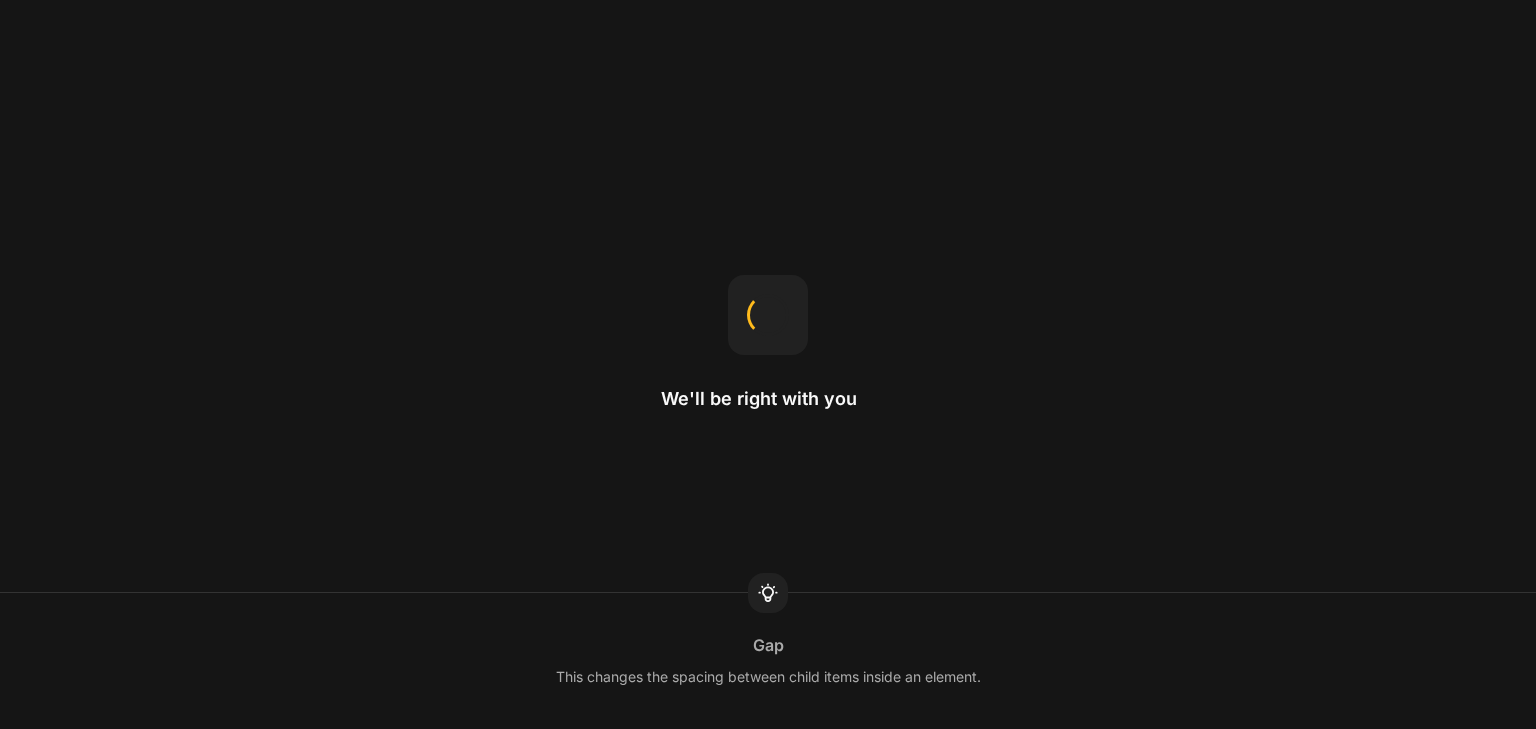 scroll, scrollTop: 0, scrollLeft: 0, axis: both 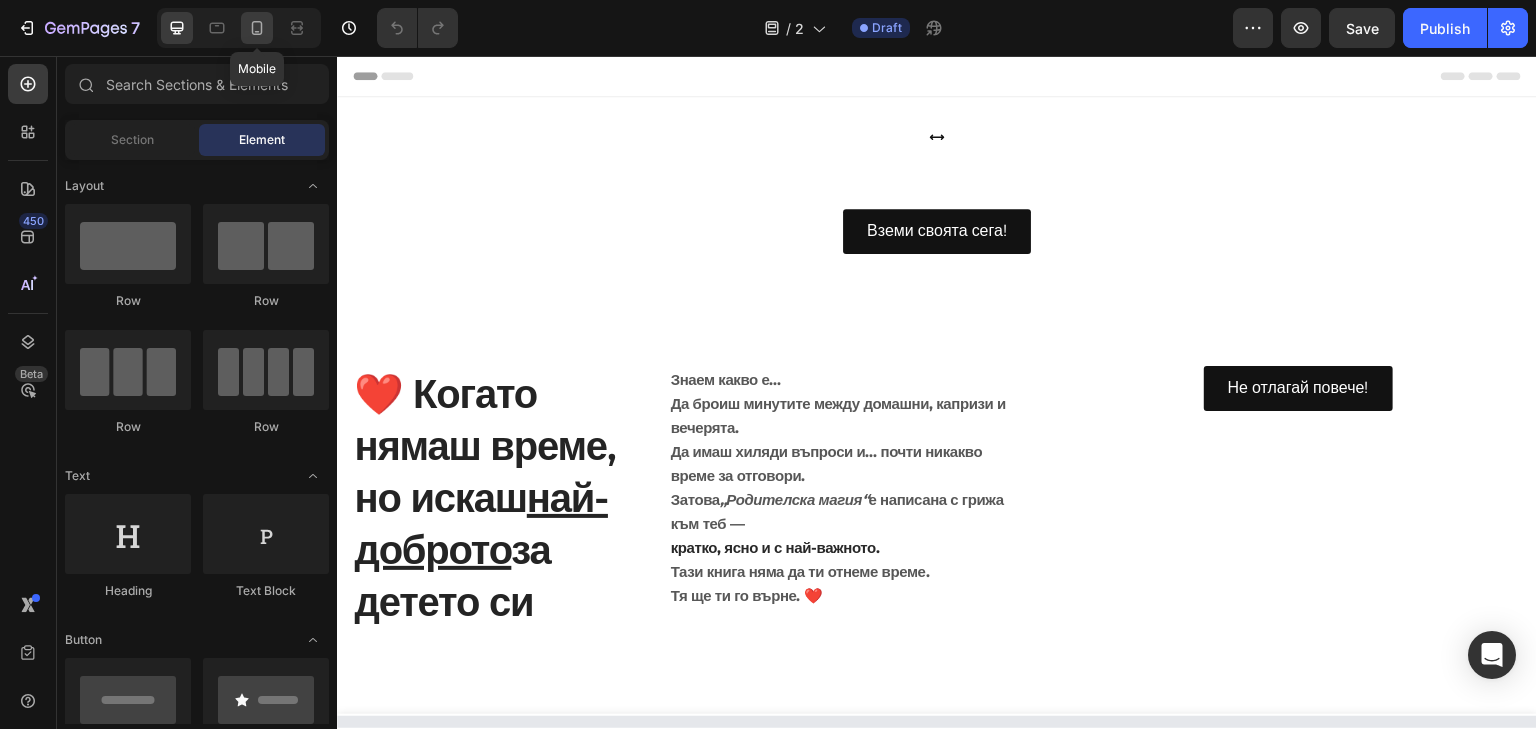 click 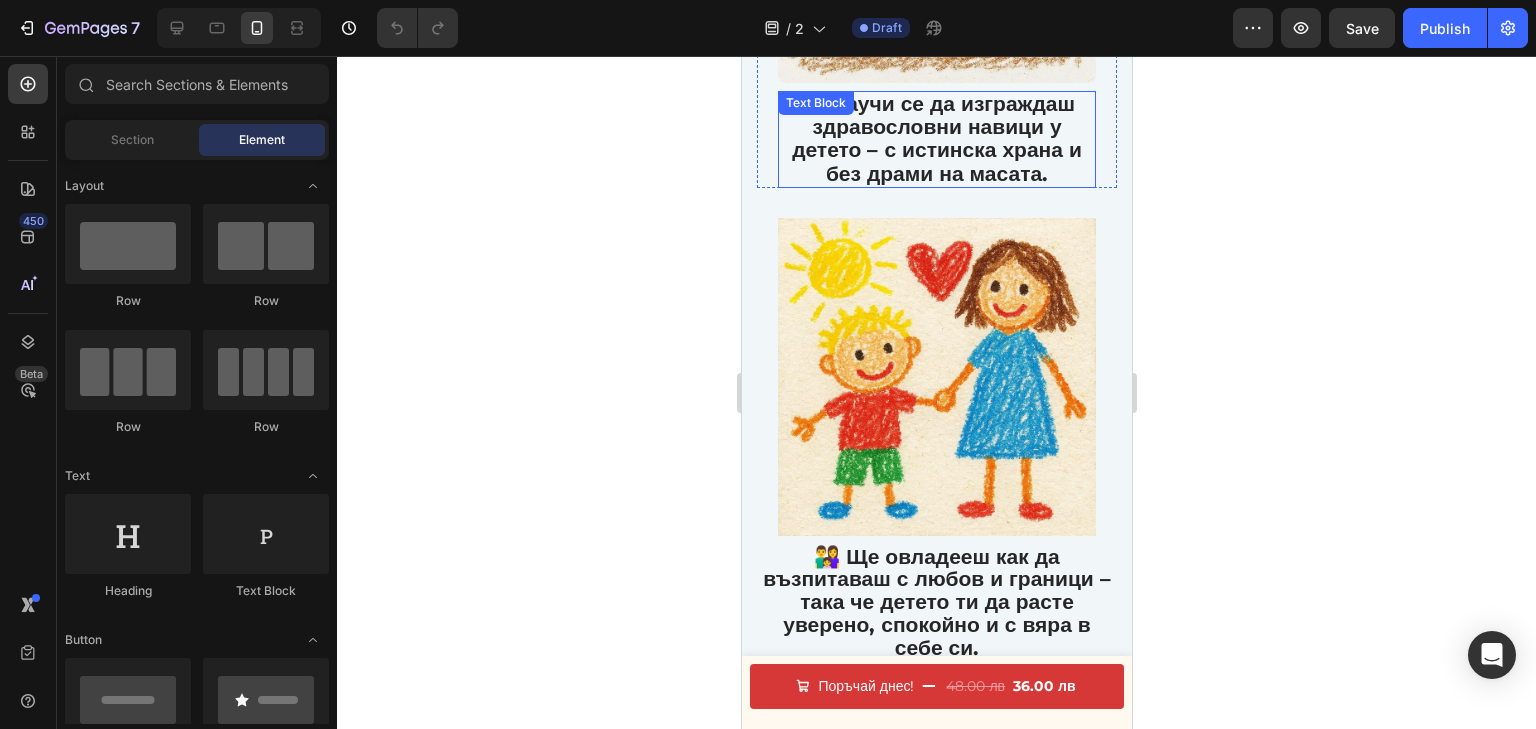 scroll, scrollTop: 3040, scrollLeft: 0, axis: vertical 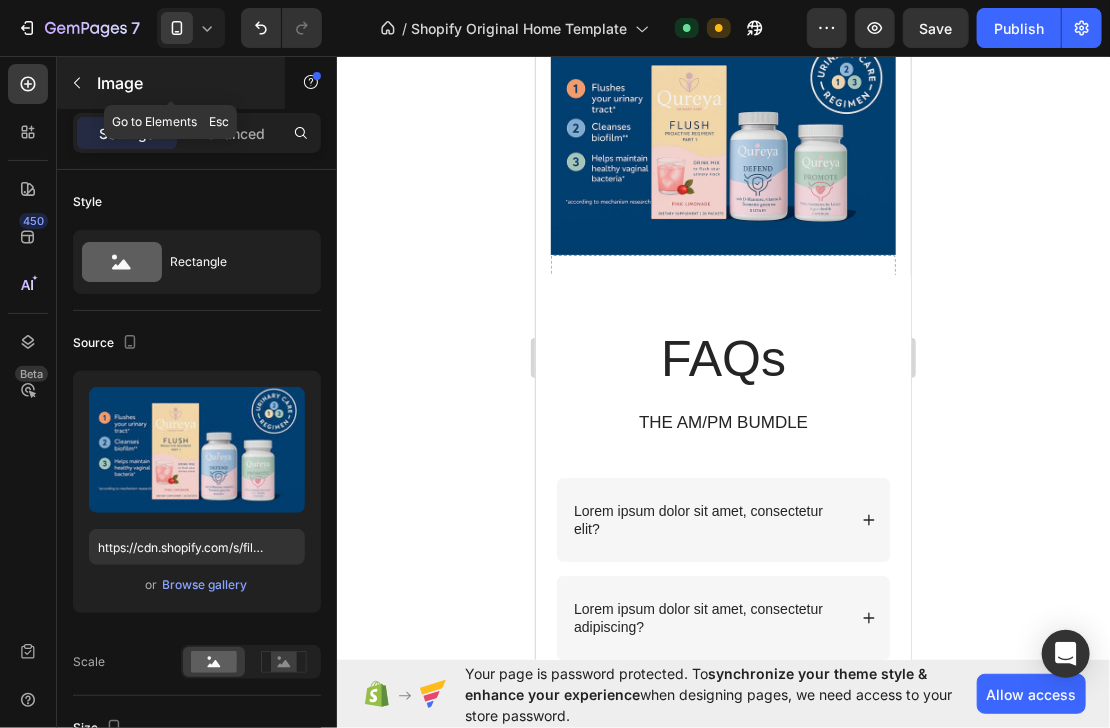 click 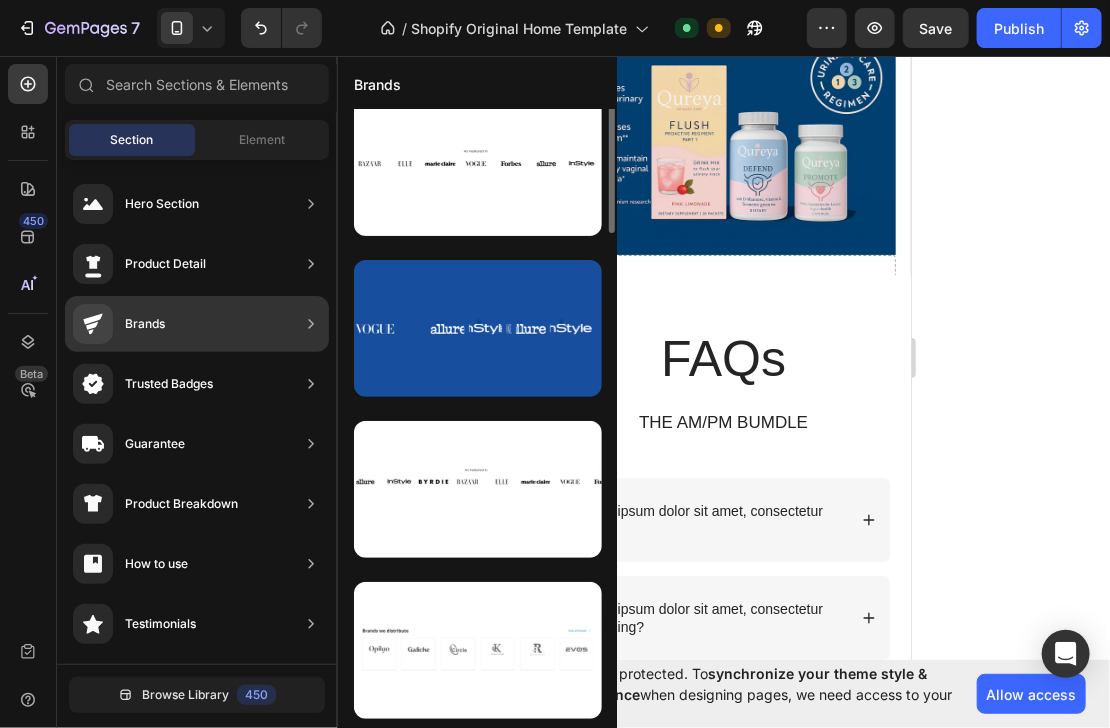 scroll, scrollTop: 420, scrollLeft: 0, axis: vertical 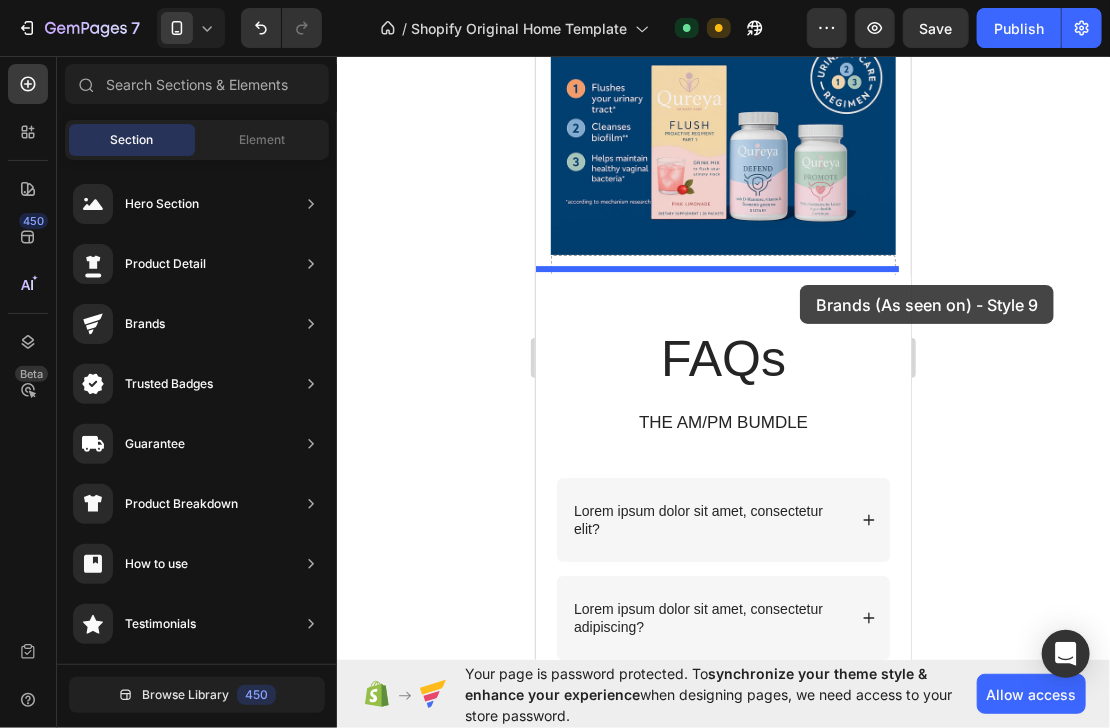 drag, startPoint x: 1132, startPoint y: 456, endPoint x: 799, endPoint y: 284, distance: 374.79727 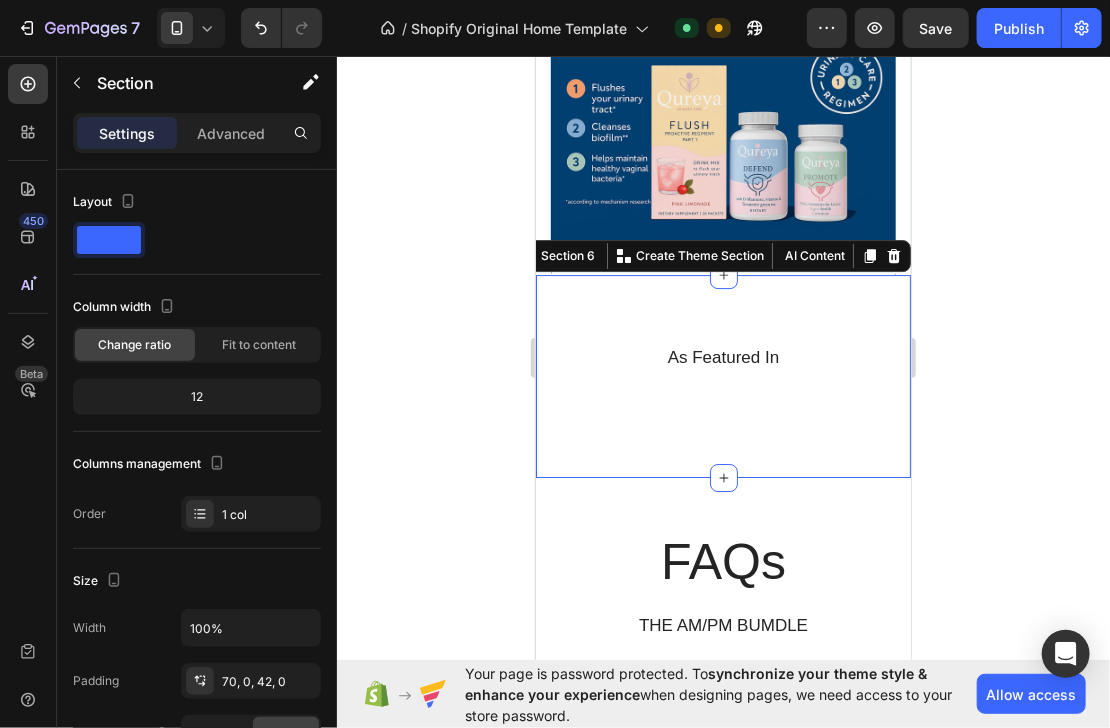 click 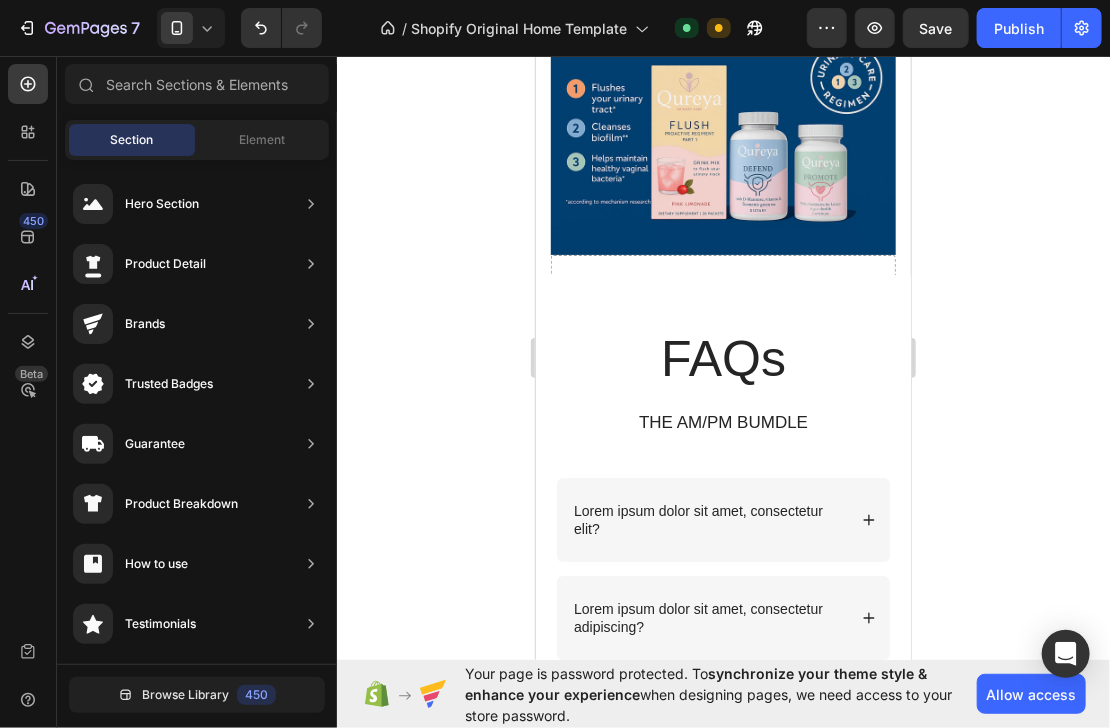 scroll, scrollTop: 0, scrollLeft: 0, axis: both 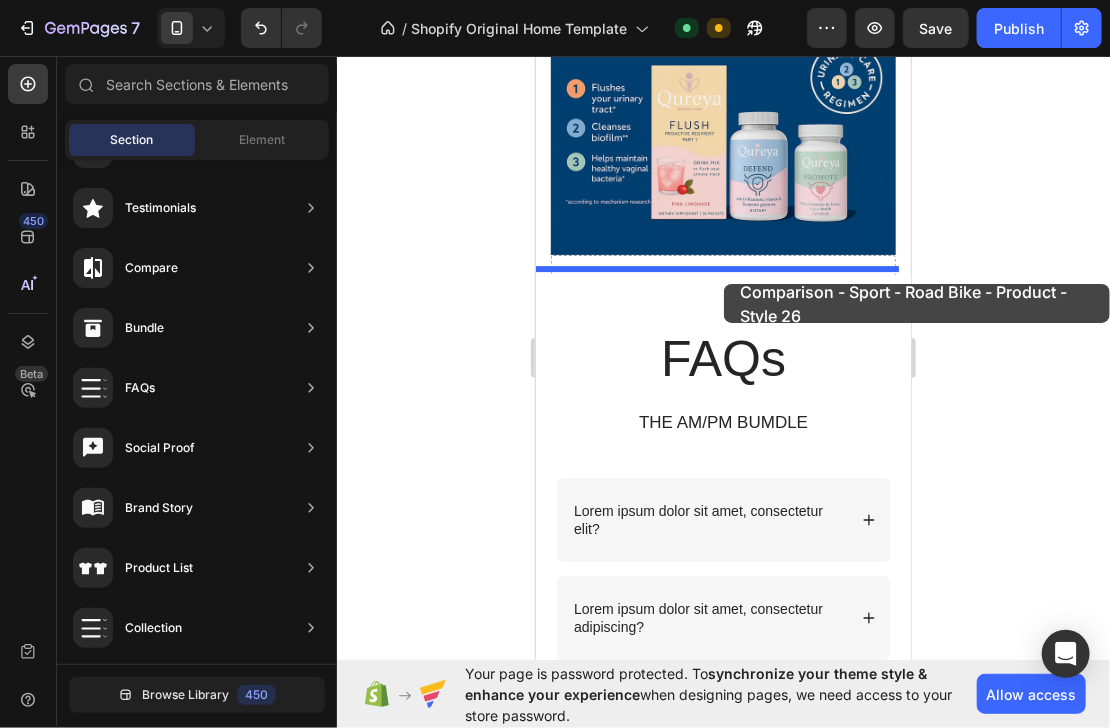 drag, startPoint x: 1146, startPoint y: 534, endPoint x: 723, endPoint y: 283, distance: 491.8638 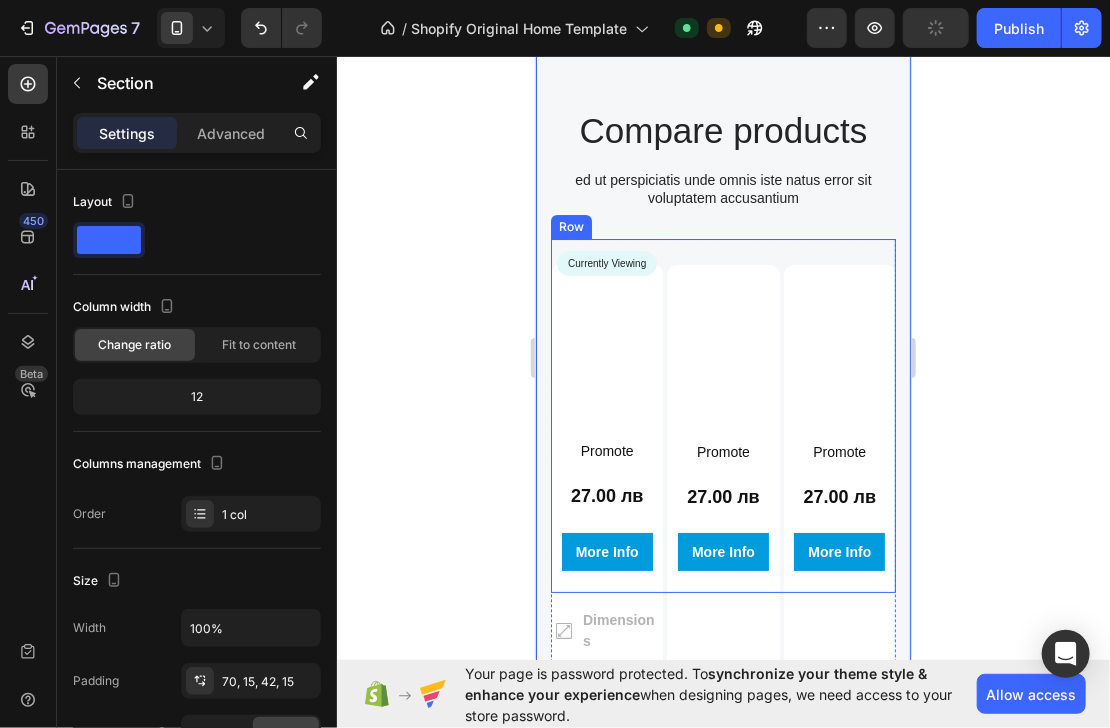 scroll, scrollTop: 2418, scrollLeft: 0, axis: vertical 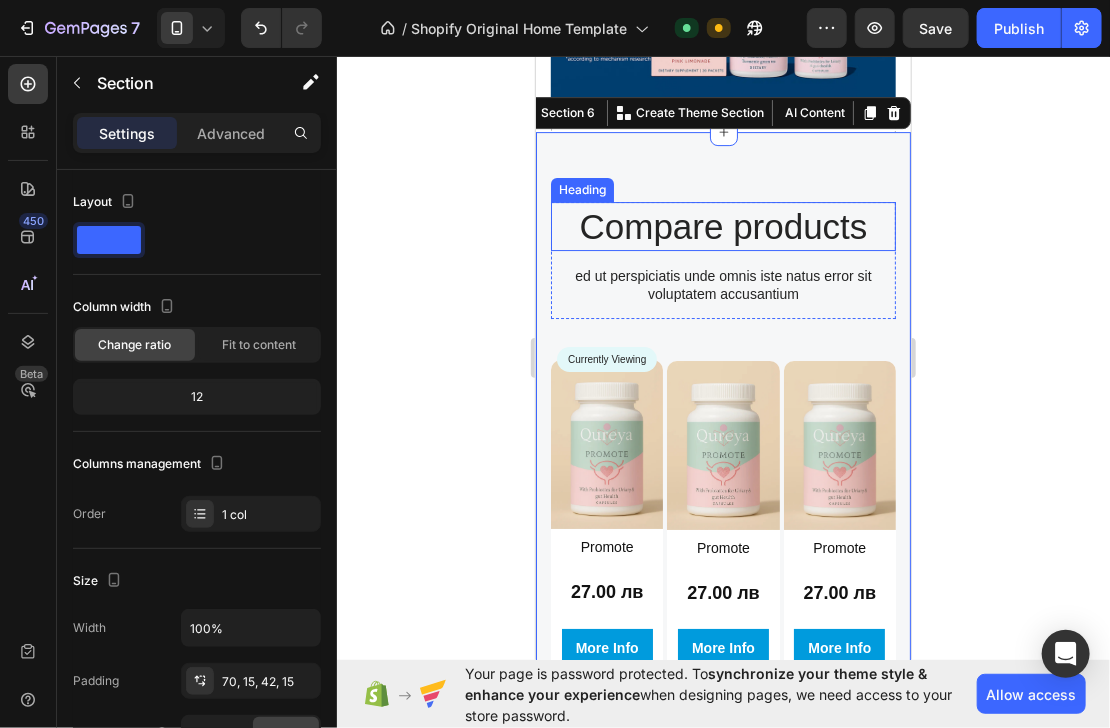 click on "Compare products" at bounding box center (722, 226) 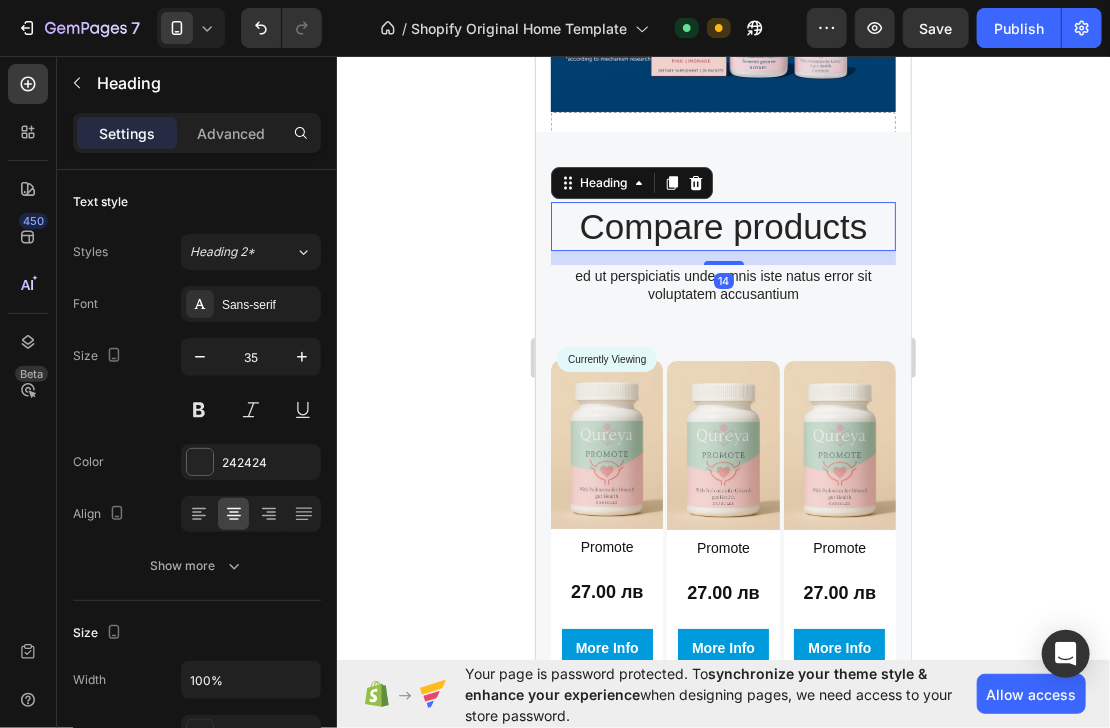 click on "Compare products" at bounding box center [722, 226] 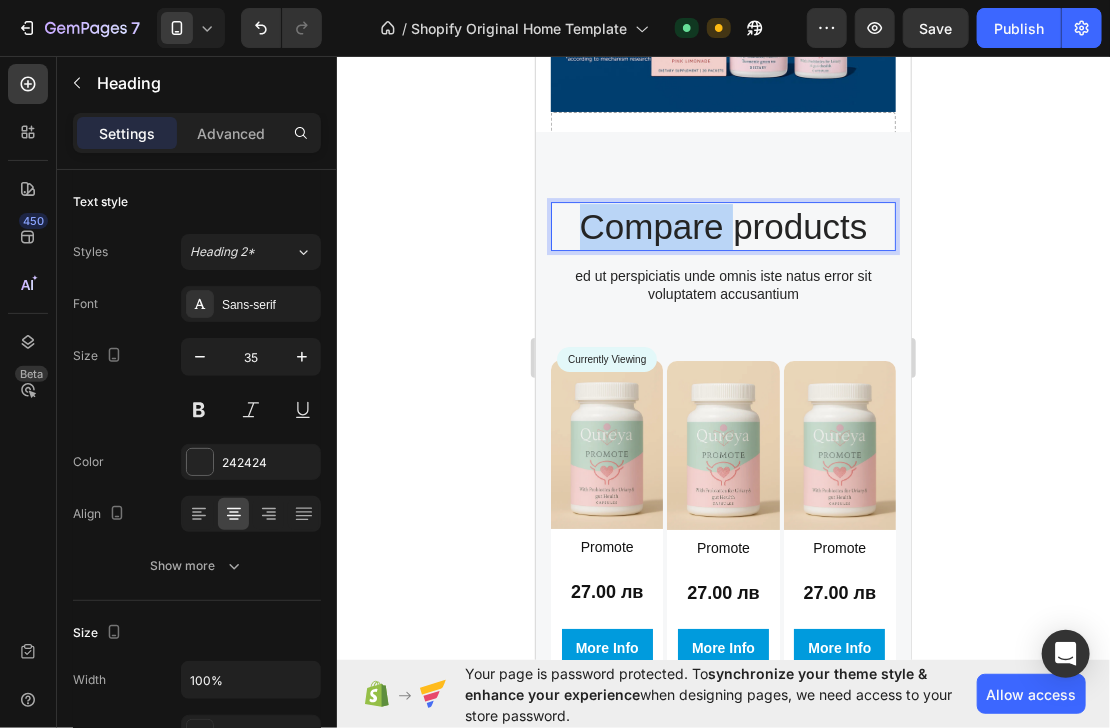 click on "Compare products" at bounding box center [722, 226] 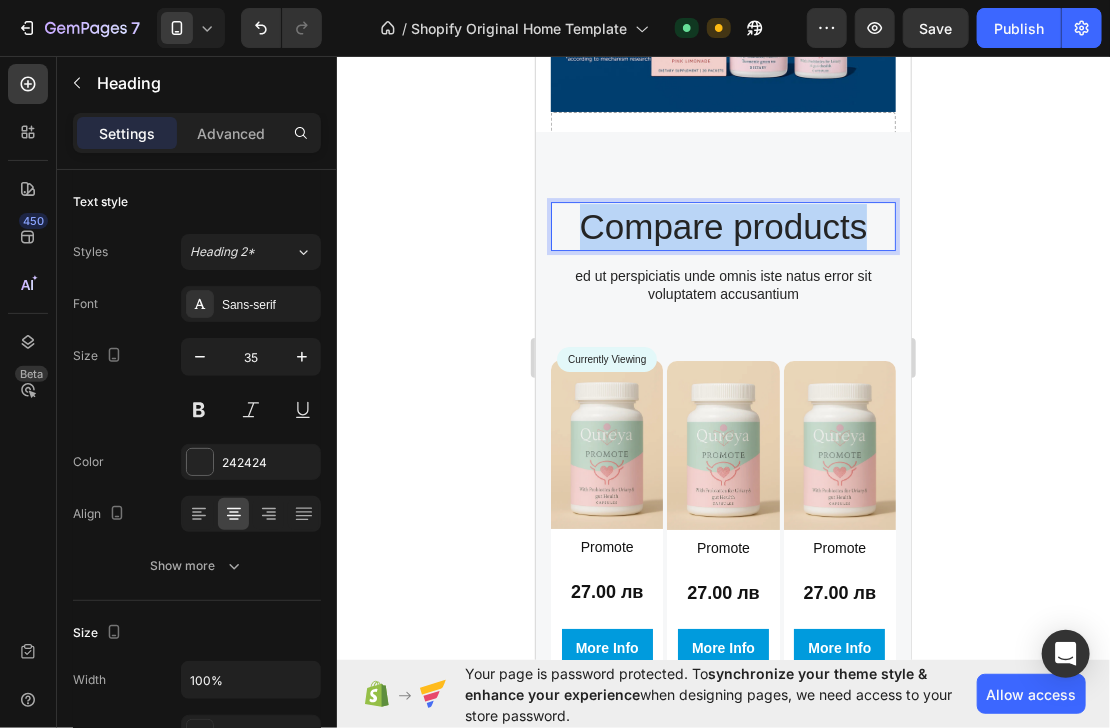 click on "Compare products" at bounding box center [722, 226] 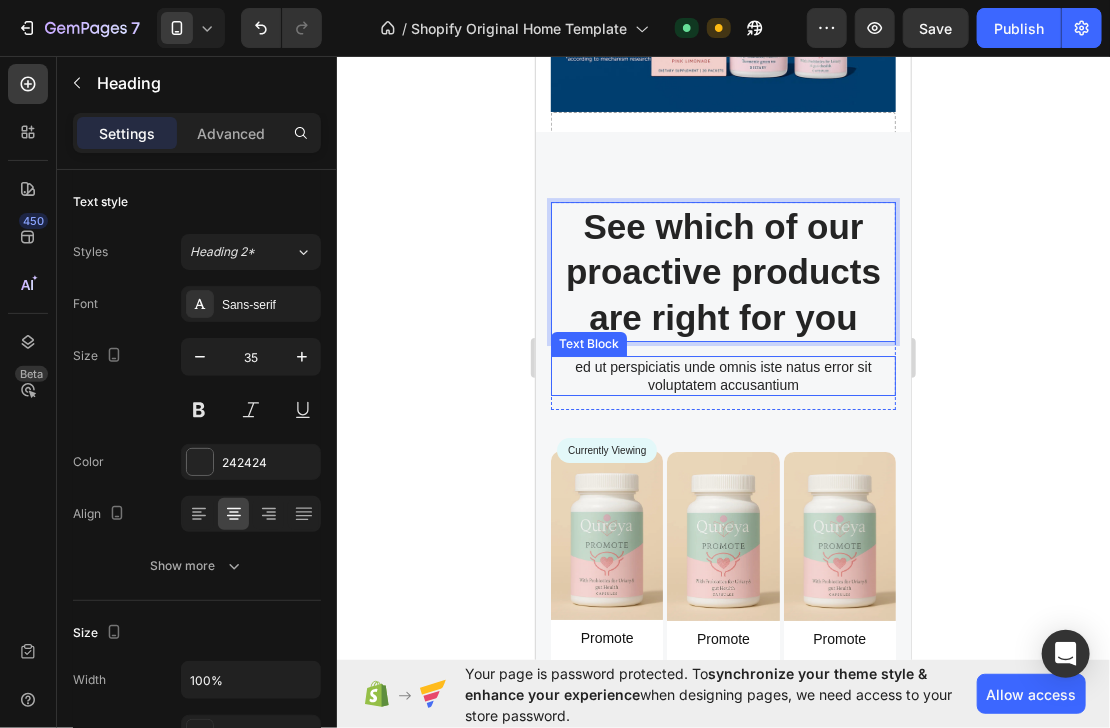 click on "ed ut perspiciatis unde omnis iste natus error sit voluptatem accusantium" at bounding box center [722, 375] 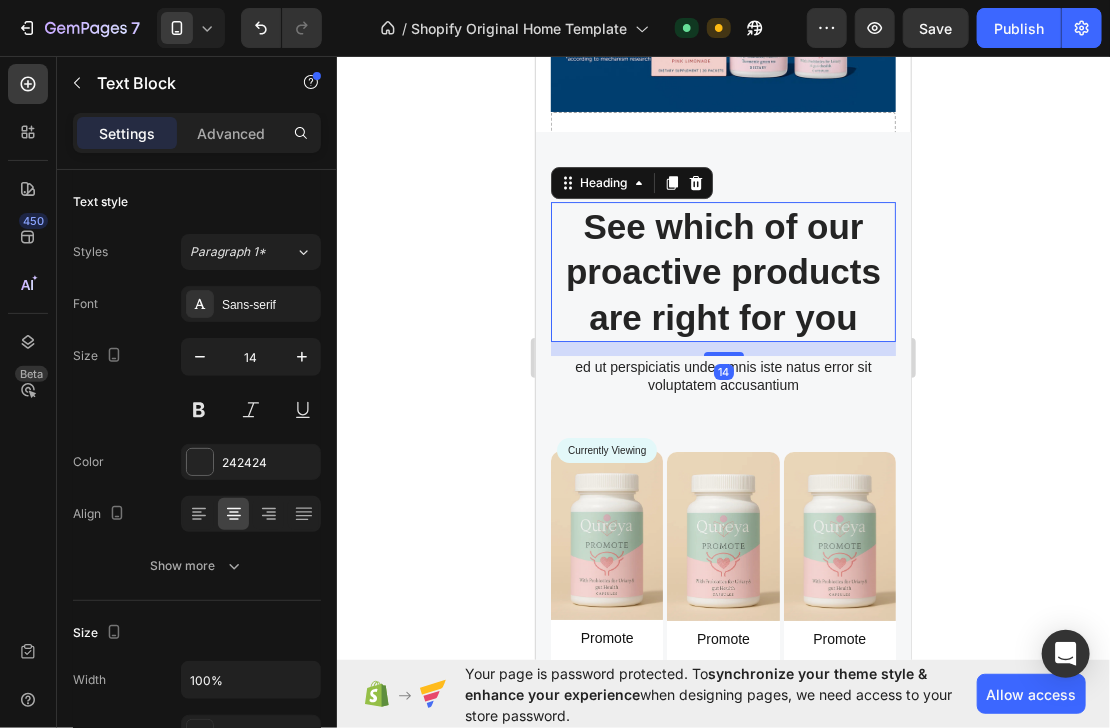 click on "⁠⁠⁠⁠⁠⁠⁠ See which of our proactive products are right for you" at bounding box center (722, 271) 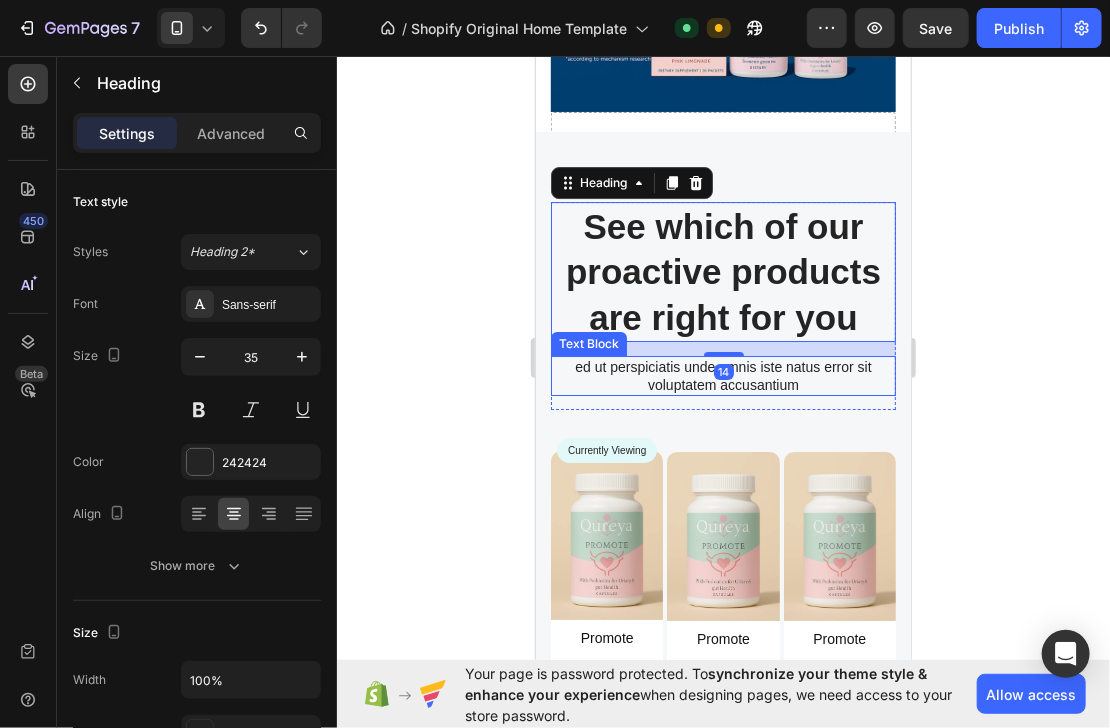 click on "ed ut perspiciatis unde omnis iste natus error sit voluptatem accusantium" at bounding box center (722, 375) 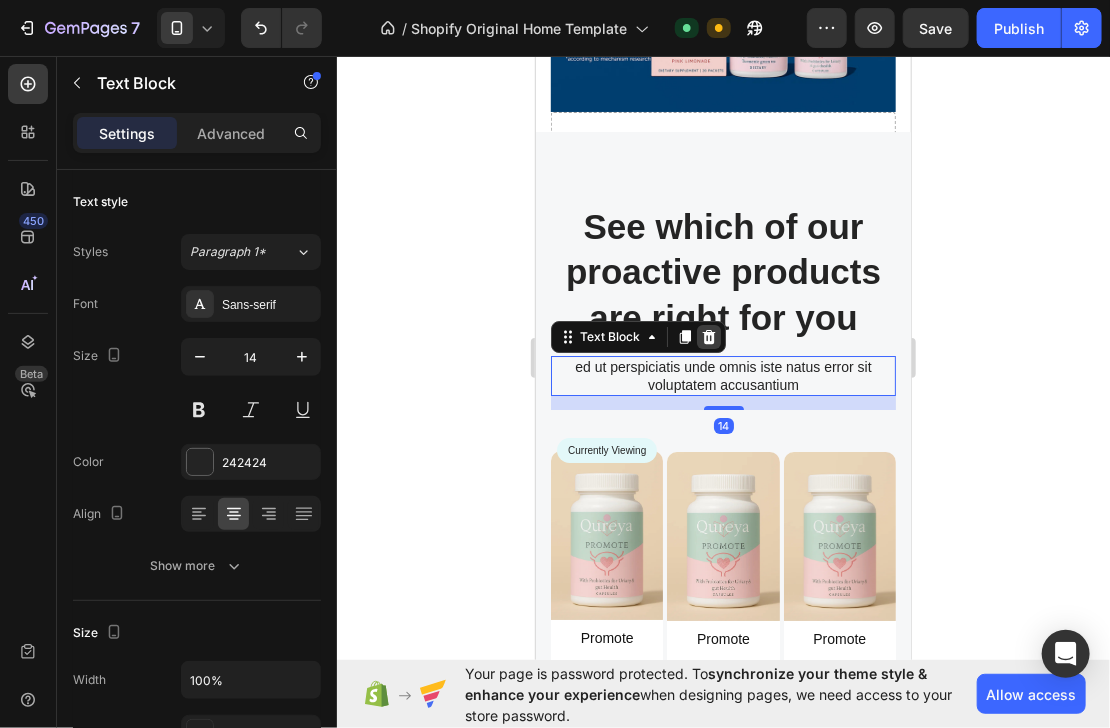 click 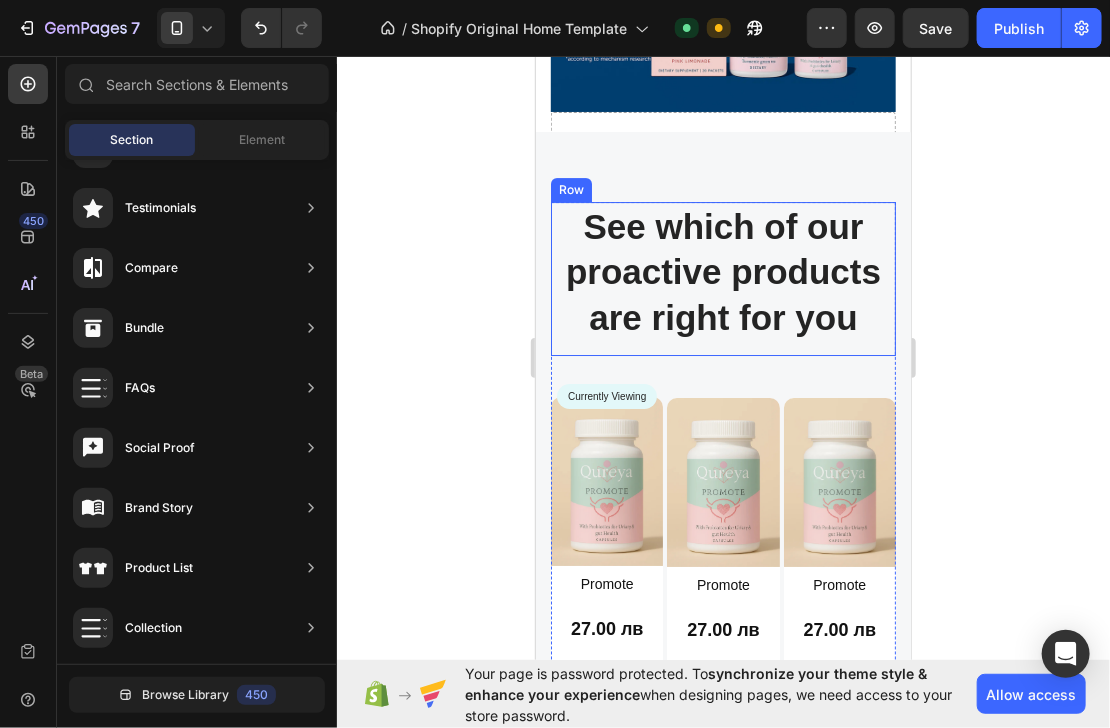 click on "⁠⁠⁠⁠⁠⁠⁠ See which of our proactive products are right for you Heading" at bounding box center [722, 278] 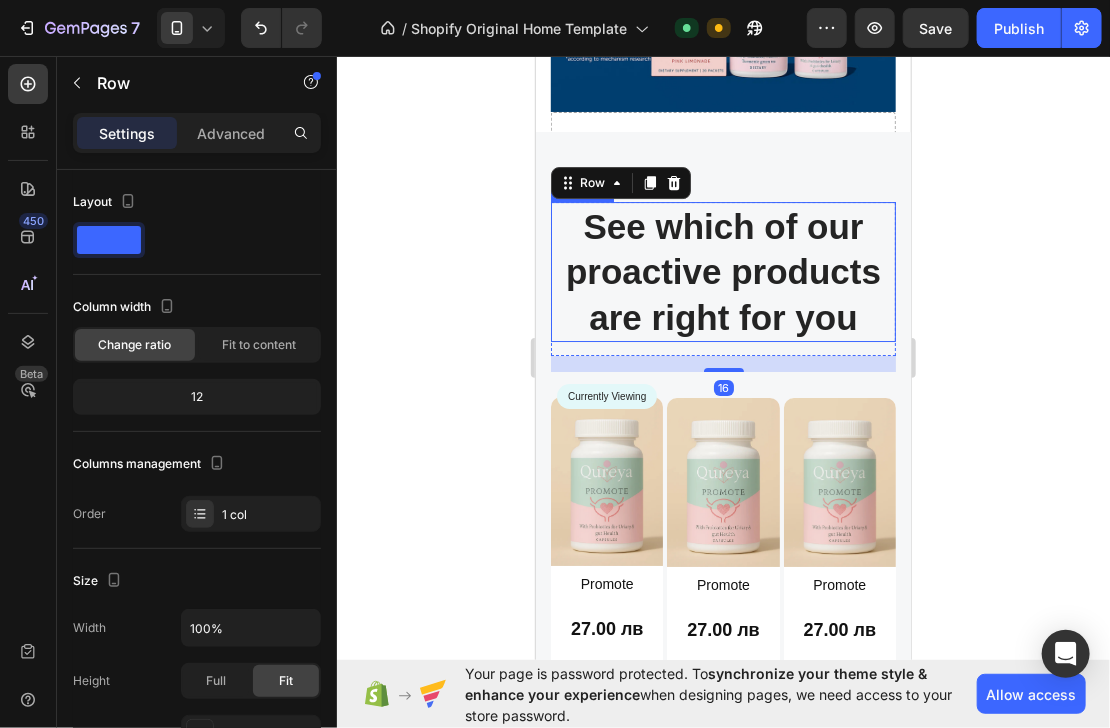 click on "See which of our proactive products are right for you" at bounding box center (722, 271) 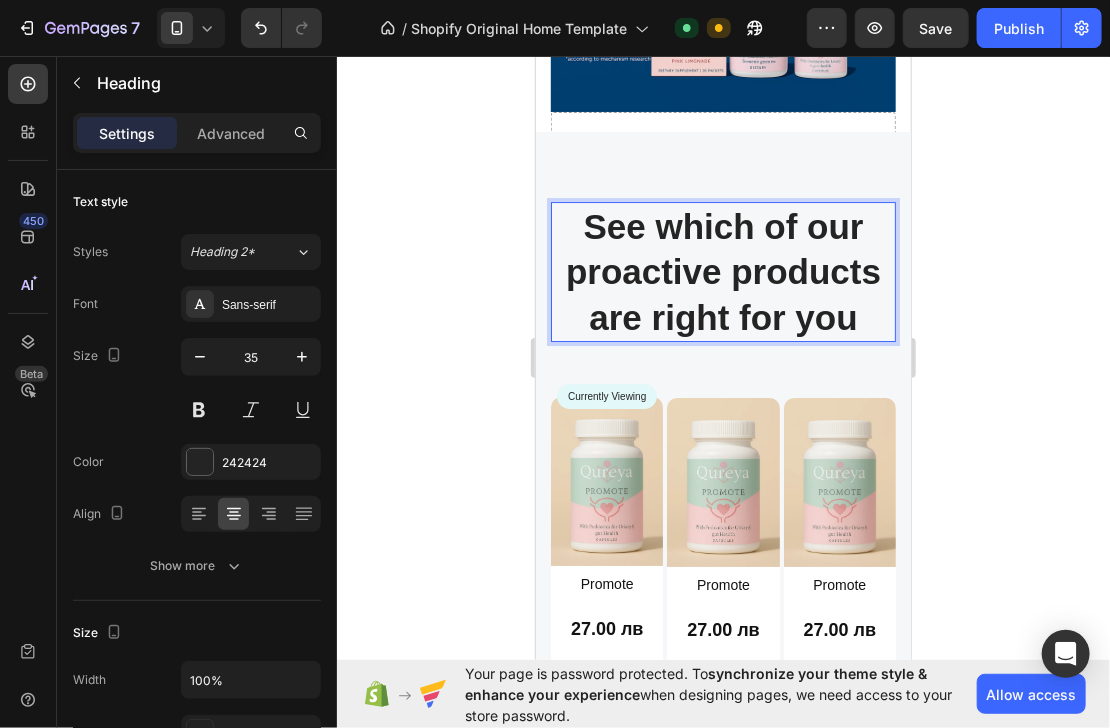 click on "See which of our proactive products are right for you" at bounding box center [722, 271] 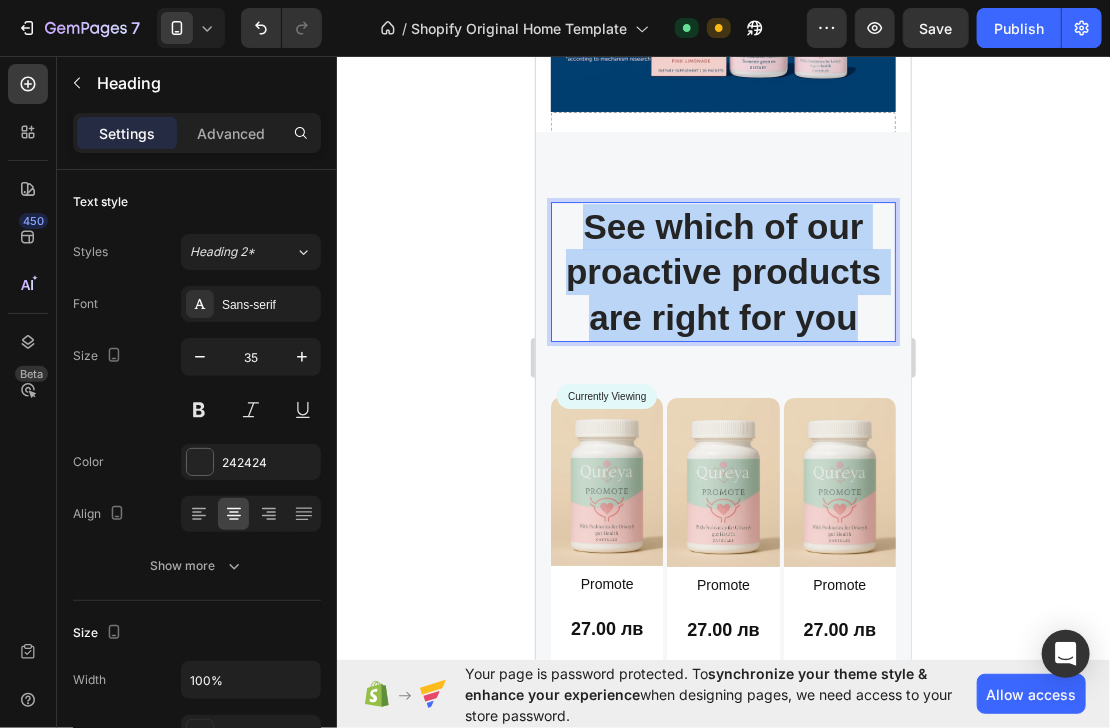 click on "See which of our proactive products are right for you" at bounding box center [722, 271] 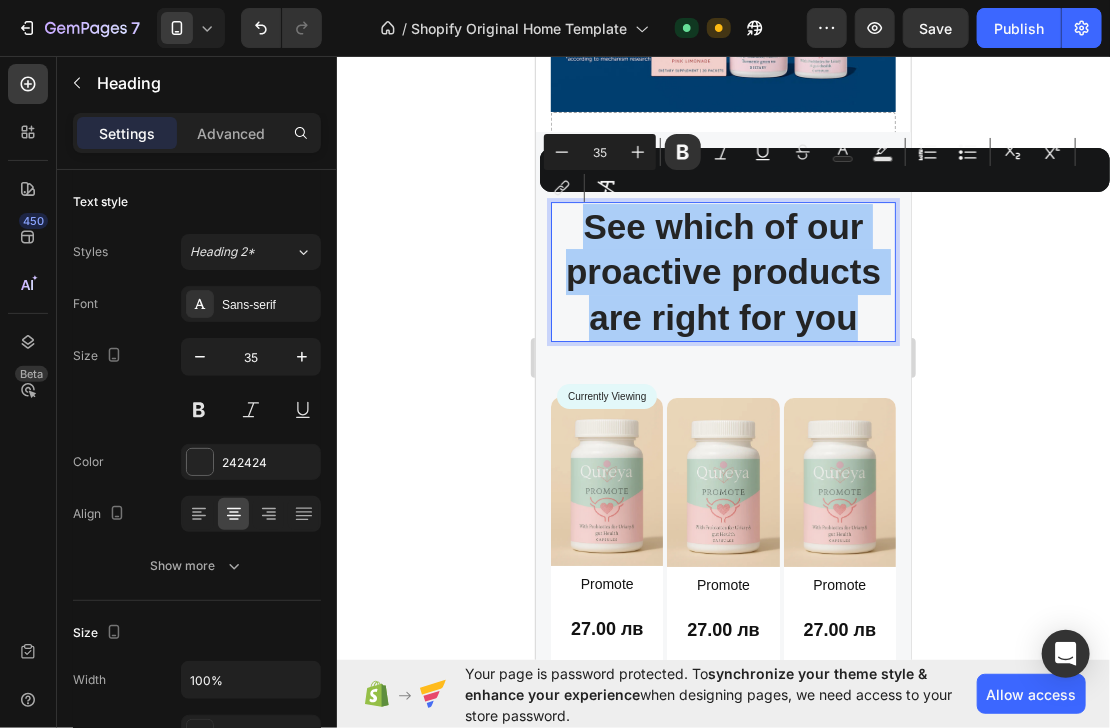 click 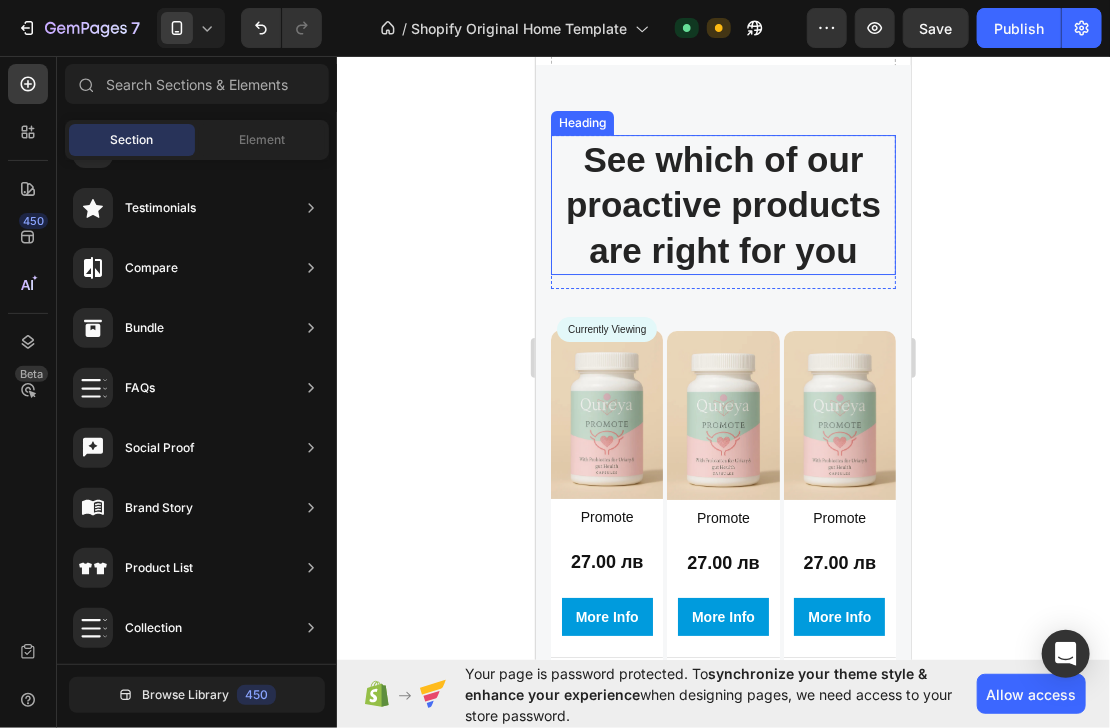 scroll, scrollTop: 2578, scrollLeft: 0, axis: vertical 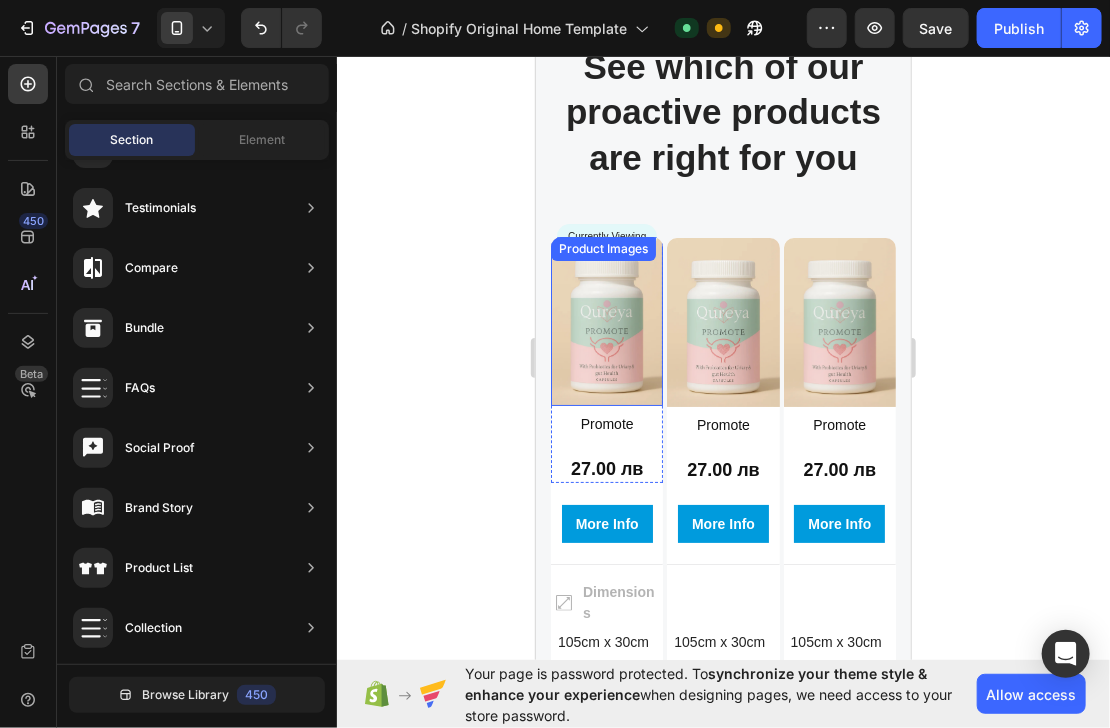 click at bounding box center (606, 320) 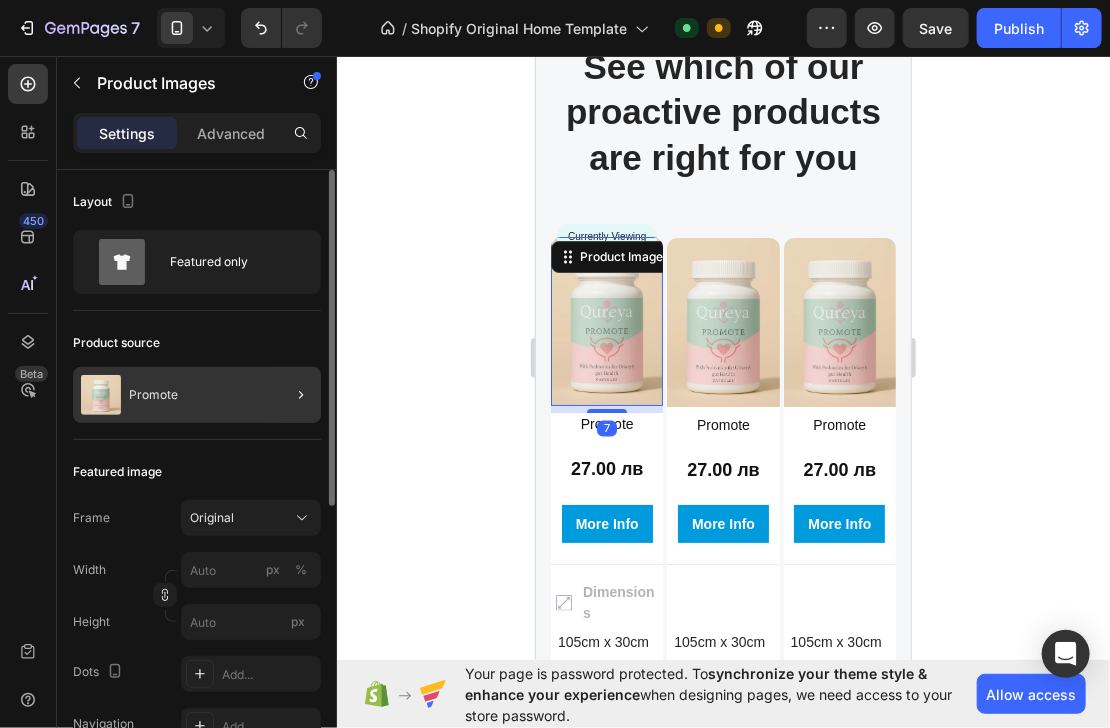 click 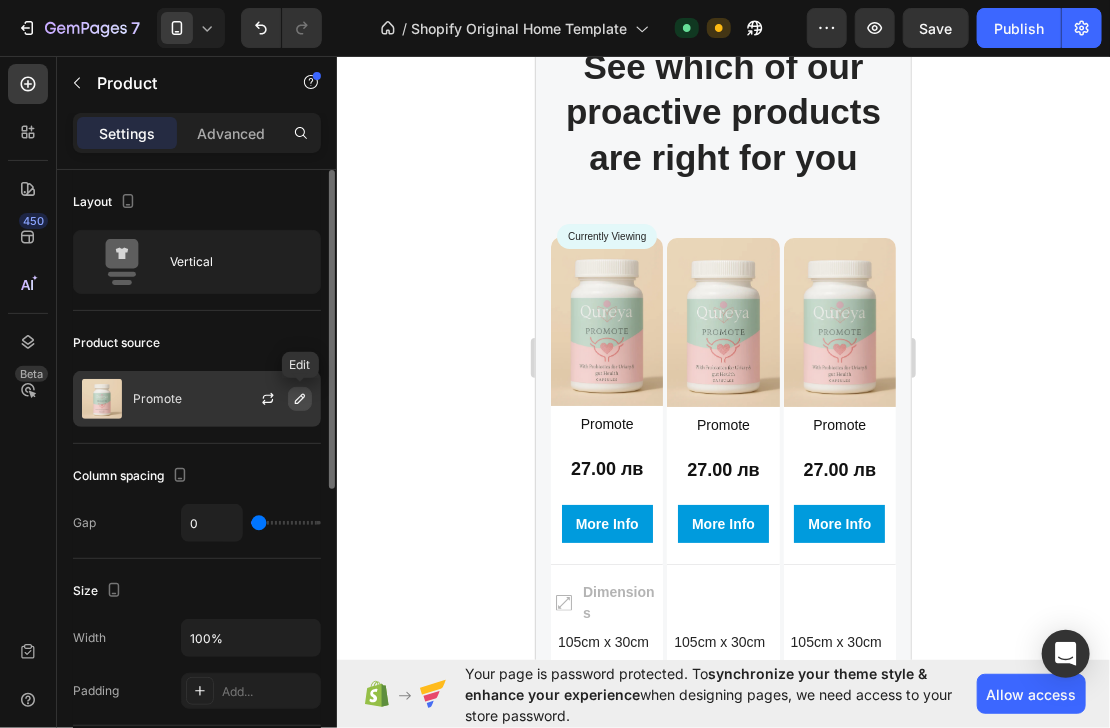 click 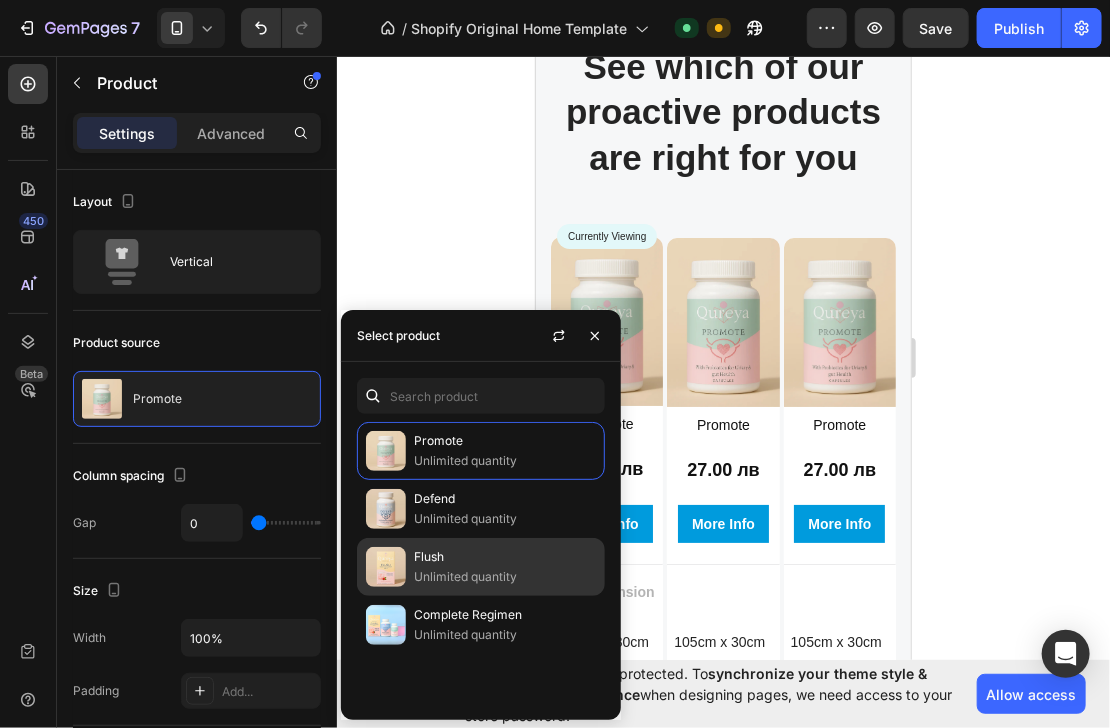 click on "Unlimited quantity" at bounding box center [505, 577] 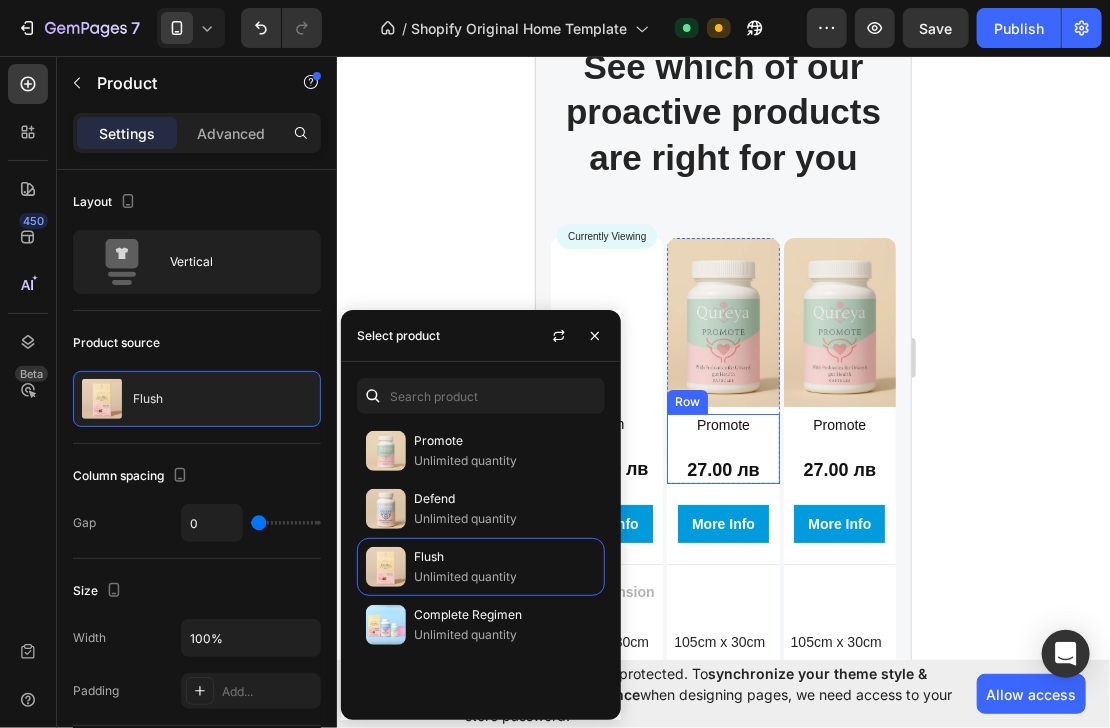 click on "Promote Product Title 27.00 лв Product Price Product Price" at bounding box center (722, 448) 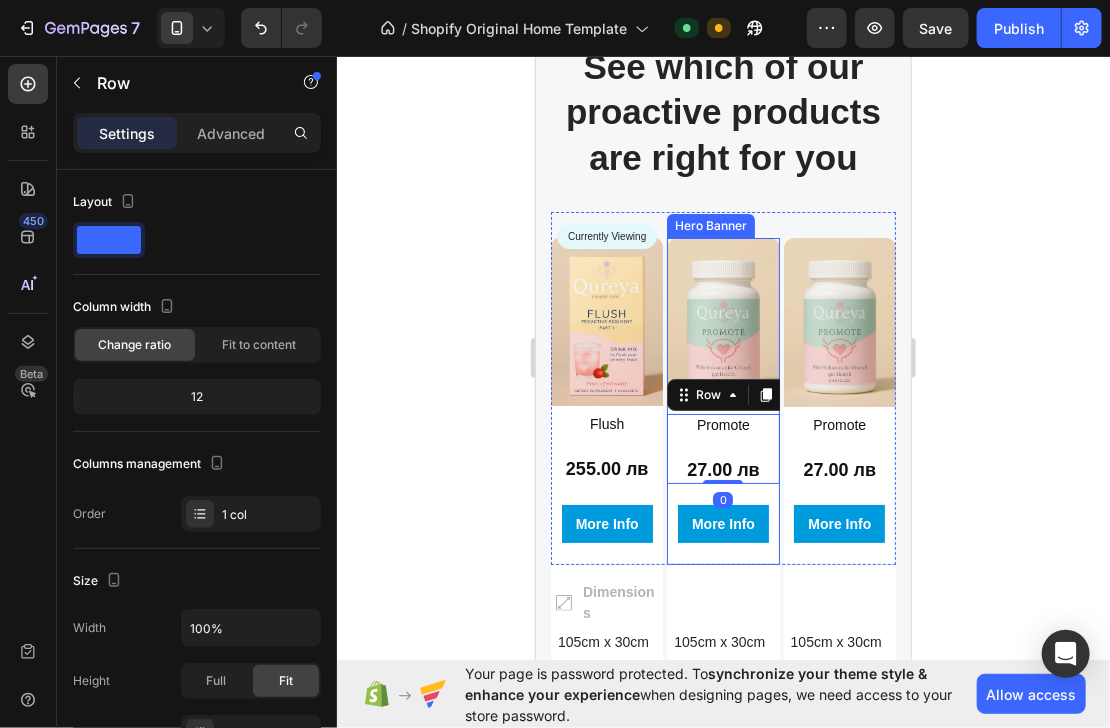 click on "Product Images Promote Product Title 27.00 лв Product Price Product Price Row   0 Product More Info Button" at bounding box center [722, 389] 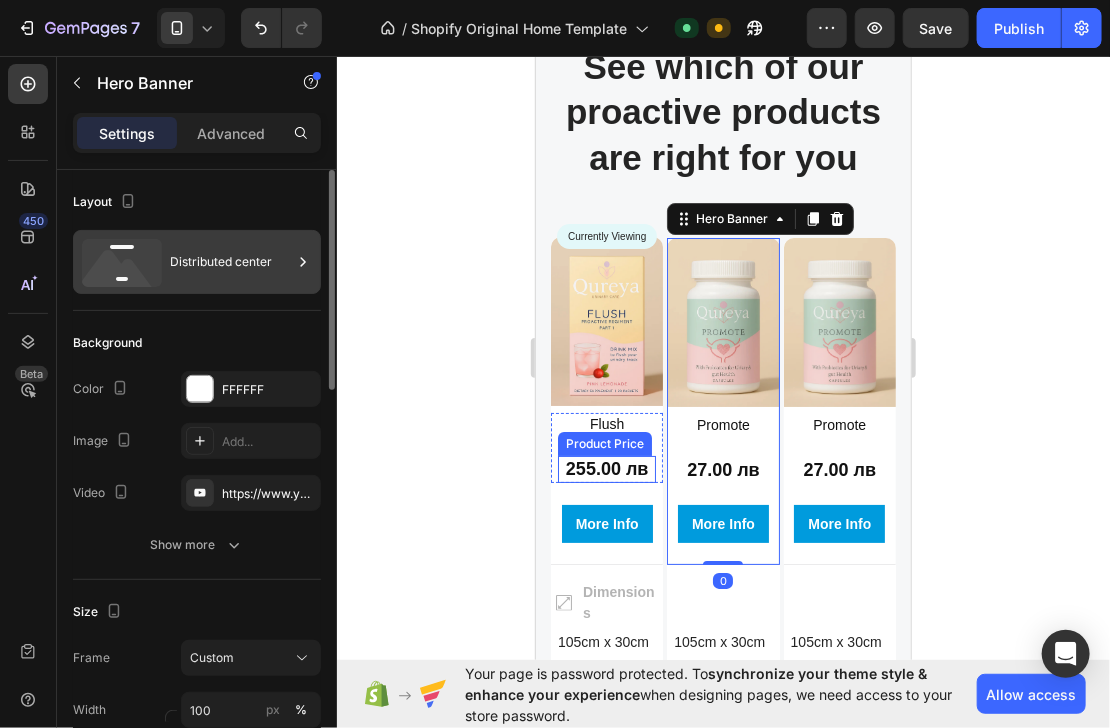 click on "Distributed center" at bounding box center (231, 262) 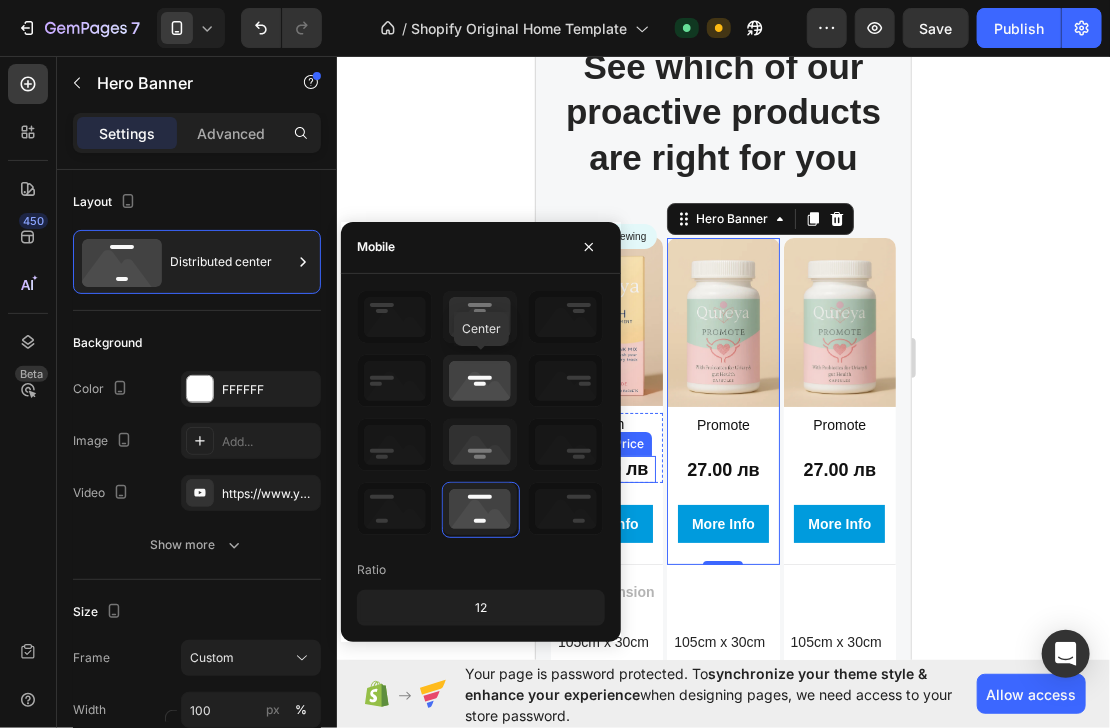 click 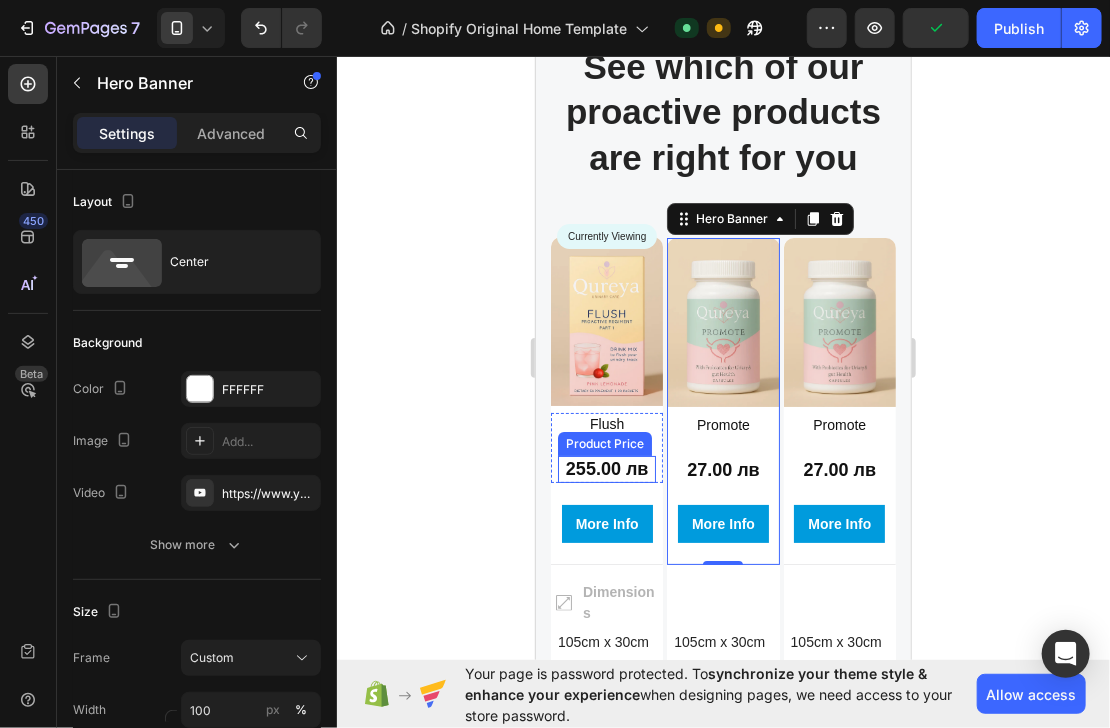 click 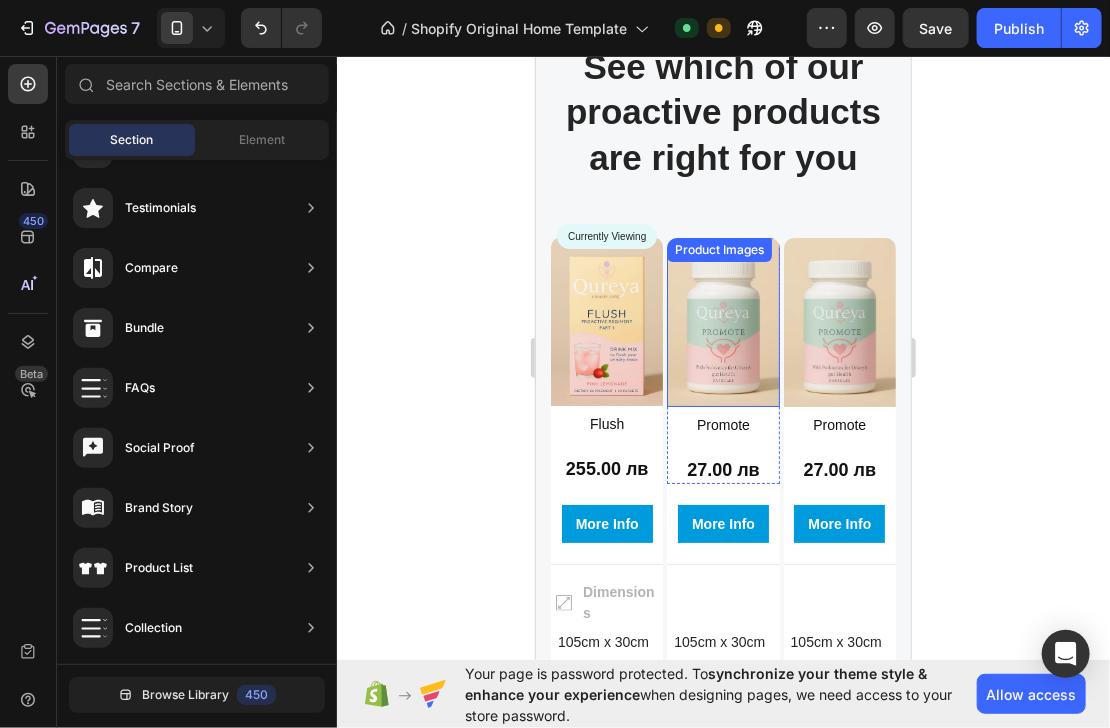 click at bounding box center (722, 321) 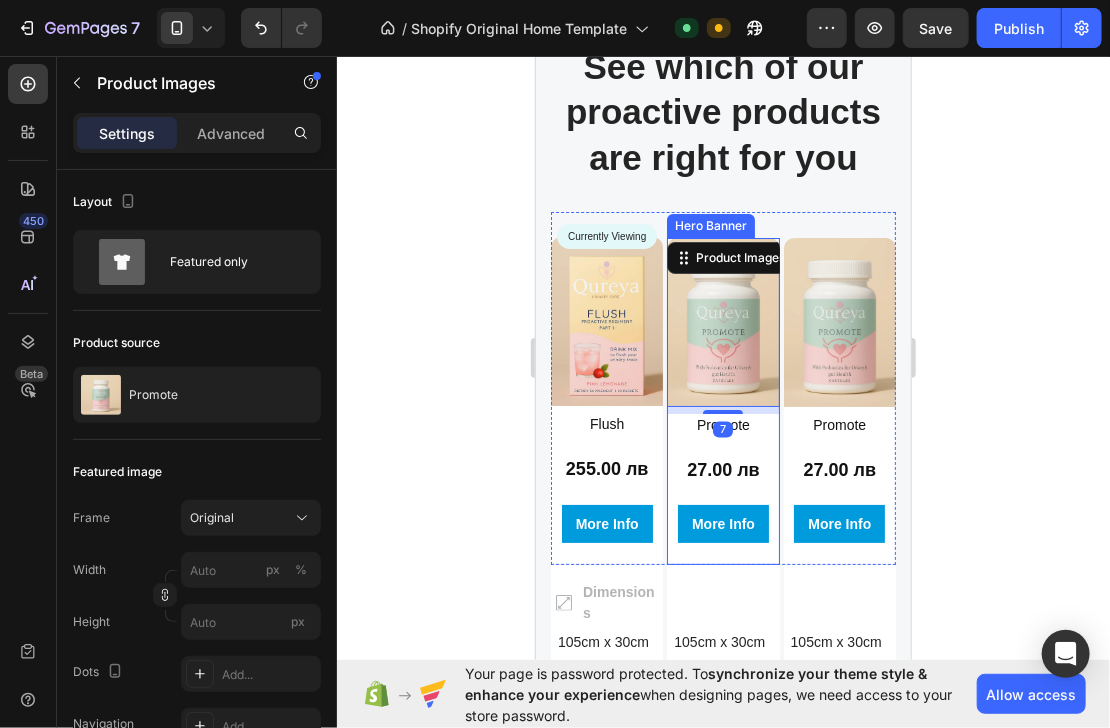 click on "Product Images   7 Promote Product Title 27.00 лв Product Price Product Price Row Product More Info Button" at bounding box center (722, 389) 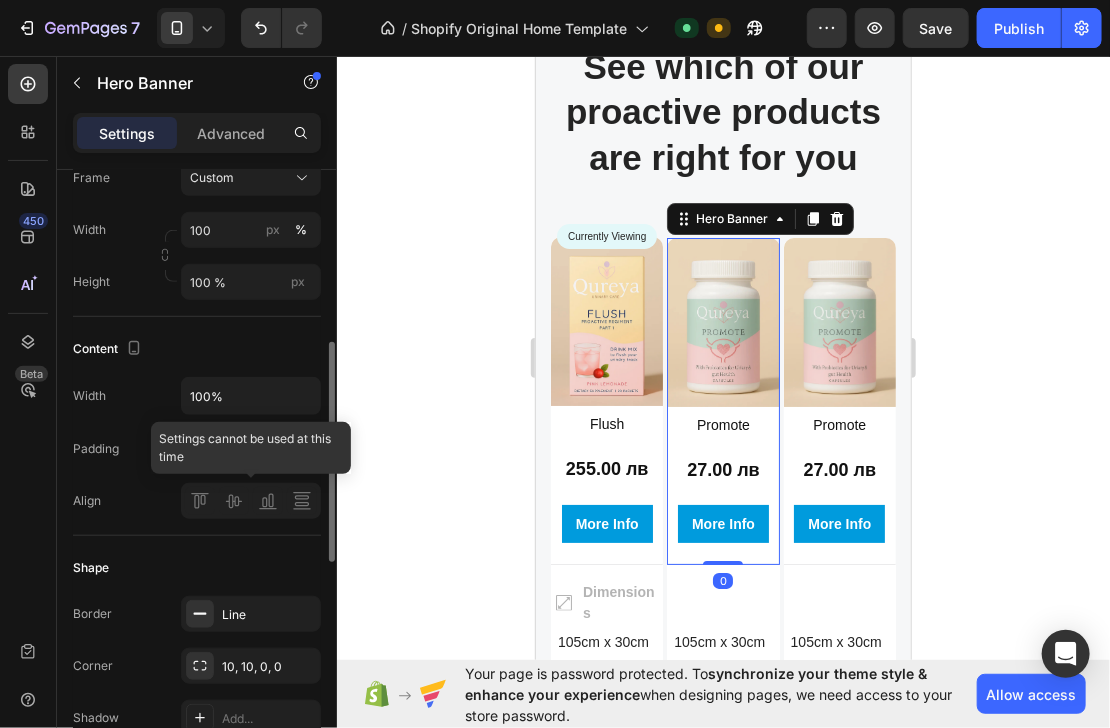 scroll, scrollTop: 0, scrollLeft: 0, axis: both 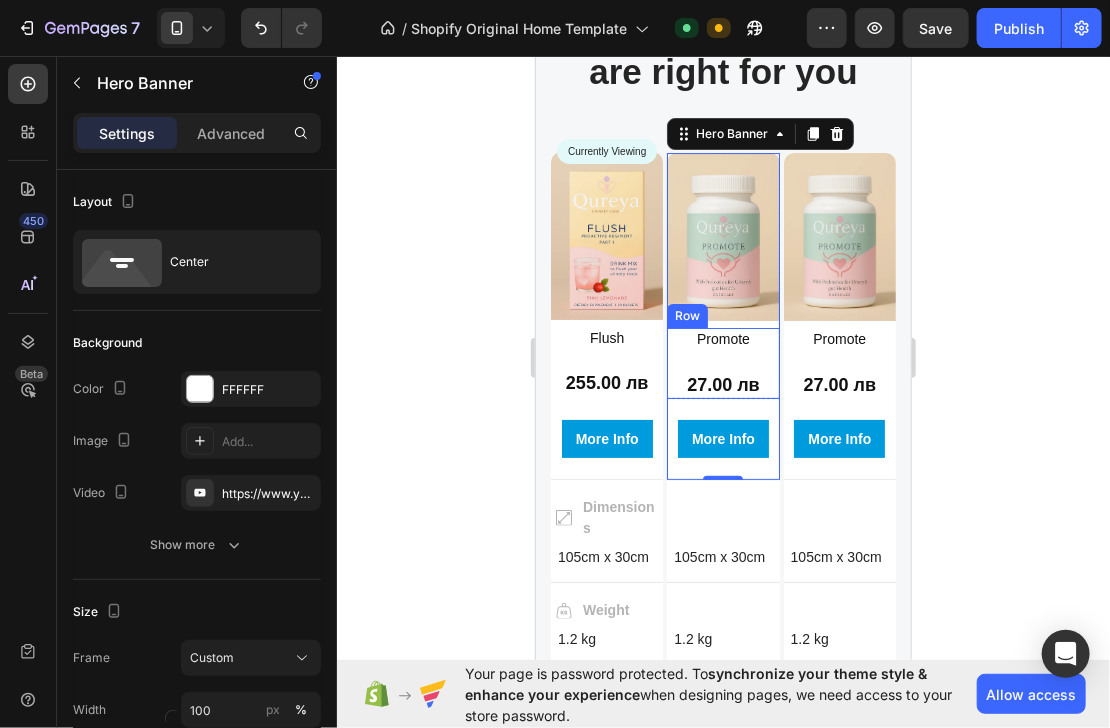 click on "Promote Product Title 27.00 лв Product Price Product Price" at bounding box center (722, 362) 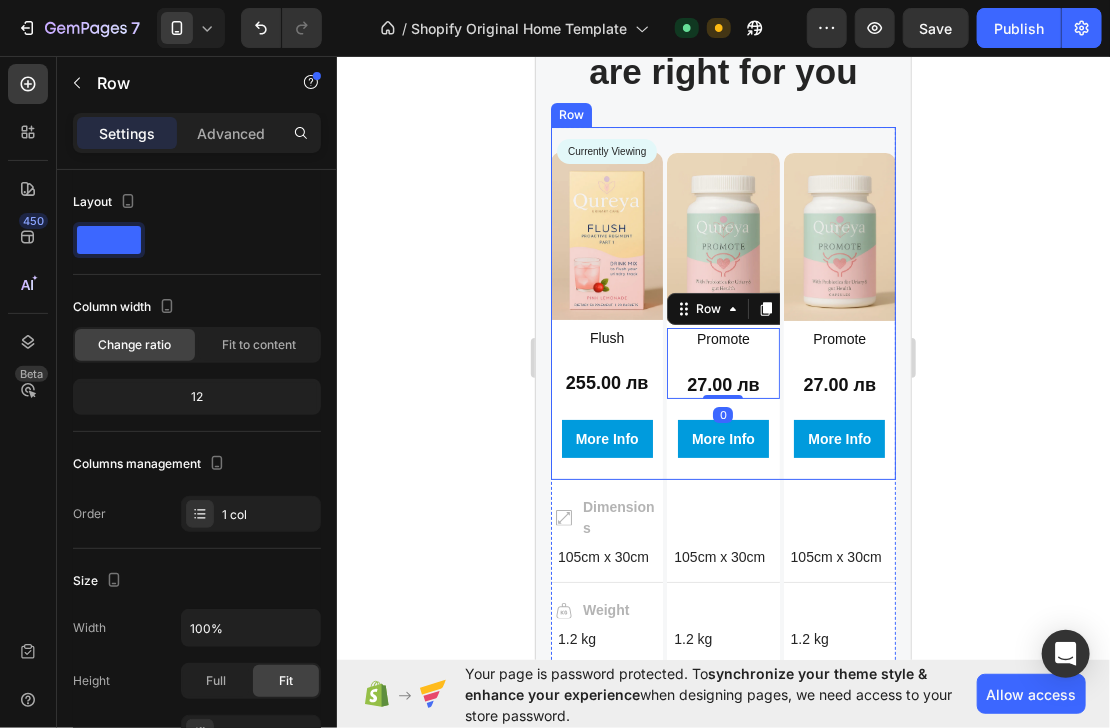 click on "Product Images Promote Product Title 27.00 лв Product Price Product Price Row   0 Product More Info Button Hero Banner" at bounding box center (722, 302) 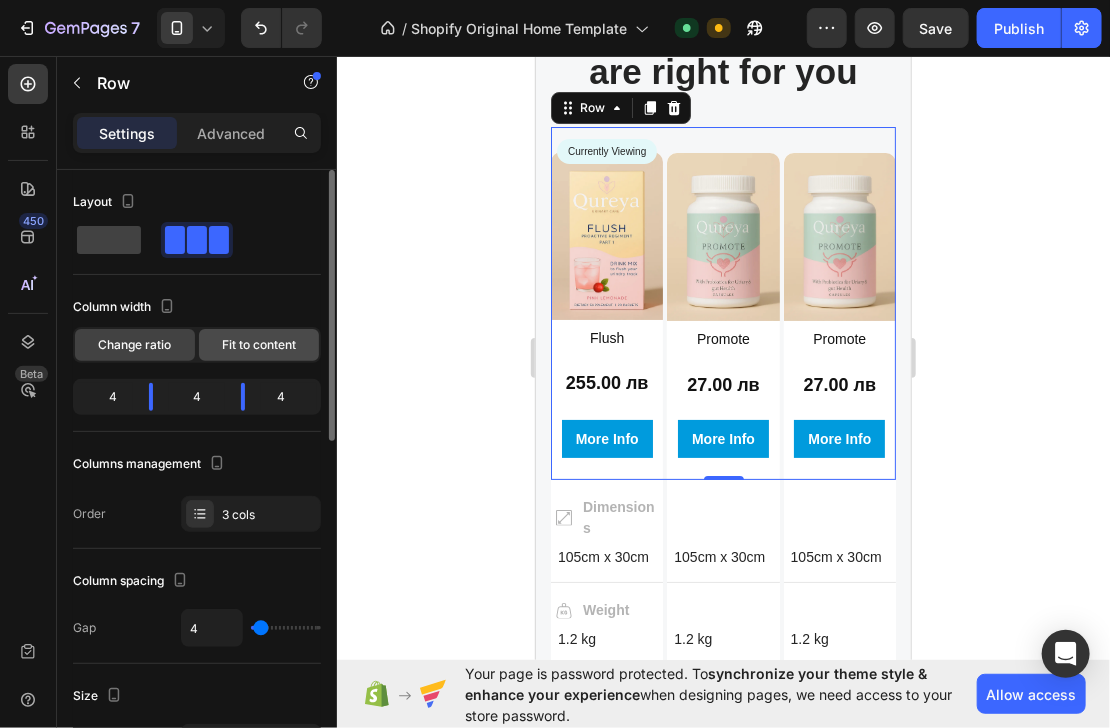 click on "Fit to content" 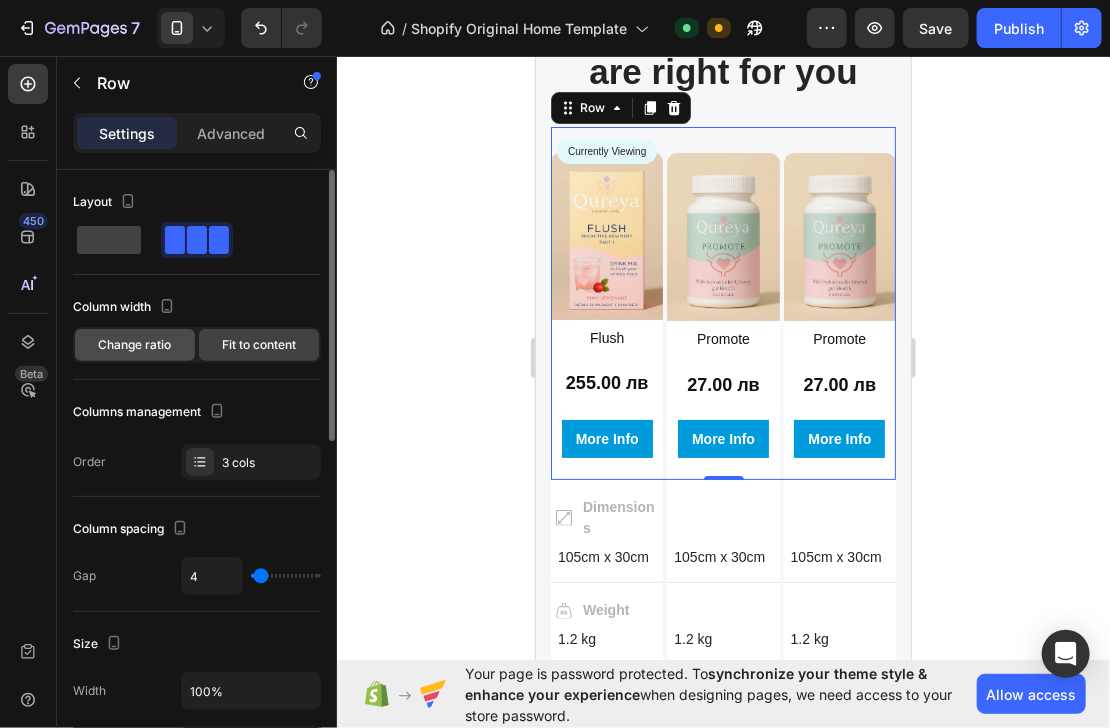 click on "Change ratio" 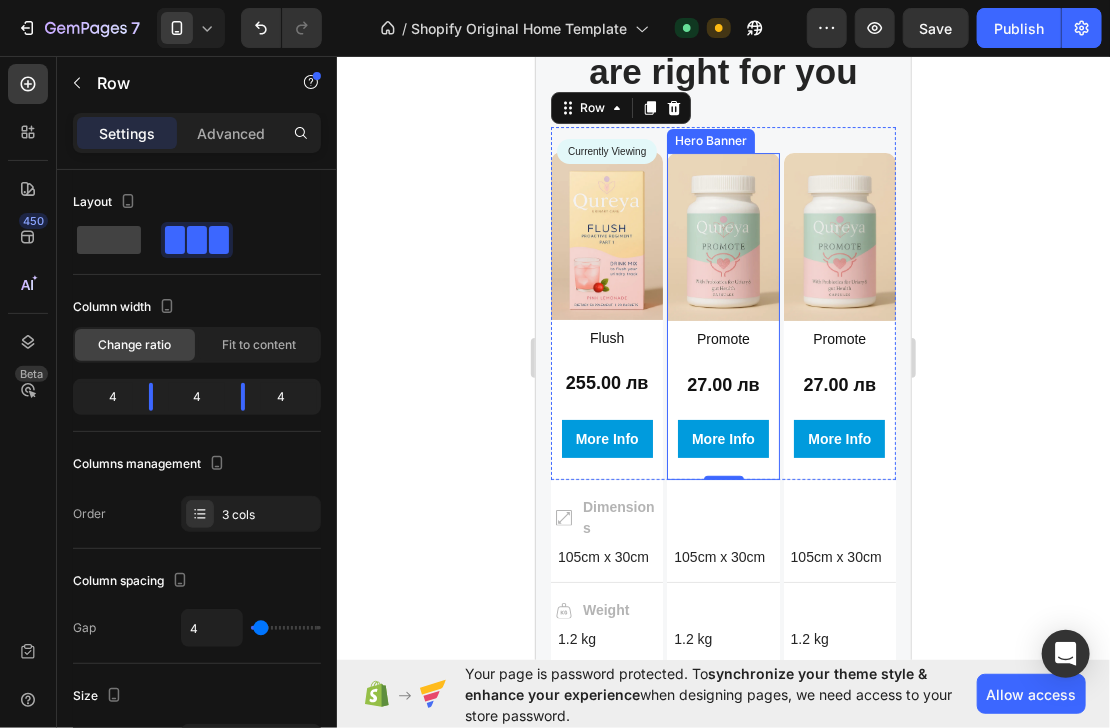 drag, startPoint x: 766, startPoint y: 405, endPoint x: 756, endPoint y: 404, distance: 10.049875 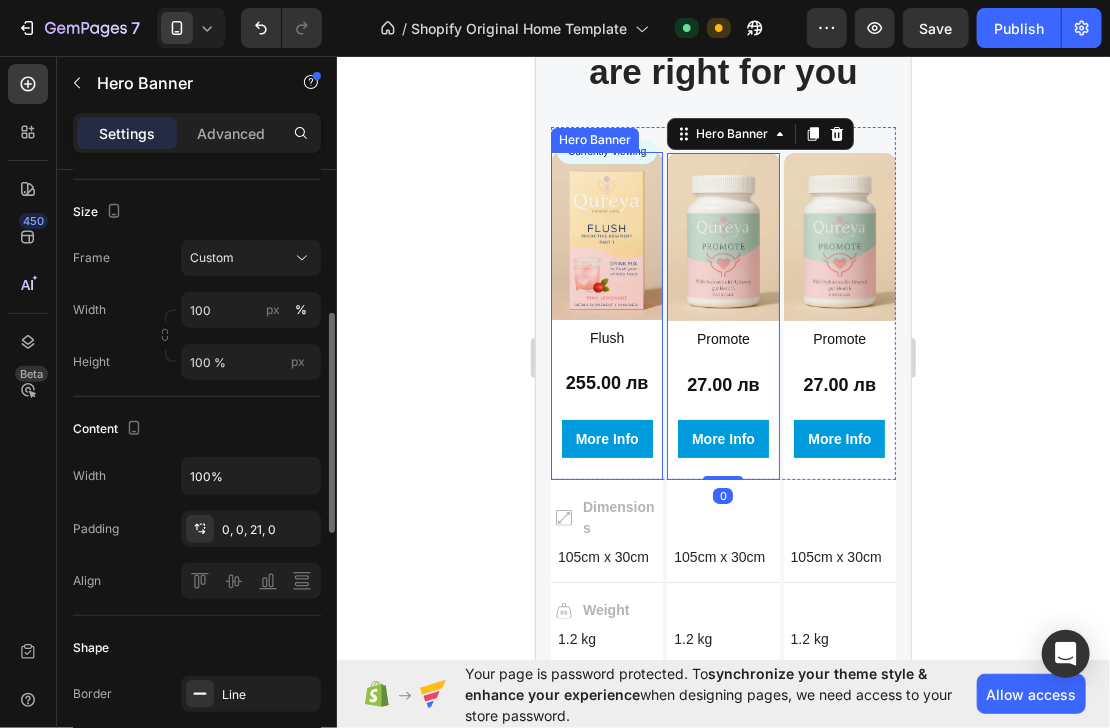 scroll, scrollTop: 160, scrollLeft: 0, axis: vertical 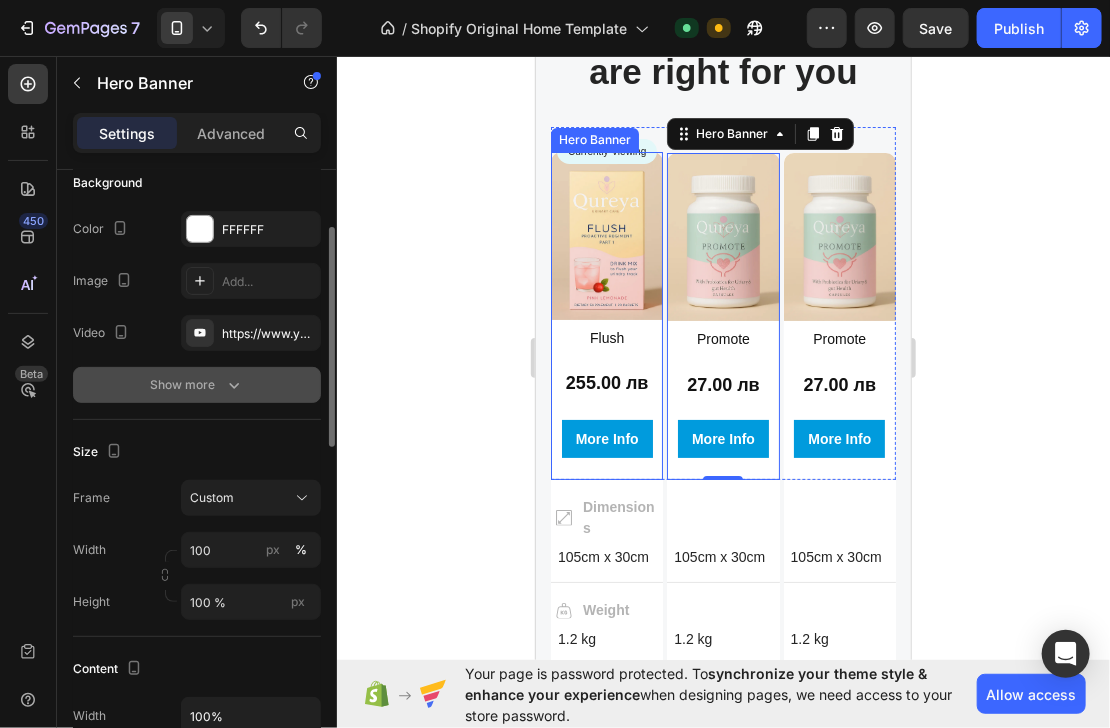 click 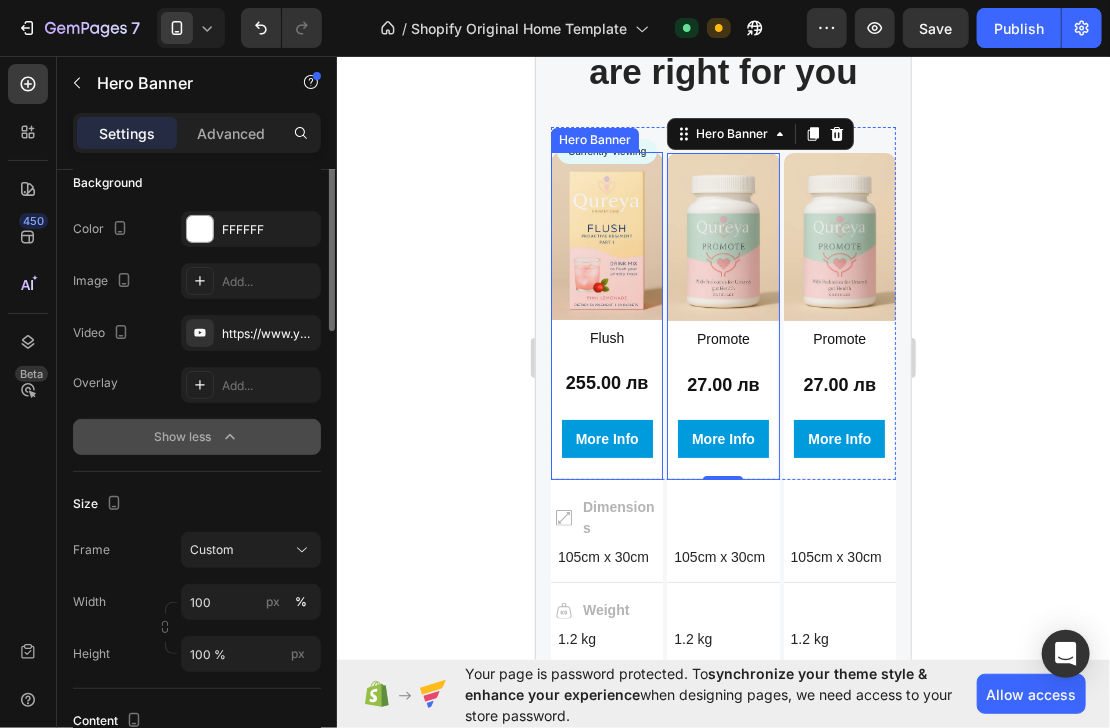 scroll, scrollTop: 80, scrollLeft: 0, axis: vertical 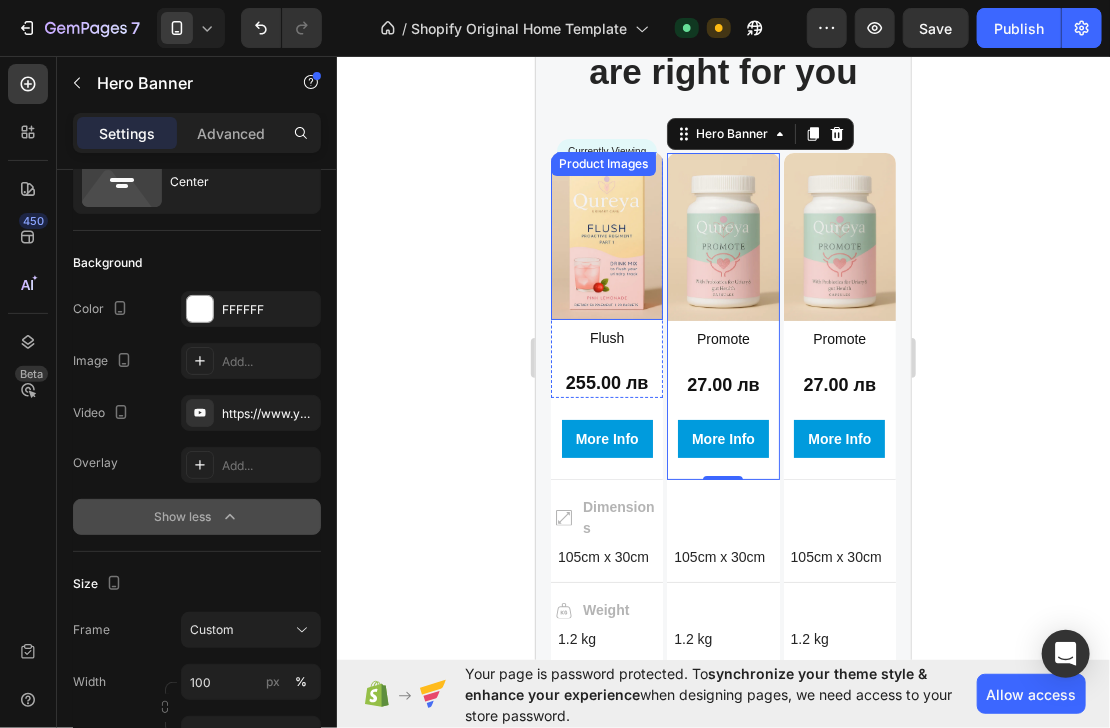 click at bounding box center (606, 235) 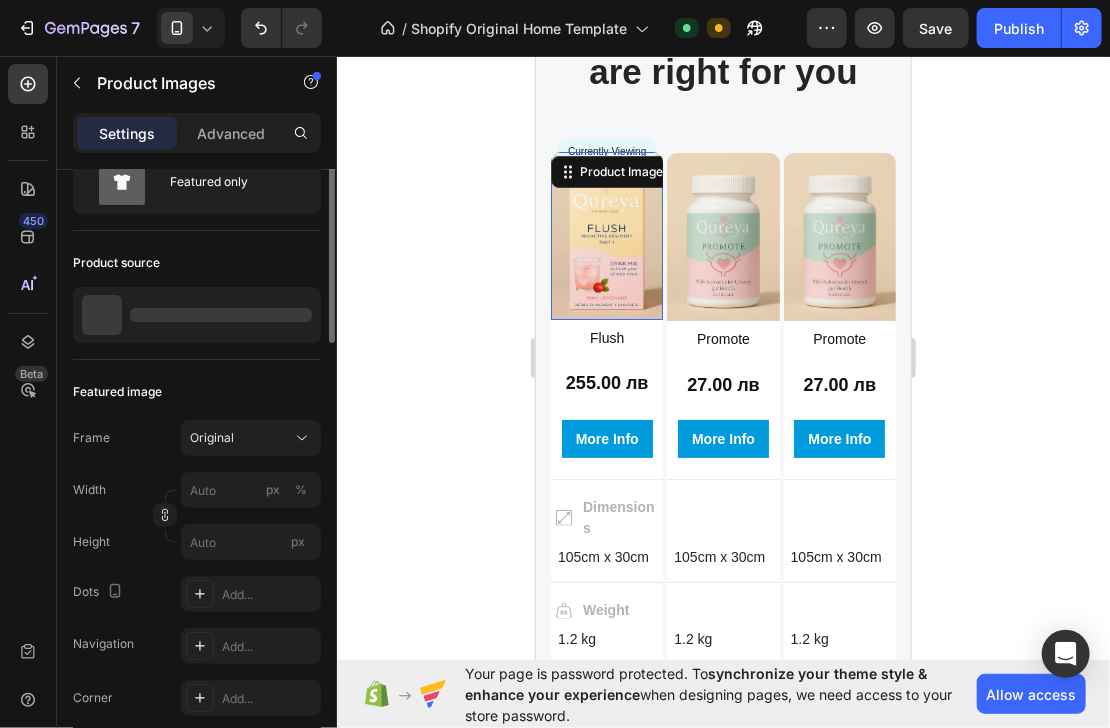 scroll, scrollTop: 0, scrollLeft: 0, axis: both 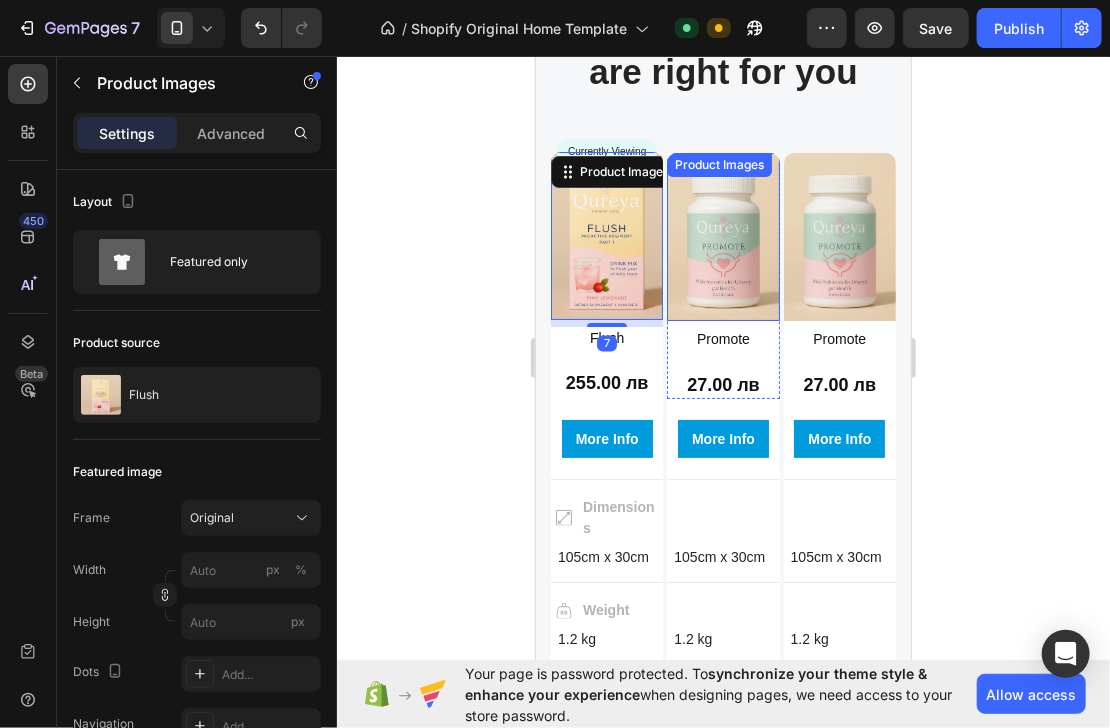 click at bounding box center [722, 236] 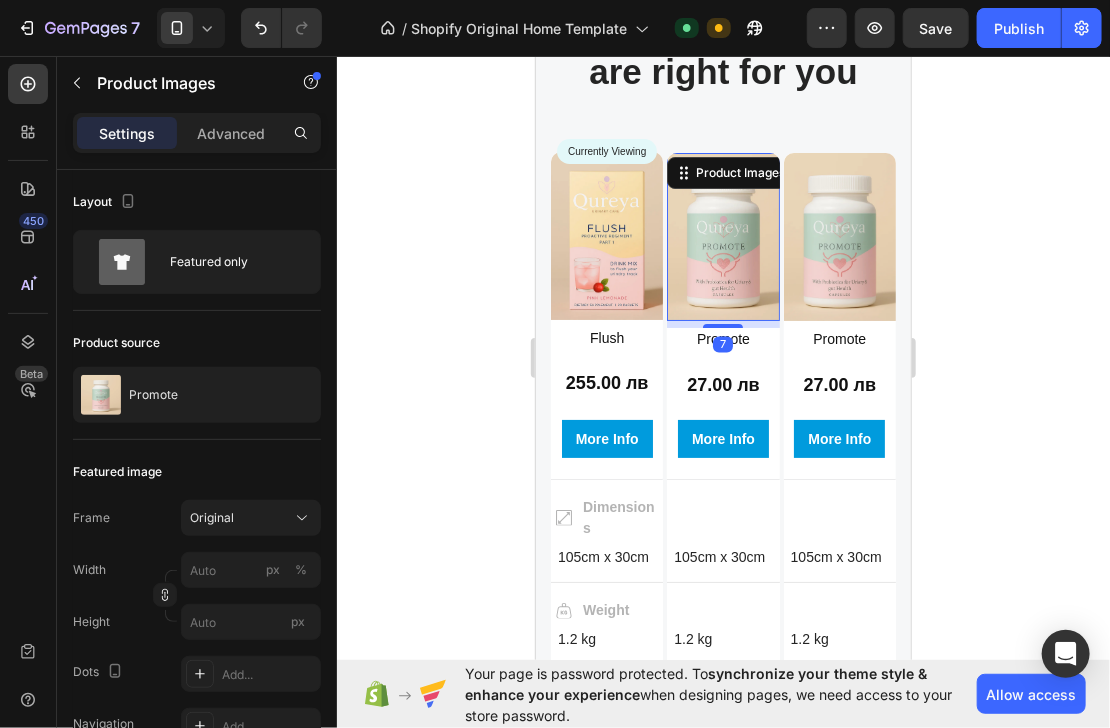 click at bounding box center [839, 236] 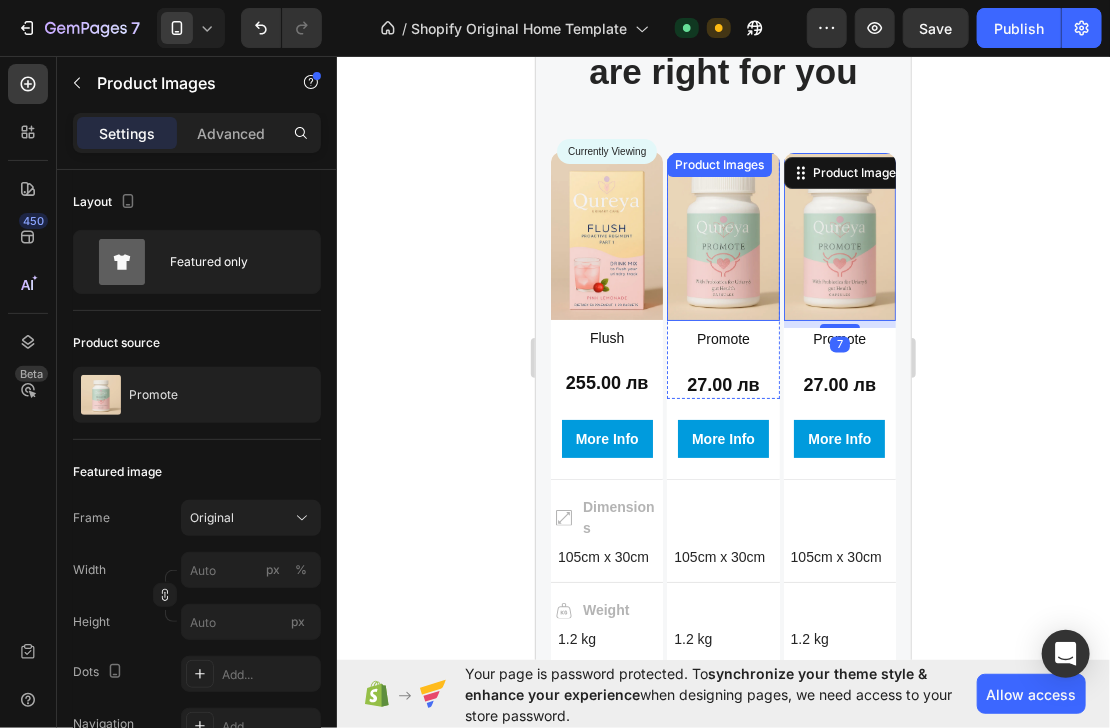 click at bounding box center (722, 236) 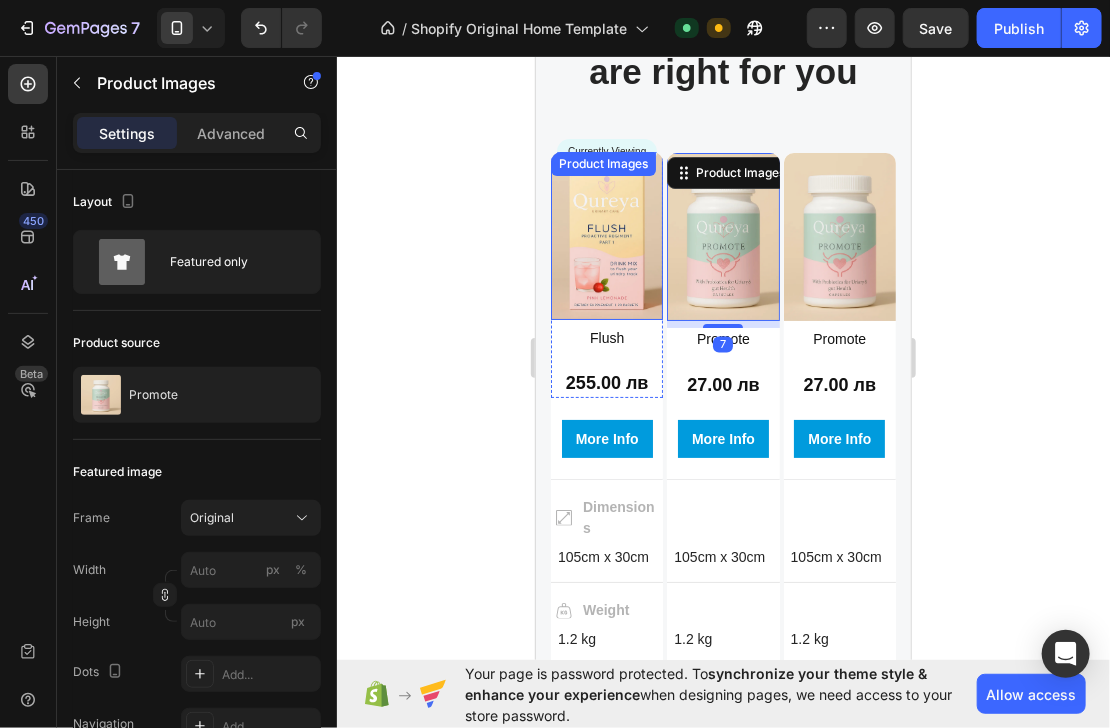 click at bounding box center [606, 235] 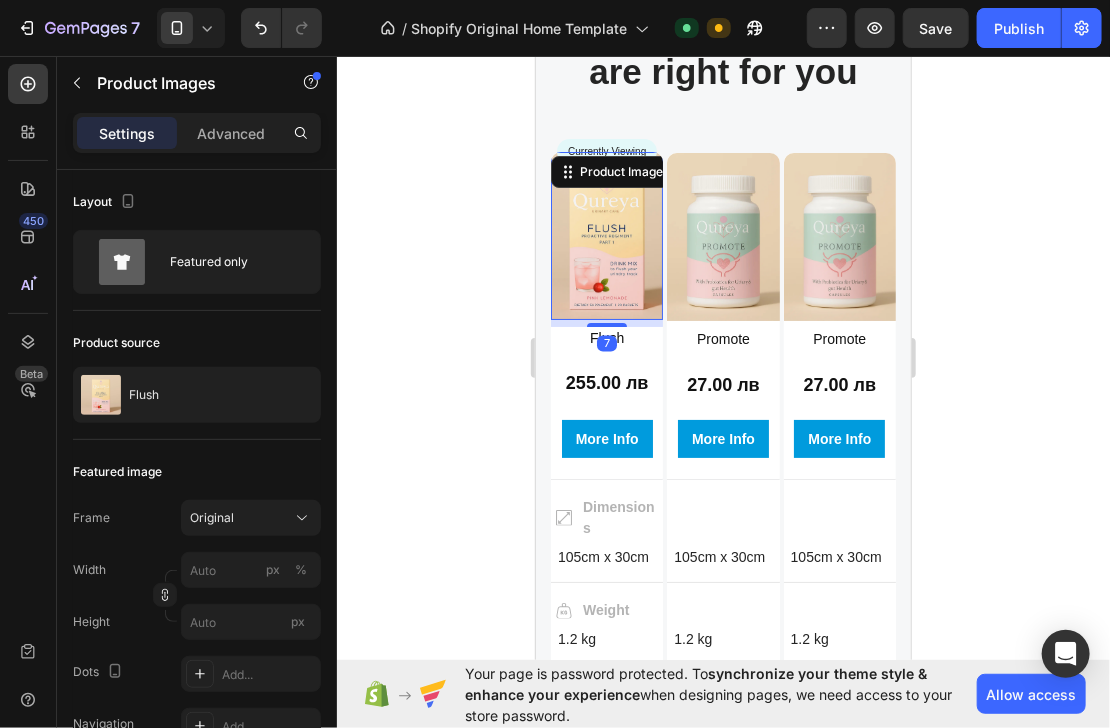 click at bounding box center (722, 236) 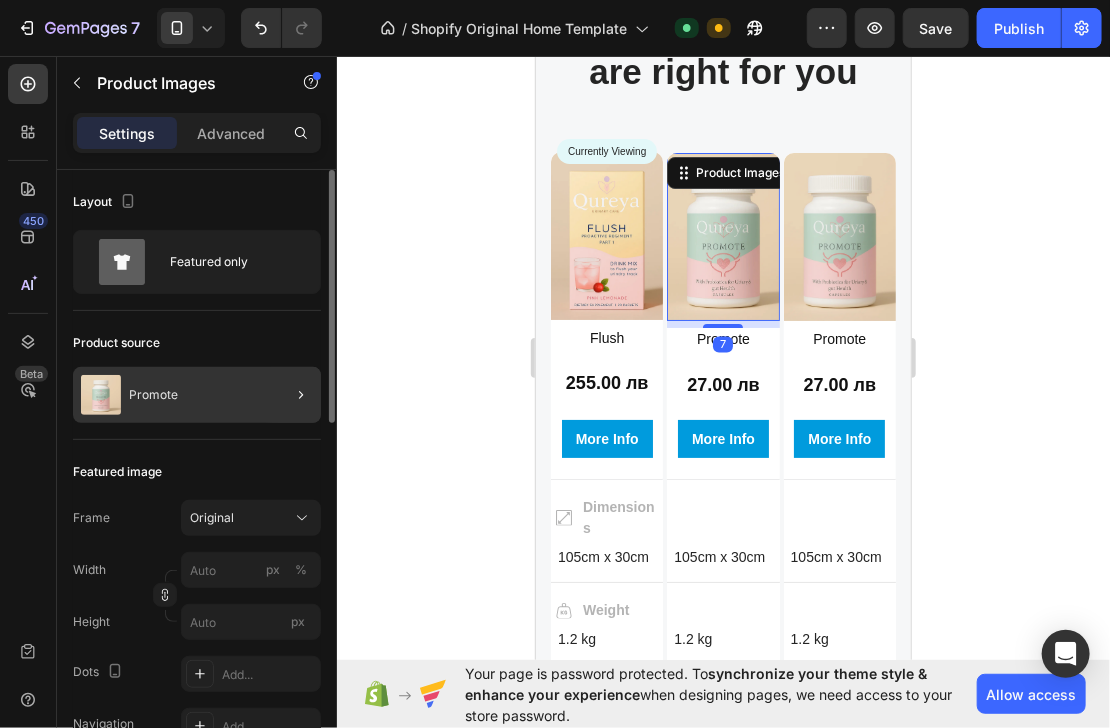 click on "Product source Promote" 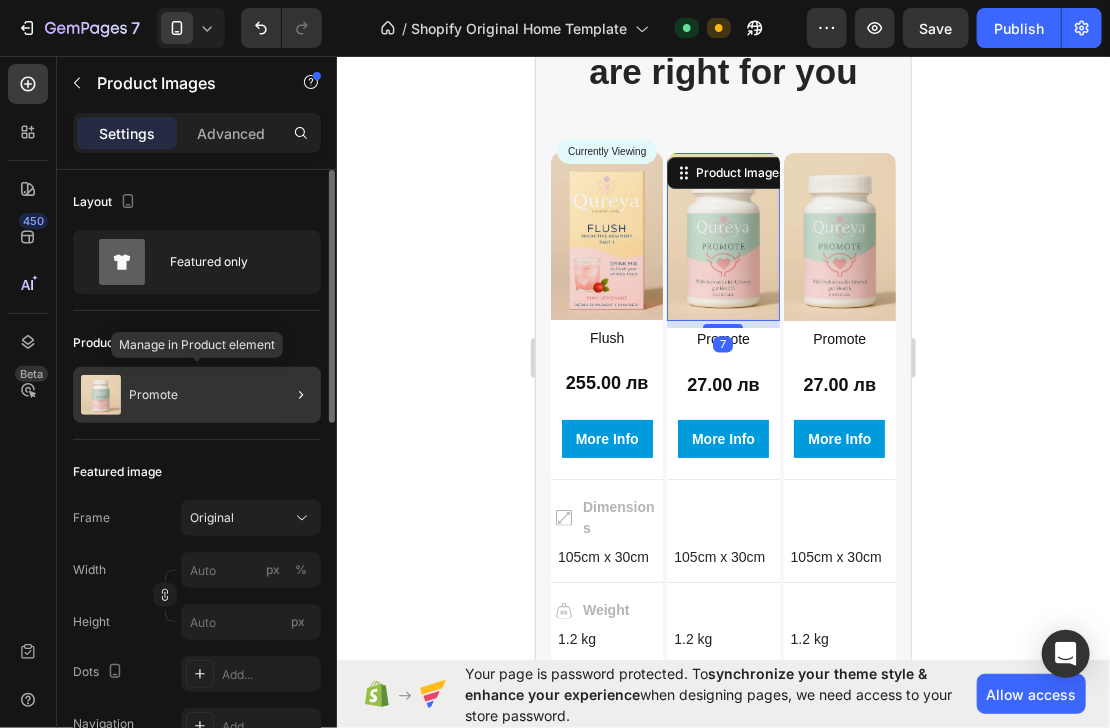 click on "Promote" 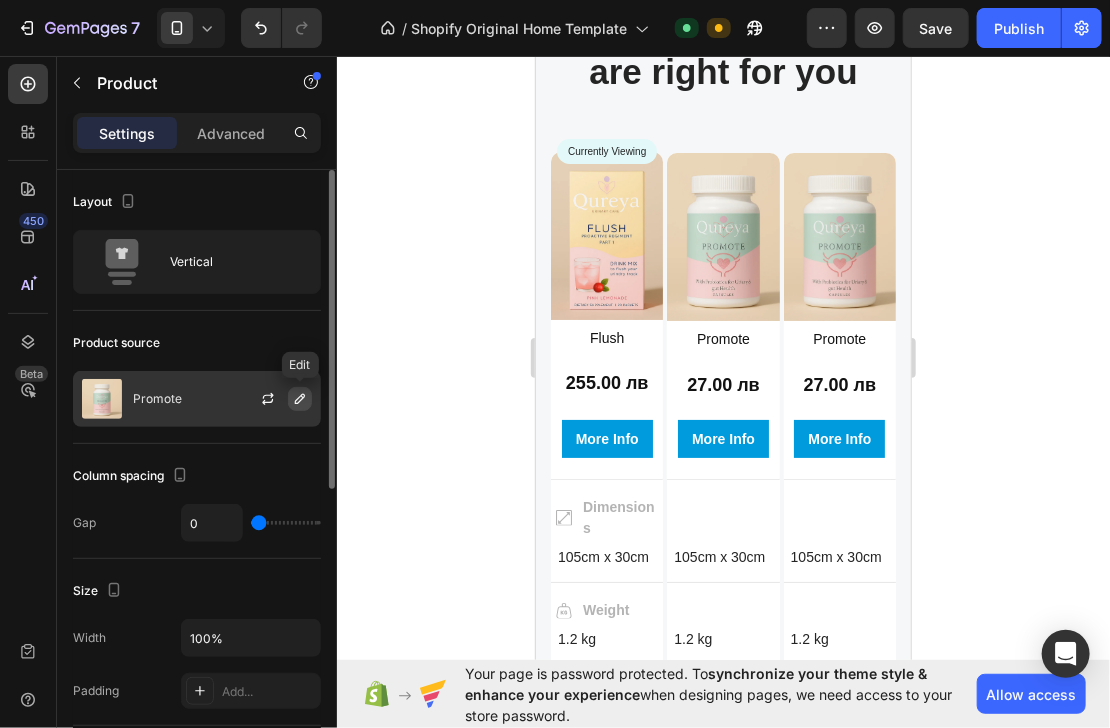 click 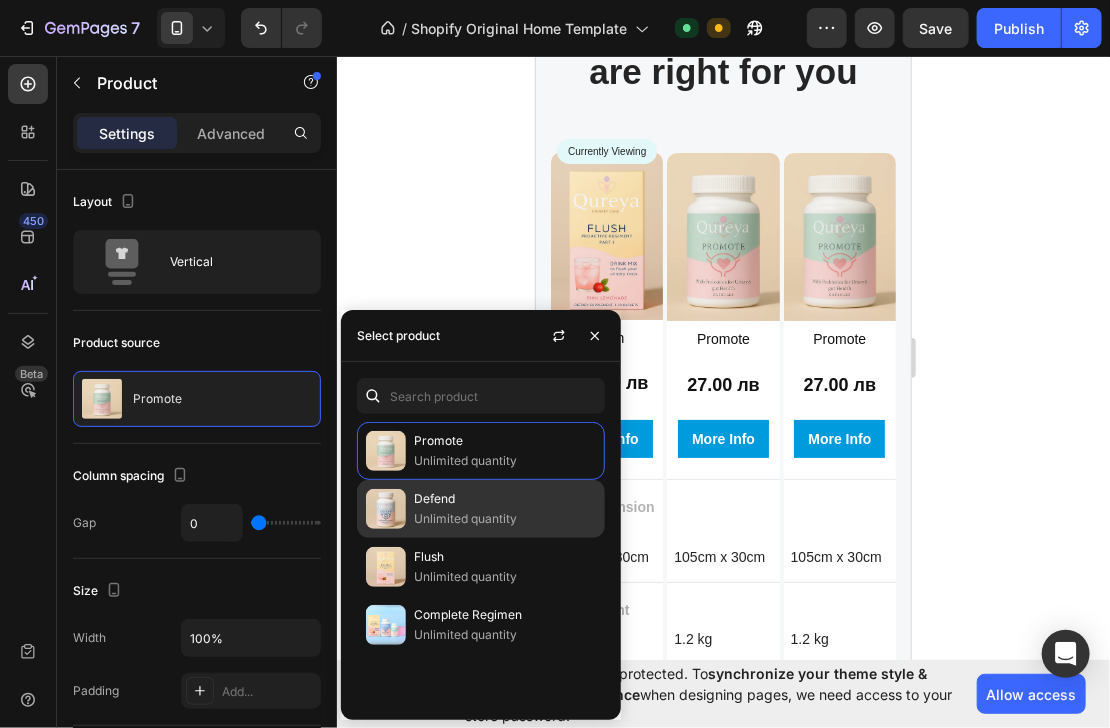 click on "Defend Unlimited quantity" 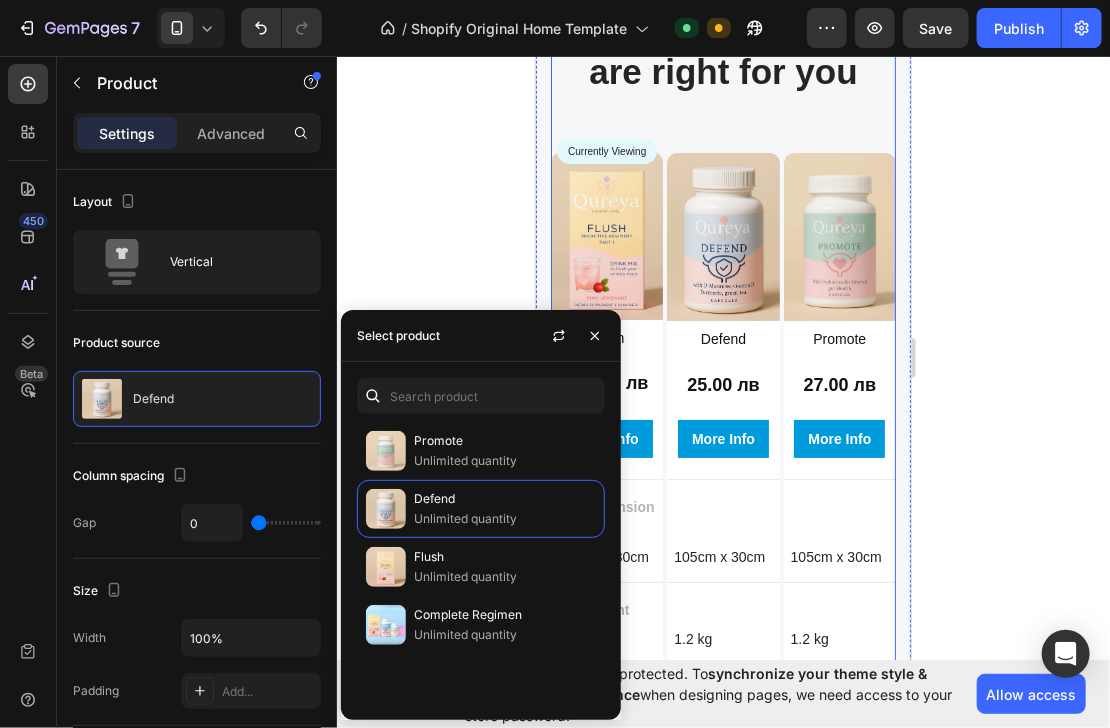 click on "⁠⁠⁠⁠⁠⁠⁠ See which of our proactive products are right for you Heading Row
Dimensions
Weight
Highlight
Gears
Brakes Item List" at bounding box center [722, 40] 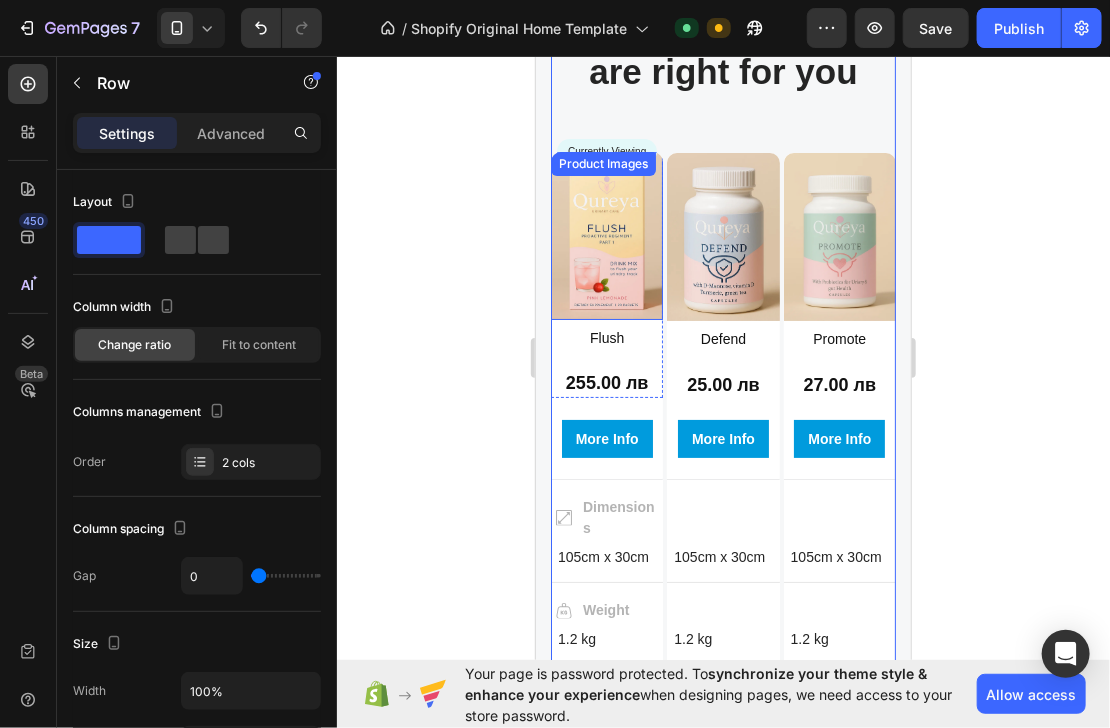 click at bounding box center [606, 235] 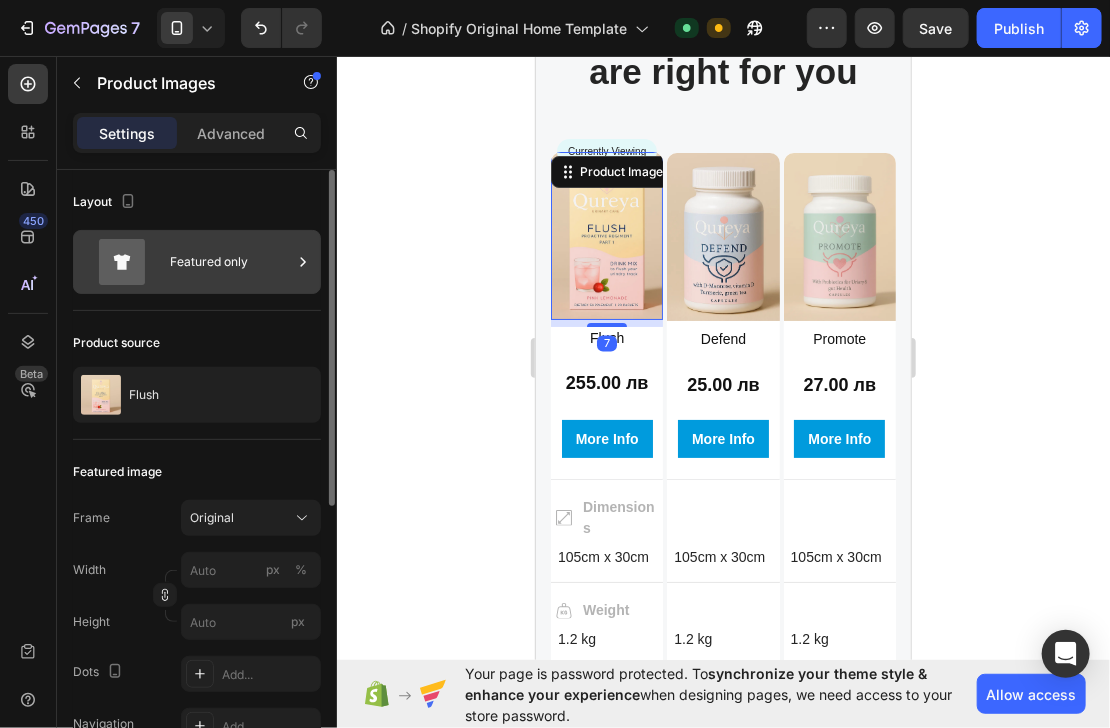 click on "Featured only" at bounding box center [231, 262] 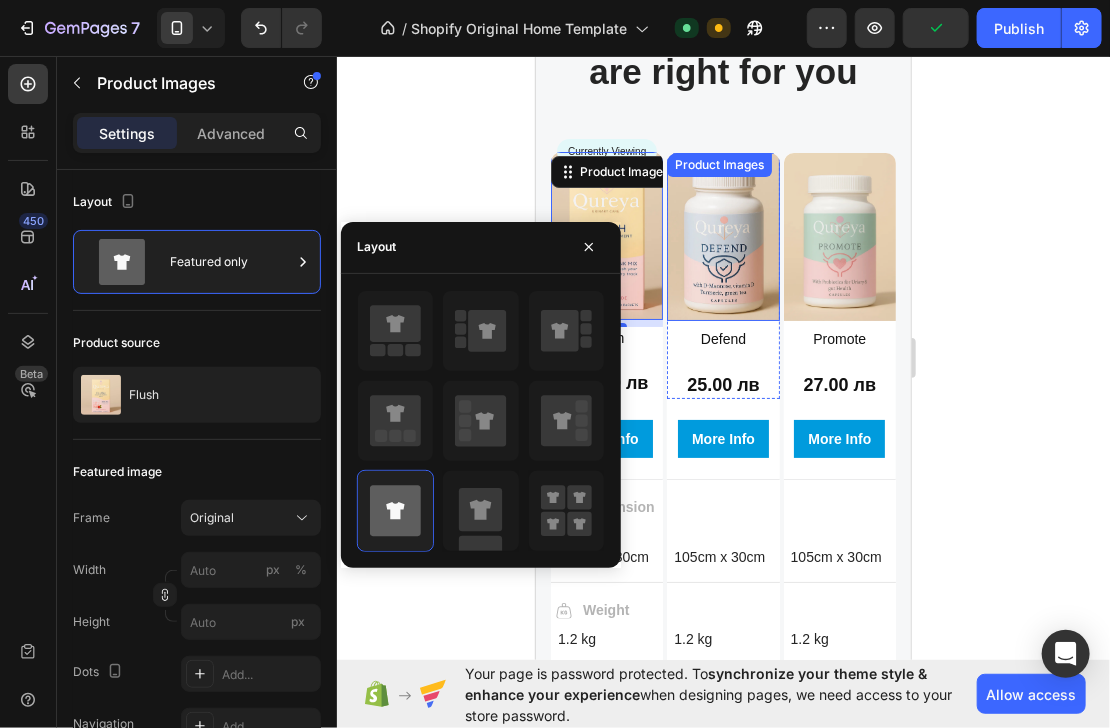 click at bounding box center [722, 236] 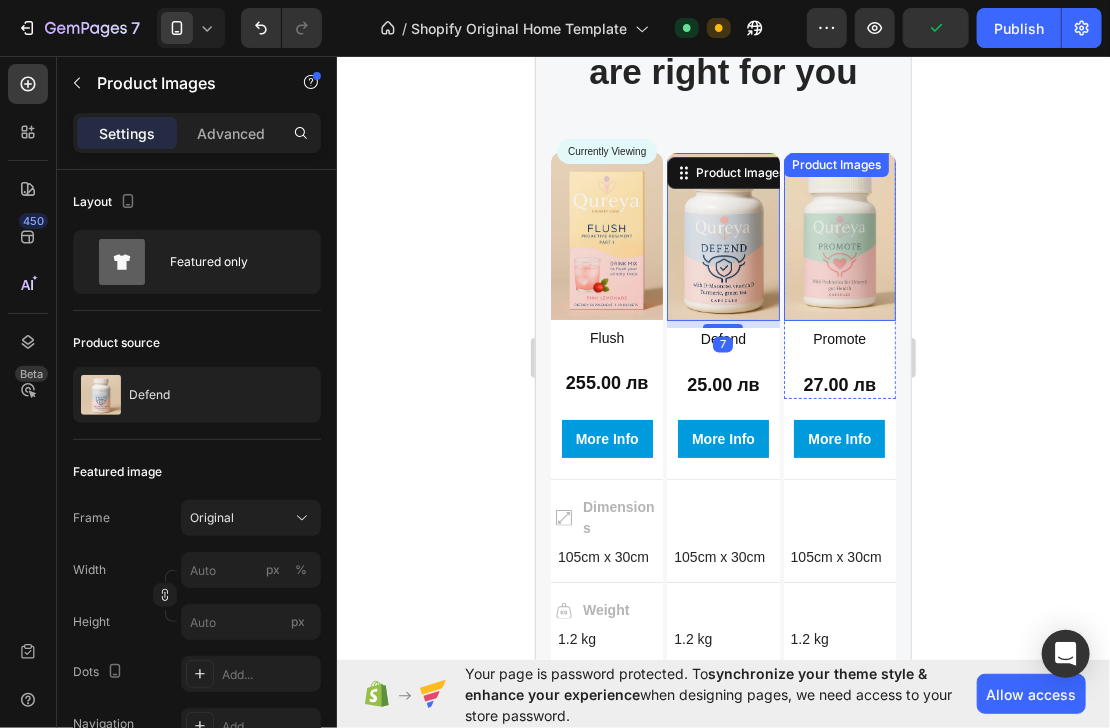 click at bounding box center [839, 236] 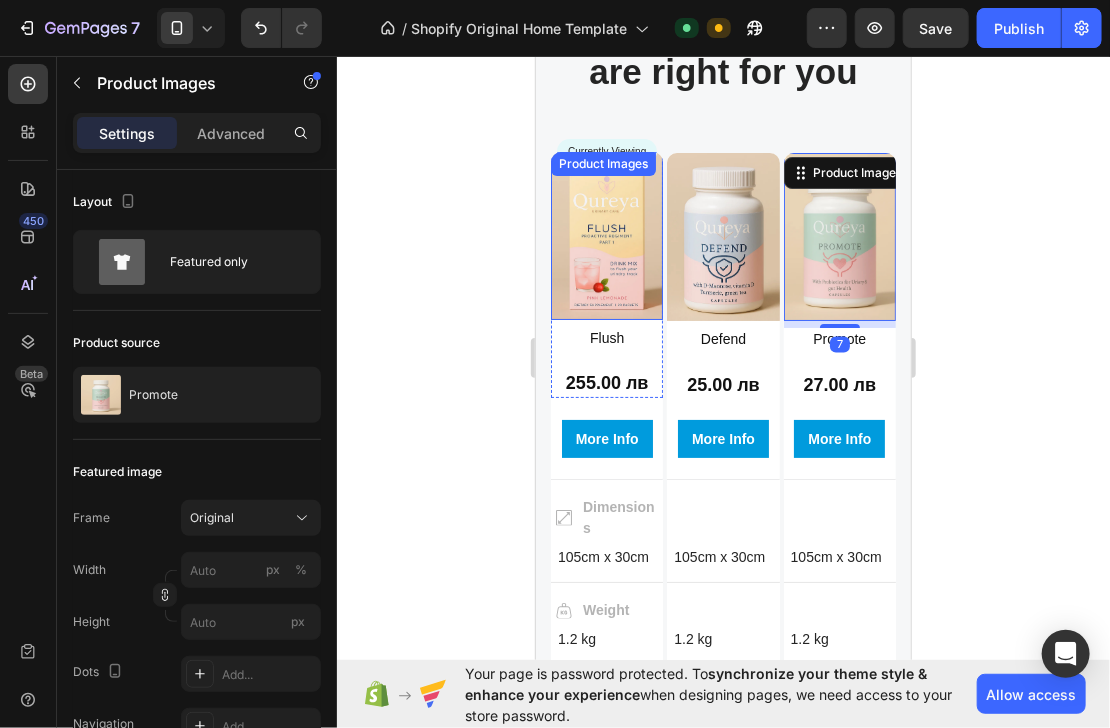 click at bounding box center (606, 235) 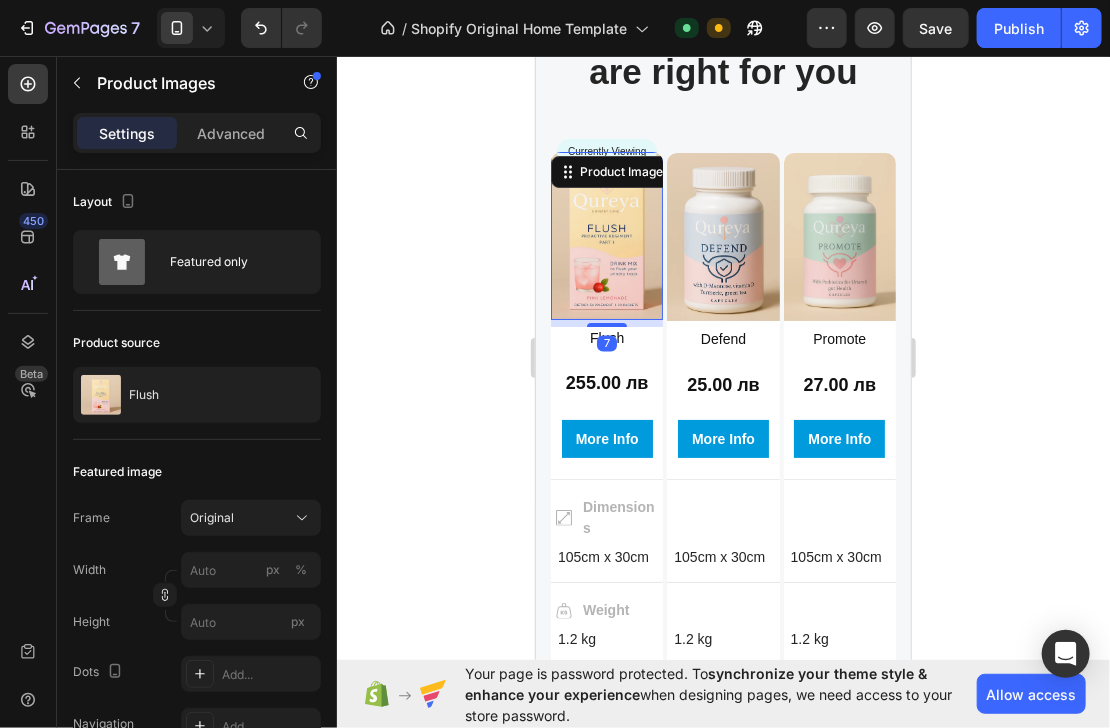 click at bounding box center [722, 236] 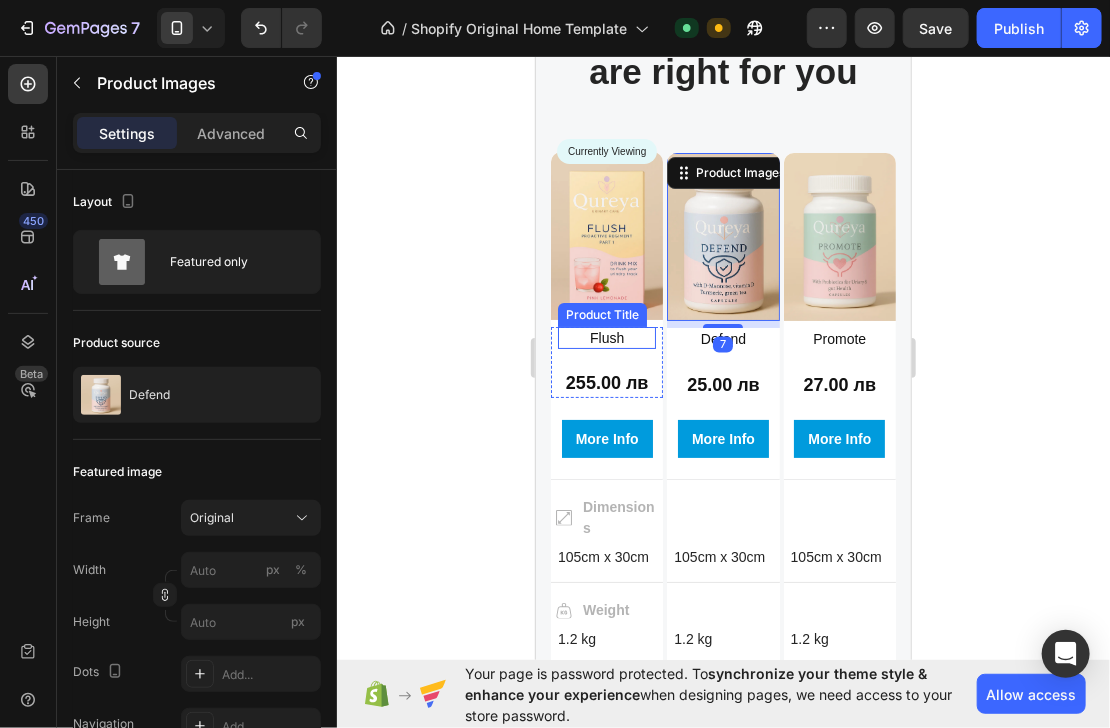click on "Flush" at bounding box center (606, 337) 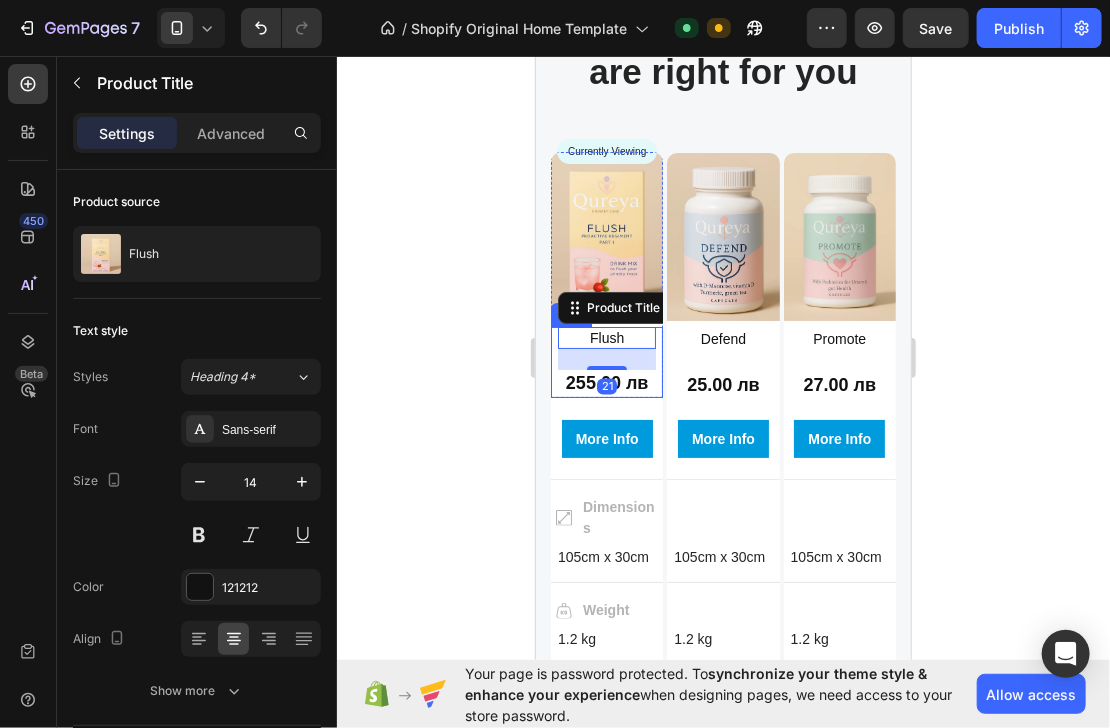 click on "Flush Product Title   Edit content in Shopify 21 255.00 лв Product Price Product Price Row" at bounding box center [606, 361] 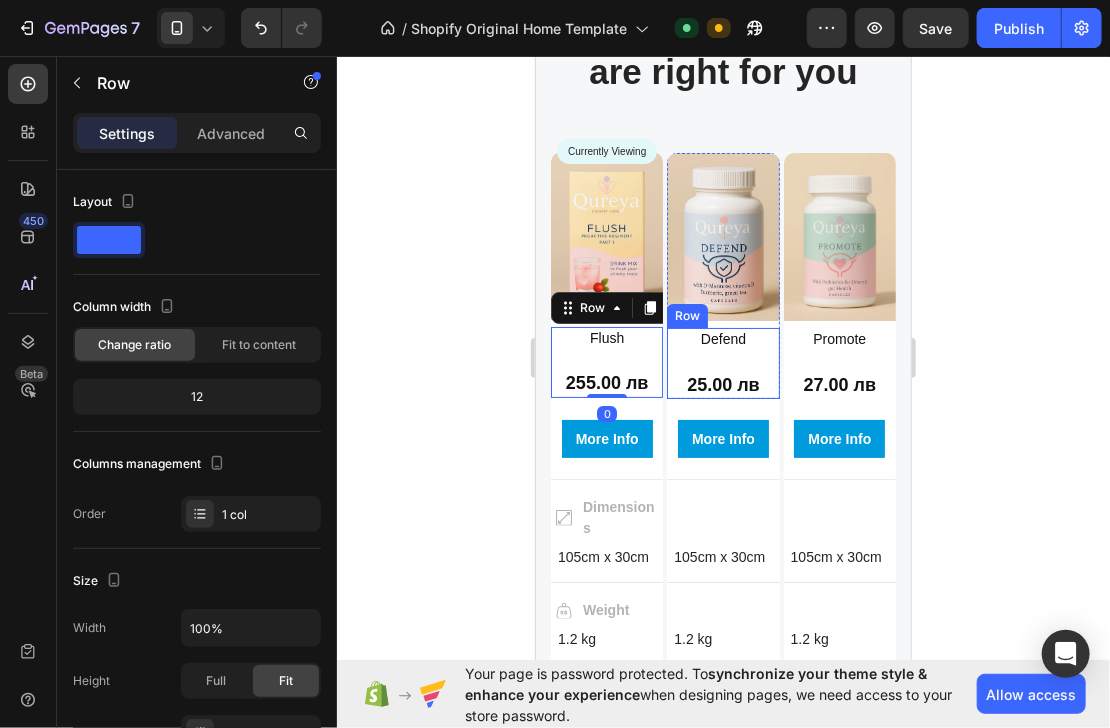 click on "Defend Product Title 25.00 лв Product Price Product Price" at bounding box center [722, 362] 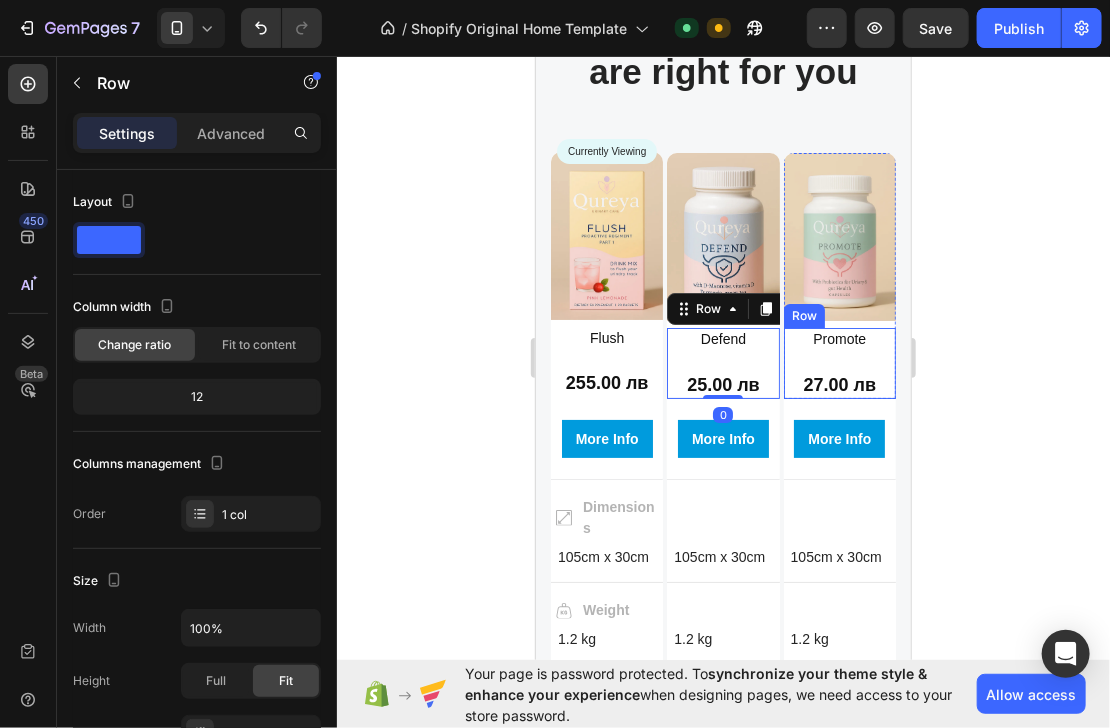 click on "Promote Product Title 27.00 лв Product Price Product Price" at bounding box center (839, 362) 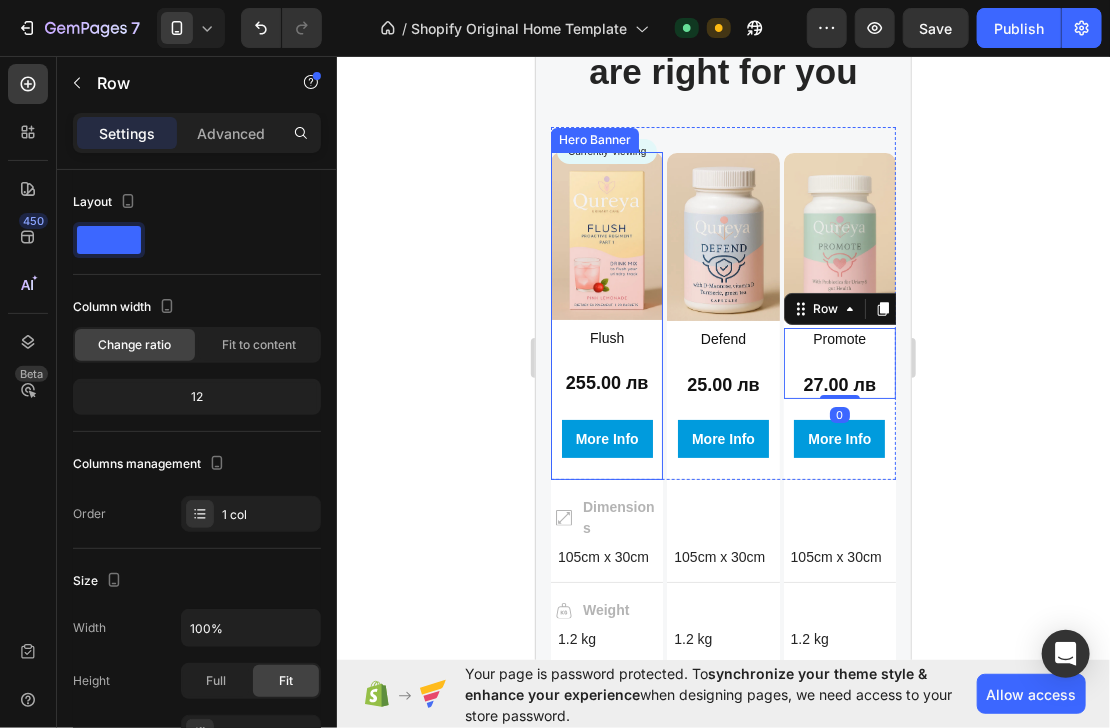 click on "Product Images Flush Product Title 255.00 лв Product Price Product Price Row Product More Info Button" at bounding box center [606, 304] 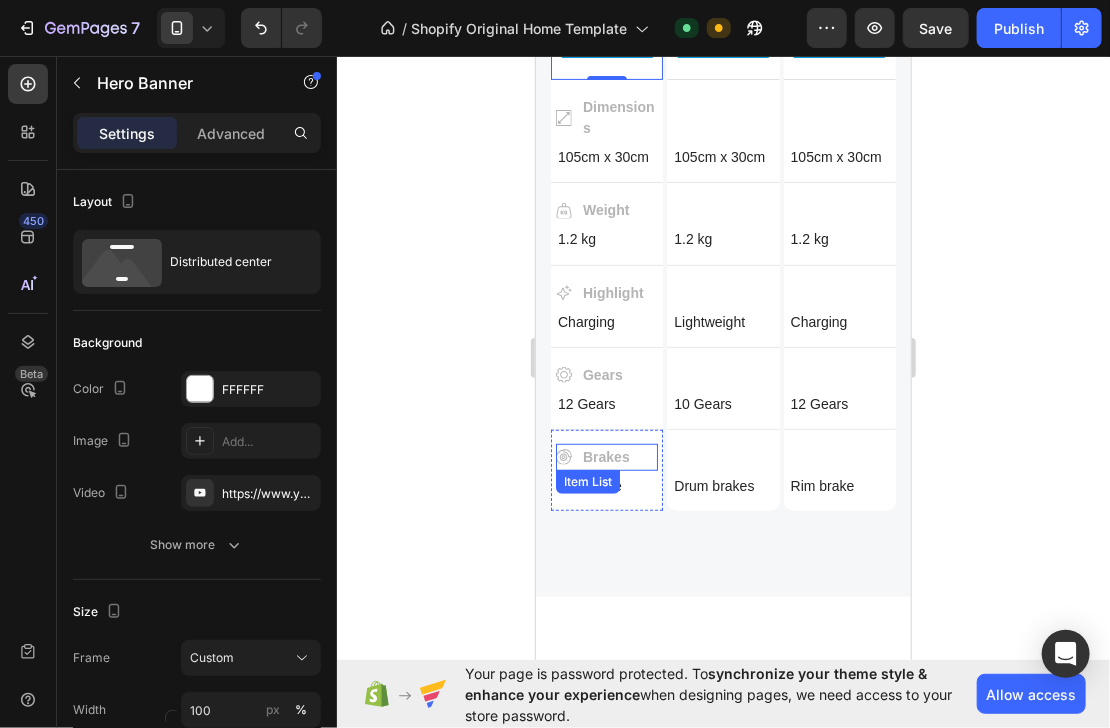 scroll, scrollTop: 2978, scrollLeft: 0, axis: vertical 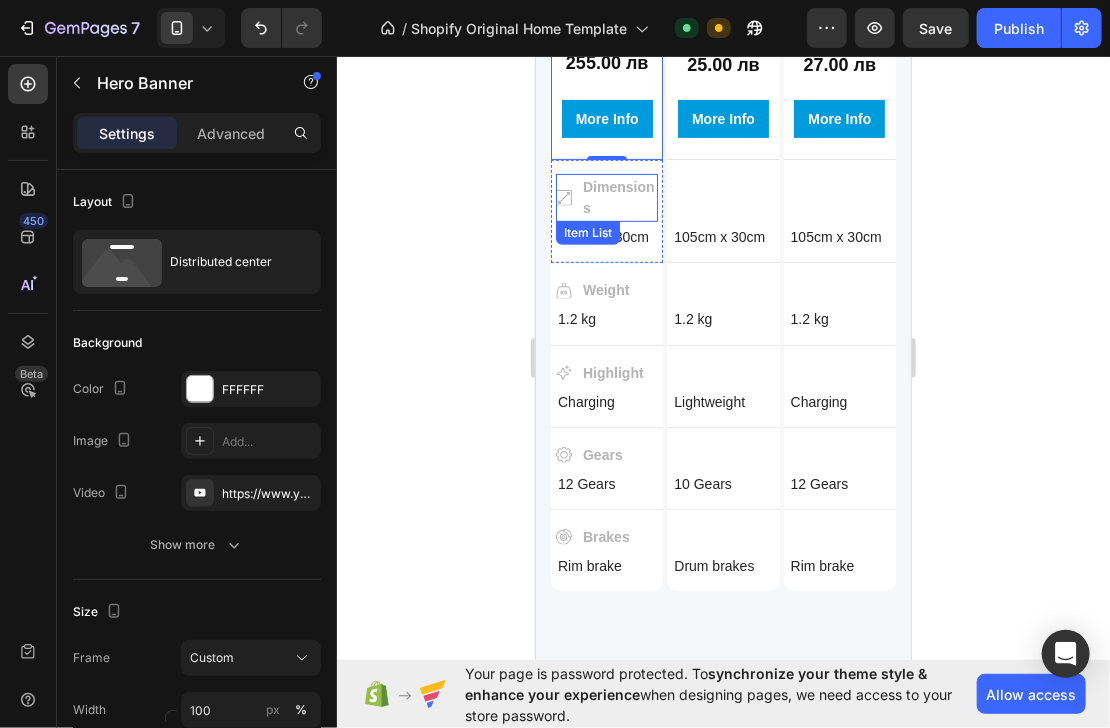 click on "Dimensions" at bounding box center (618, 197) 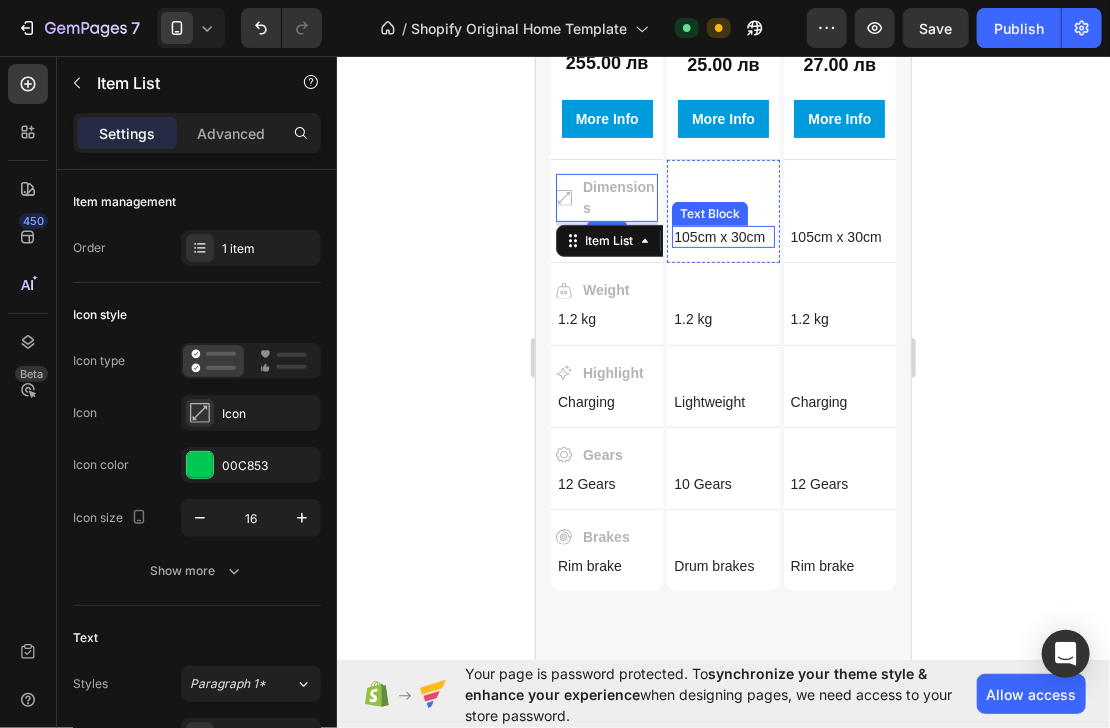 click on "105cm x 30cm Text Block" at bounding box center [722, 210] 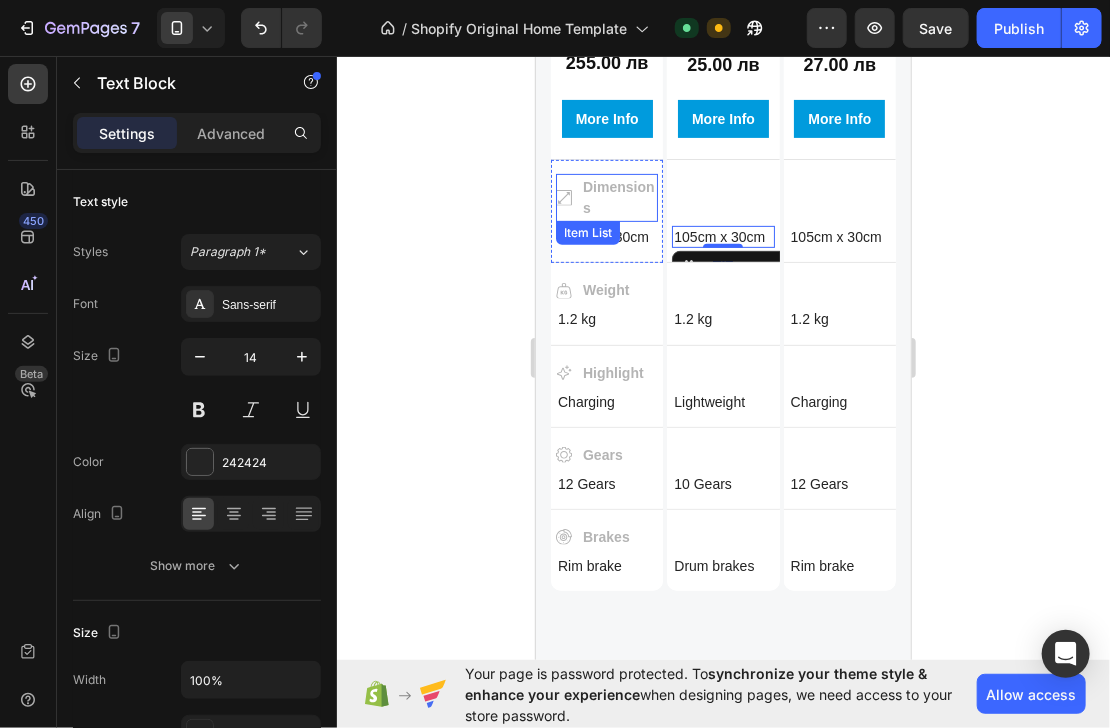 click on "Dimensions" at bounding box center (618, 197) 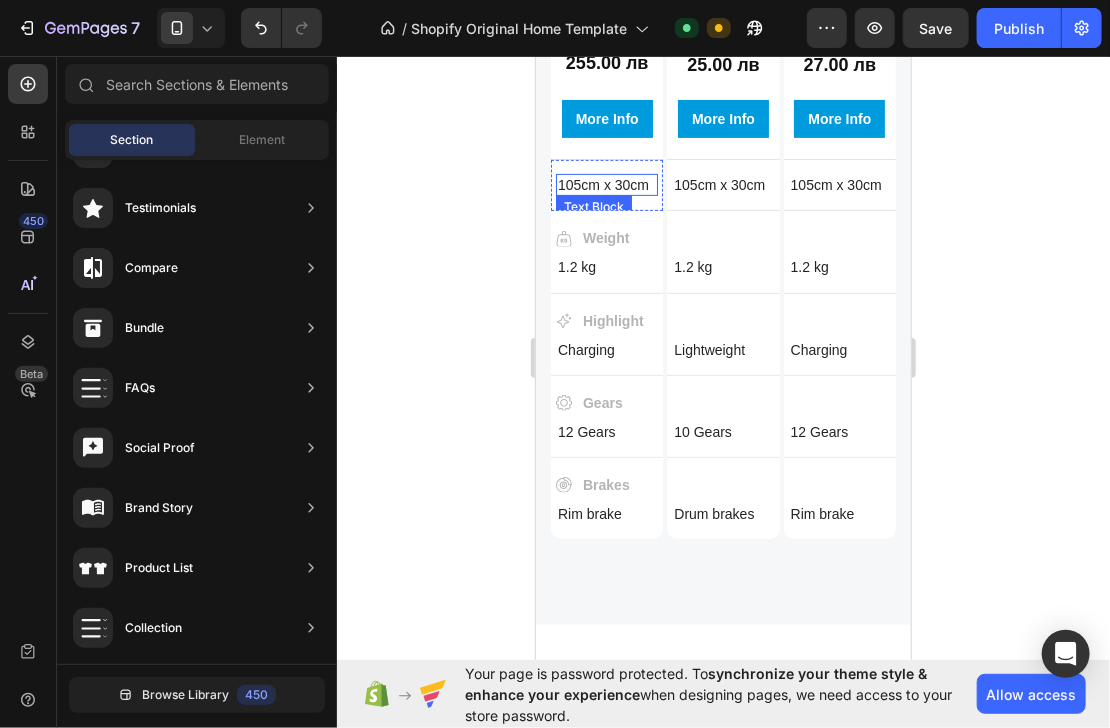 click on "105cm x 30cm" at bounding box center (606, 184) 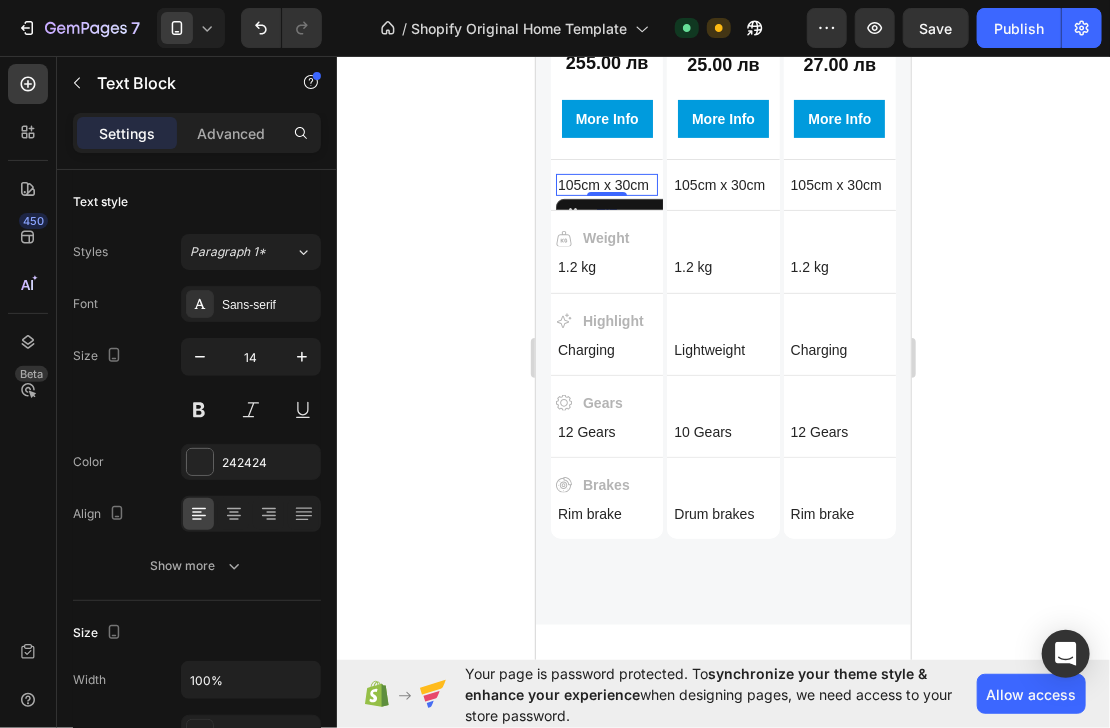 click on "105cm x 30cm" at bounding box center [606, 184] 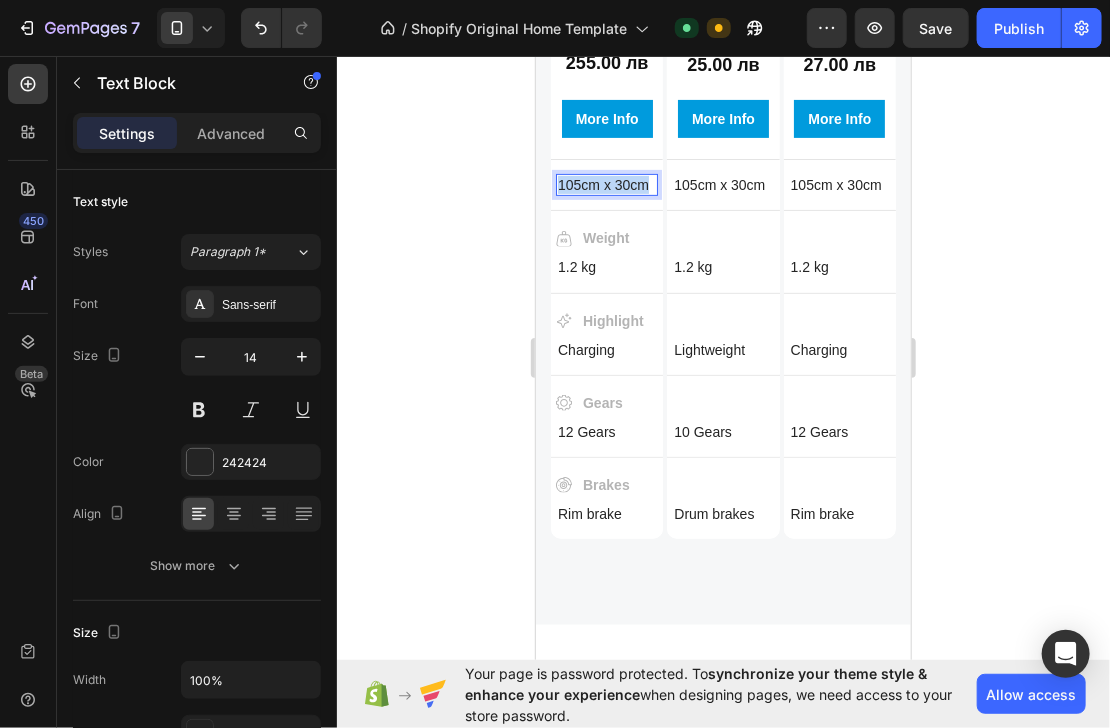 click on "105cm x 30cm" at bounding box center (606, 184) 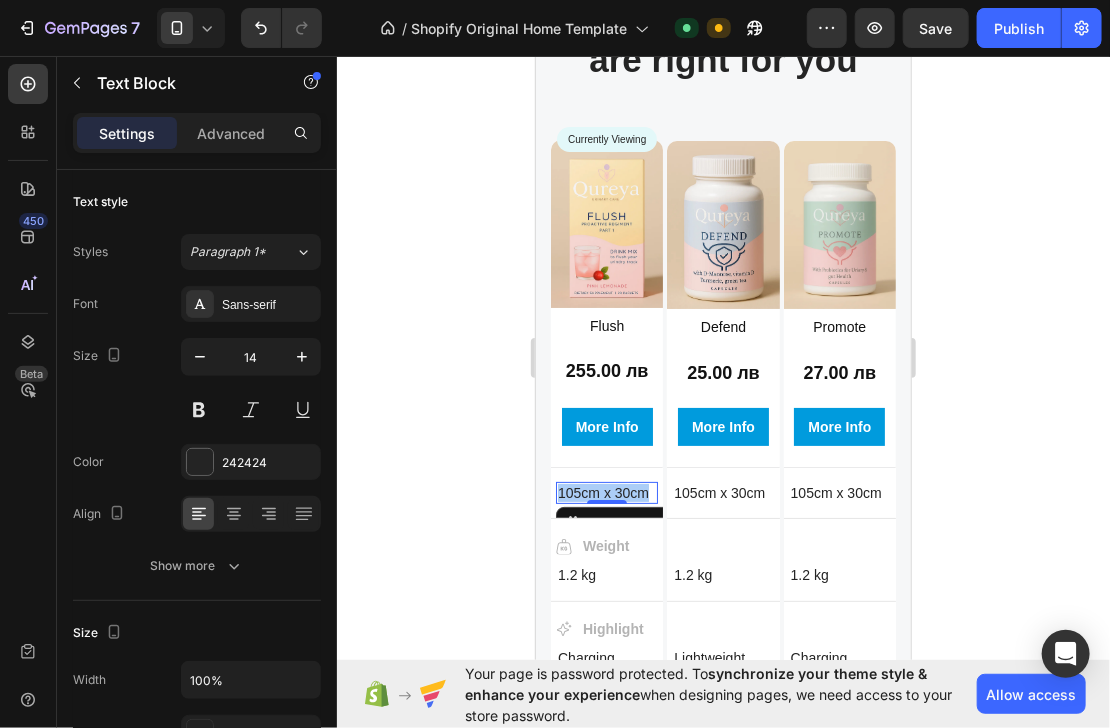 scroll, scrollTop: 2658, scrollLeft: 0, axis: vertical 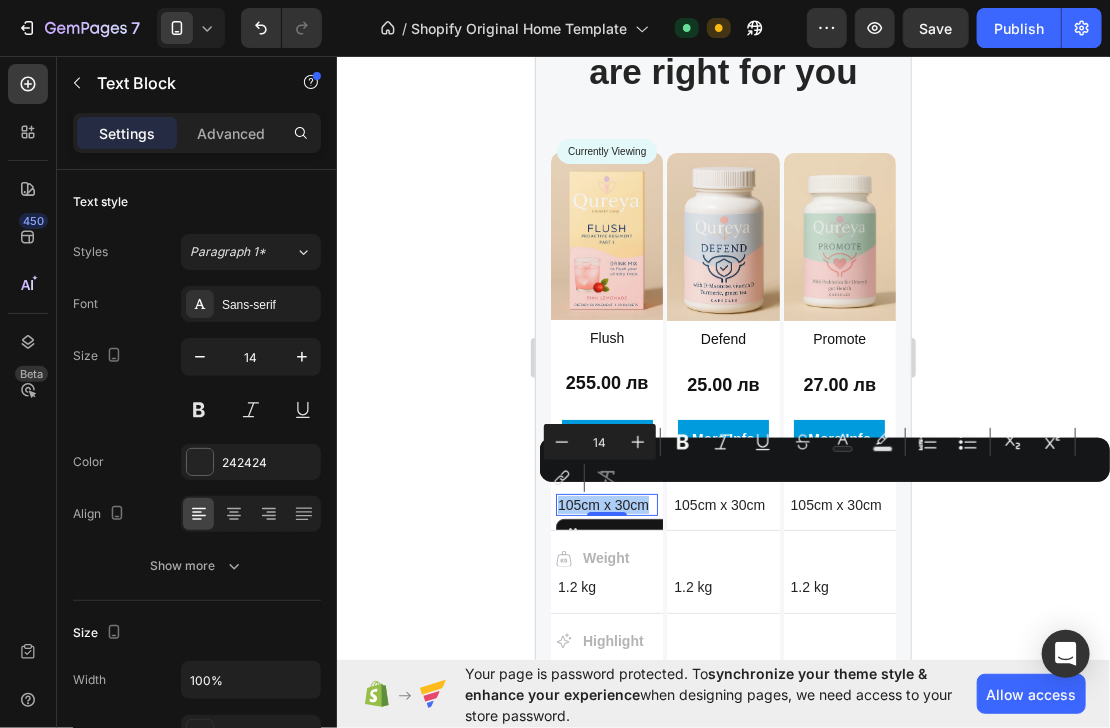 click on "Minus 14 Plus Bold Italic Underline       Strikethrough
Text Color
Text Background Color Numbered List Bulleted List Subscript Superscript       link Remove Format" at bounding box center (825, 460) 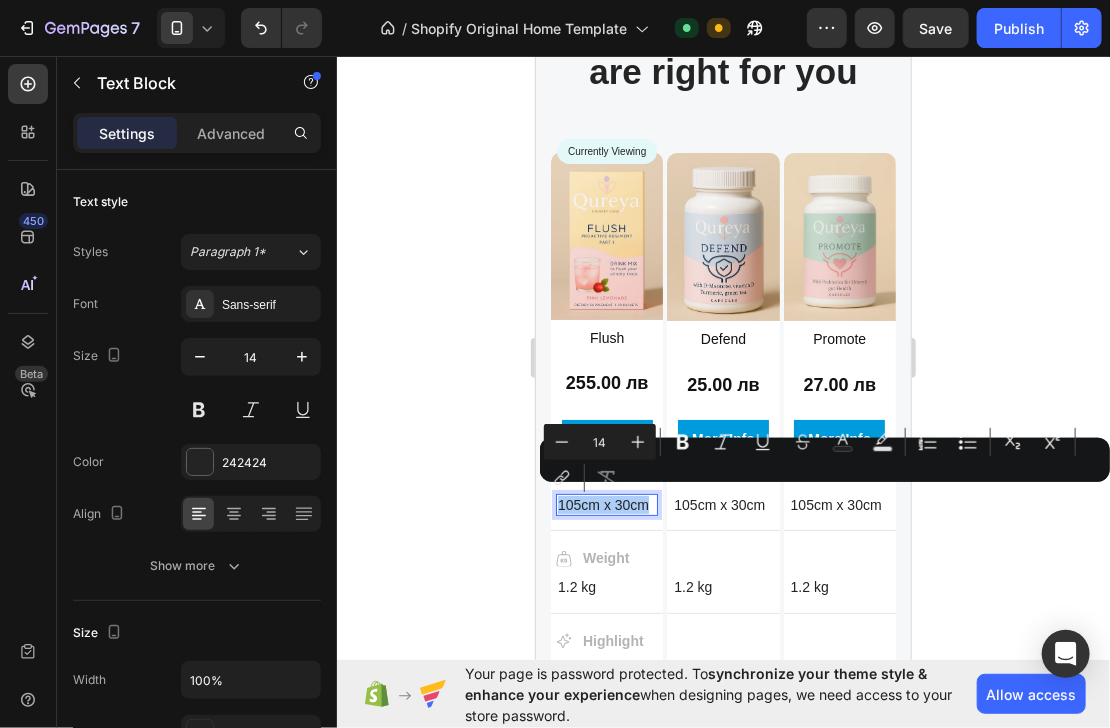 click on "Minus 14 Plus Bold Italic Underline       Strikethrough
Text Color
Text Background Color Numbered List Bulleted List Subscript Superscript       link Remove Format" at bounding box center [825, 460] 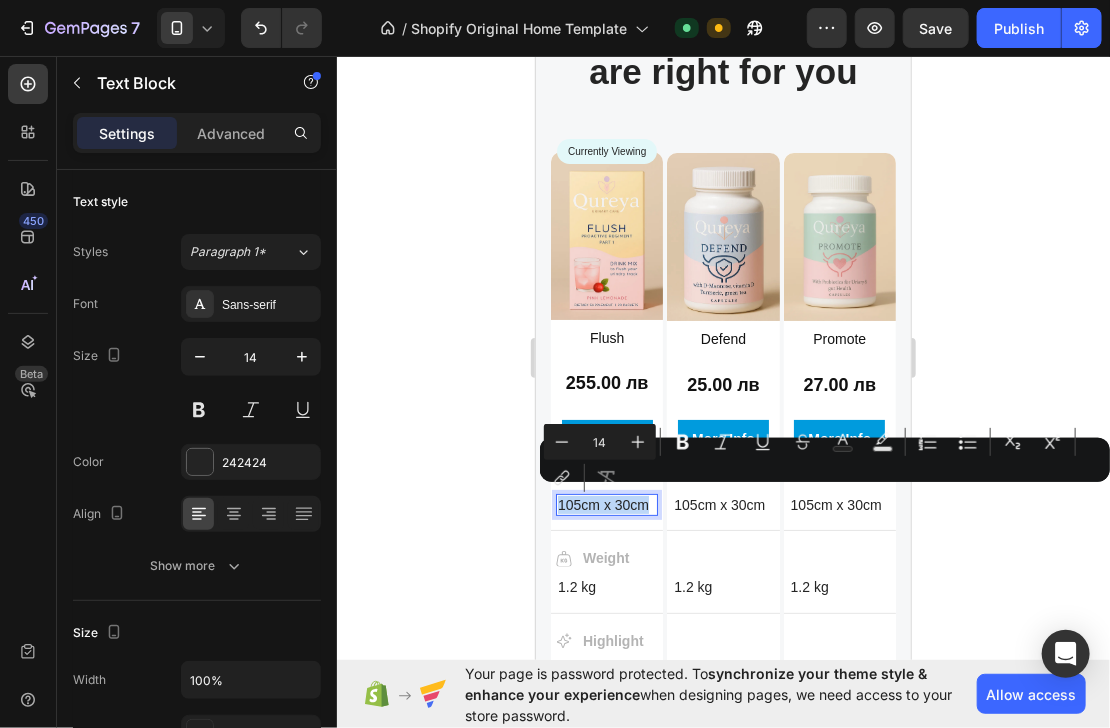 click on "105cm x 30cm" at bounding box center [606, 504] 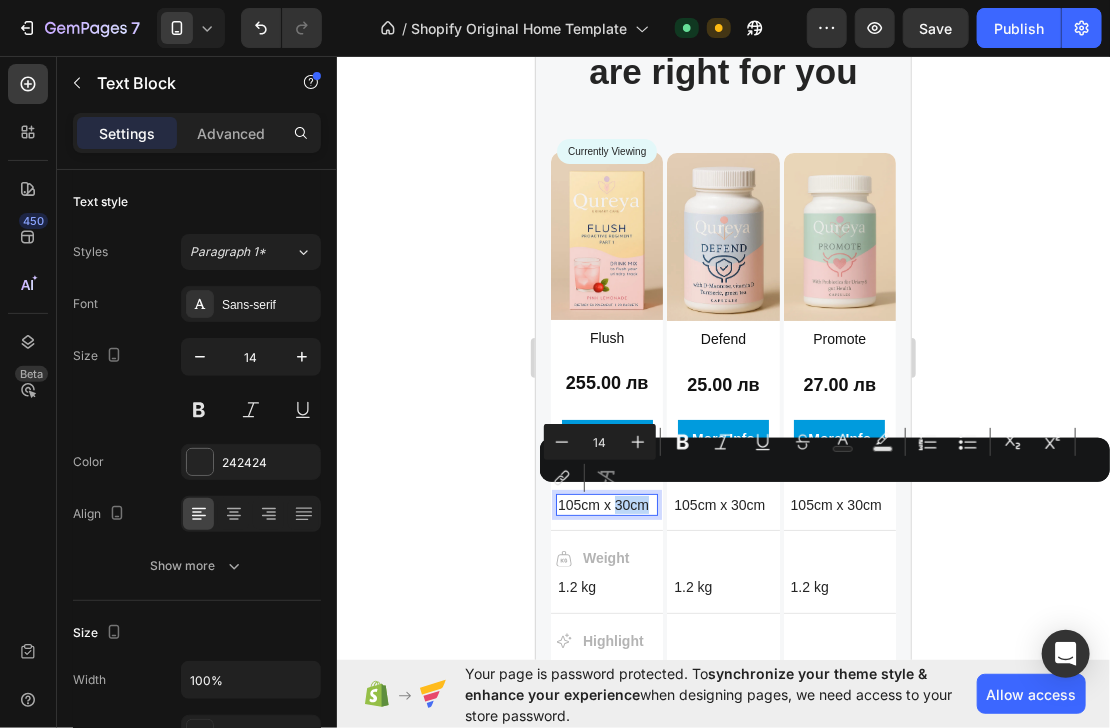 click on "105cm x 30cm" at bounding box center [606, 504] 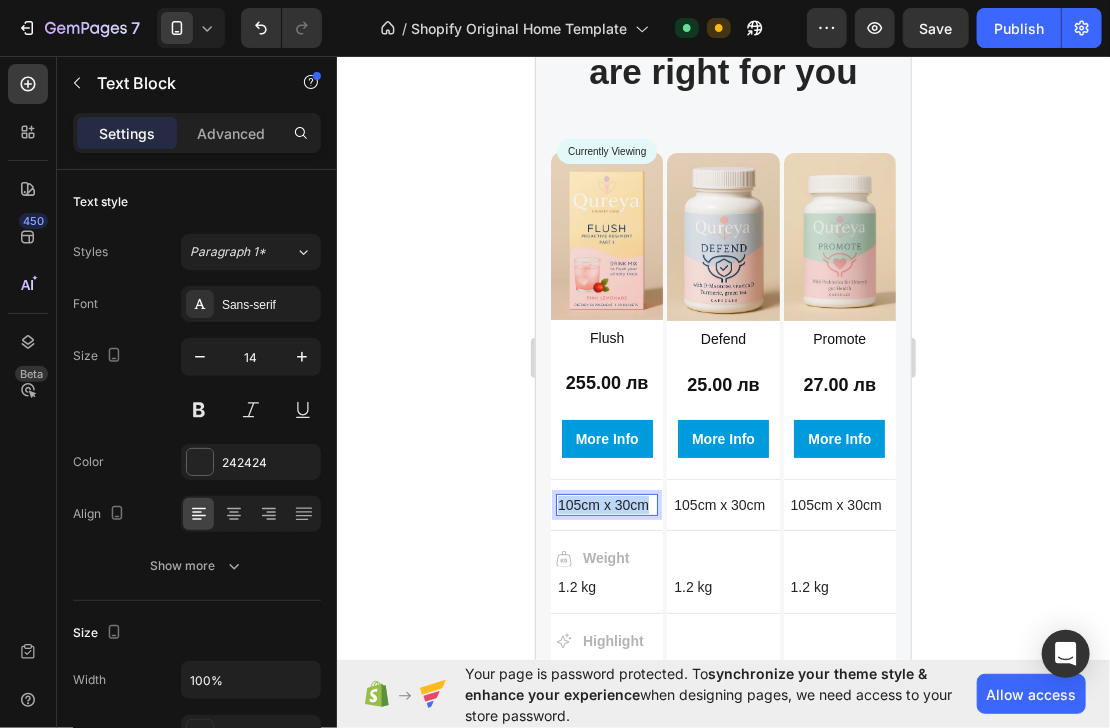 click on "105cm x 30cm" at bounding box center (606, 504) 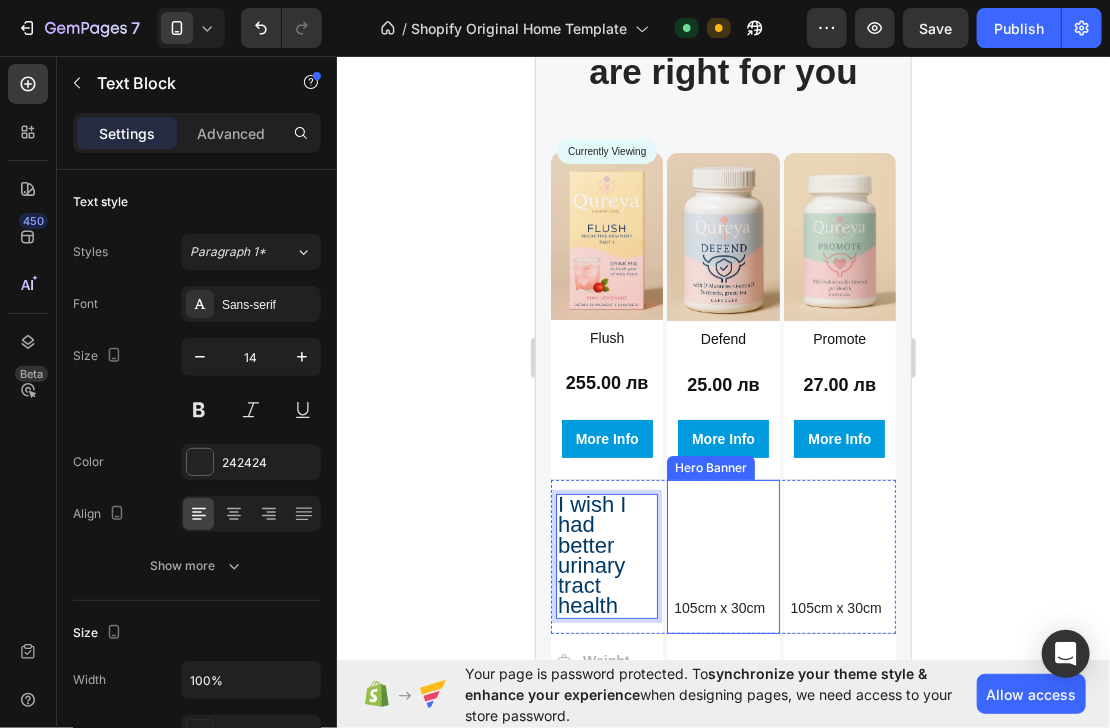 click at bounding box center [722, 555] 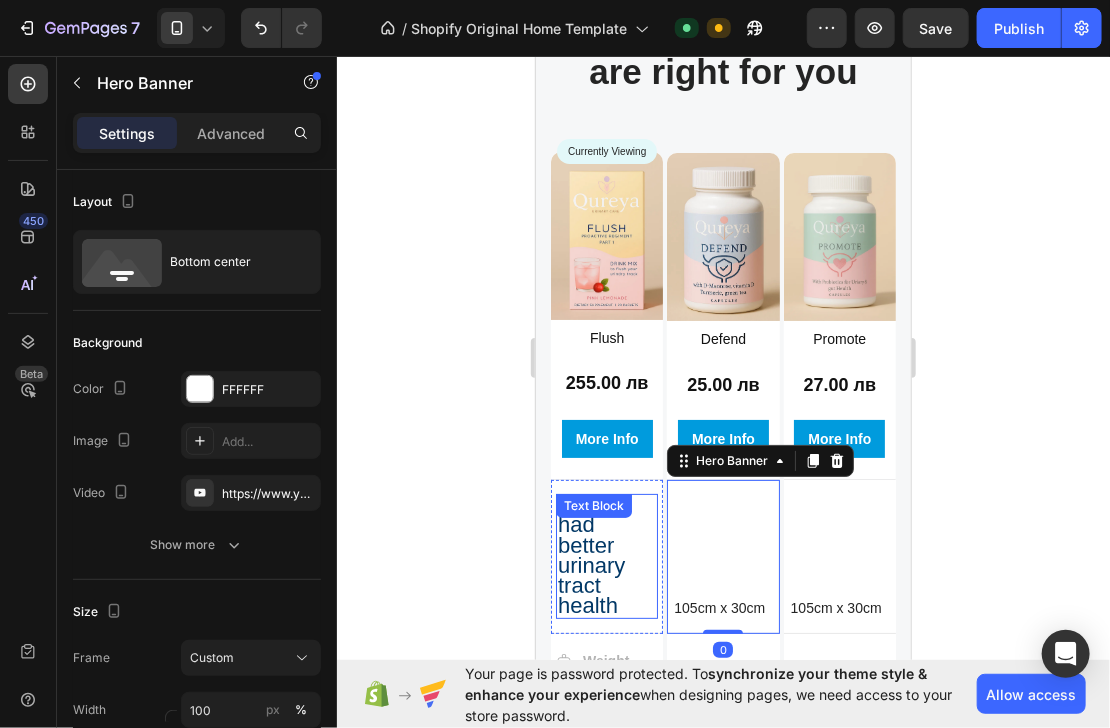 click on "I wish I had better urinary tract health" at bounding box center (606, 555) 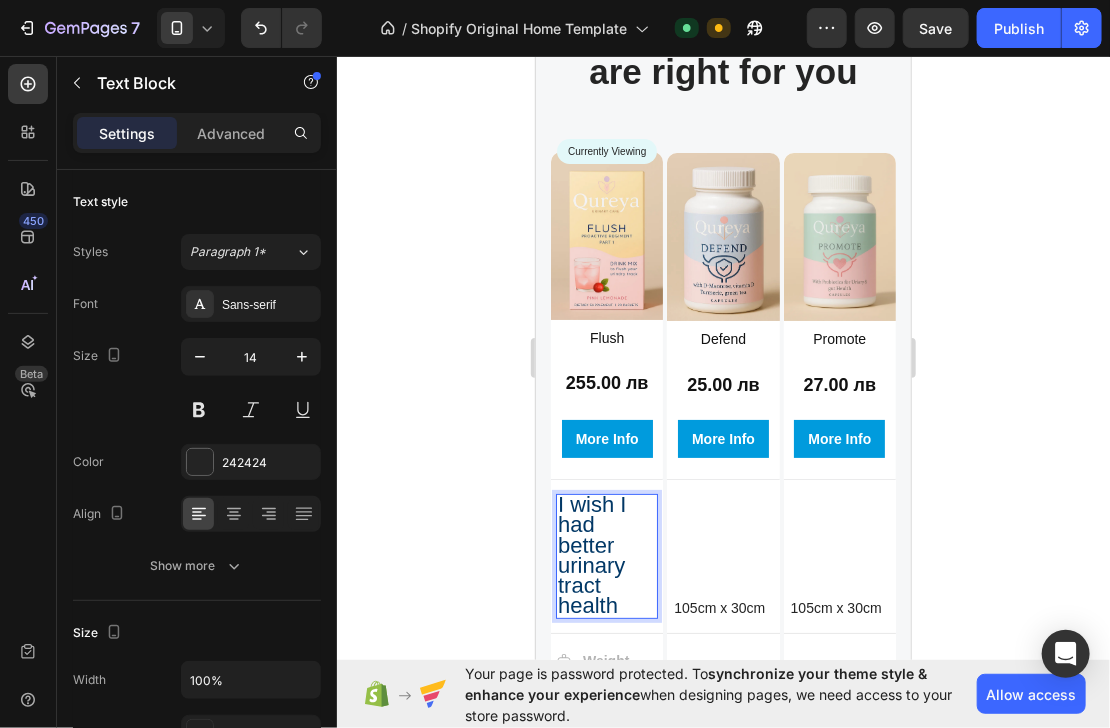 click on "I wish I had better urinary tract health" at bounding box center [606, 555] 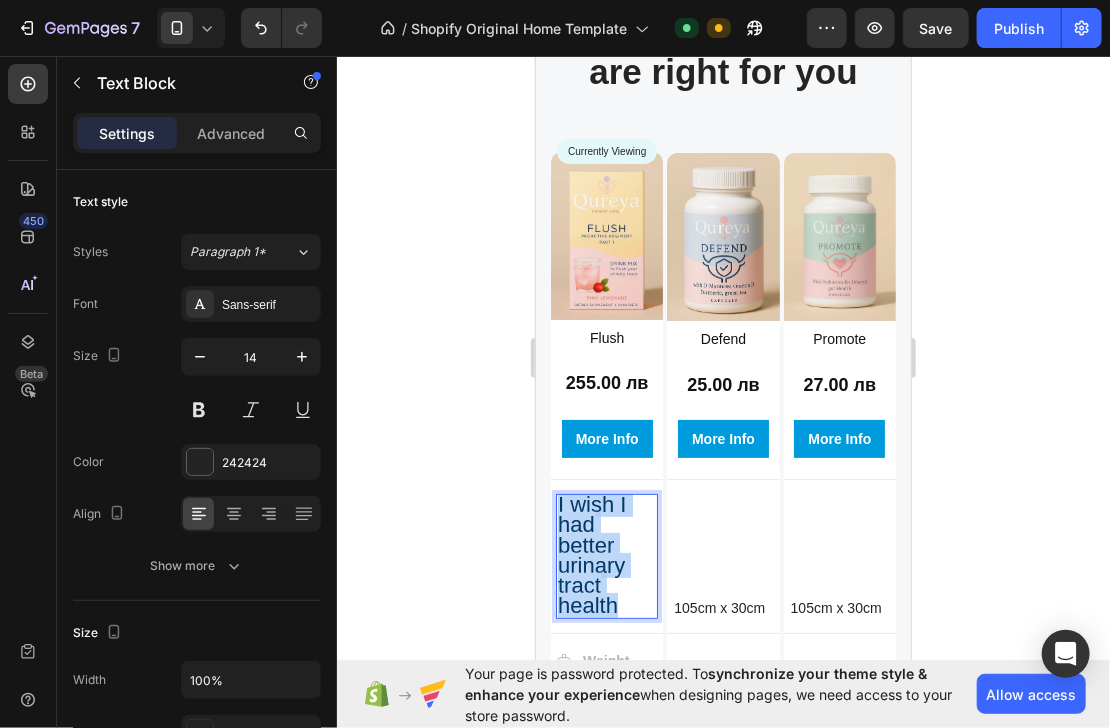 click on "I wish I had better urinary tract health" at bounding box center [606, 555] 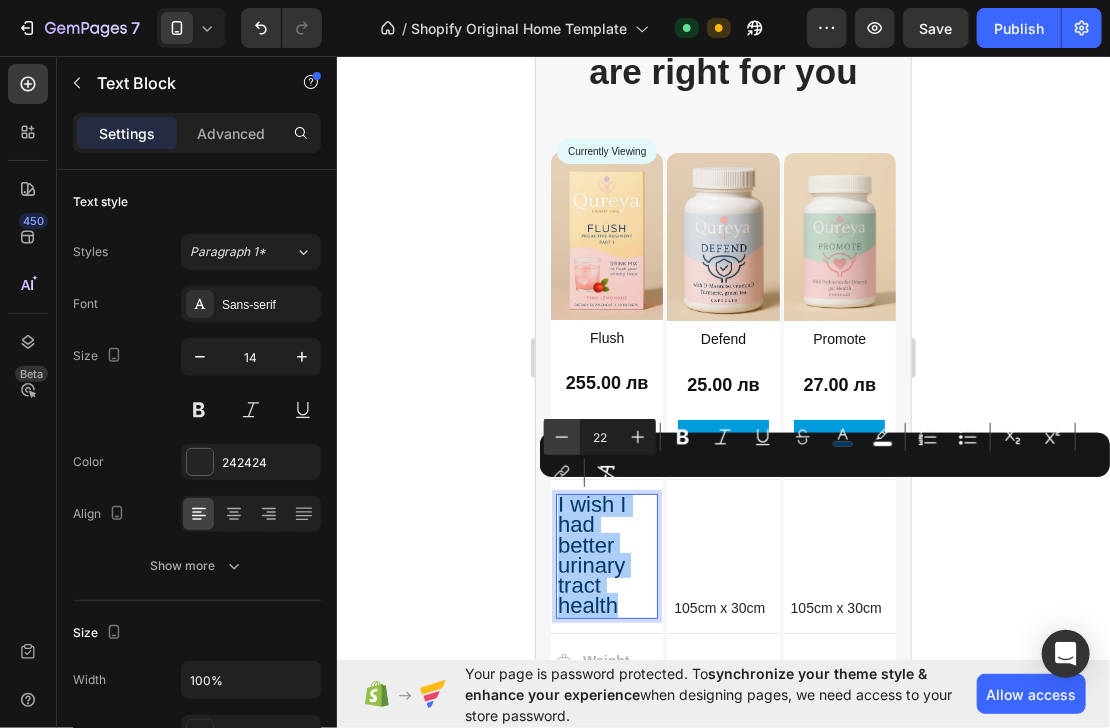 click 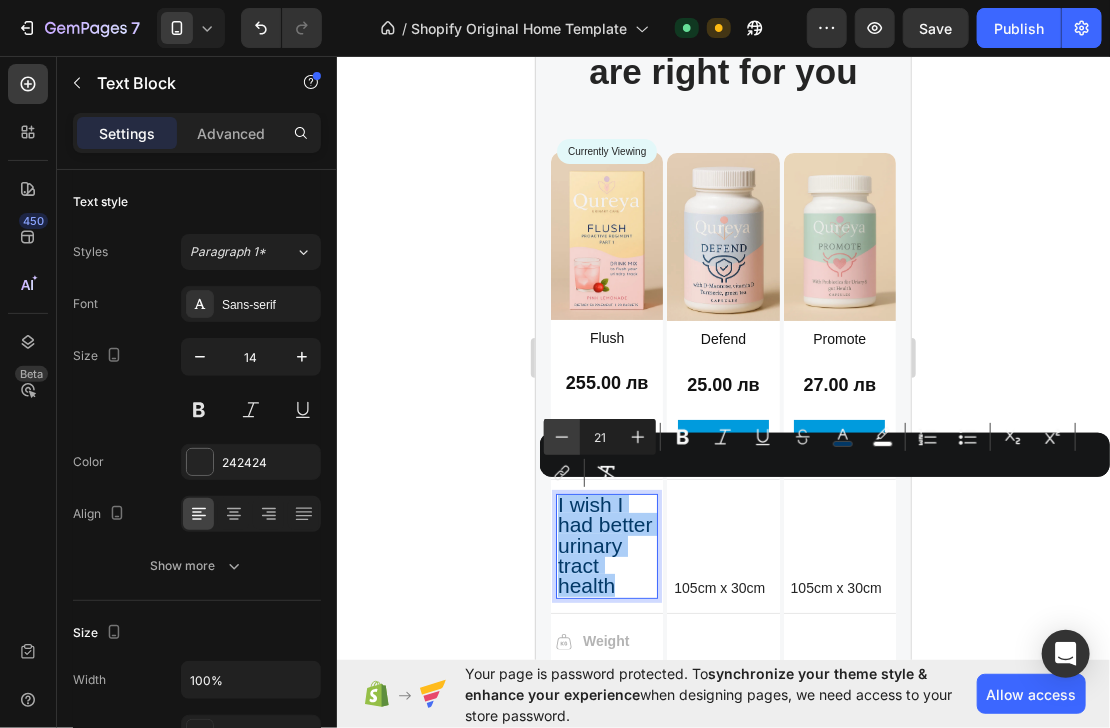 click 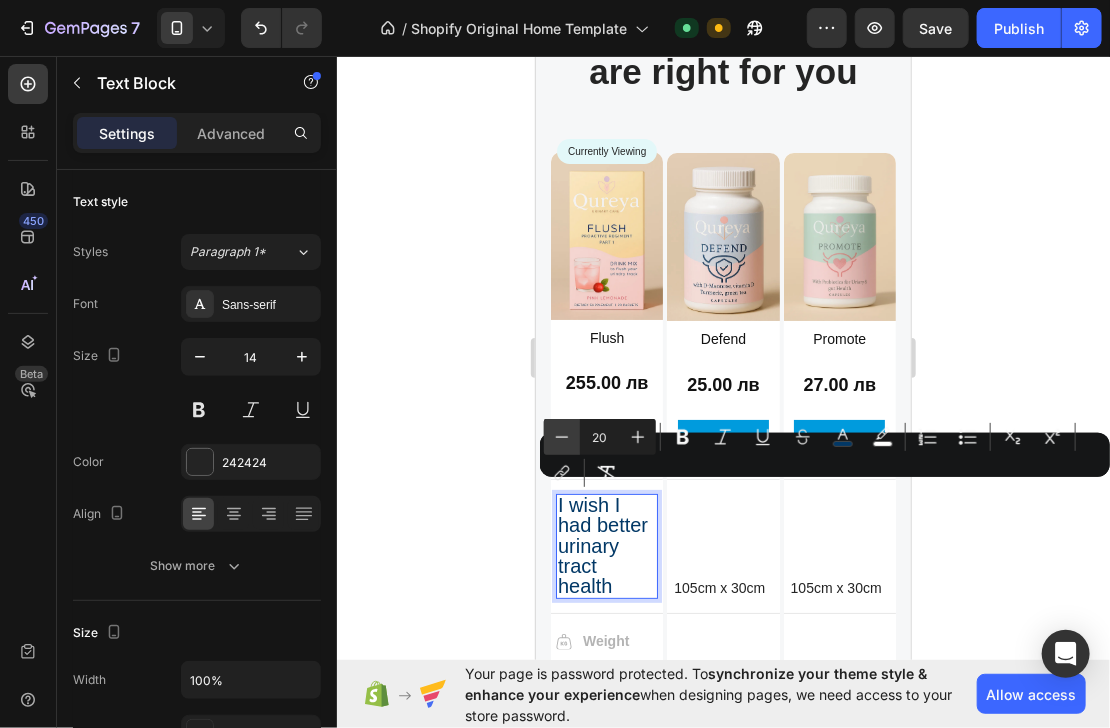 click 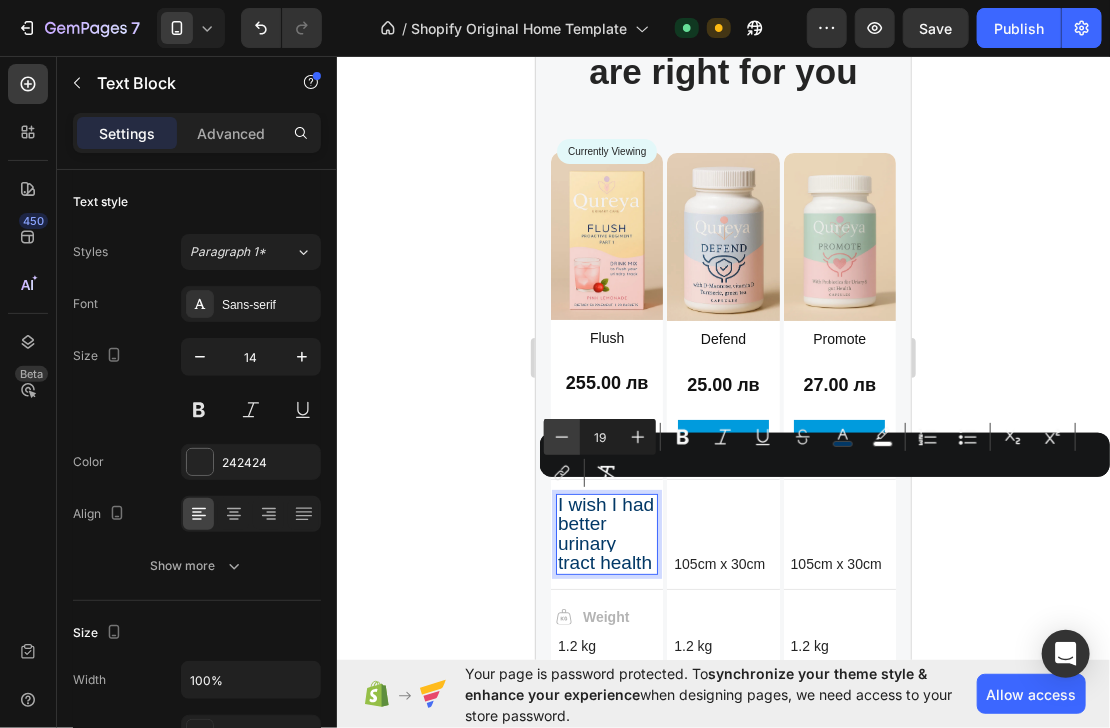 click 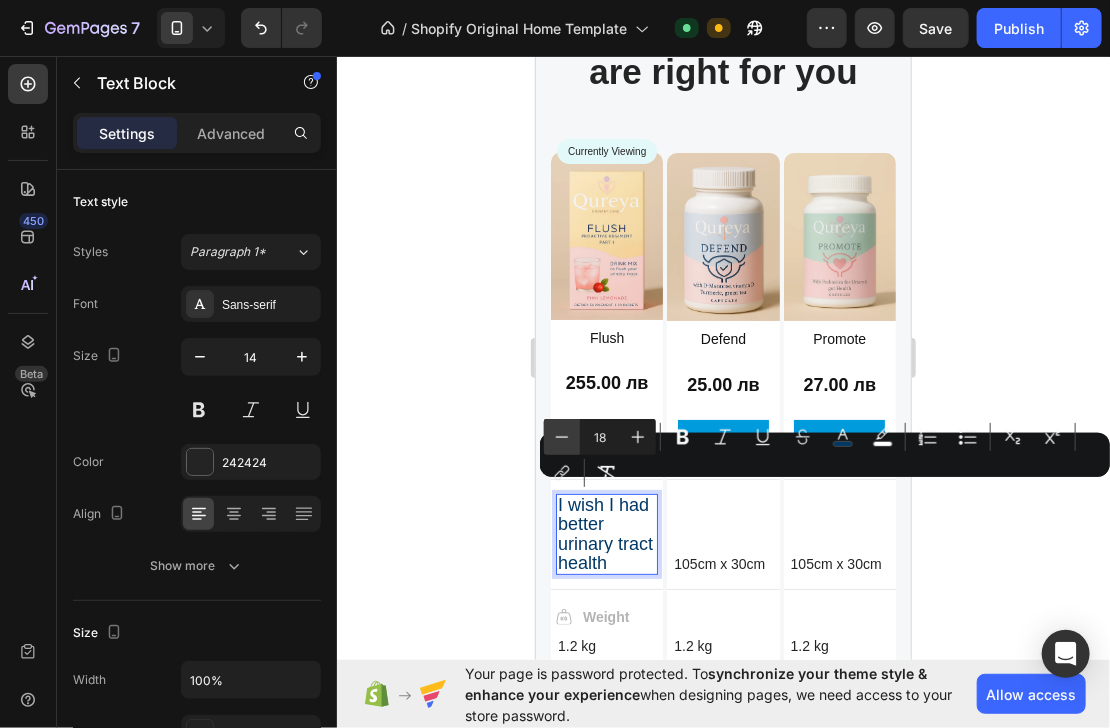click 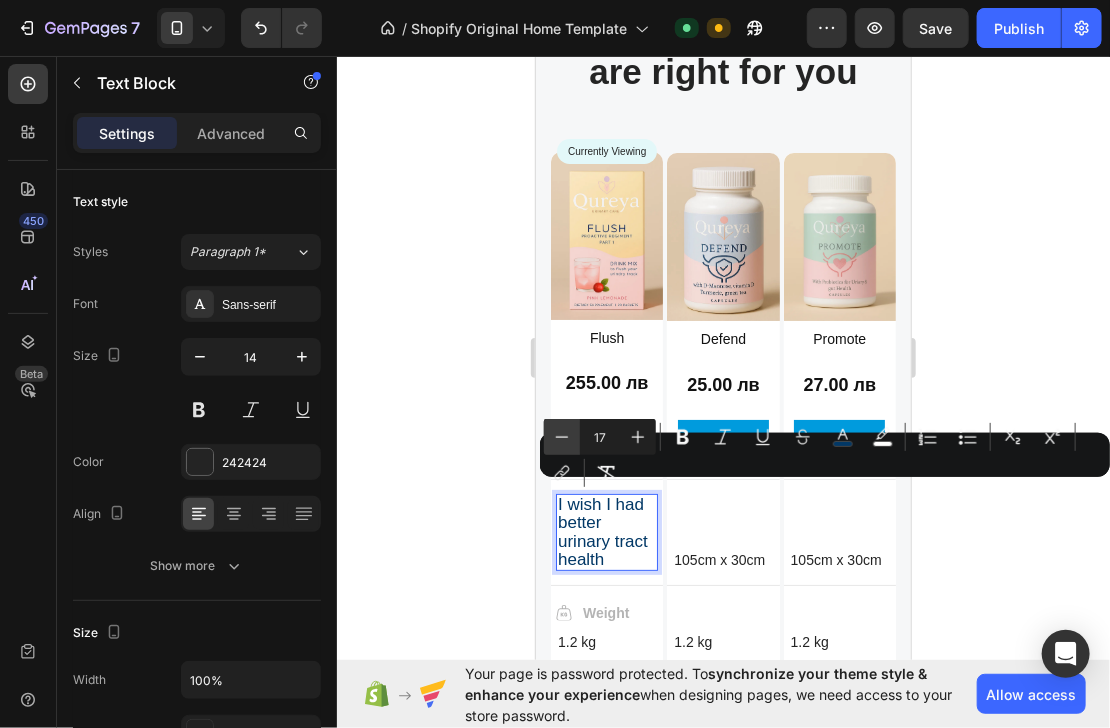 click 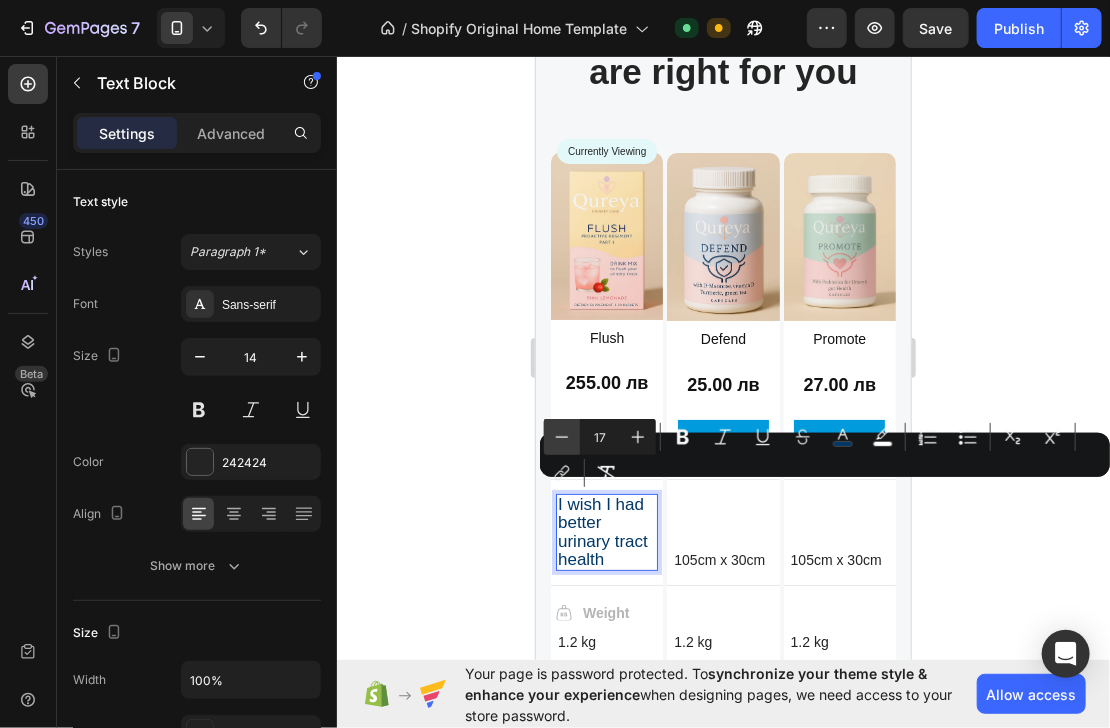 type on "16" 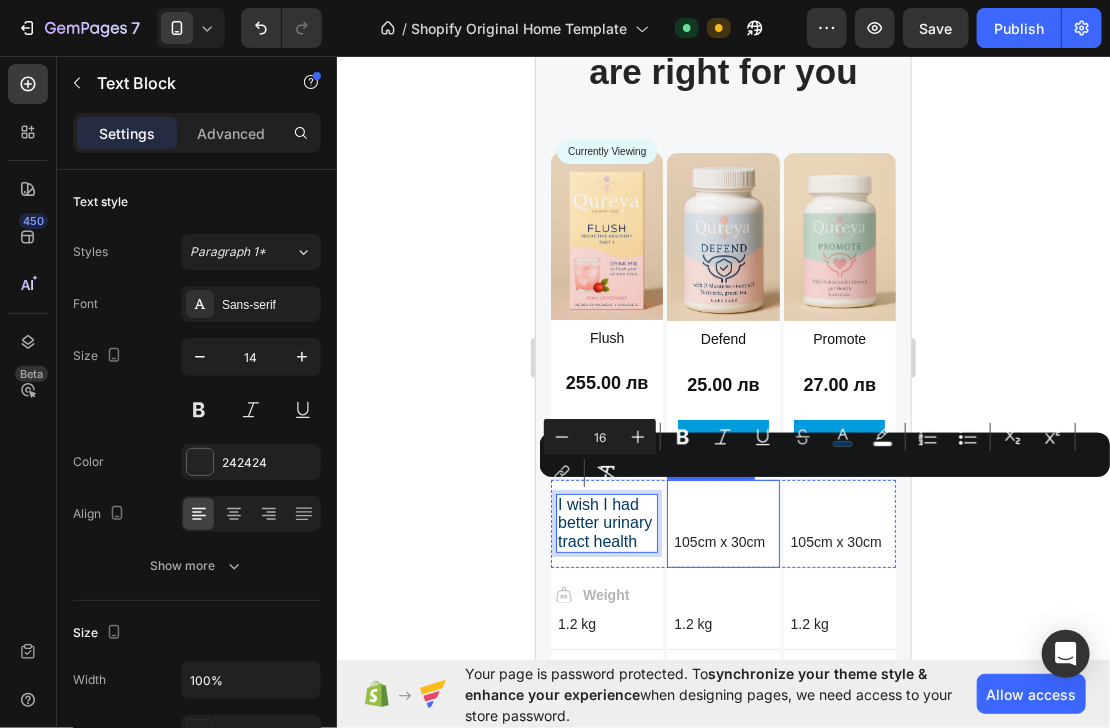 click at bounding box center [722, 522] 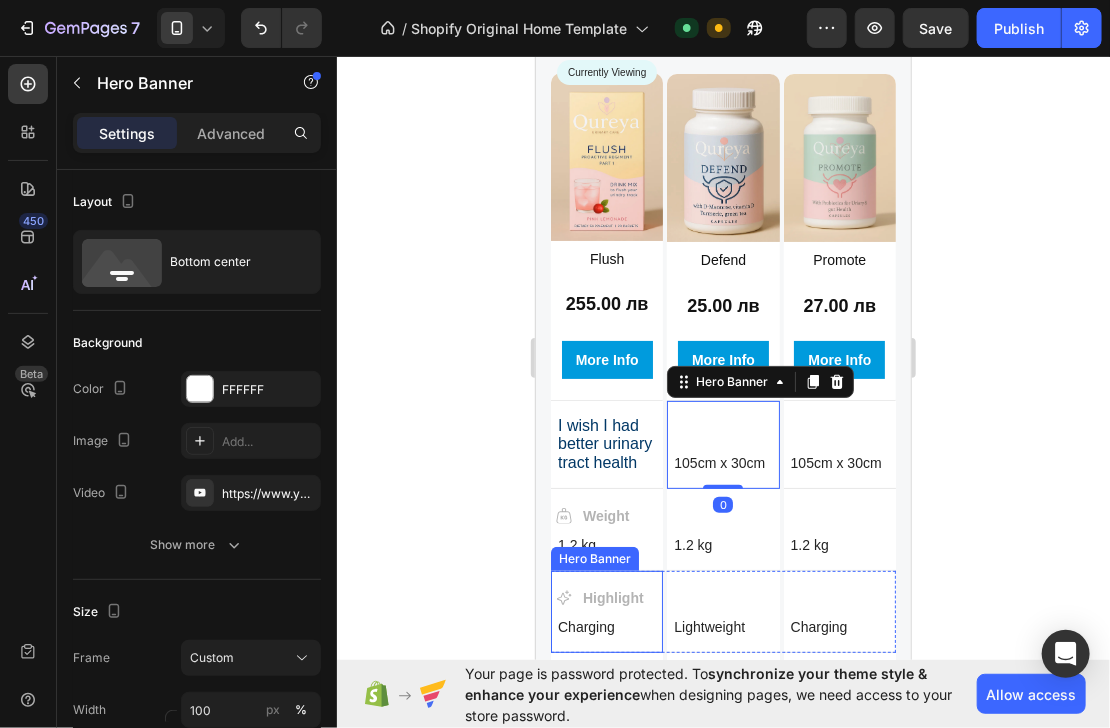 scroll, scrollTop: 2738, scrollLeft: 0, axis: vertical 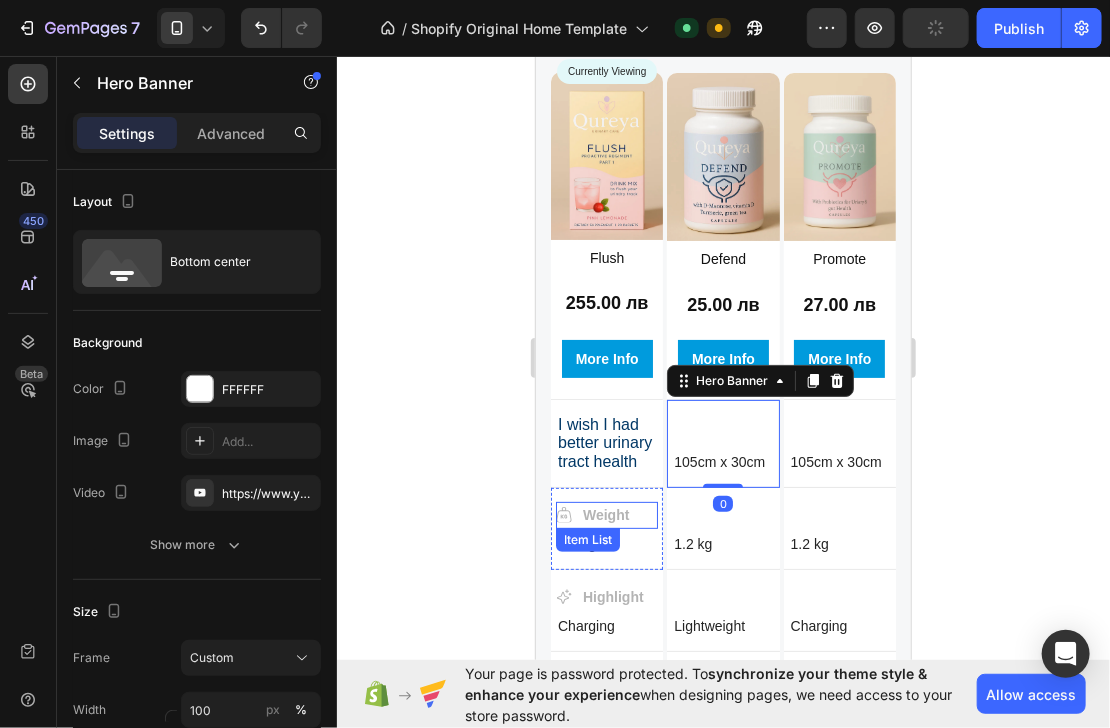 click on "Weight" at bounding box center [605, 514] 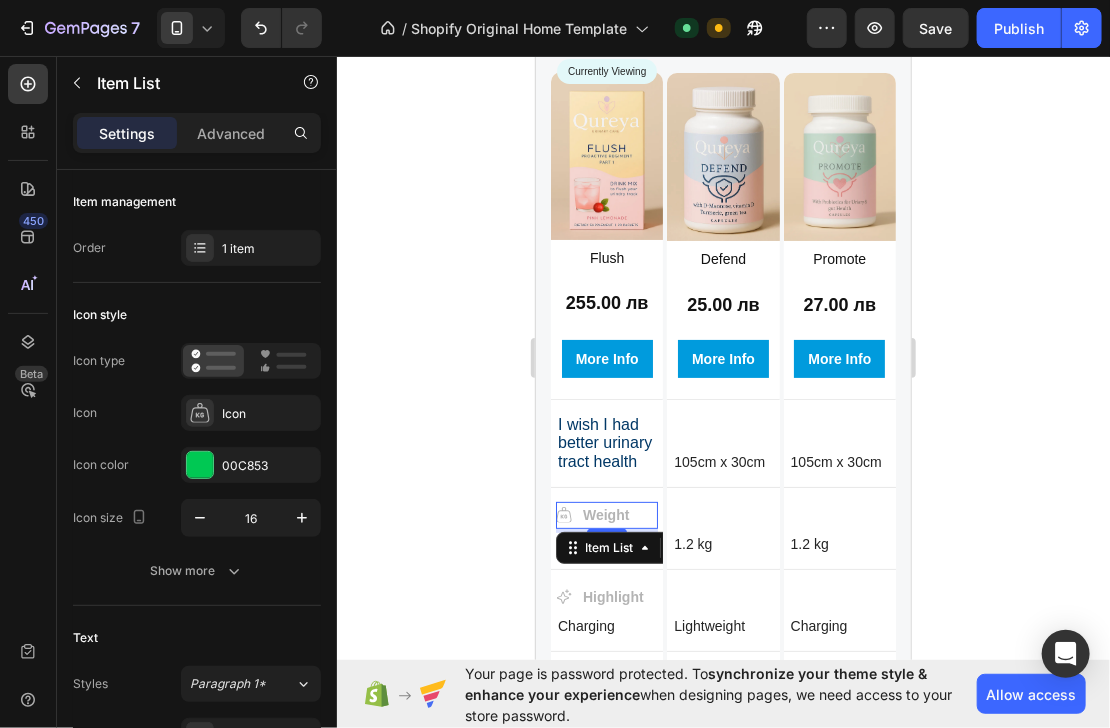 click on "Weight" at bounding box center (605, 514) 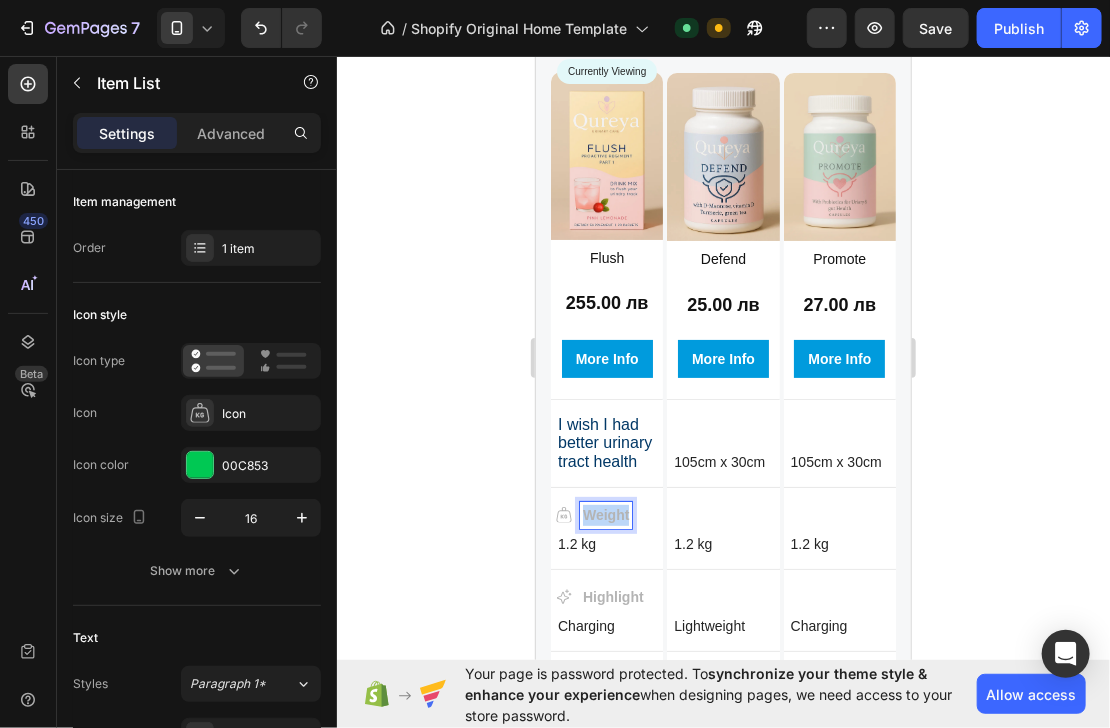 click on "Weight" at bounding box center (605, 514) 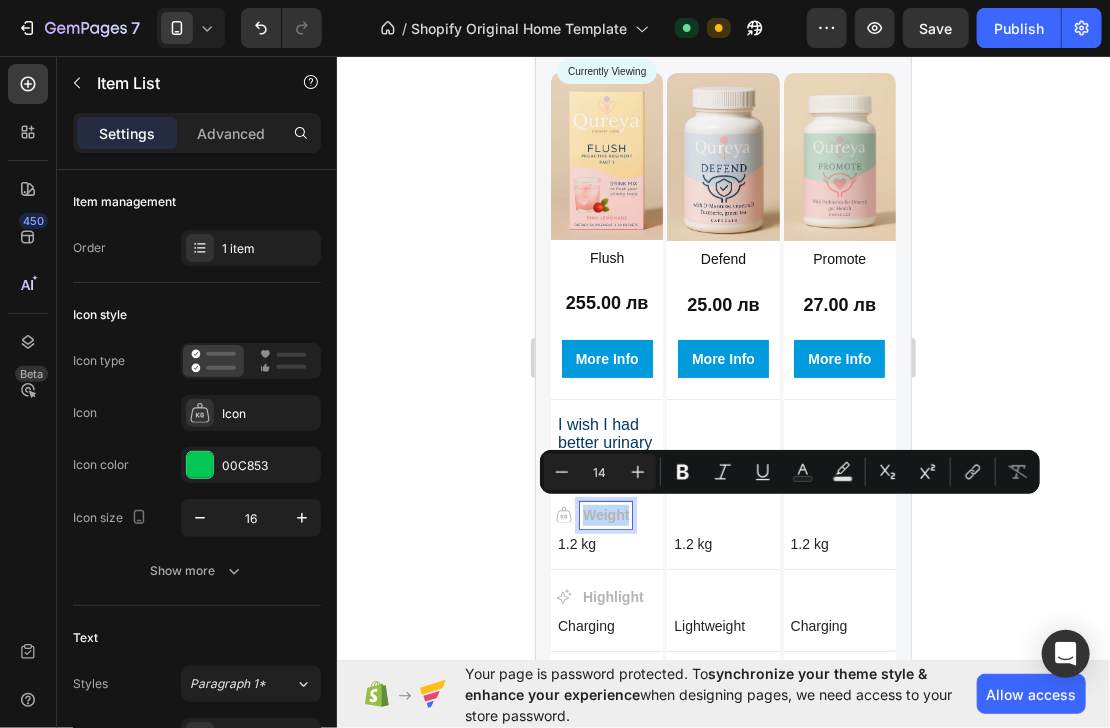 click on "Weight" at bounding box center [605, 514] 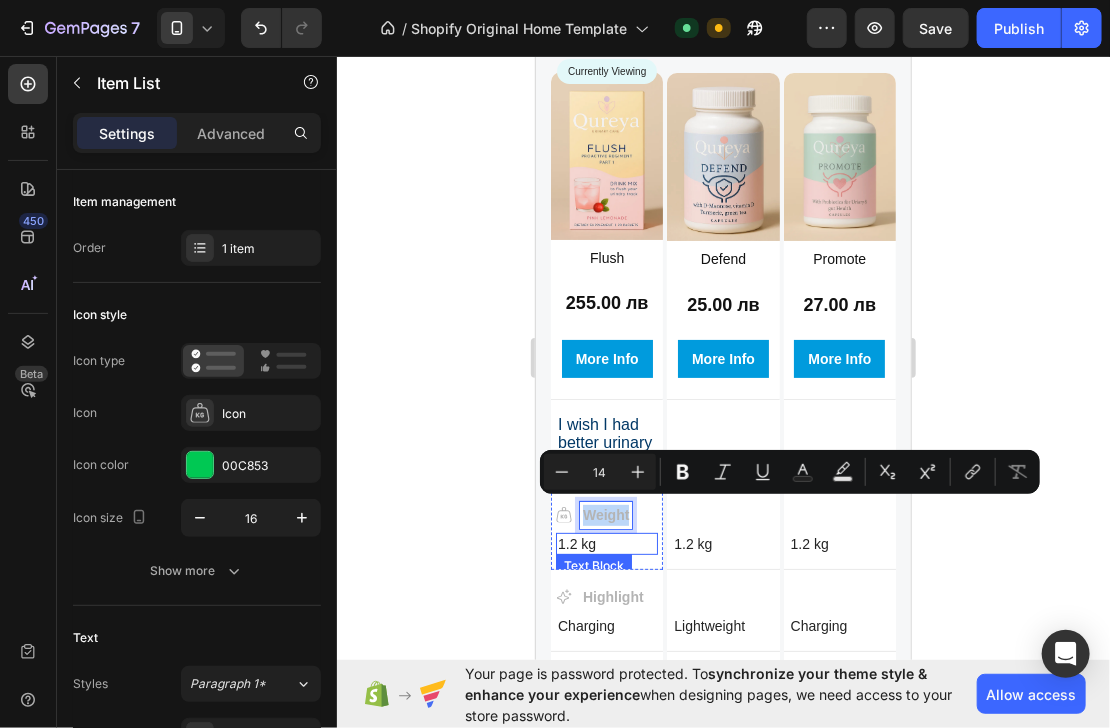 click on "1.2 kg" at bounding box center (606, 543) 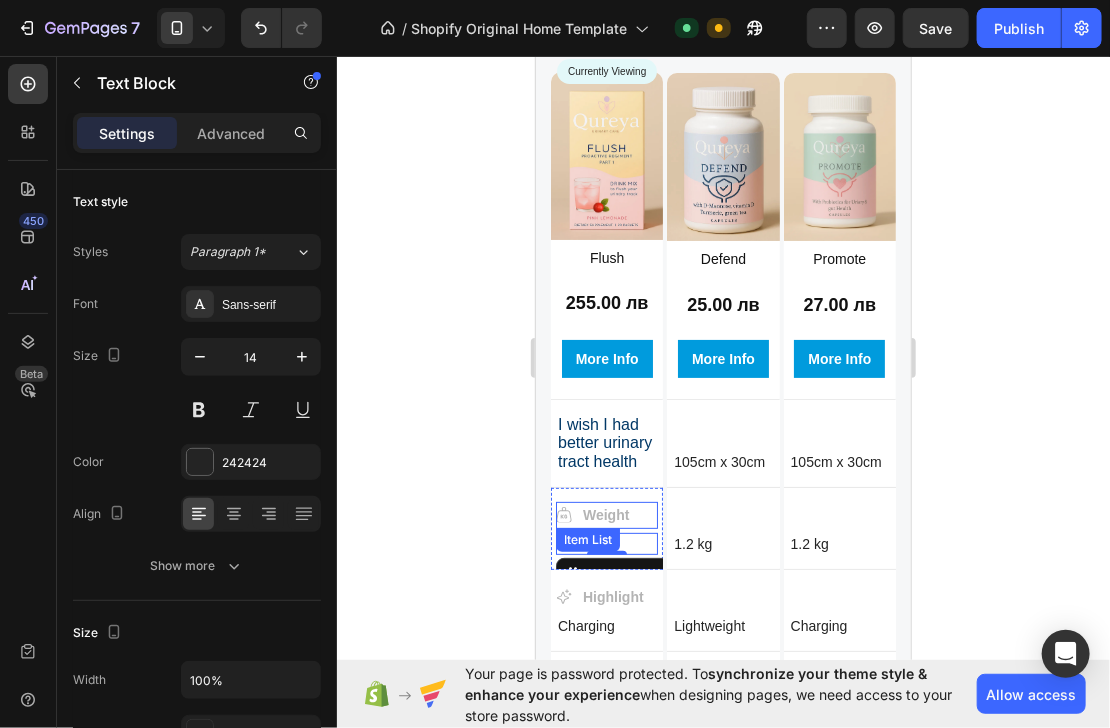 click on "Weight" at bounding box center (606, 514) 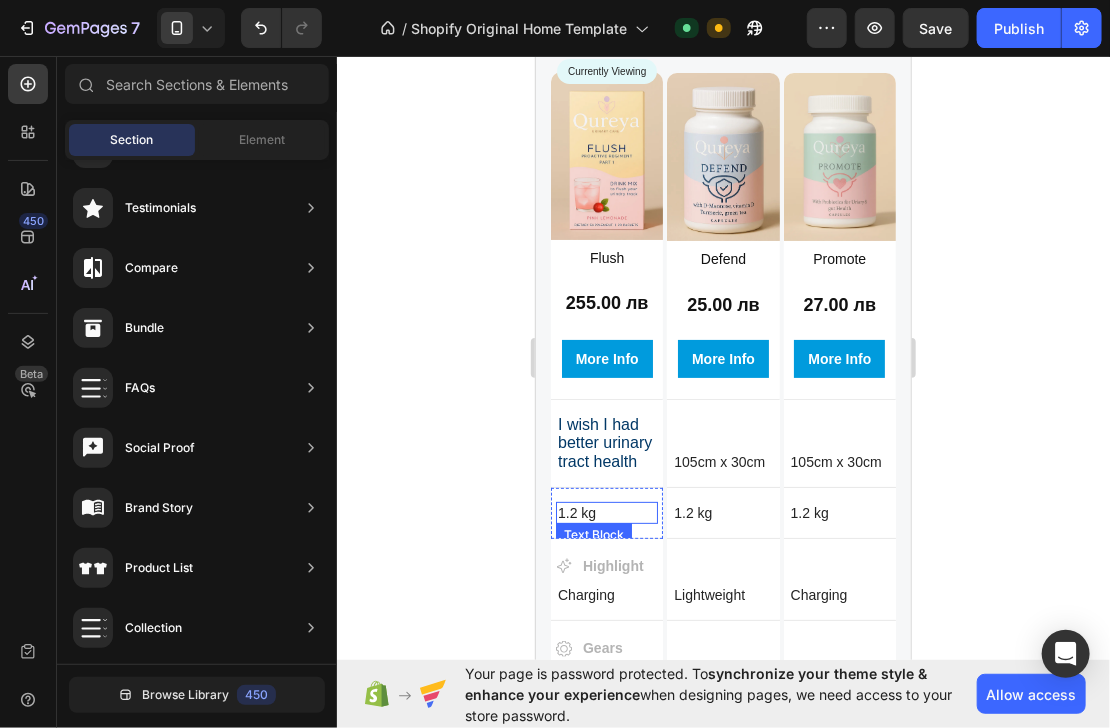 click on "1.2 kg" at bounding box center [606, 512] 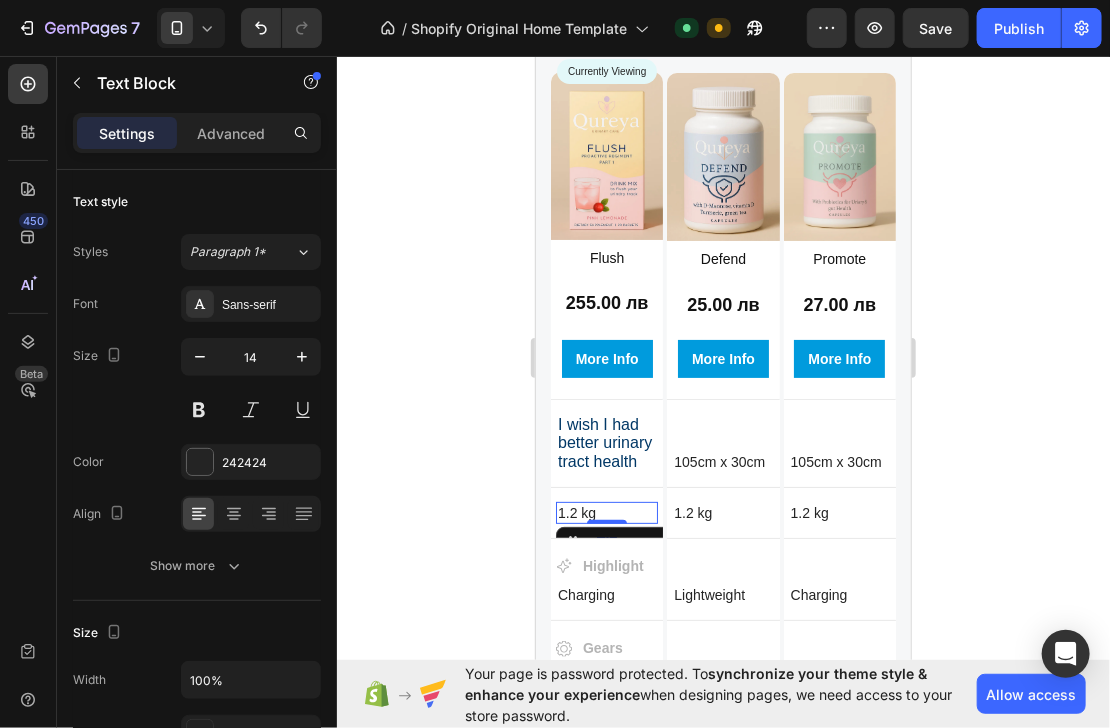 click on "1.2 kg" at bounding box center (606, 512) 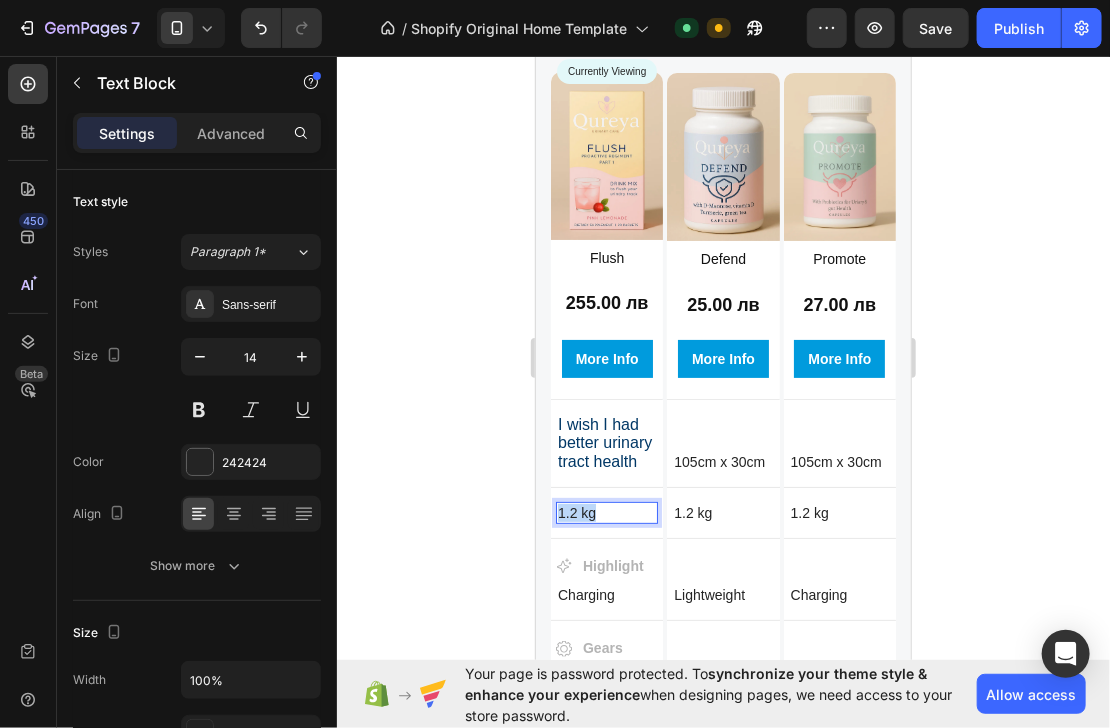 click on "1.2 kg" at bounding box center [606, 512] 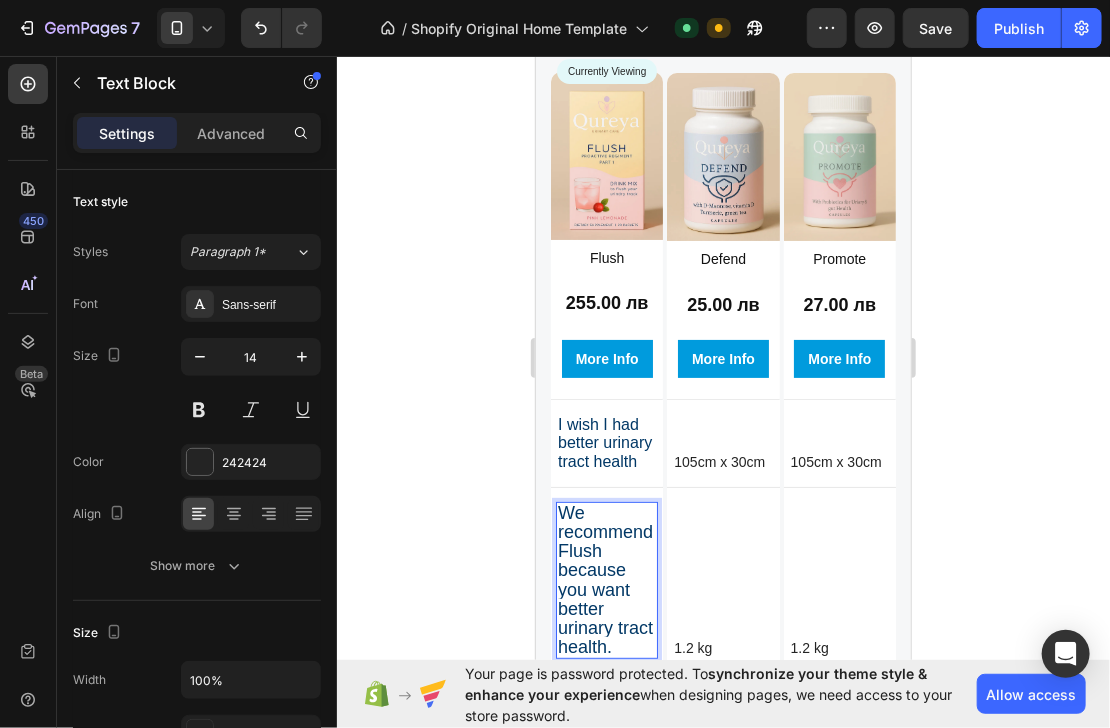 scroll, scrollTop: 2748, scrollLeft: 0, axis: vertical 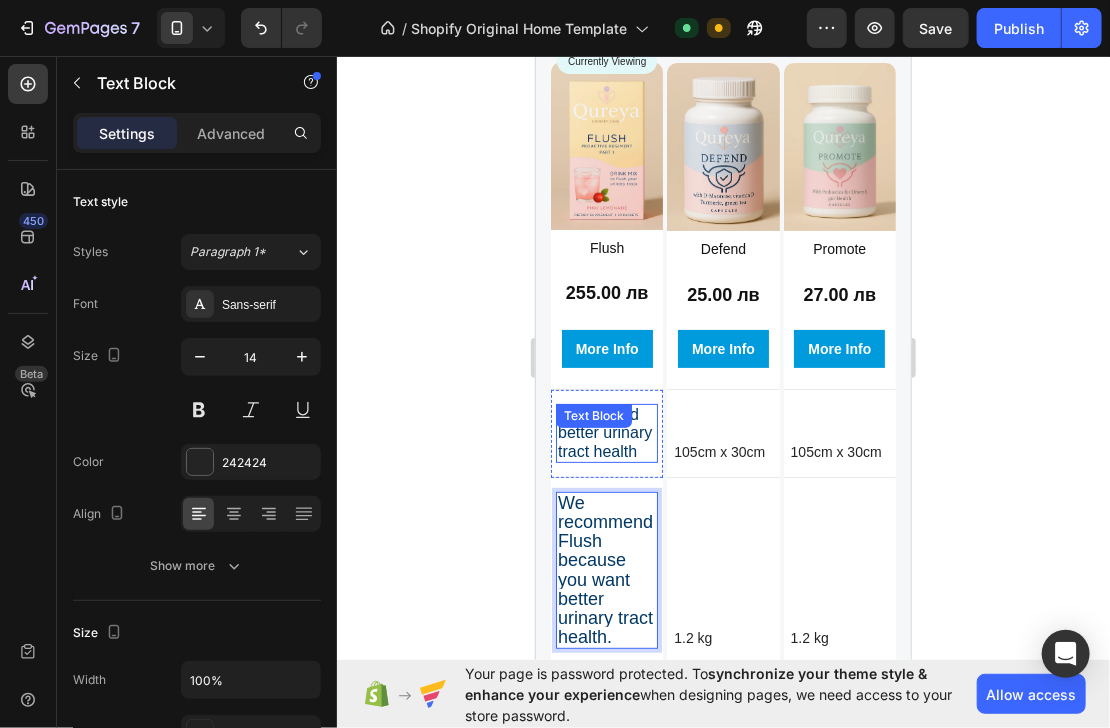 click on "I wish I had better urinary tract health Text Block" at bounding box center [606, 432] 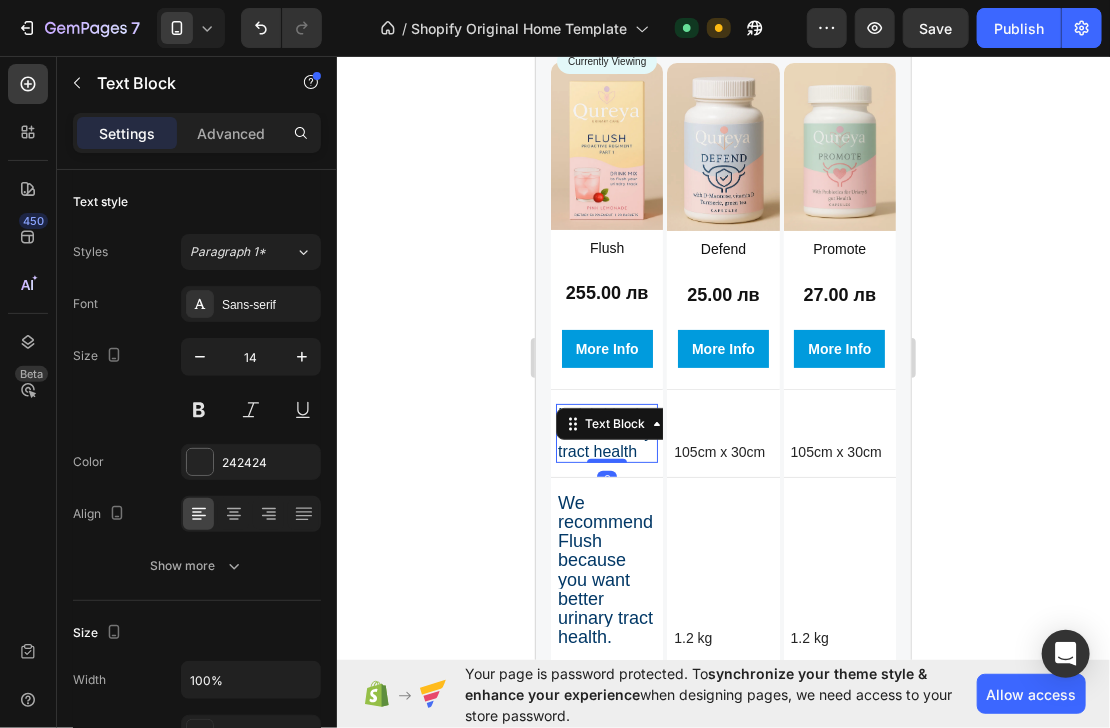 click on "Text Block" at bounding box center (642, 423) 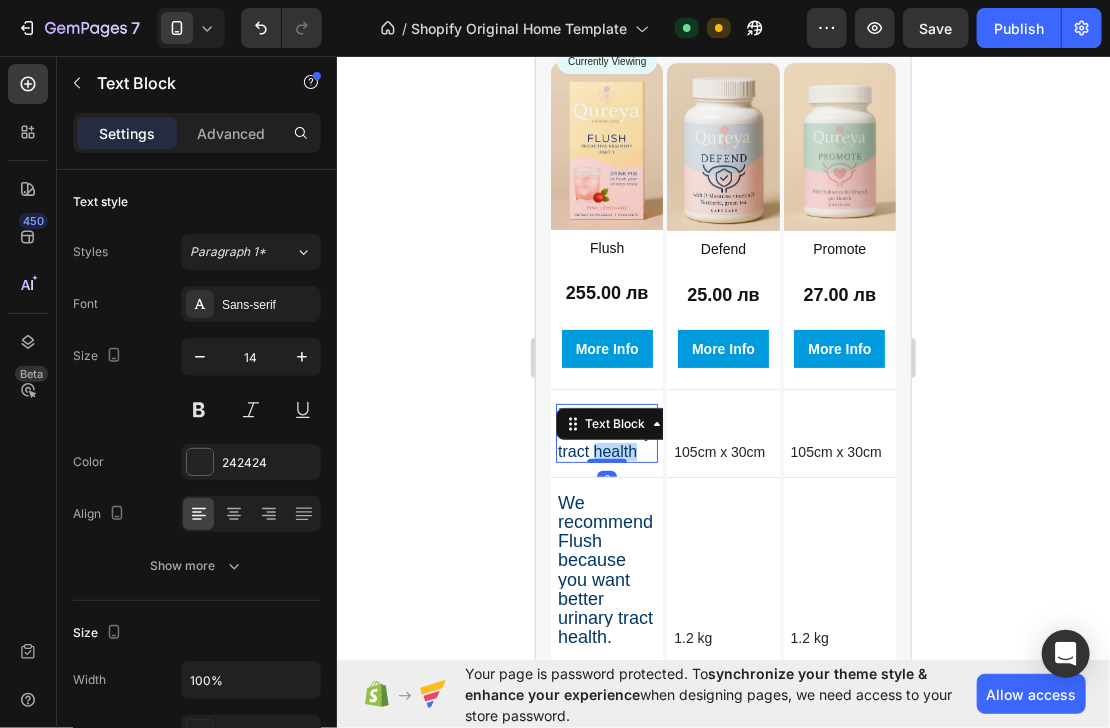 click on "I wish I had better urinary tract health" at bounding box center [604, 431] 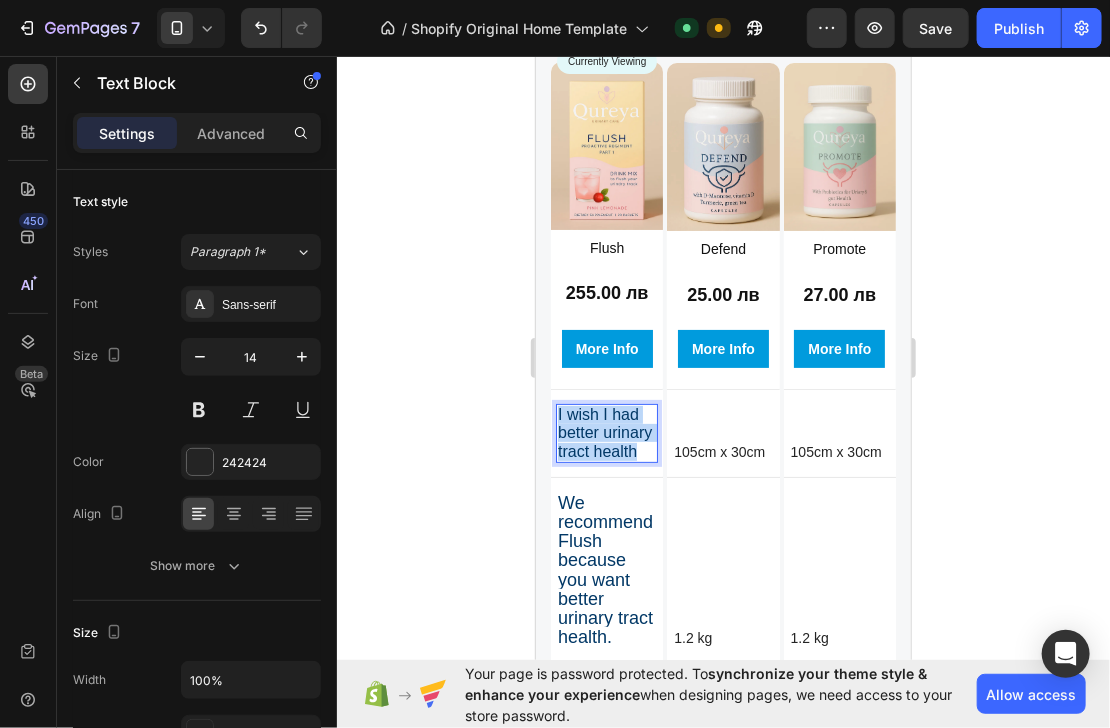 click on "I wish I had better urinary tract health" at bounding box center (604, 431) 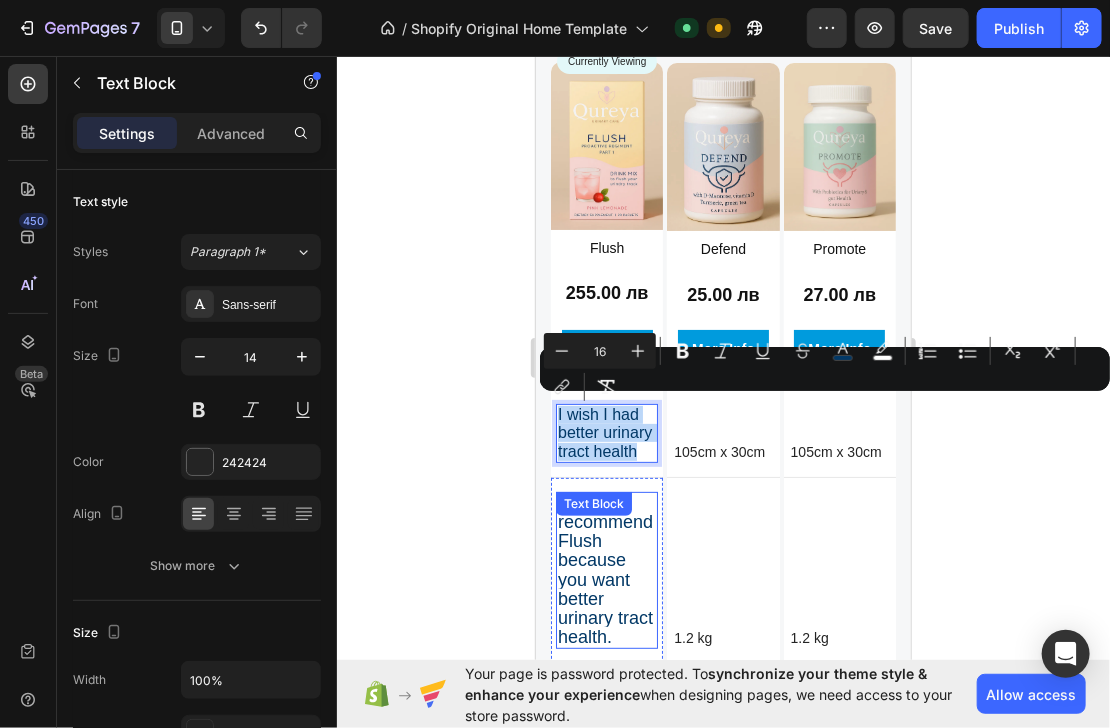 click on "We recommend Flush because you want better urinary tract health." at bounding box center (604, 569) 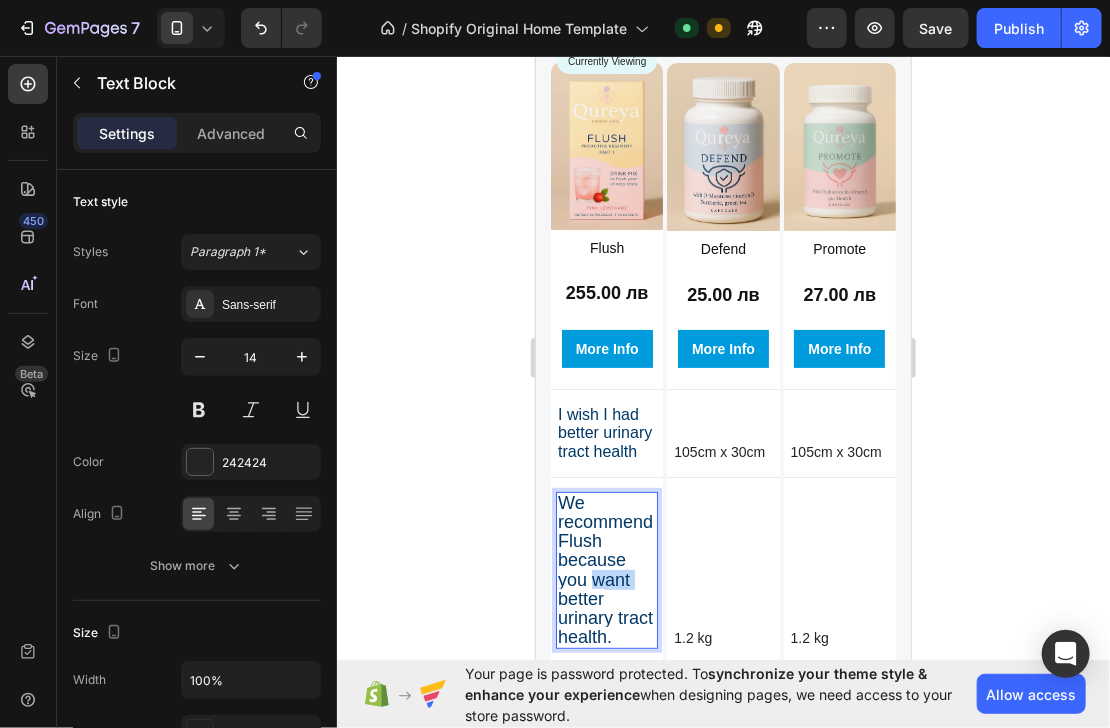 click on "We recommend Flush because you want better urinary tract health." at bounding box center [604, 569] 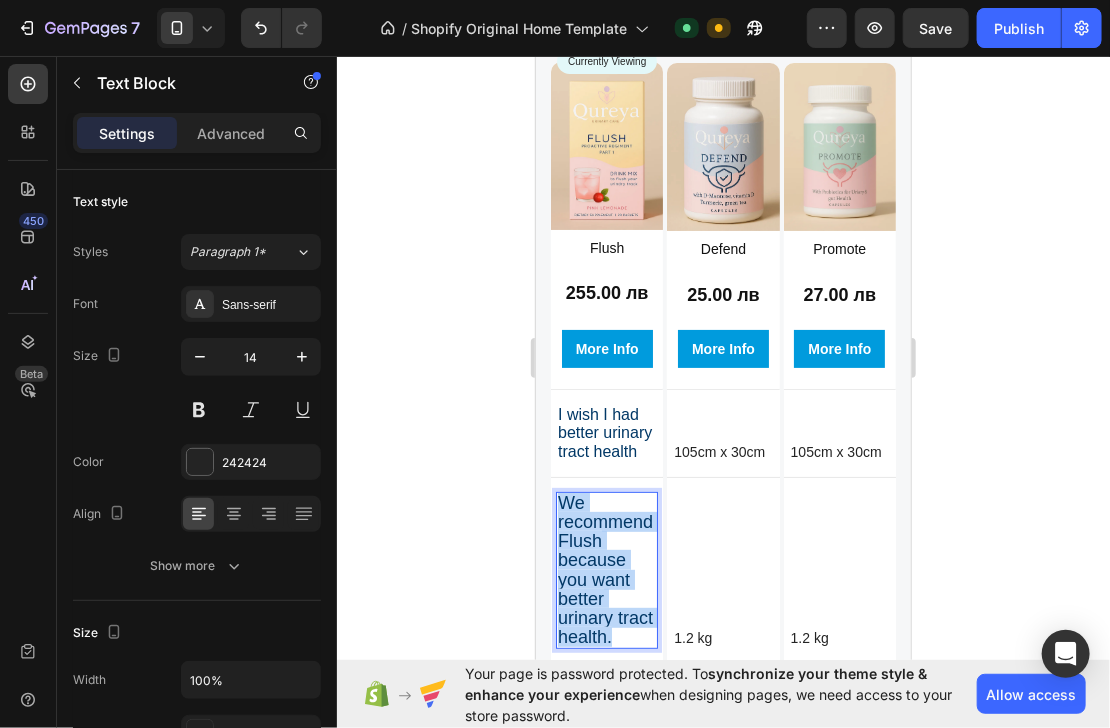 click on "We recommend Flush because you want better urinary tract health." at bounding box center (604, 569) 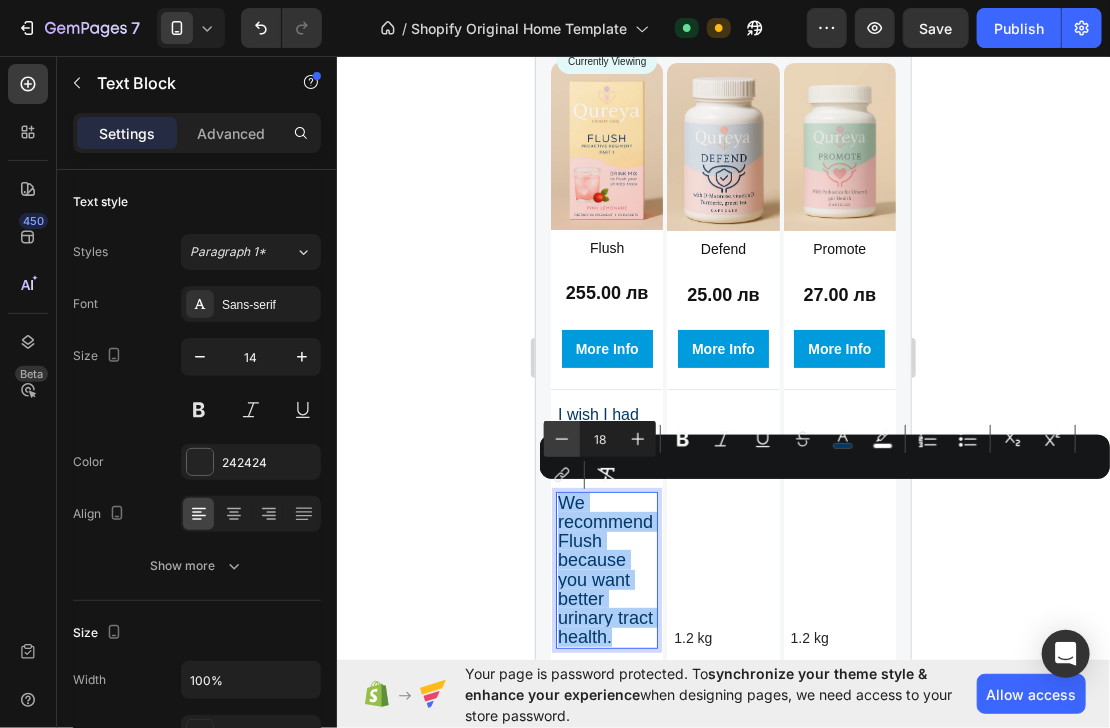 click 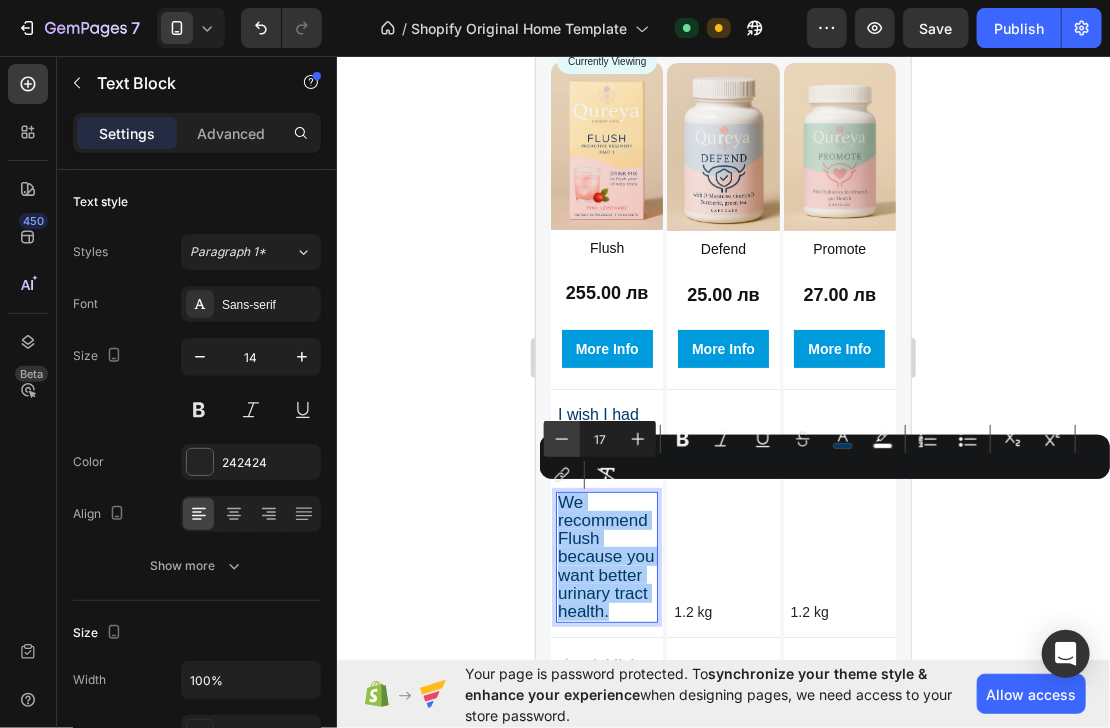 click 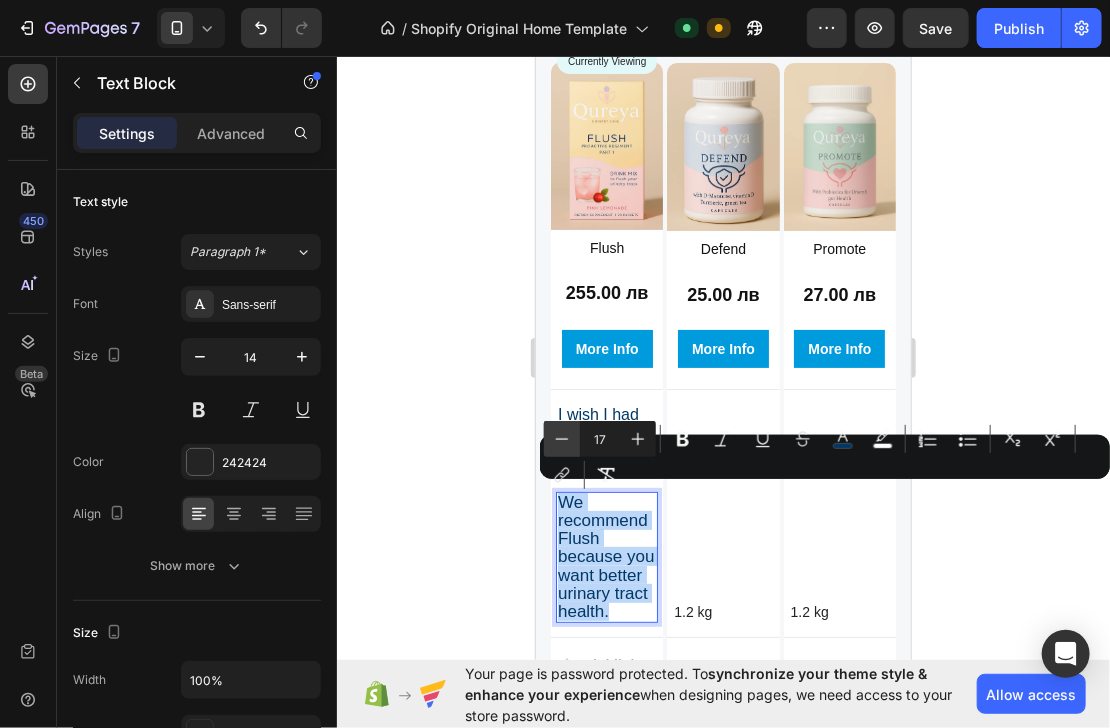 type on "16" 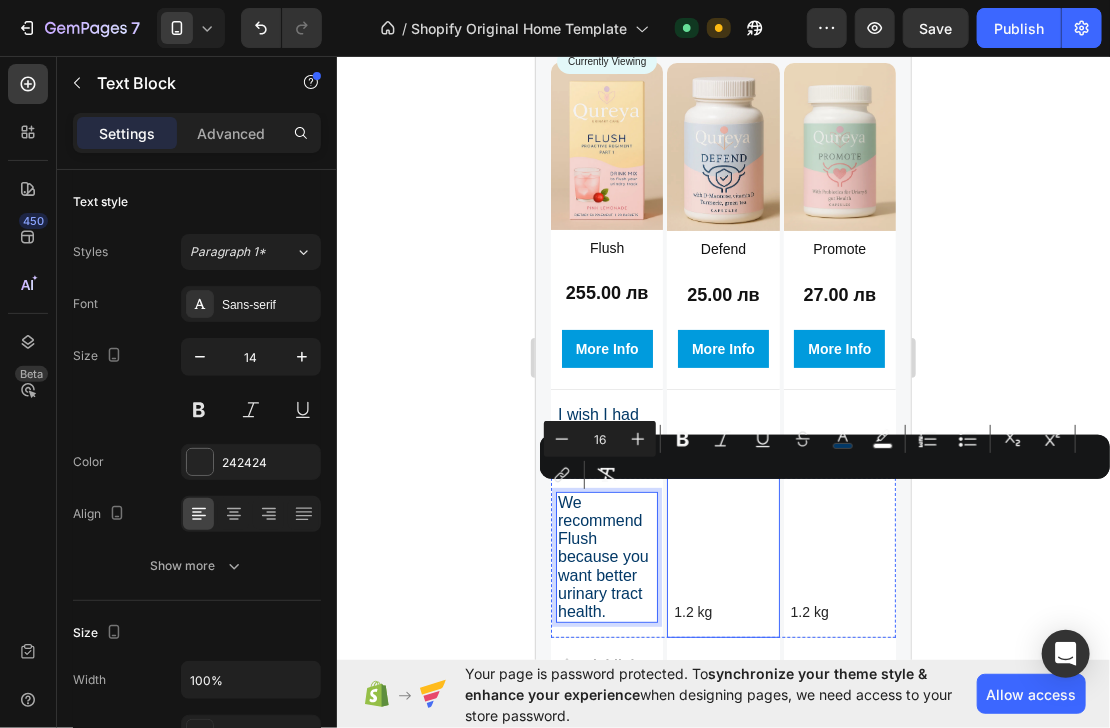 click at bounding box center [722, 556] 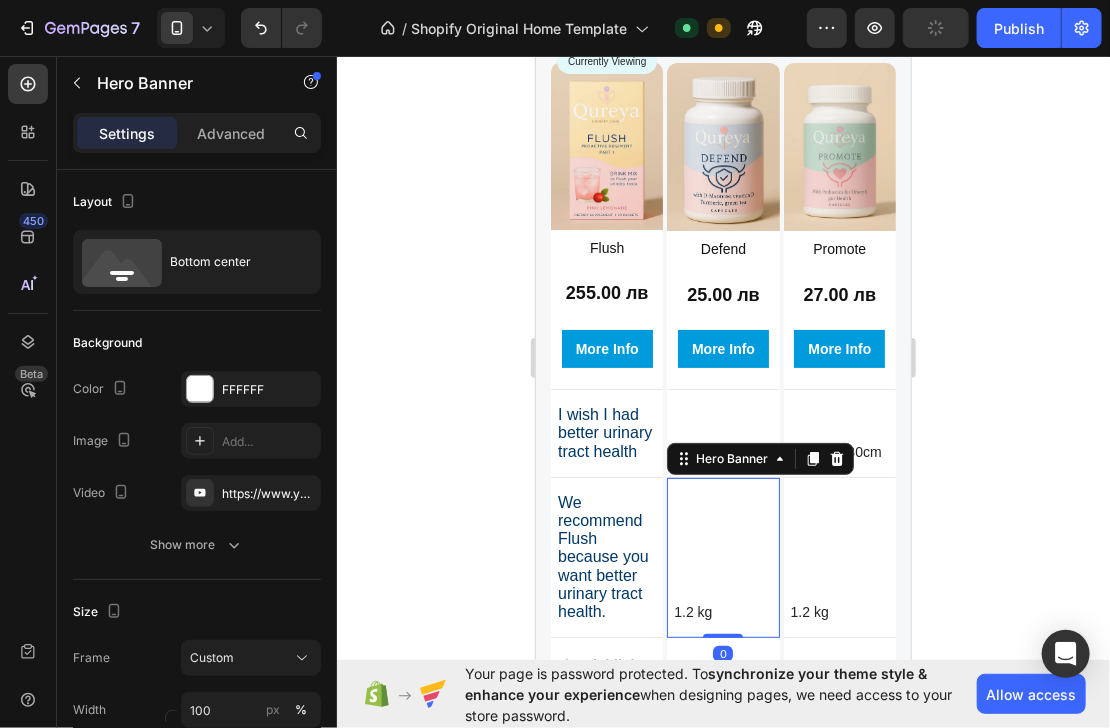 scroll, scrollTop: 2828, scrollLeft: 0, axis: vertical 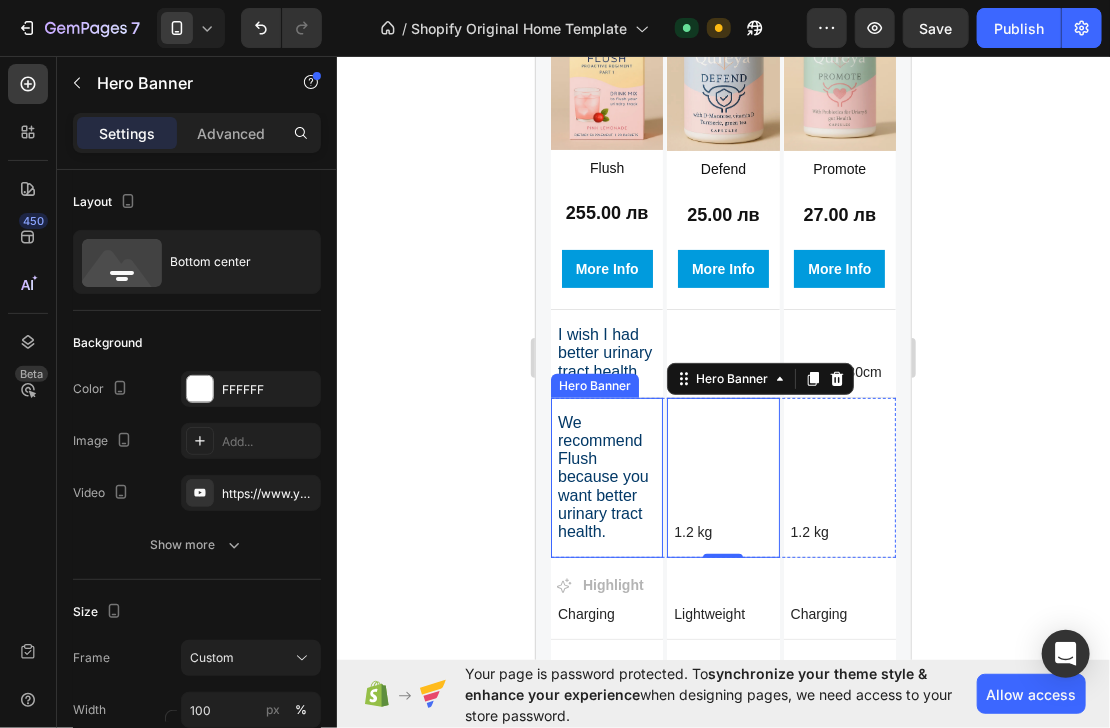 click on "We recommend Flush because you want better urinary tract health. Text Block" at bounding box center [606, 476] 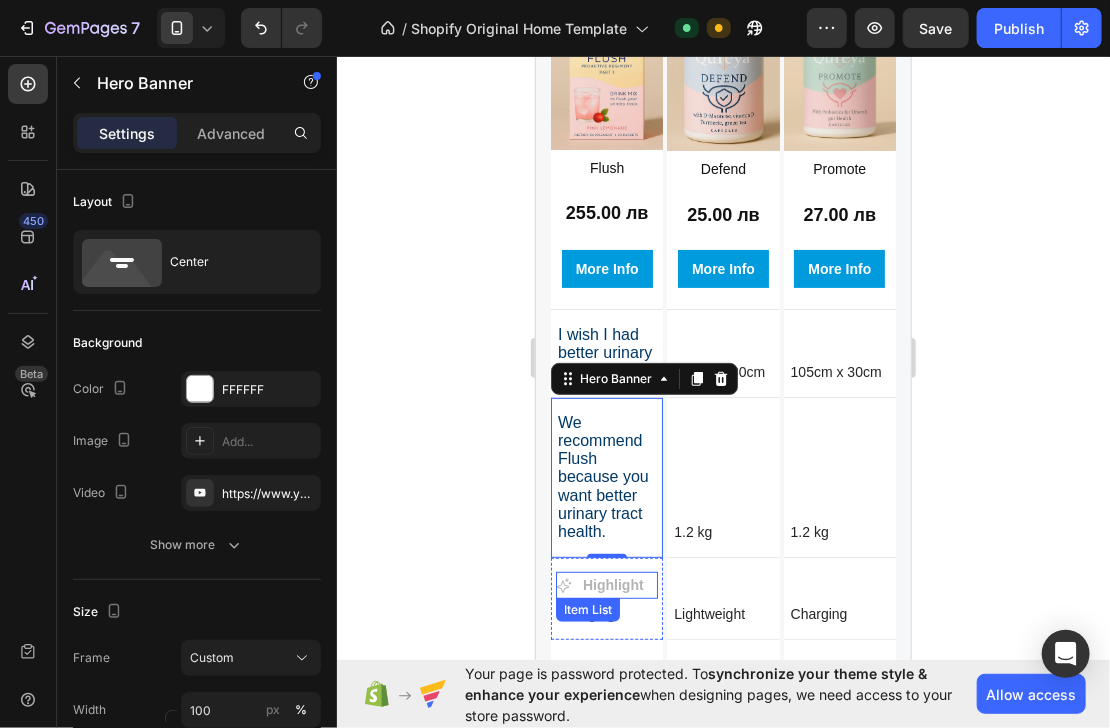 click on "Highlight" at bounding box center (612, 584) 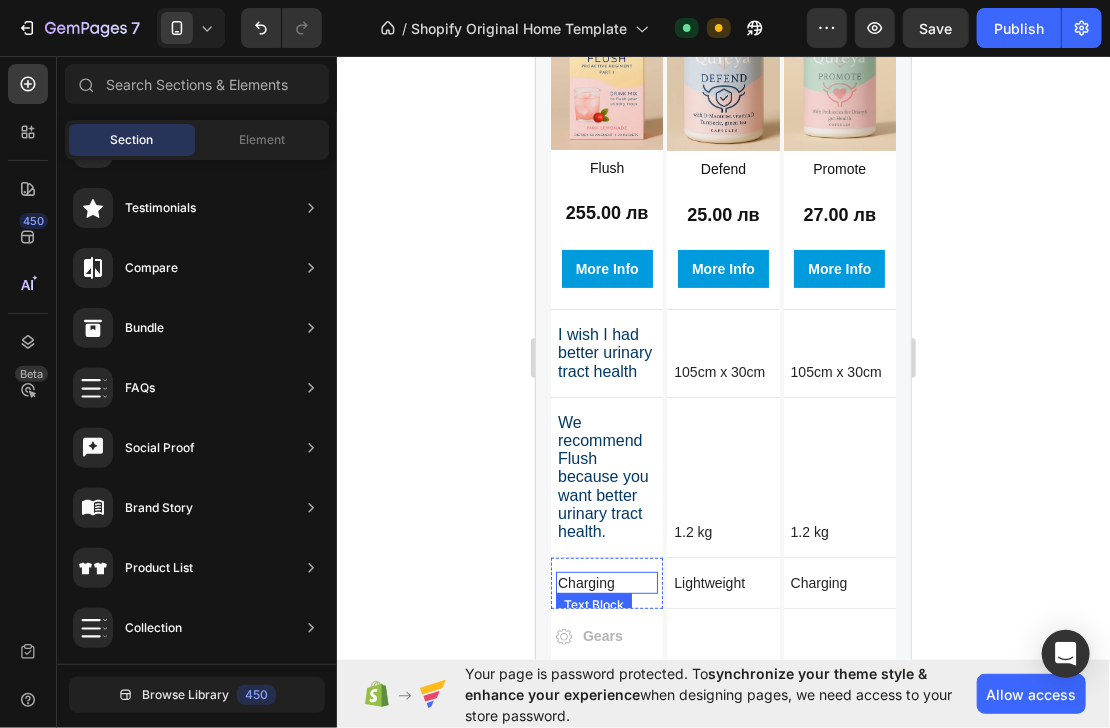 click on "Charging" at bounding box center (606, 582) 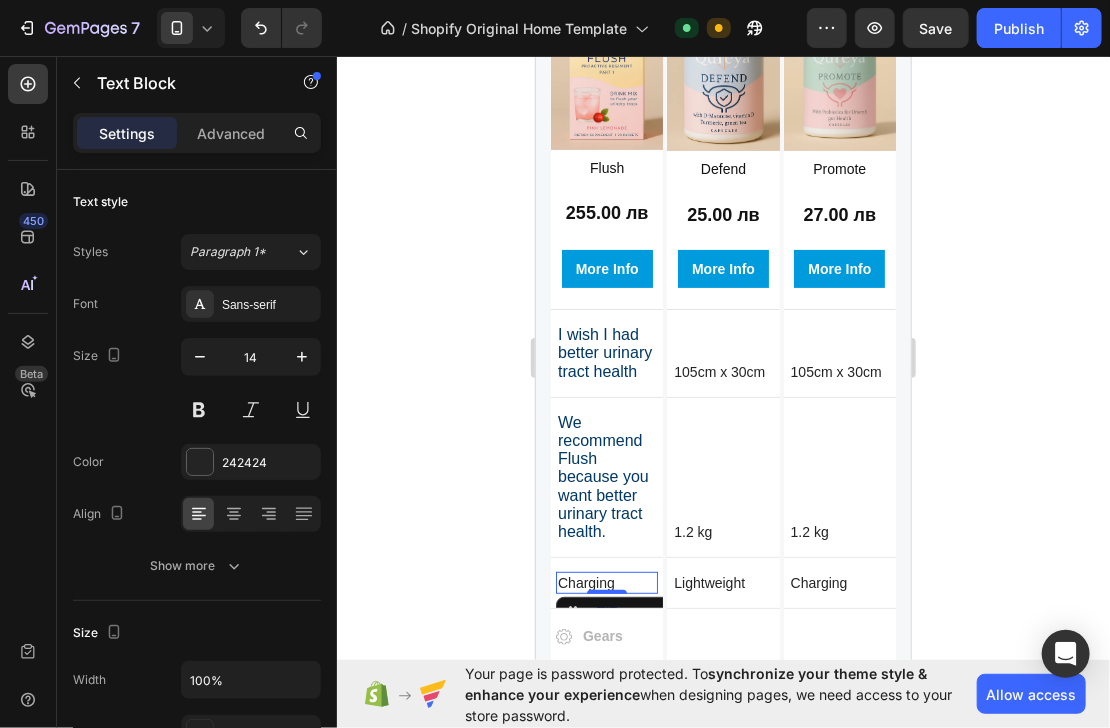 click on "Charging" at bounding box center [606, 582] 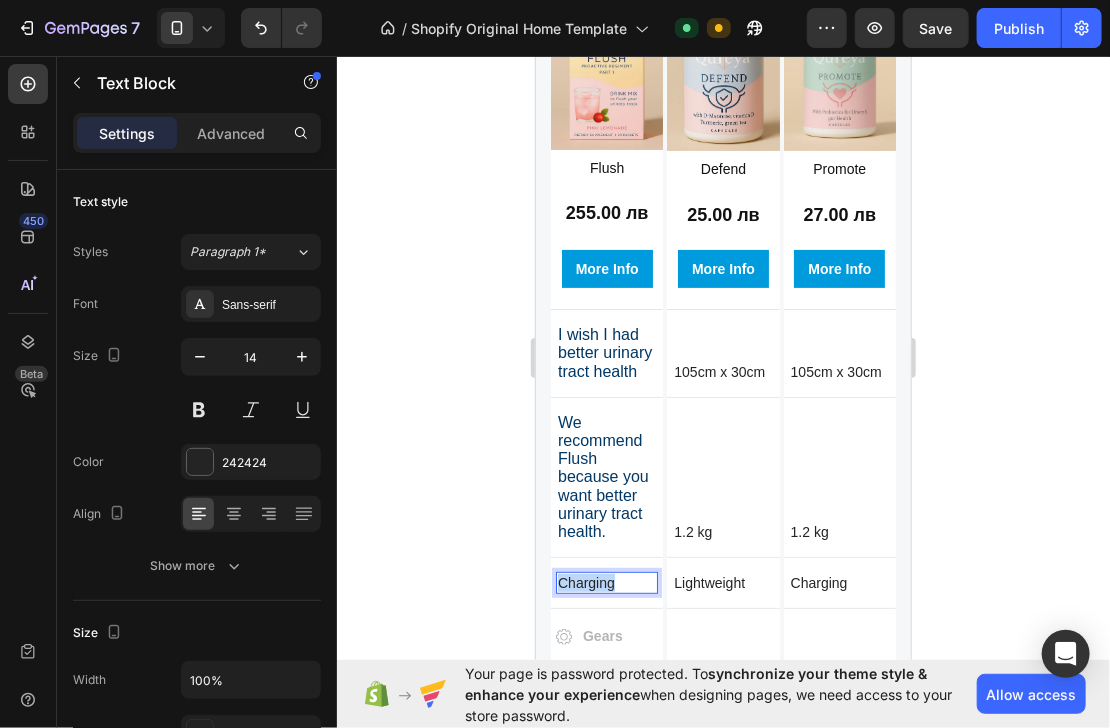click on "Charging" at bounding box center [606, 582] 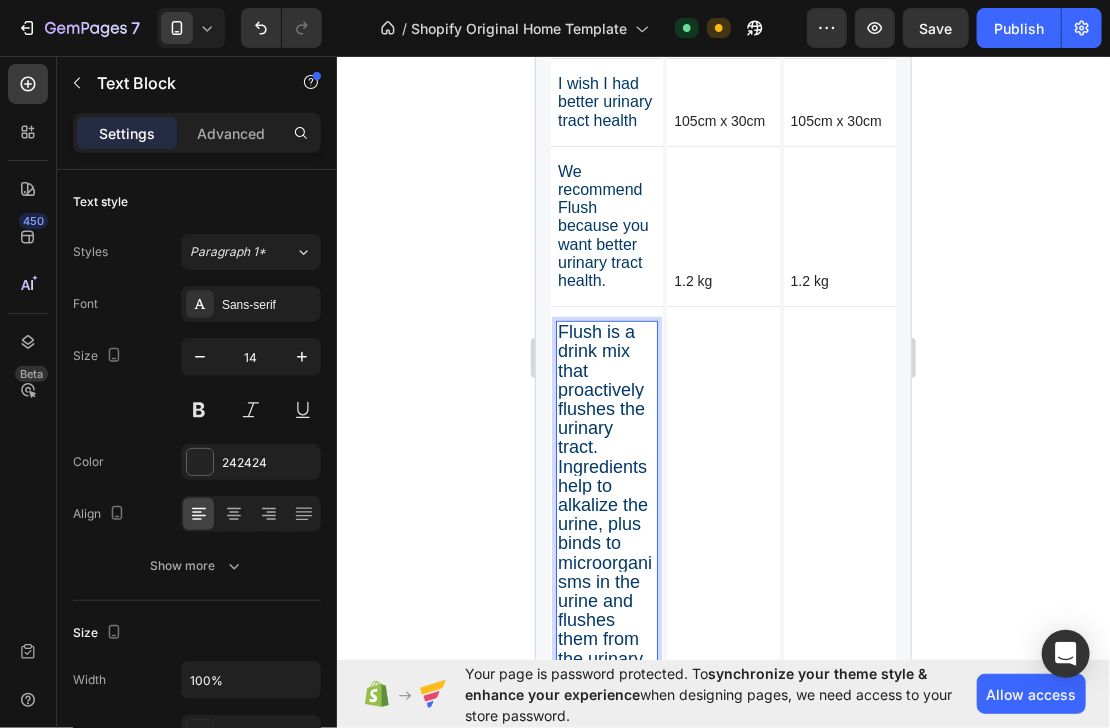 scroll, scrollTop: 3124, scrollLeft: 0, axis: vertical 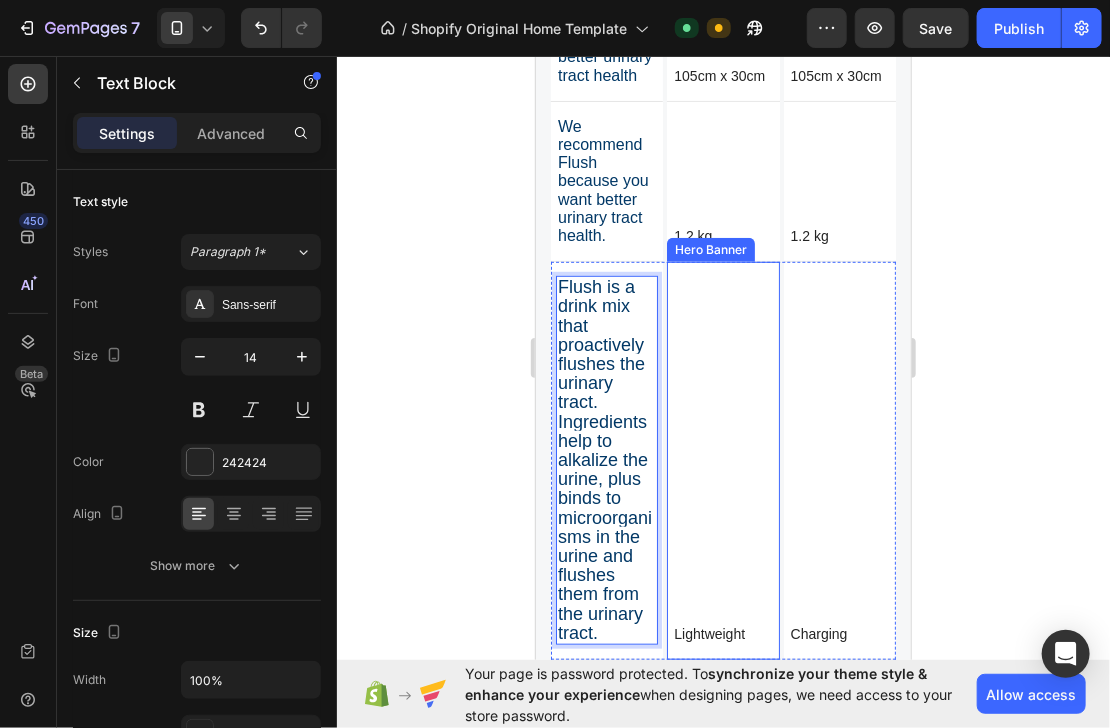 click at bounding box center (722, 459) 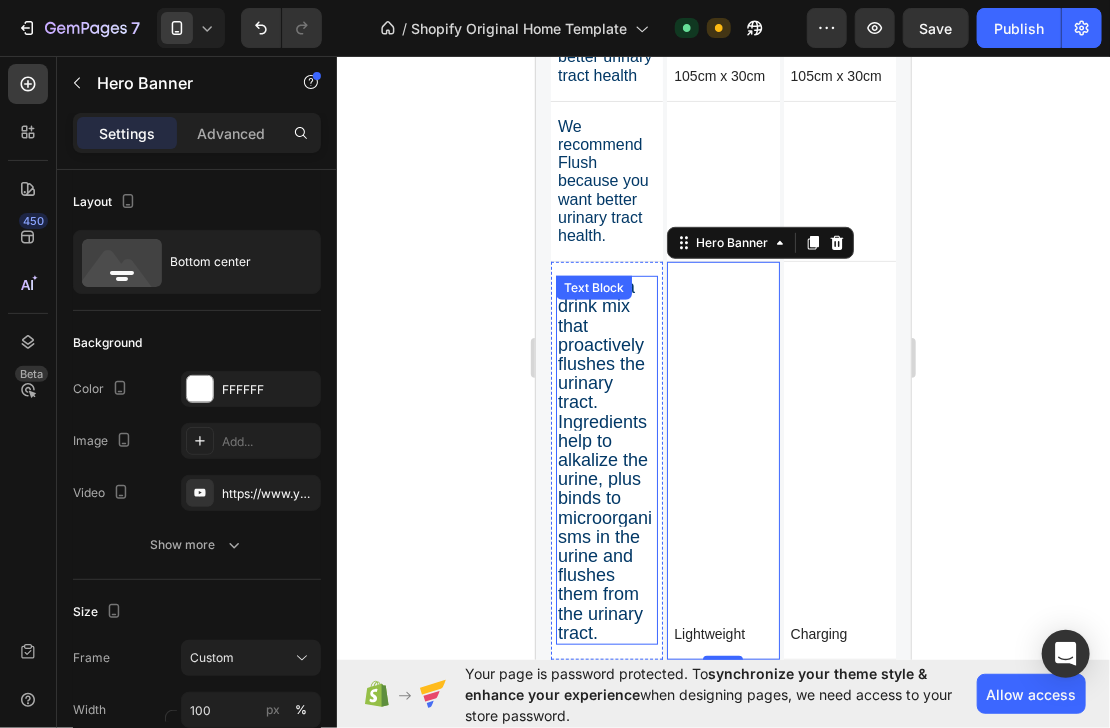 click on "Flush is a drink mix that proactively flushes the urinary tract. Ingredients help to alkalize the urine, plus binds to microorganisms in the urine and flushes them from the urinary tract." at bounding box center [604, 459] 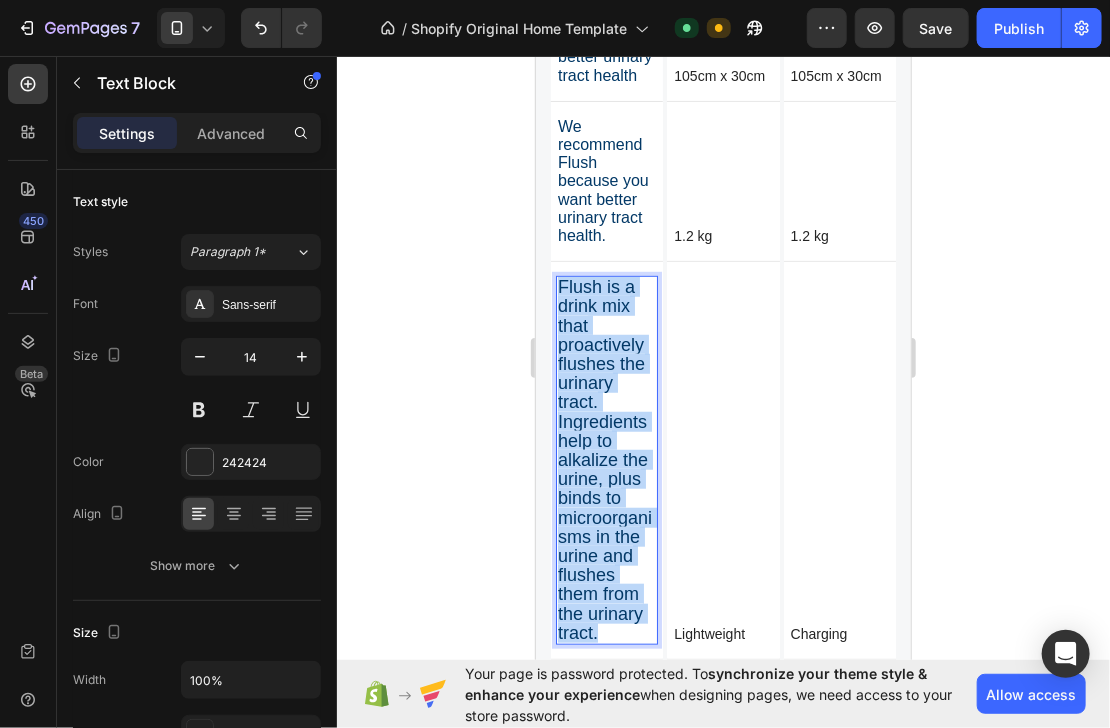 click on "Flush is a drink mix that proactively flushes the urinary tract. Ingredients help to alkalize the urine, plus binds to microorganisms in the urine and flushes them from the urinary tract." at bounding box center [604, 459] 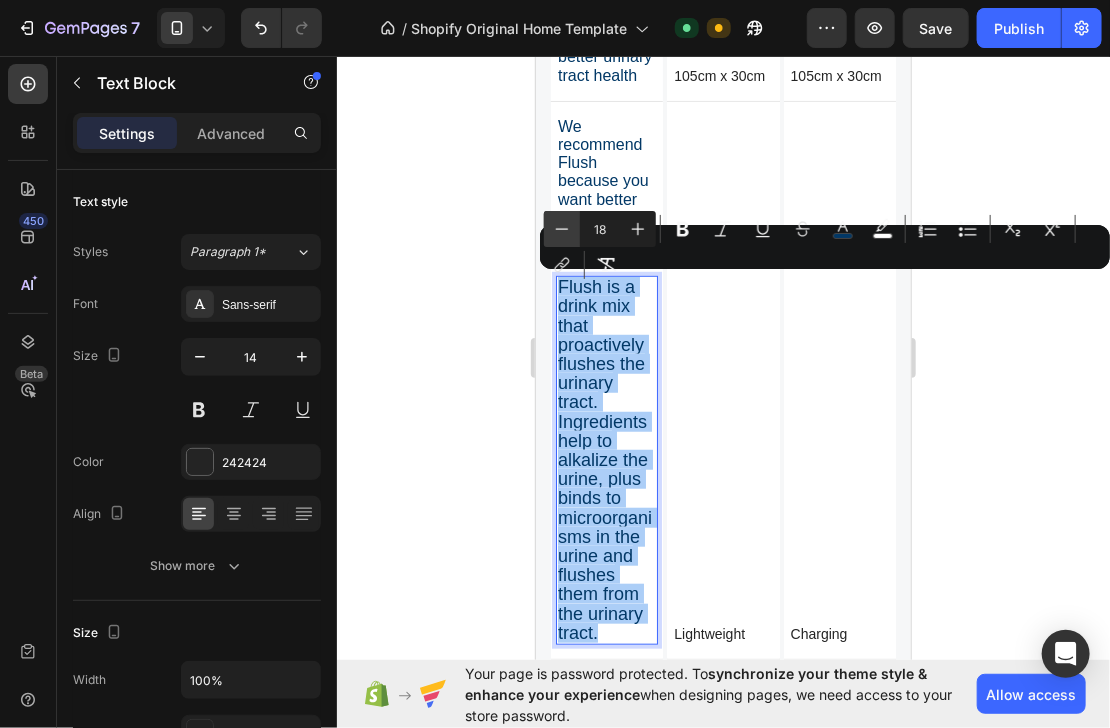 click 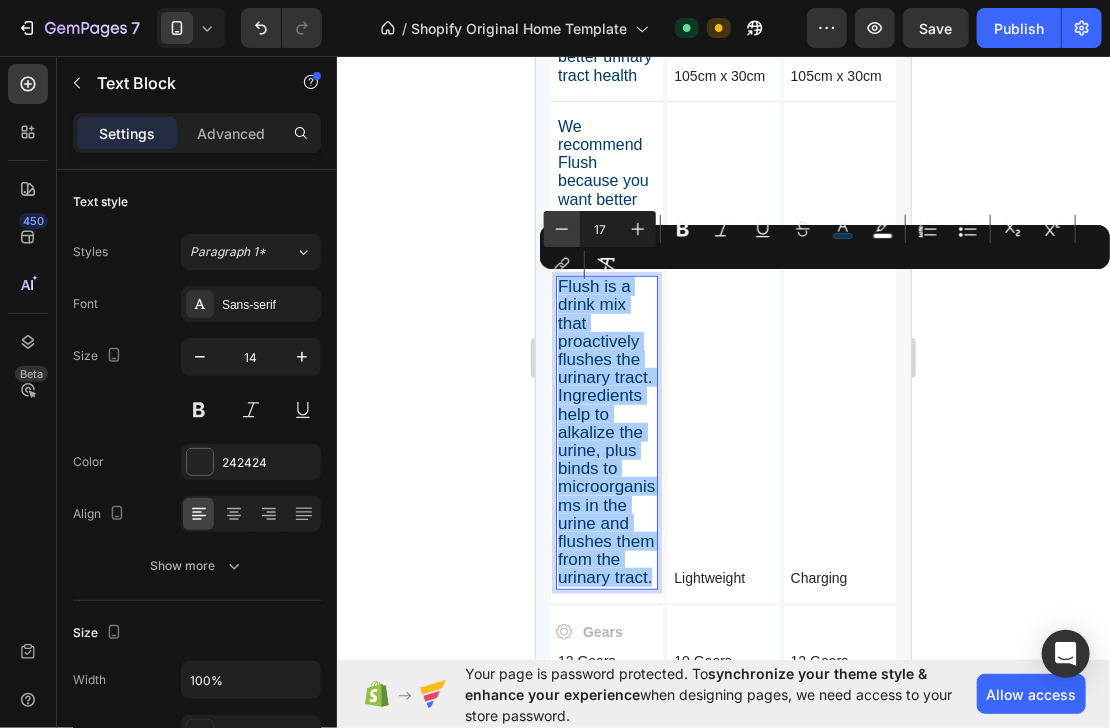 click 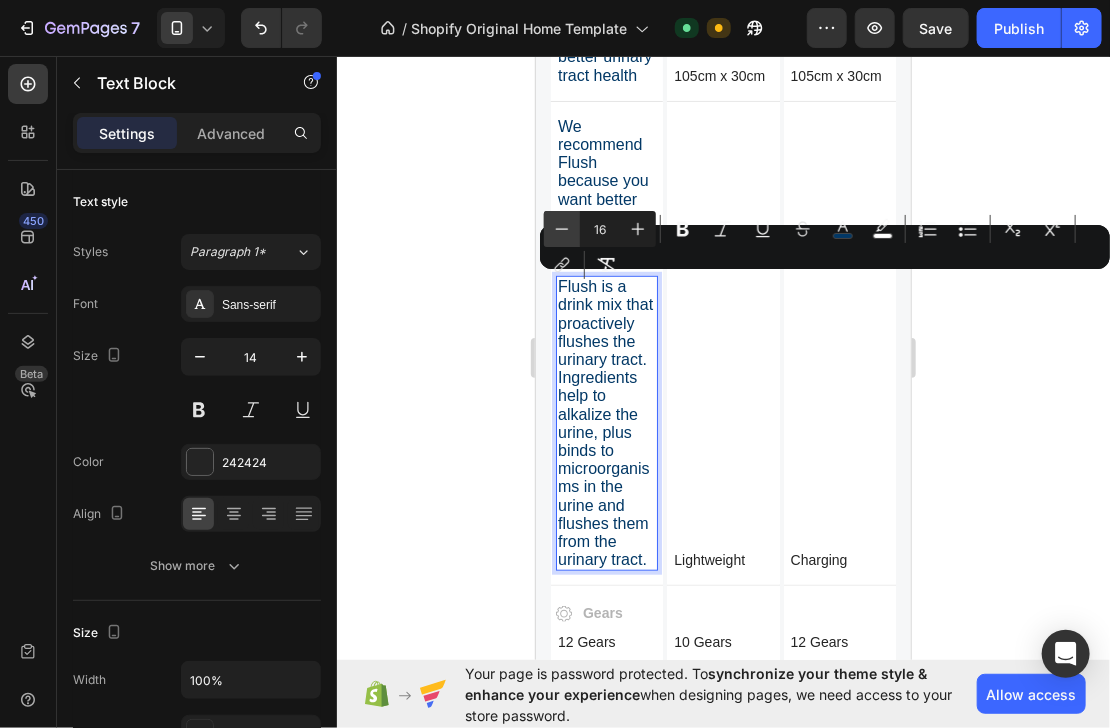 click 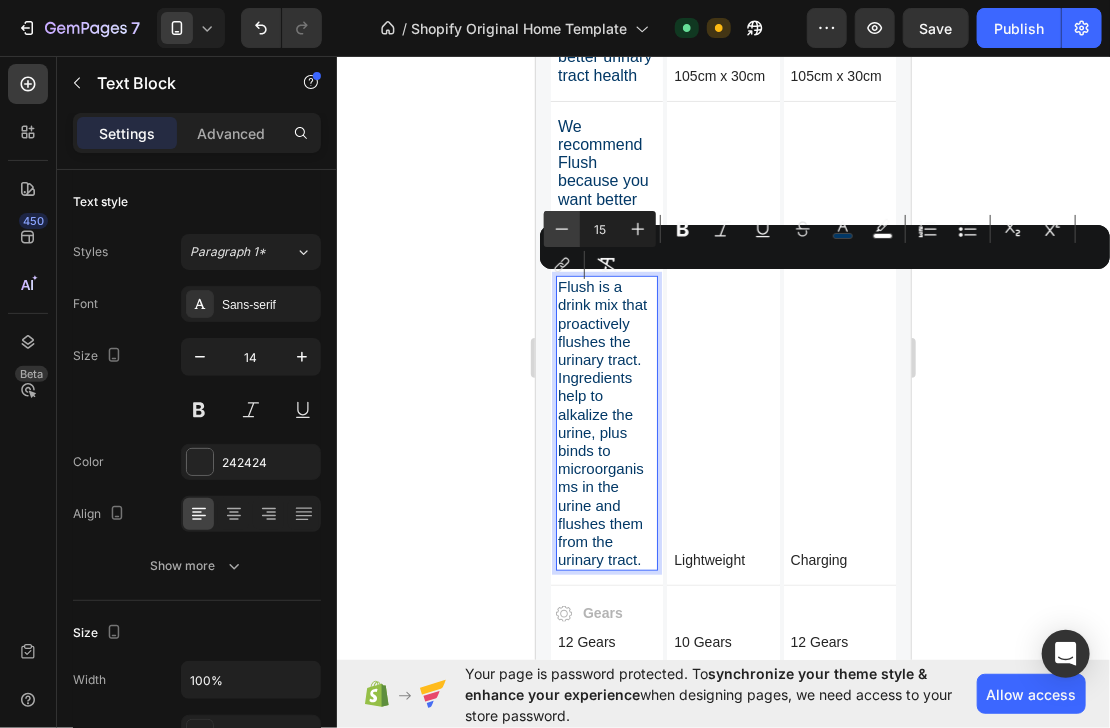 click 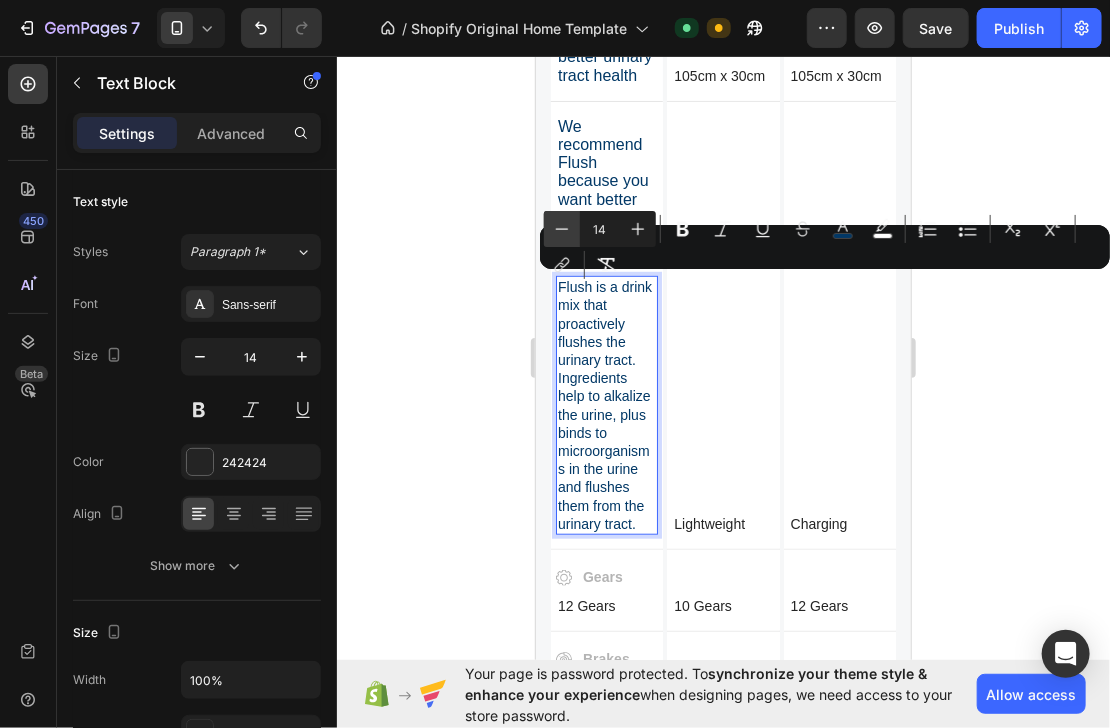 click 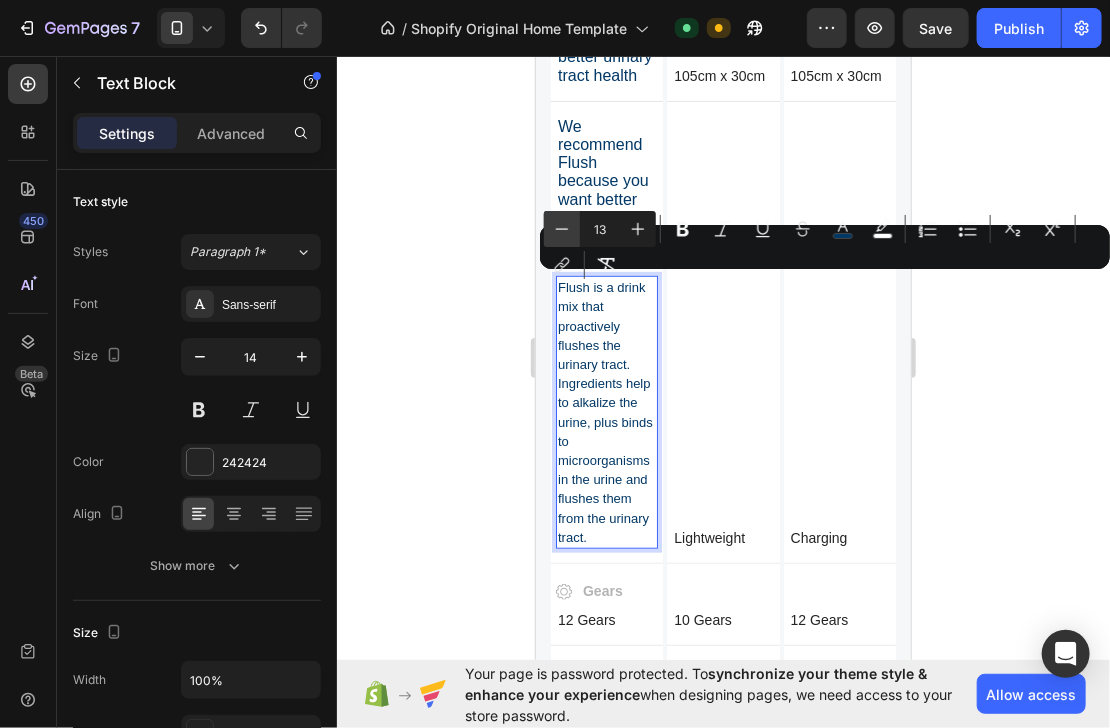 click 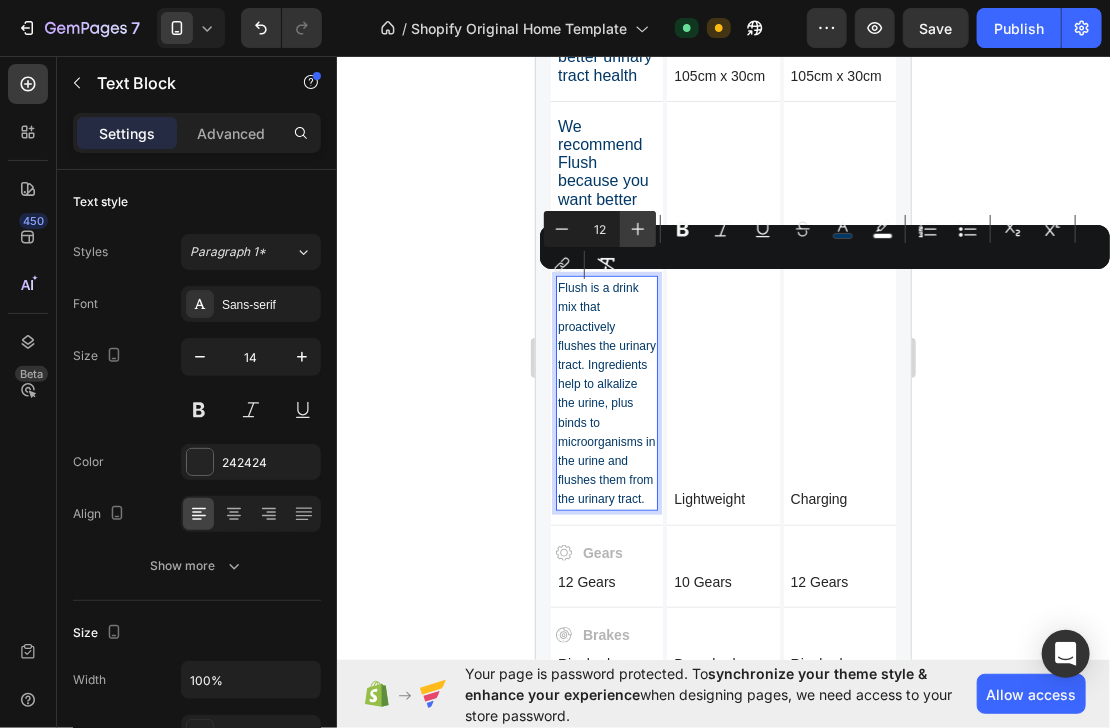 click 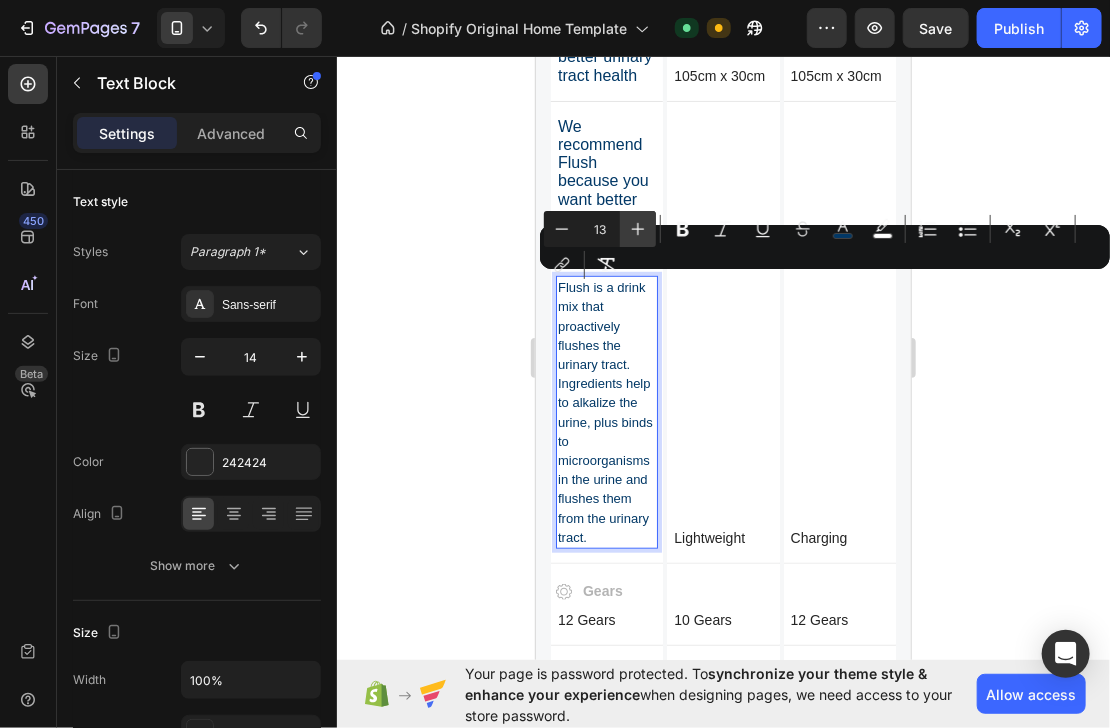 click 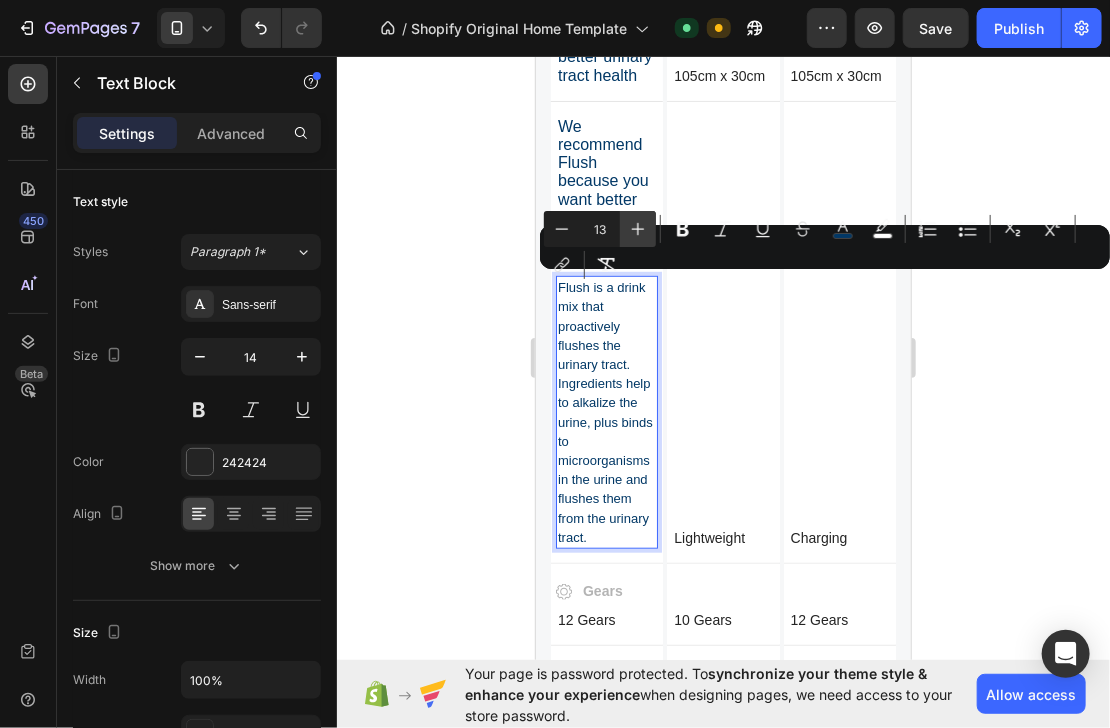 type on "14" 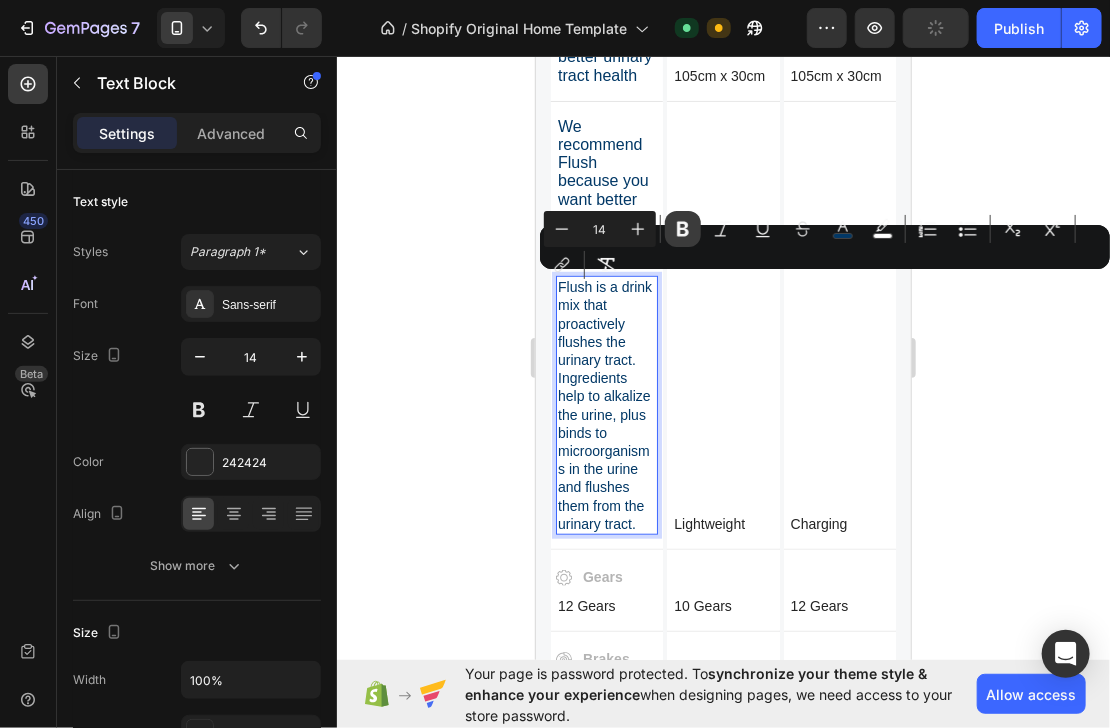 click 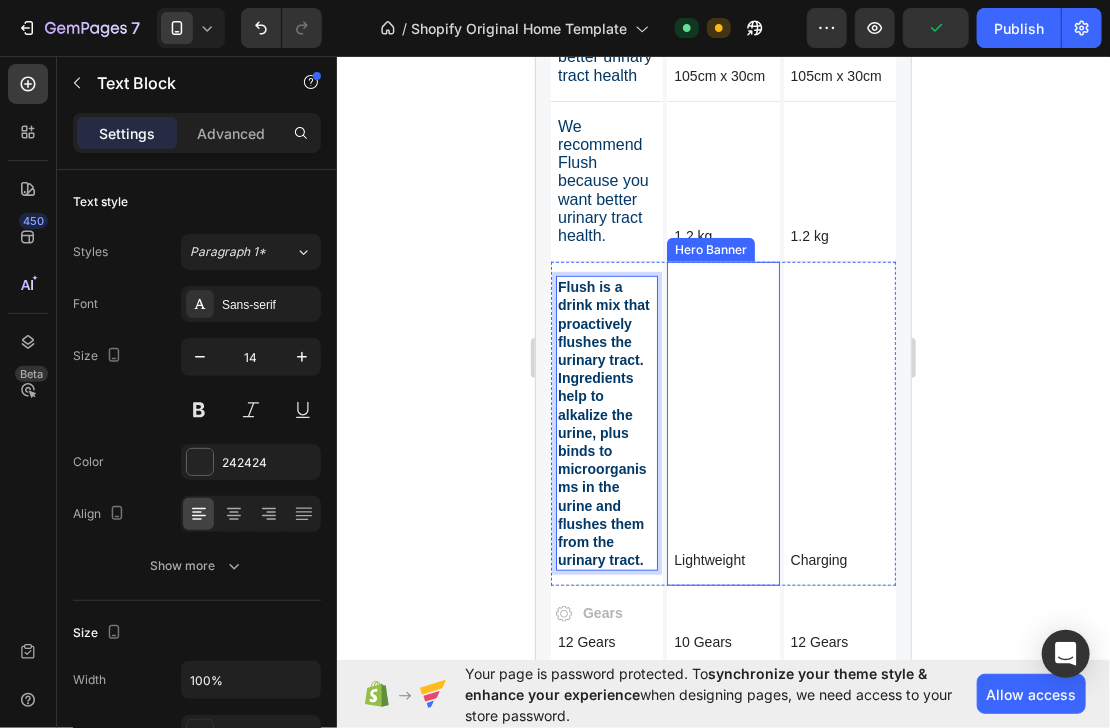click at bounding box center [722, 422] 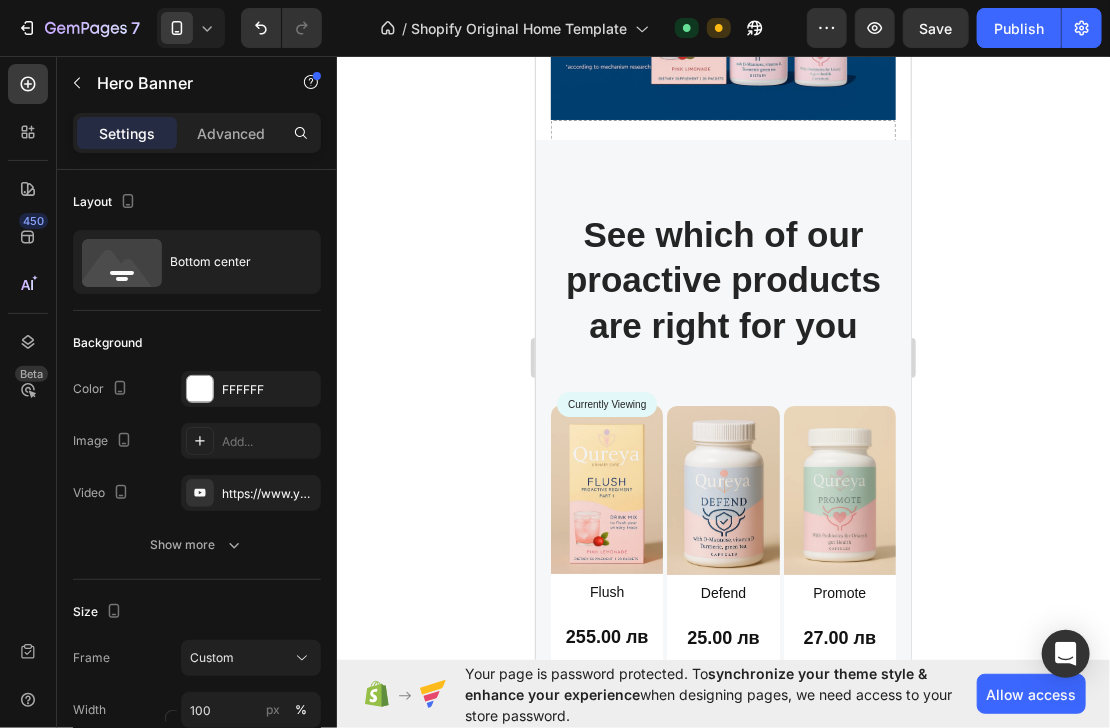 scroll, scrollTop: 2404, scrollLeft: 0, axis: vertical 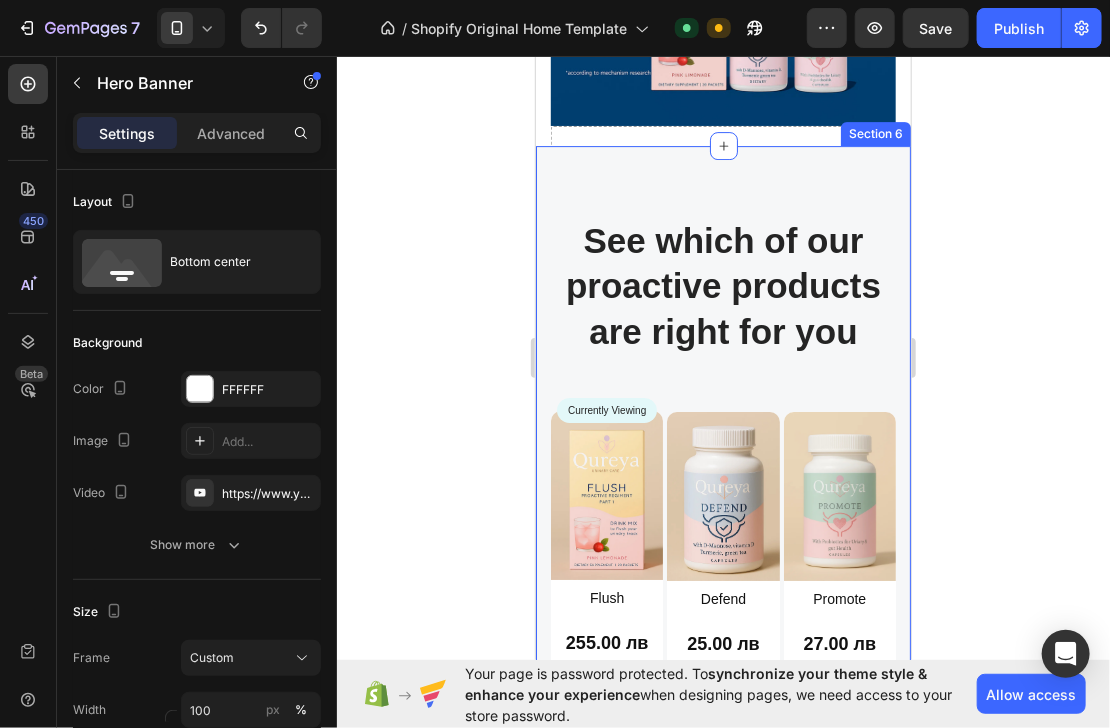 click on "Product Images Flush Product Title 255.00 лв Product Price Product Price Row Product More Info Button Hero Banner Product Images Defend Product Title 25.00 лв Product Price Product Price Row Product More Info Button Hero Banner Product Images Promote Product Title 27.00 лв Product Price Product Price Row Product More Info Button Hero Banner Row I wish I had better urinary tract health Text Block Hero Banner 105cm x 30cm Text Block Hero Banner 105cm x 30cm Text Block Hero Banner Row We recommend Flush because you want better urinary tract health. Text Block Hero Banner 1.2 kg Text Block Hero Banner 1.2 kg Text Block Hero Banner Row Text Block Hero Banner Lightweight Text Block Hero Banner   0 Charging Text Block Hero Banner Row" at bounding box center [722, 853] 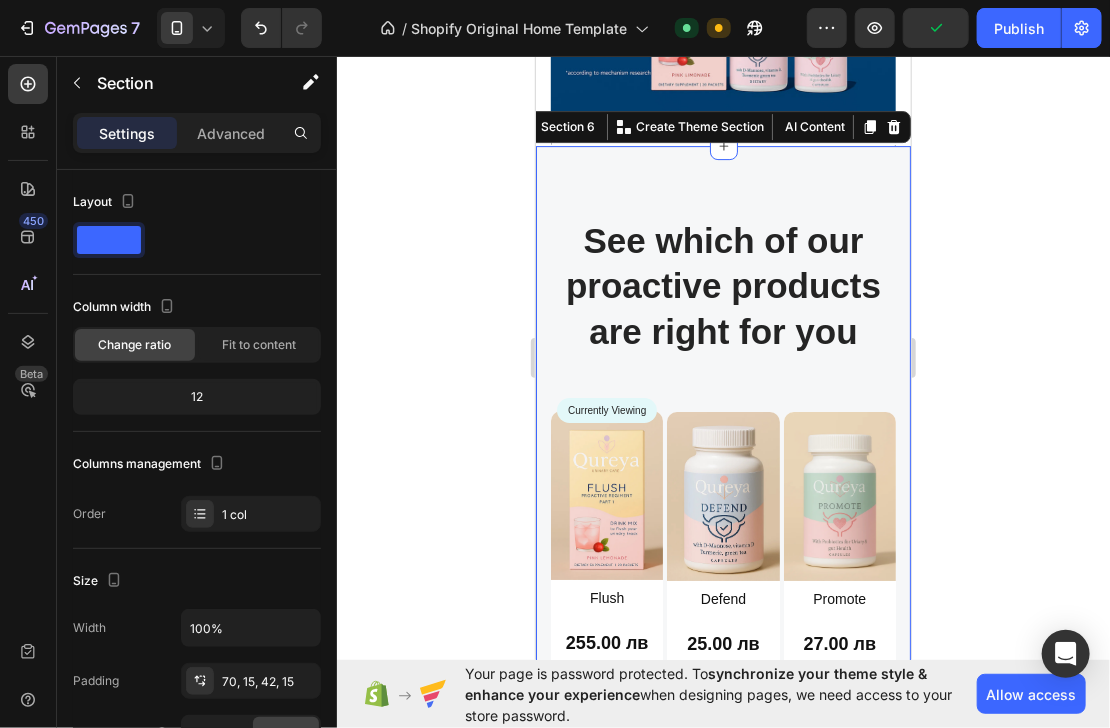 scroll, scrollTop: 551, scrollLeft: 0, axis: vertical 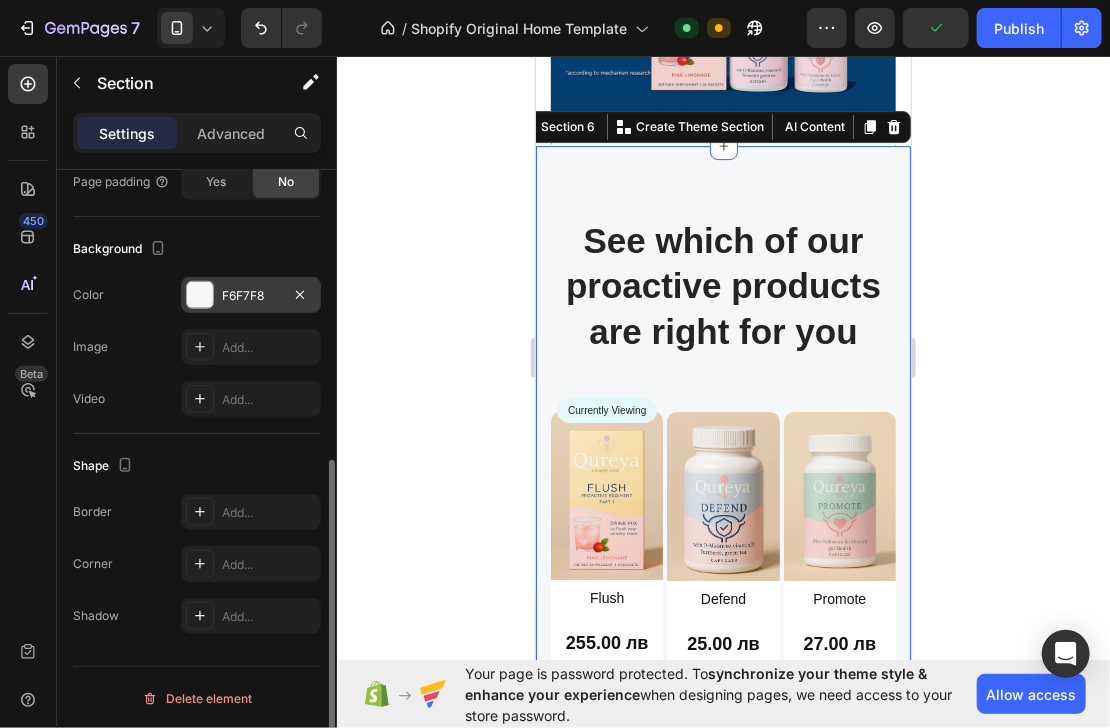 click on "F6F7F8" at bounding box center [251, 296] 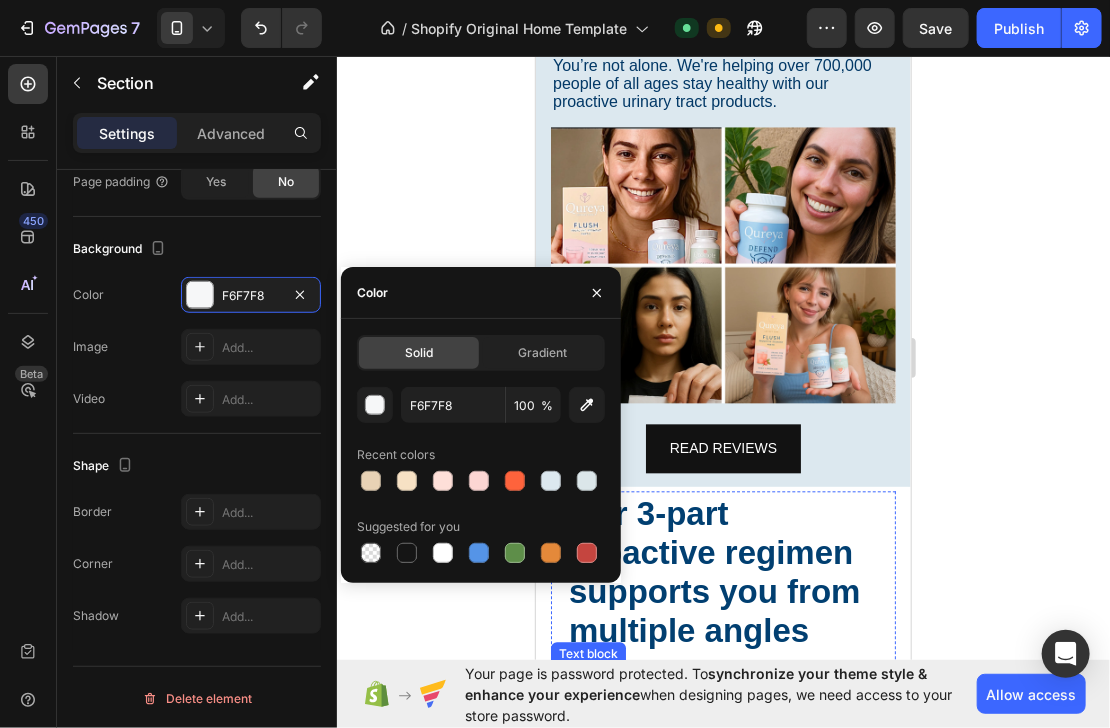 scroll, scrollTop: 1444, scrollLeft: 0, axis: vertical 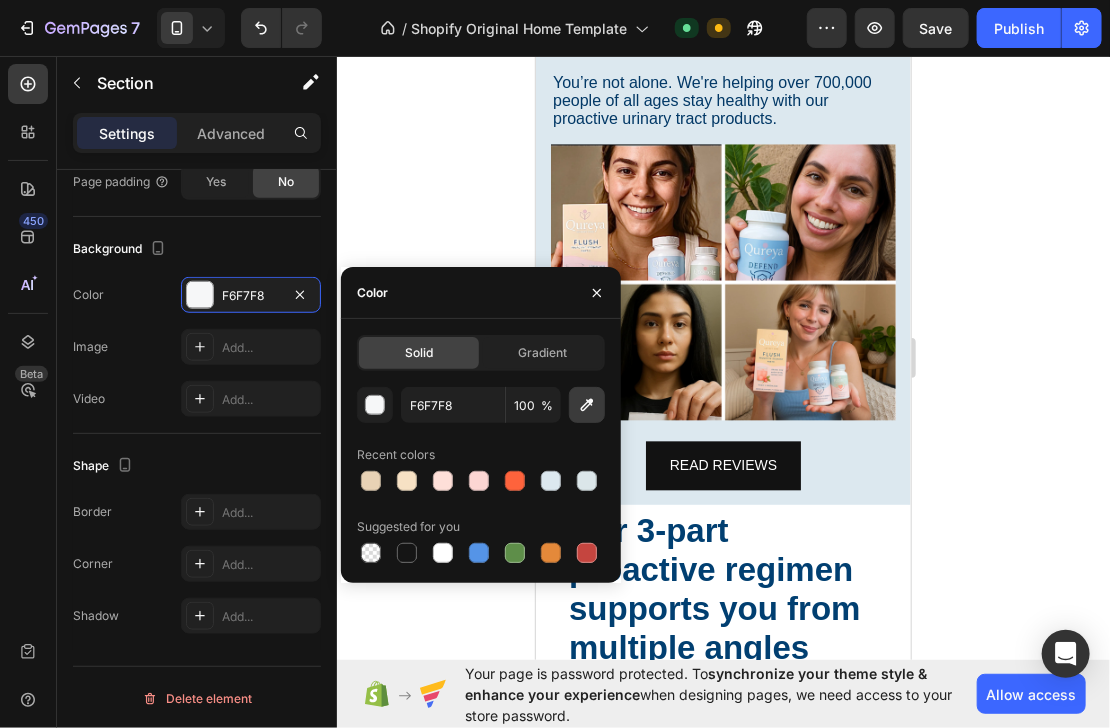 click 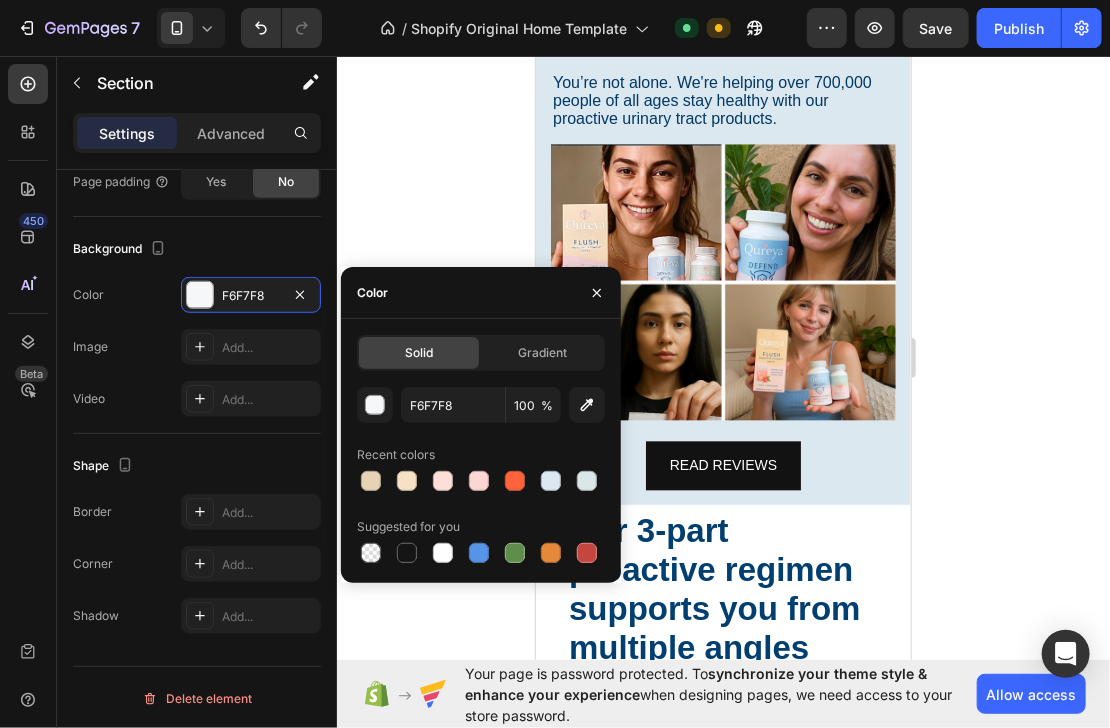 type on "DCE8EF" 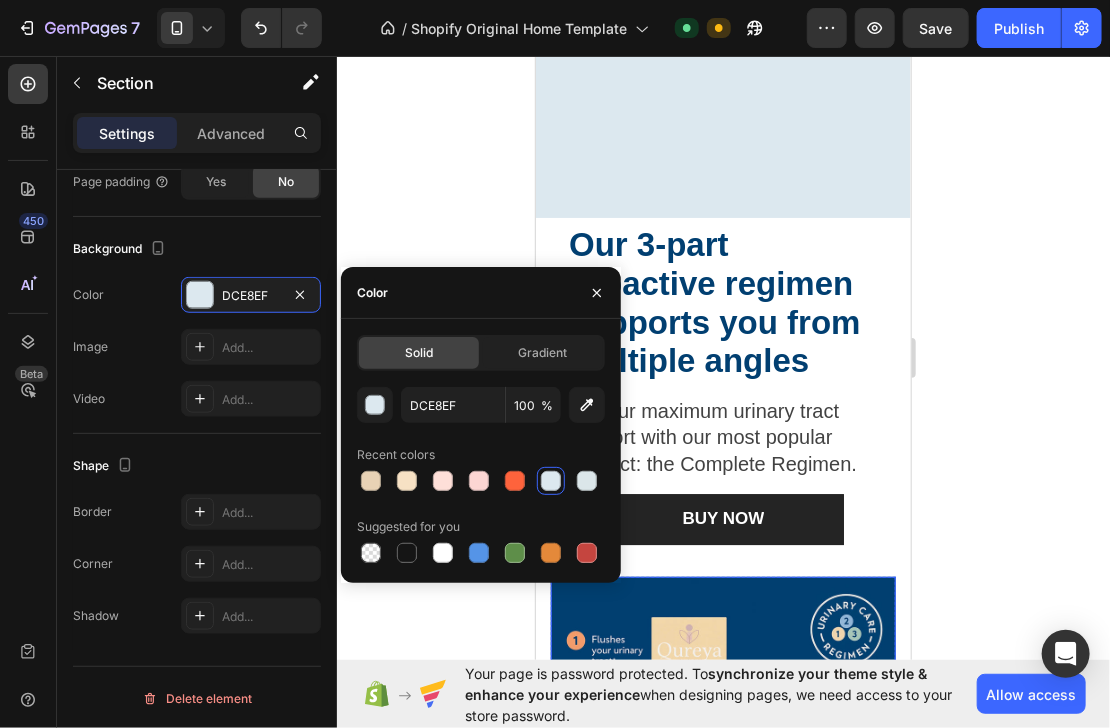 scroll, scrollTop: 2404, scrollLeft: 0, axis: vertical 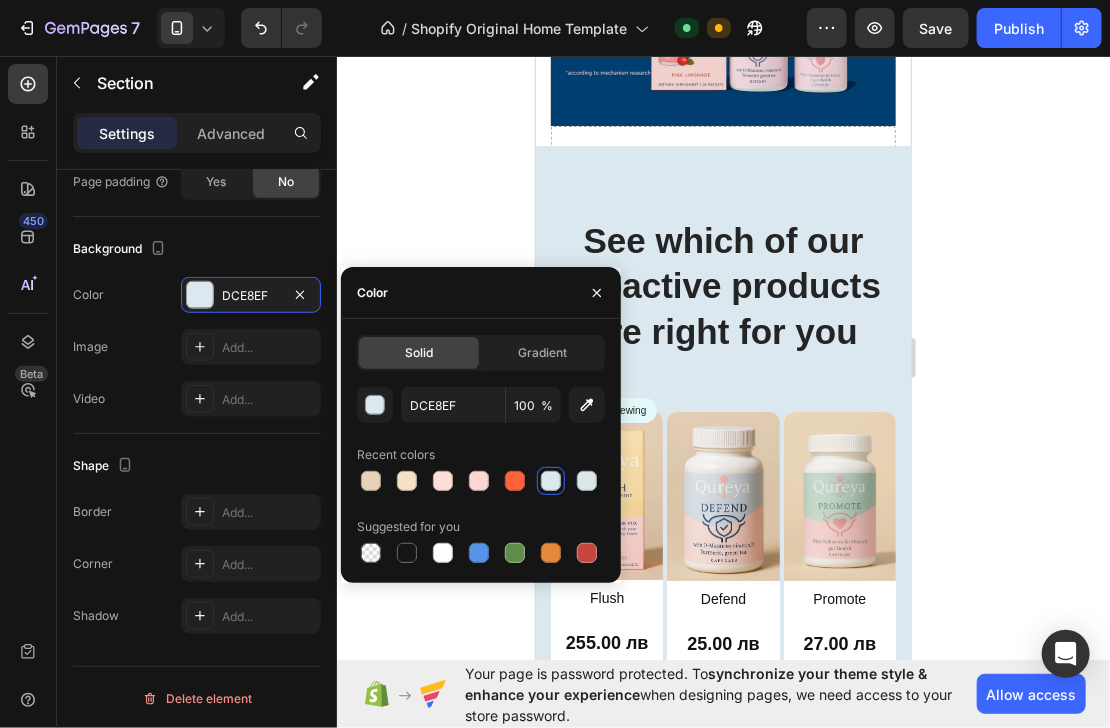 click 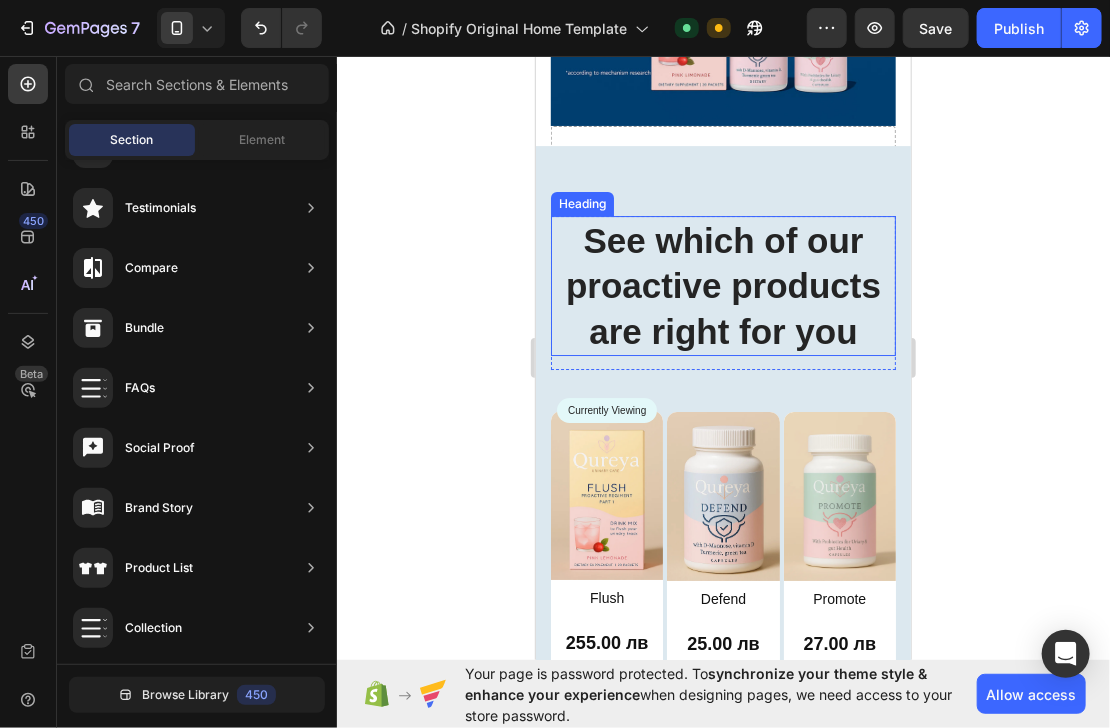click on "See which of our proactive products are right for you" at bounding box center [722, 285] 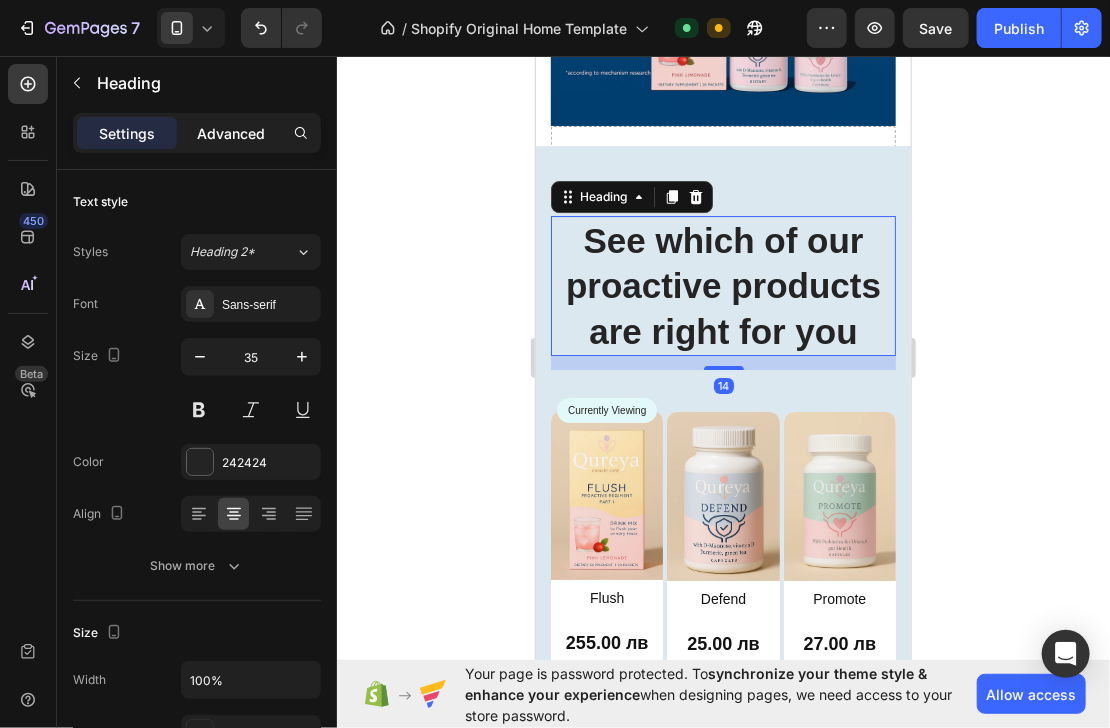 click on "Advanced" at bounding box center [231, 133] 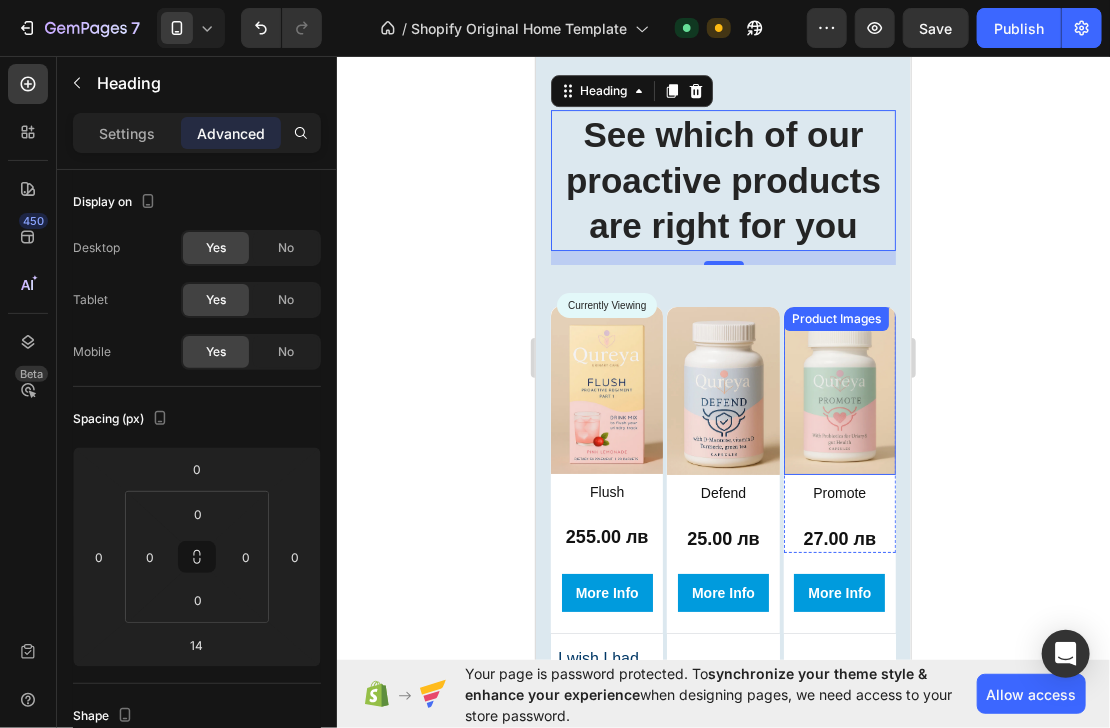 scroll, scrollTop: 2724, scrollLeft: 0, axis: vertical 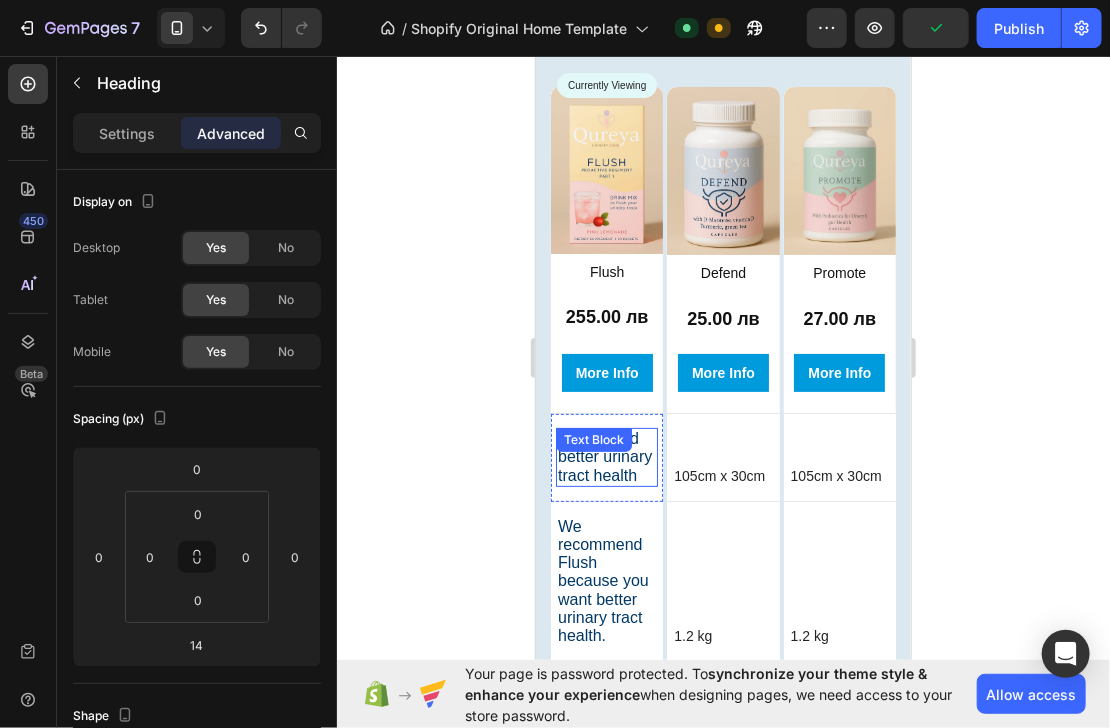 click on "I wish I had better urinary tract health Text Block" at bounding box center [606, 456] 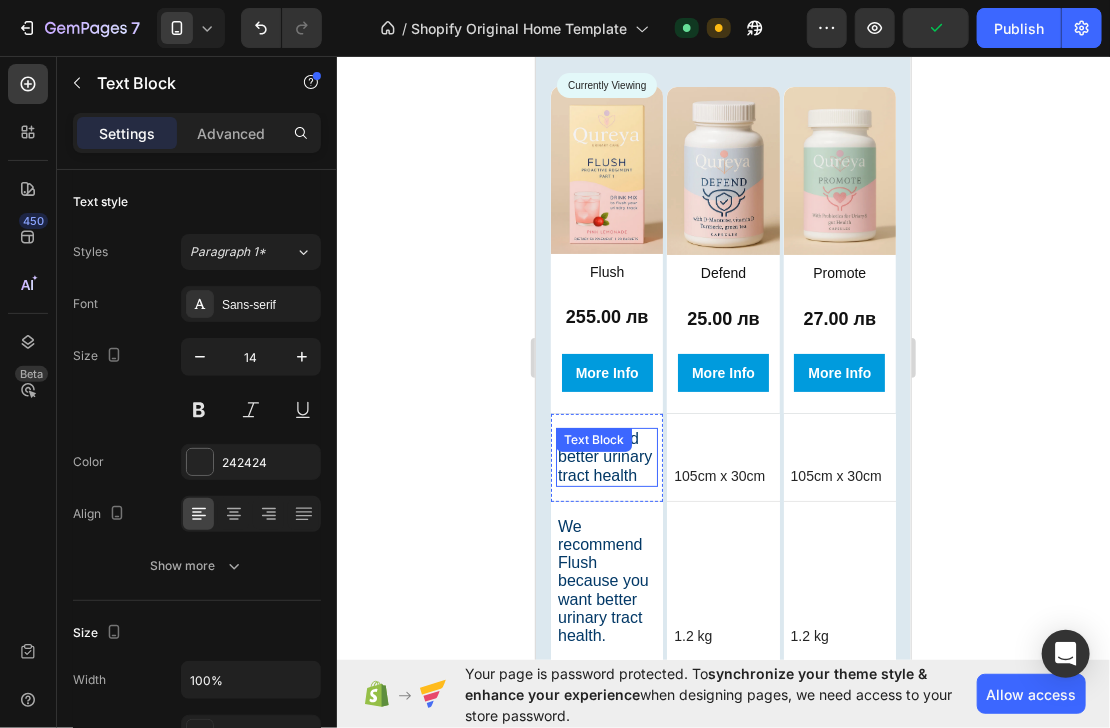 click on "Text Block" at bounding box center [593, 439] 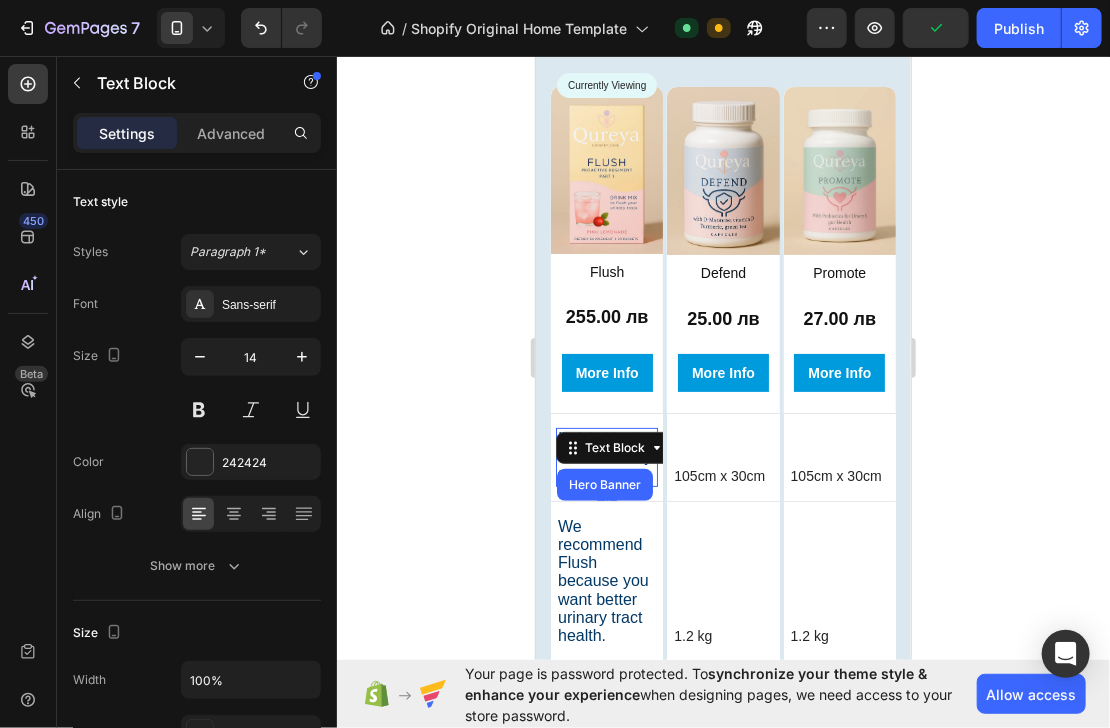 click on "Text Block" at bounding box center (614, 447) 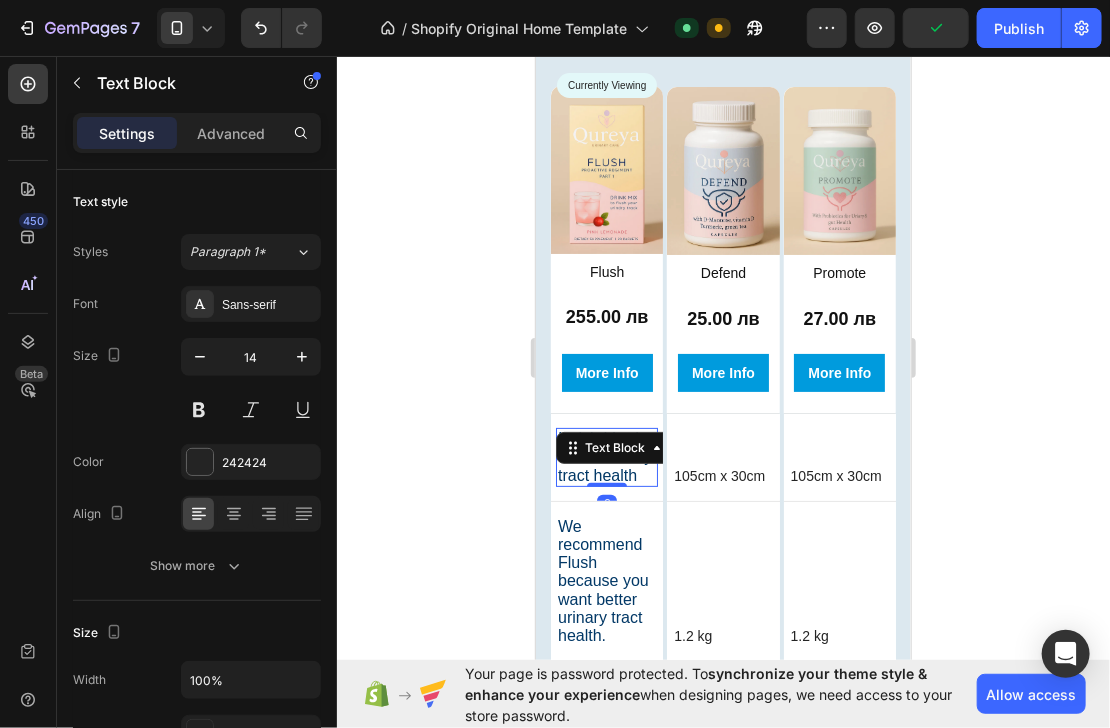 click on "I wish I had better urinary tract health" at bounding box center (604, 455) 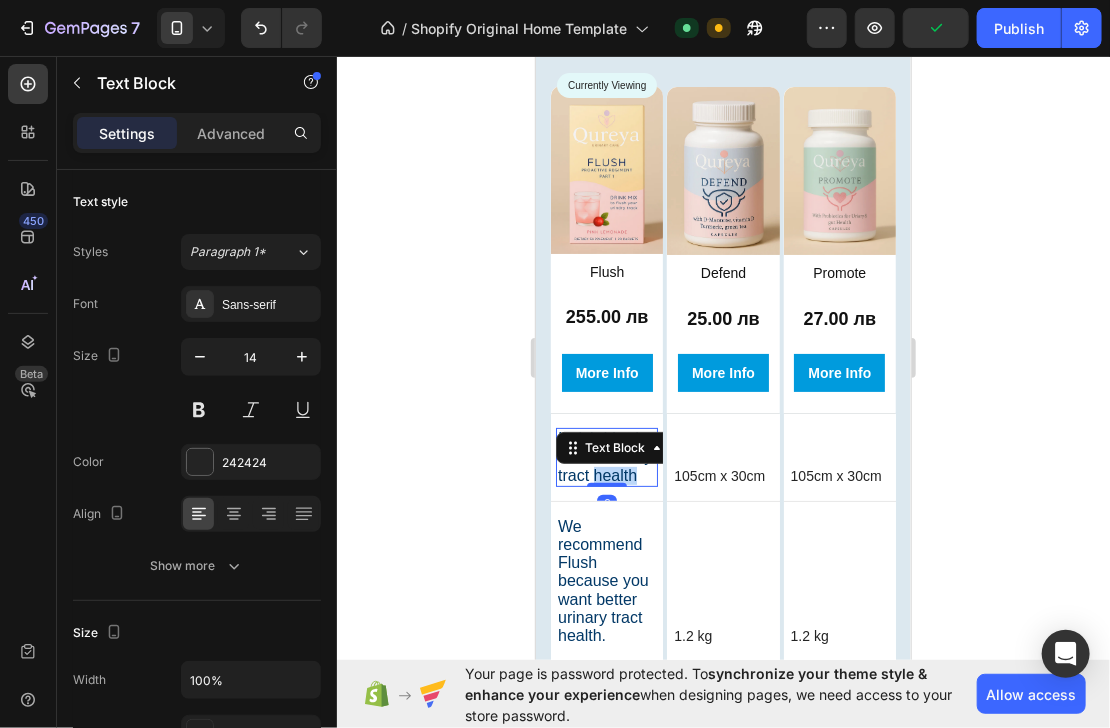 click on "I wish I had better urinary tract health" at bounding box center (604, 455) 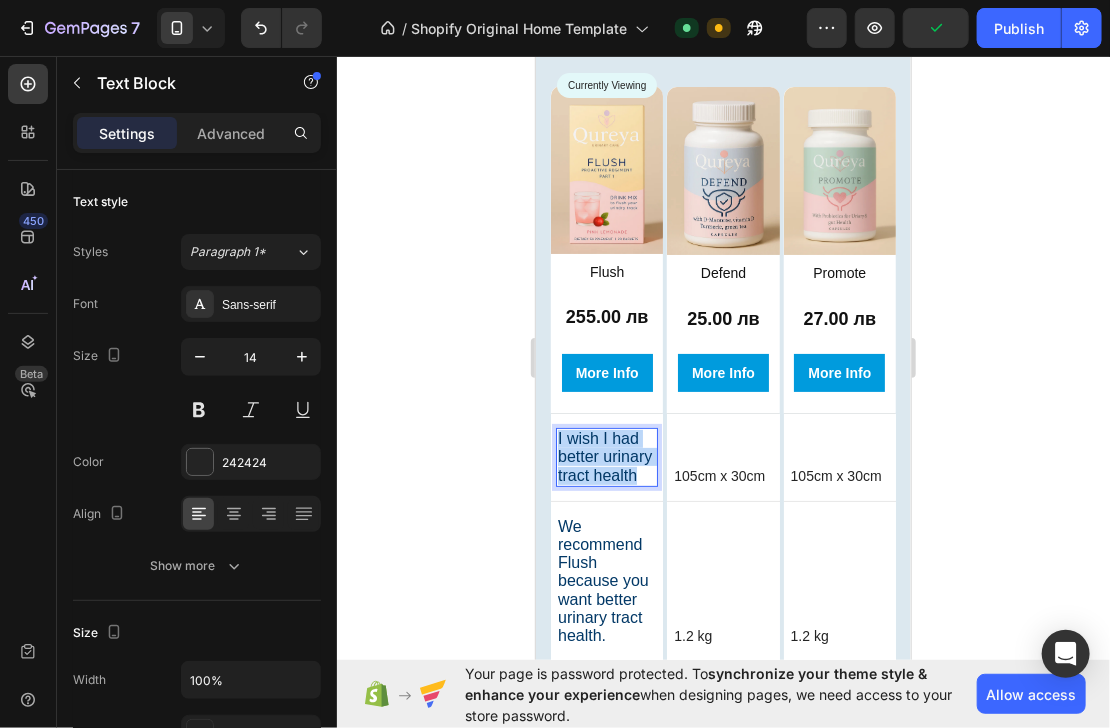click on "I wish I had better urinary tract health" at bounding box center [604, 455] 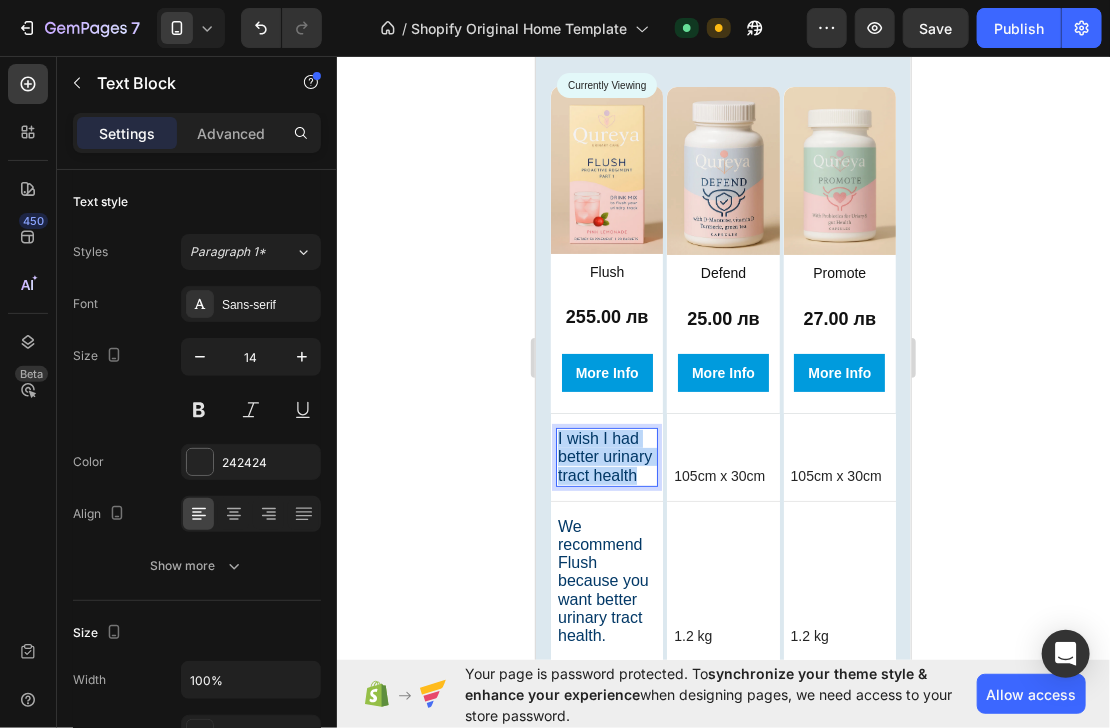 click on "I wish I had better urinary tract health" at bounding box center [604, 455] 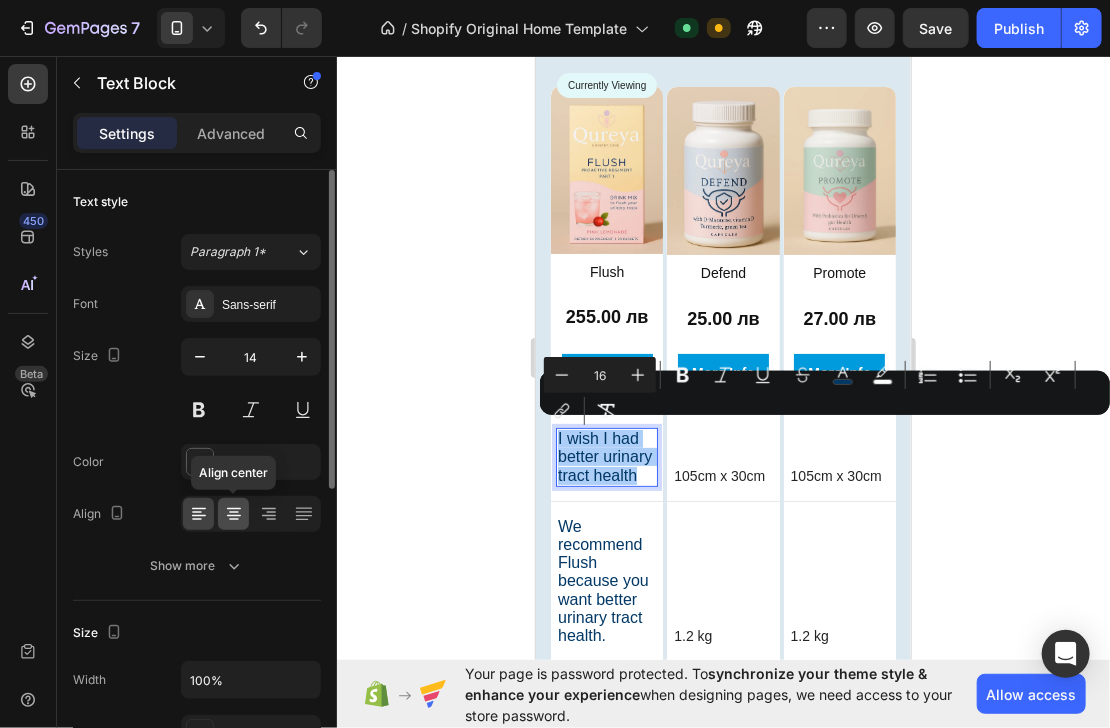 click 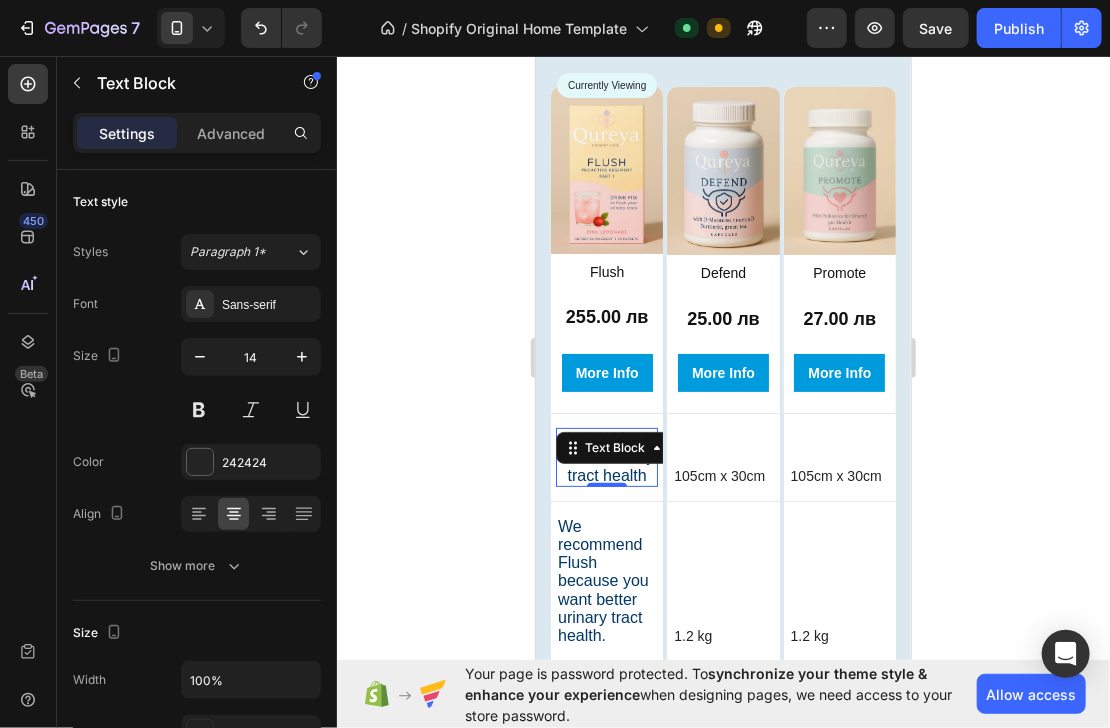 click on "I wish I had better urinary tract health" at bounding box center (606, 455) 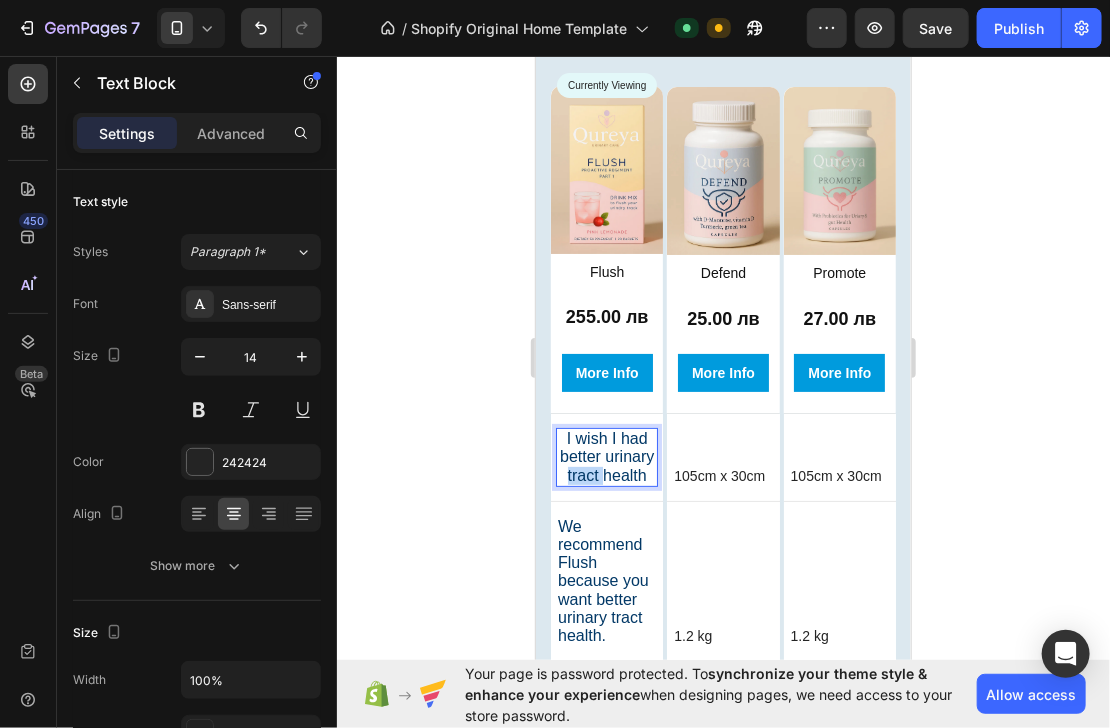 click on "I wish I had better urinary tract health" at bounding box center [606, 455] 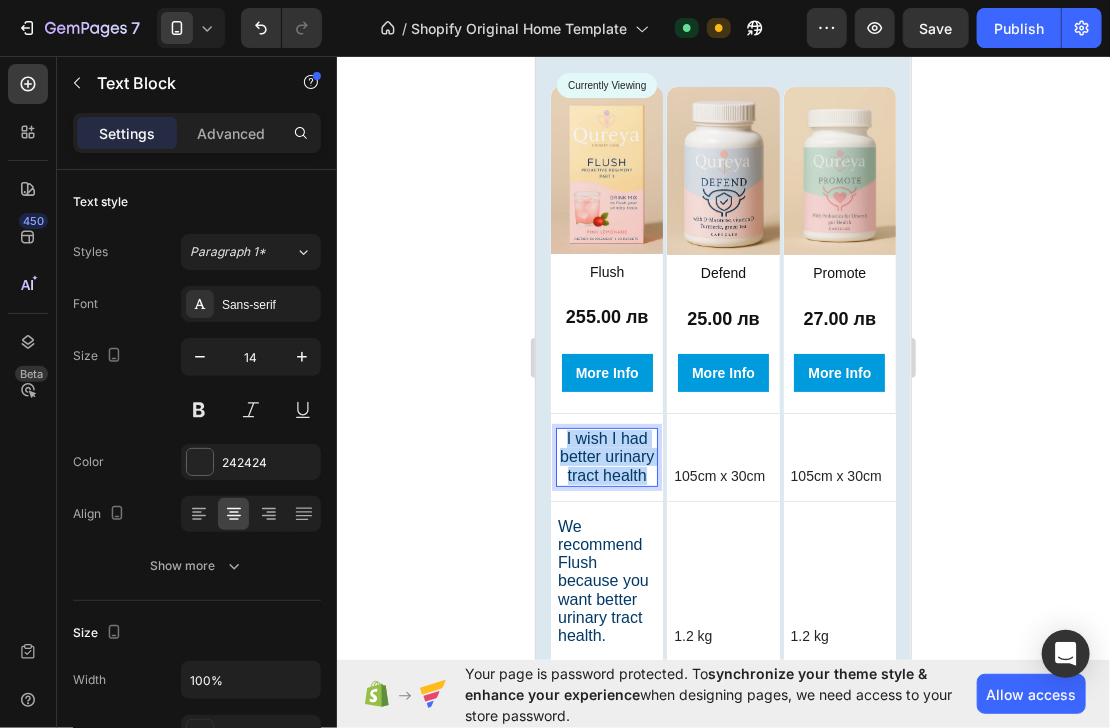 click on "I wish I had better urinary tract health" at bounding box center (606, 455) 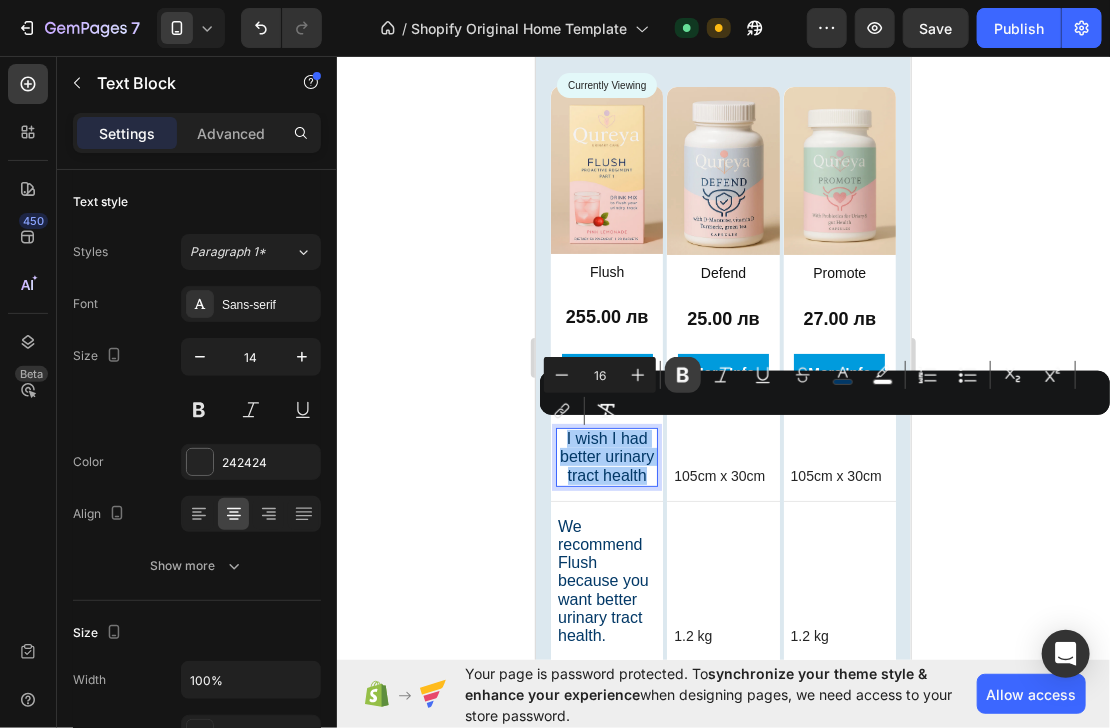 click 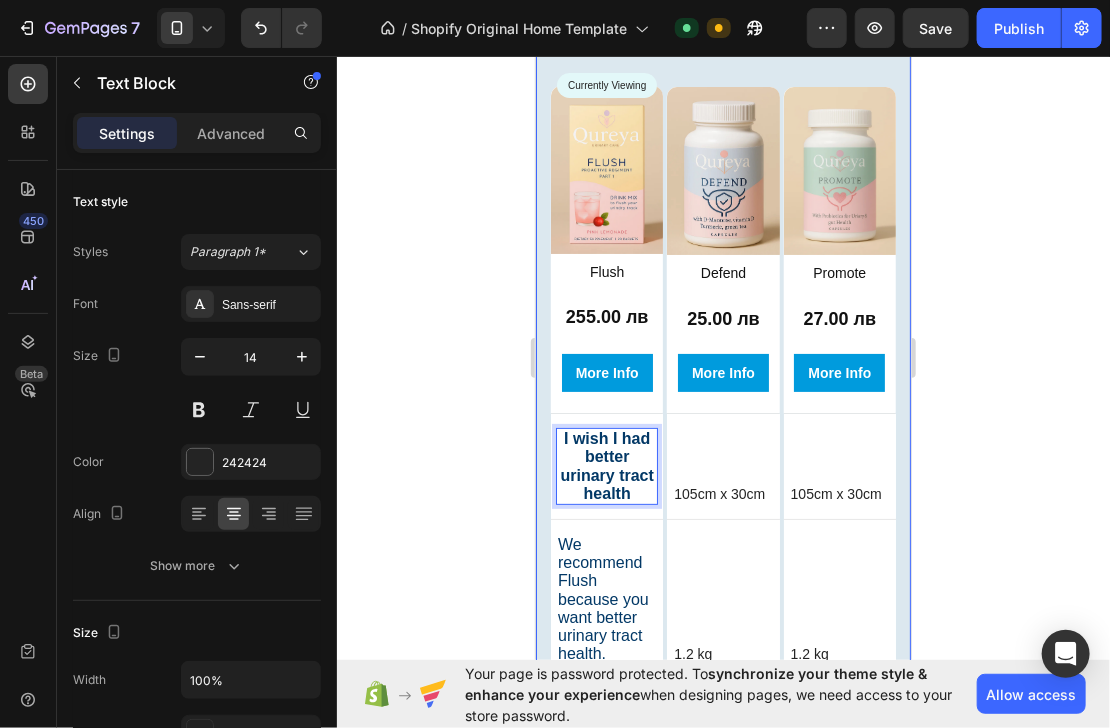 click 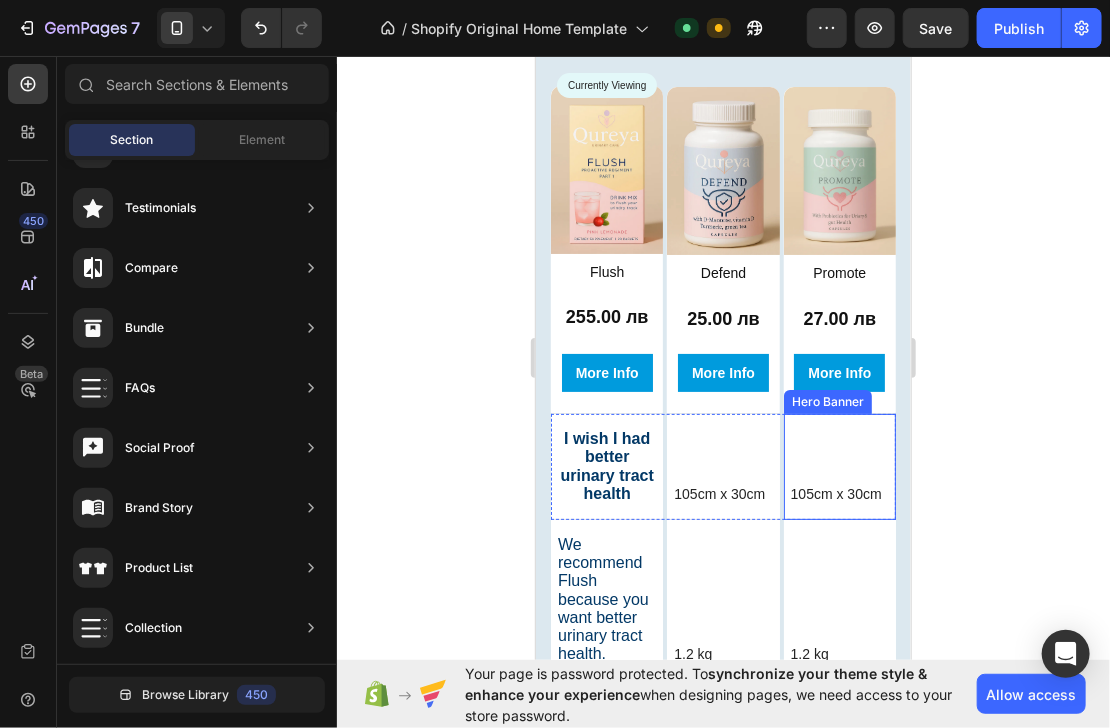 scroll, scrollTop: 2804, scrollLeft: 0, axis: vertical 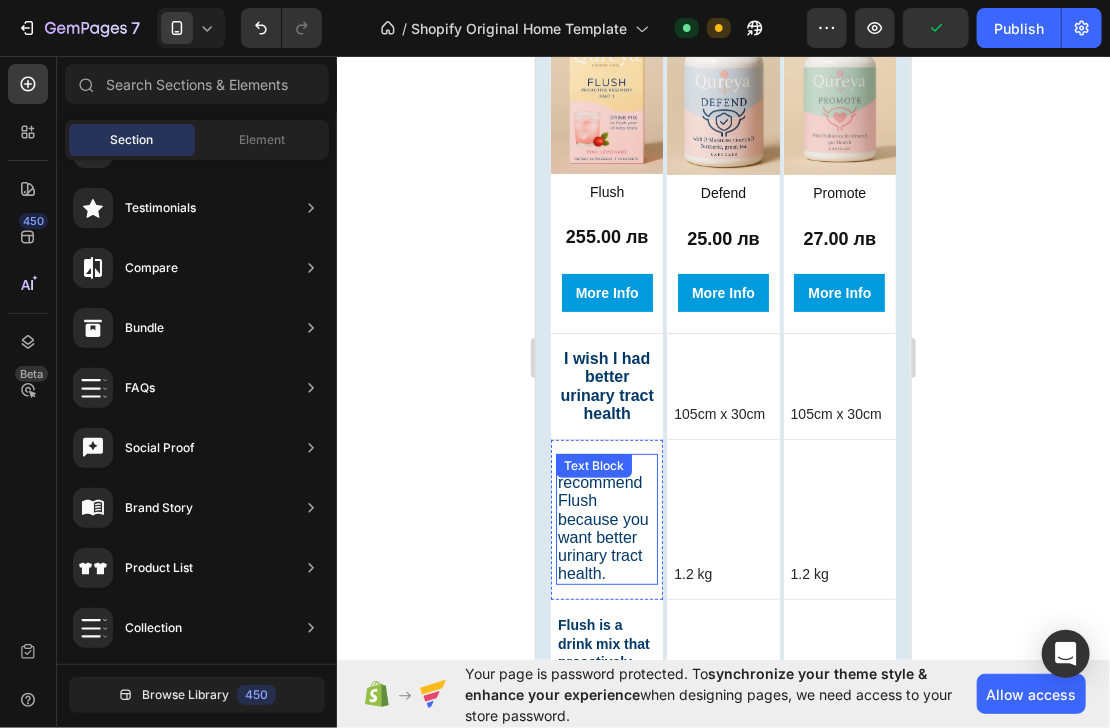 click on "We recommend Flush because you want better urinary tract health." at bounding box center (606, 518) 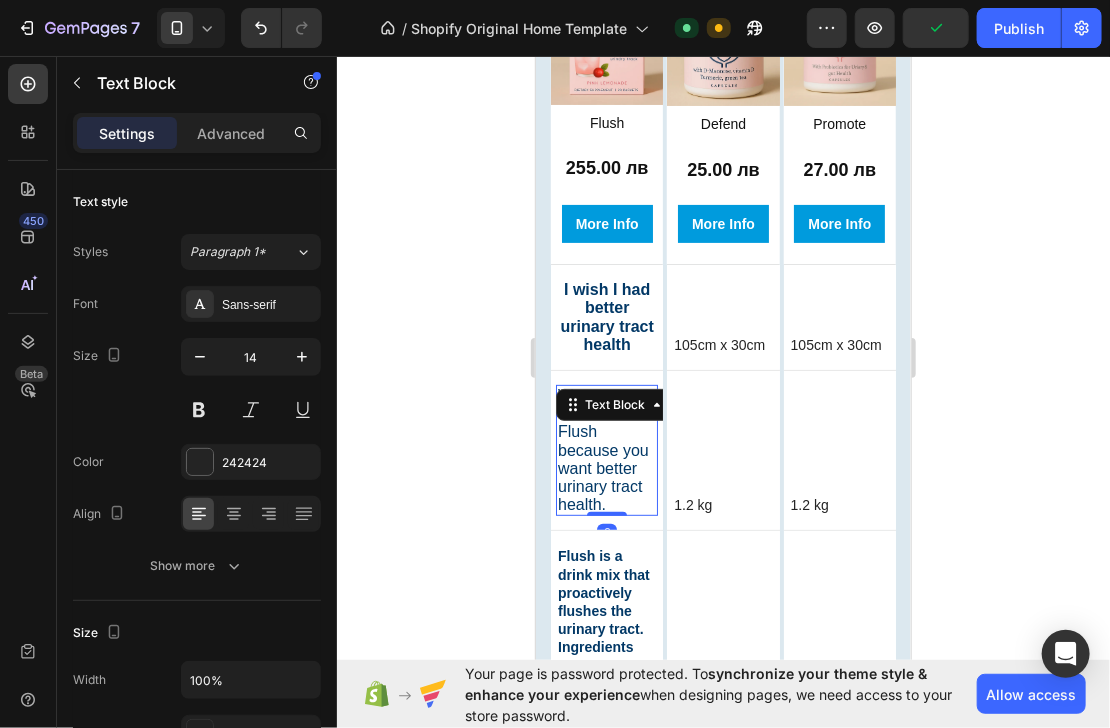 scroll, scrollTop: 2964, scrollLeft: 0, axis: vertical 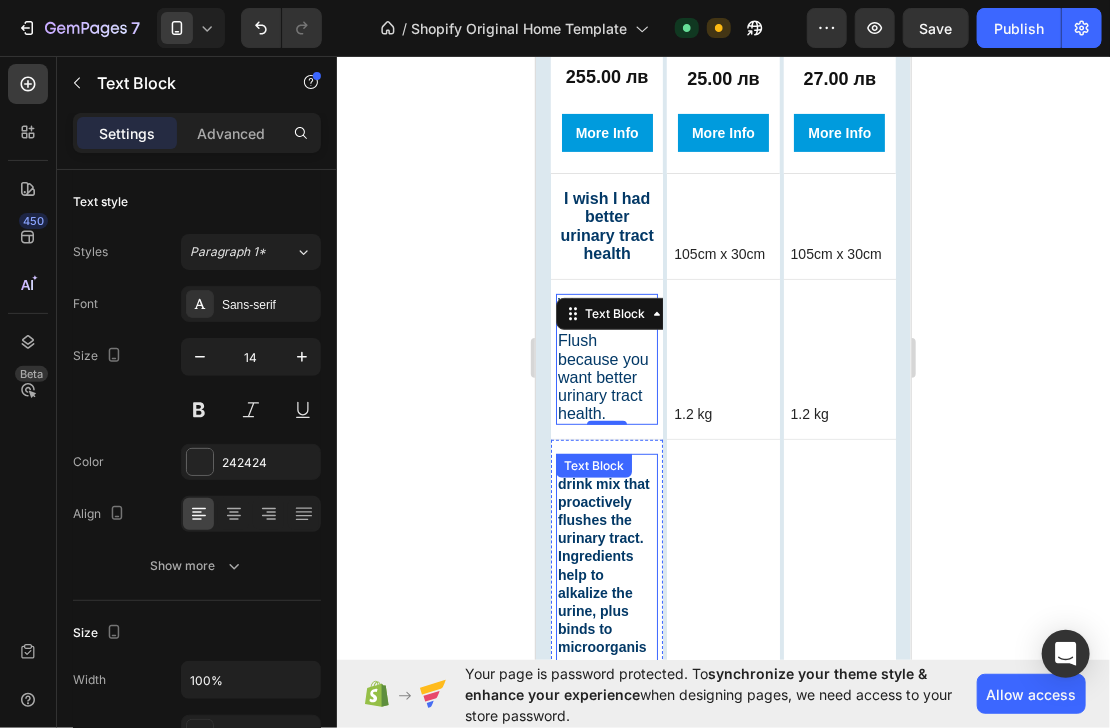 click on "Flush is a drink mix that proactively flushes the urinary tract. Ingredients help to alkalize the urine, plus binds to microorganisms in the urine and flushes them from the urinary tract." at bounding box center (603, 600) 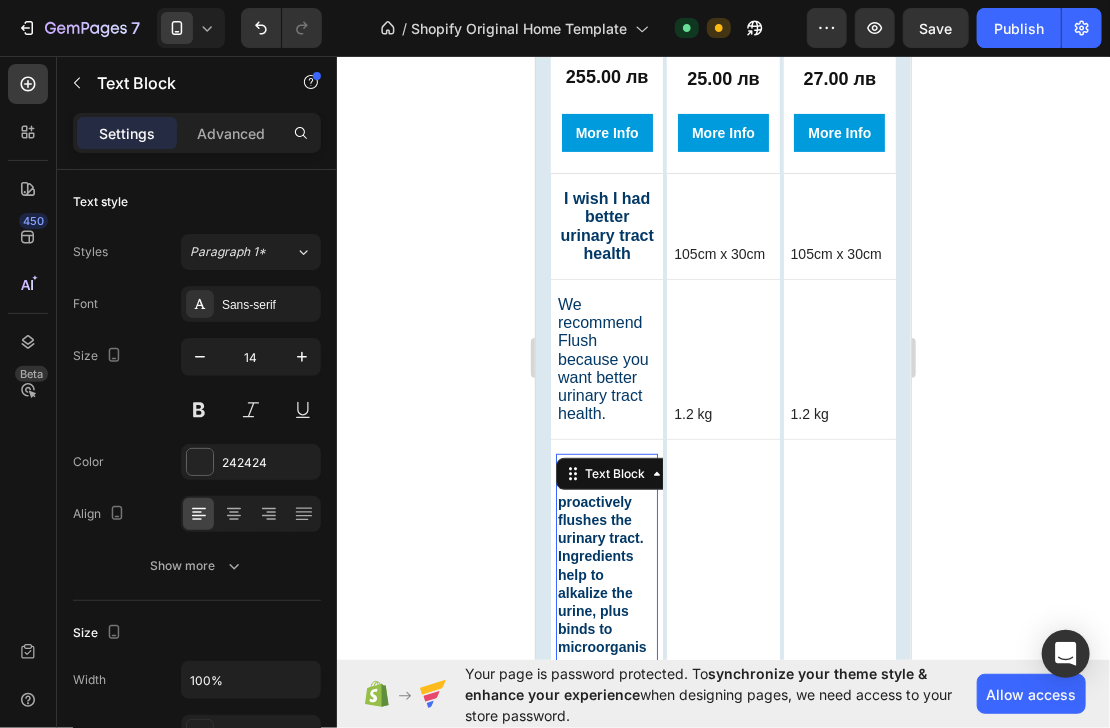 scroll, scrollTop: 551, scrollLeft: 0, axis: vertical 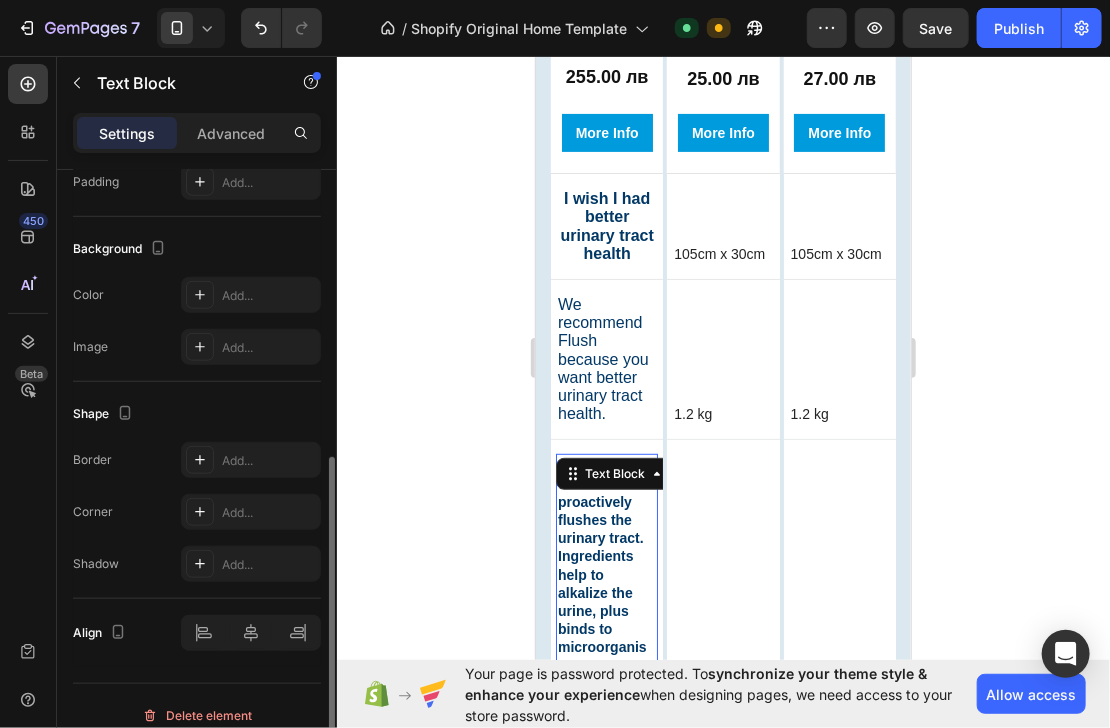 click on "Flush is a drink mix that proactively flushes the urinary tract. Ingredients help to alkalize the urine, plus binds to microorganisms in the urine and flushes them from the urinary tract." at bounding box center [603, 600] 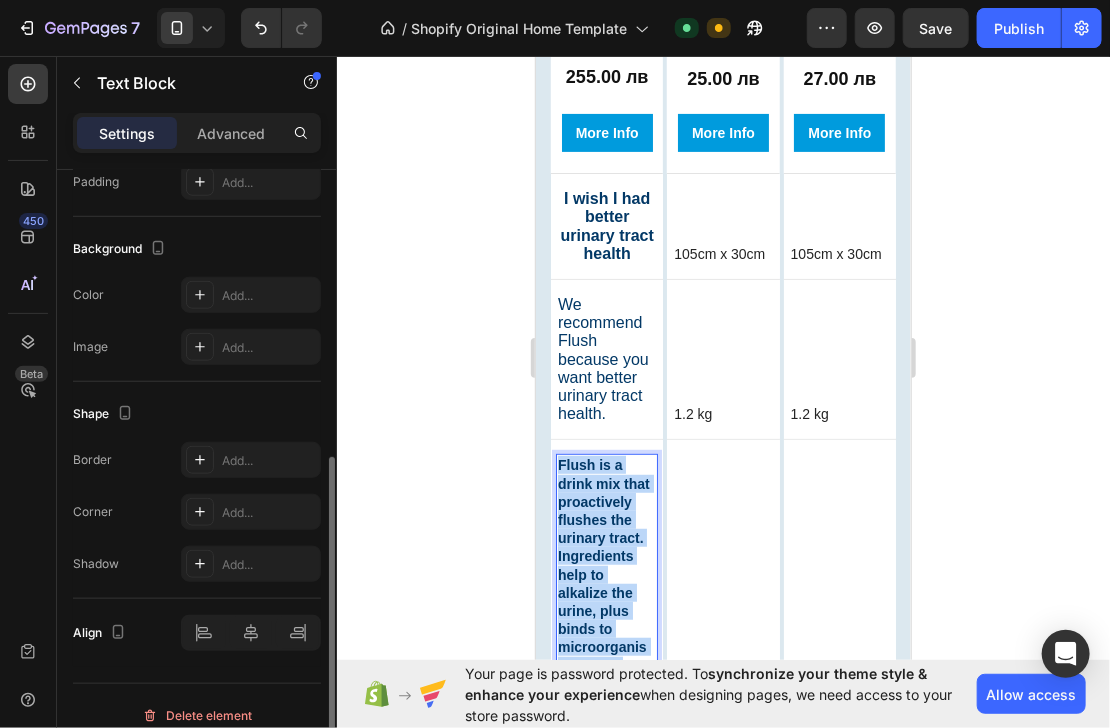 click on "Flush is a drink mix that proactively flushes the urinary tract. Ingredients help to alkalize the urine, plus binds to microorganisms in the urine and flushes them from the urinary tract." at bounding box center (603, 600) 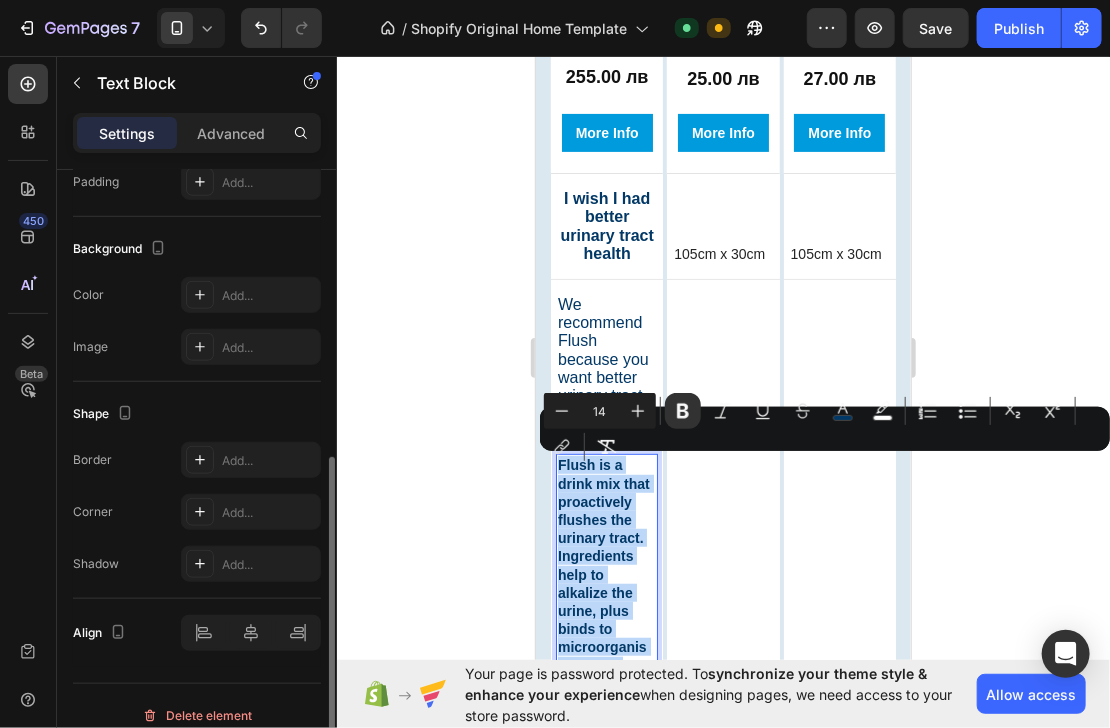 click on "Flush is a drink mix that proactively flushes the urinary tract. Ingredients help to alkalize the urine, plus binds to microorganisms in the urine and flushes them from the urinary tract." at bounding box center (603, 600) 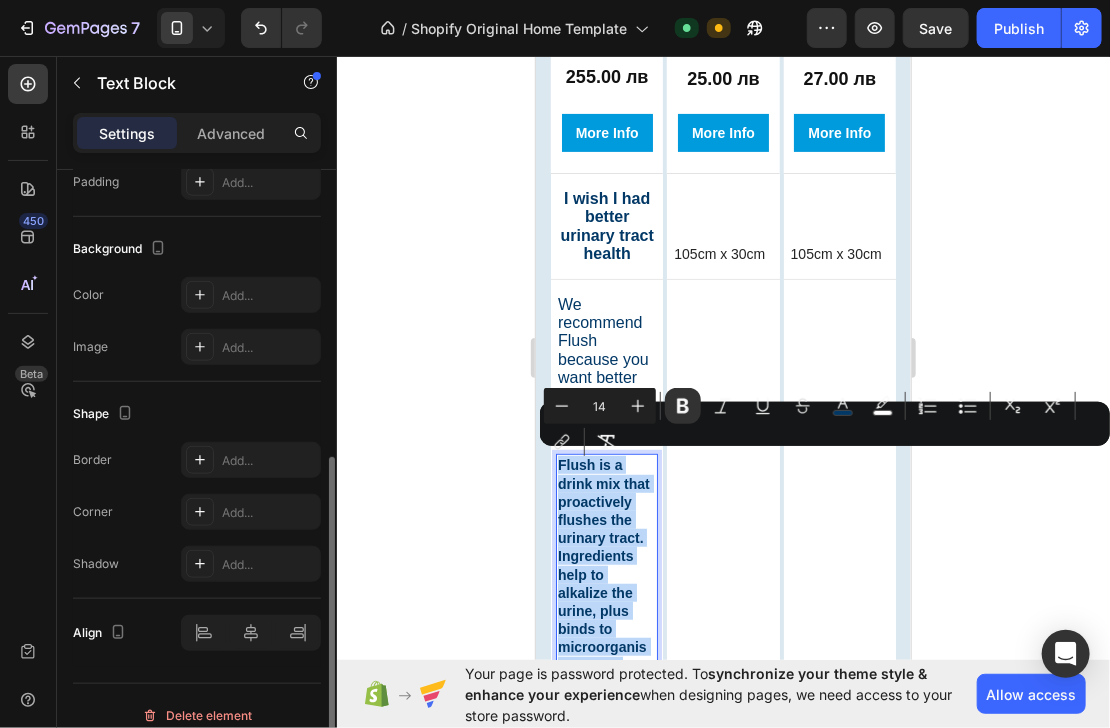 scroll, scrollTop: 3124, scrollLeft: 0, axis: vertical 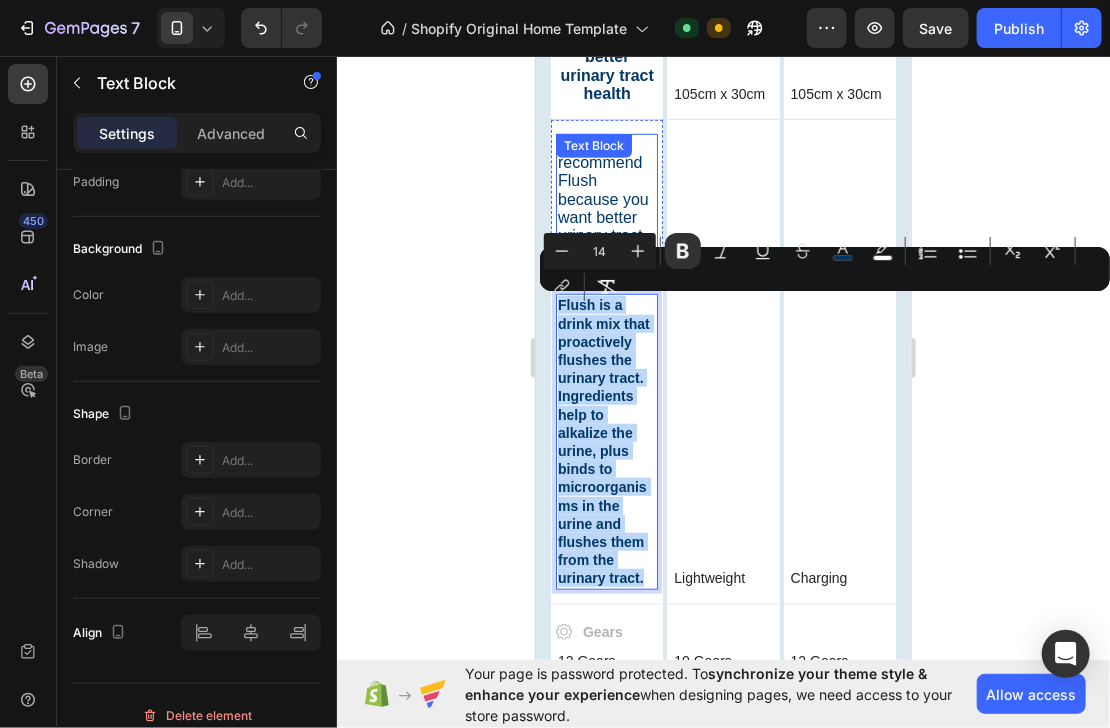 click on "We recommend Flush because you want better urinary tract health." at bounding box center (602, 198) 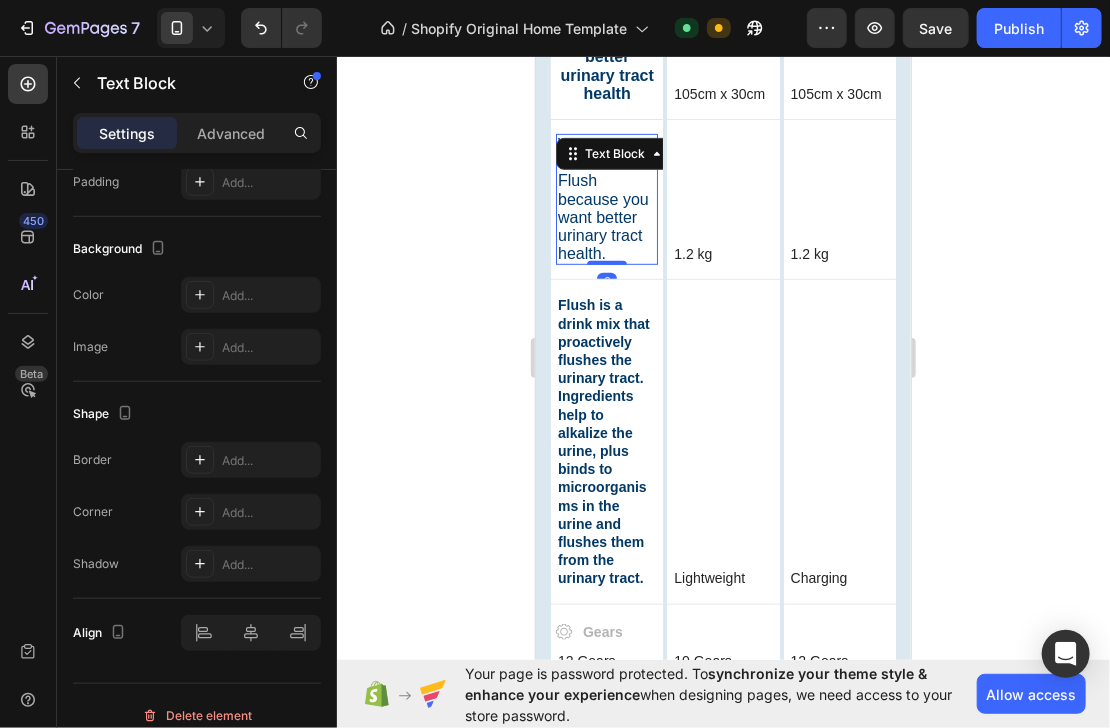 click on "We recommend Flush because you want better urinary tract health." at bounding box center [602, 198] 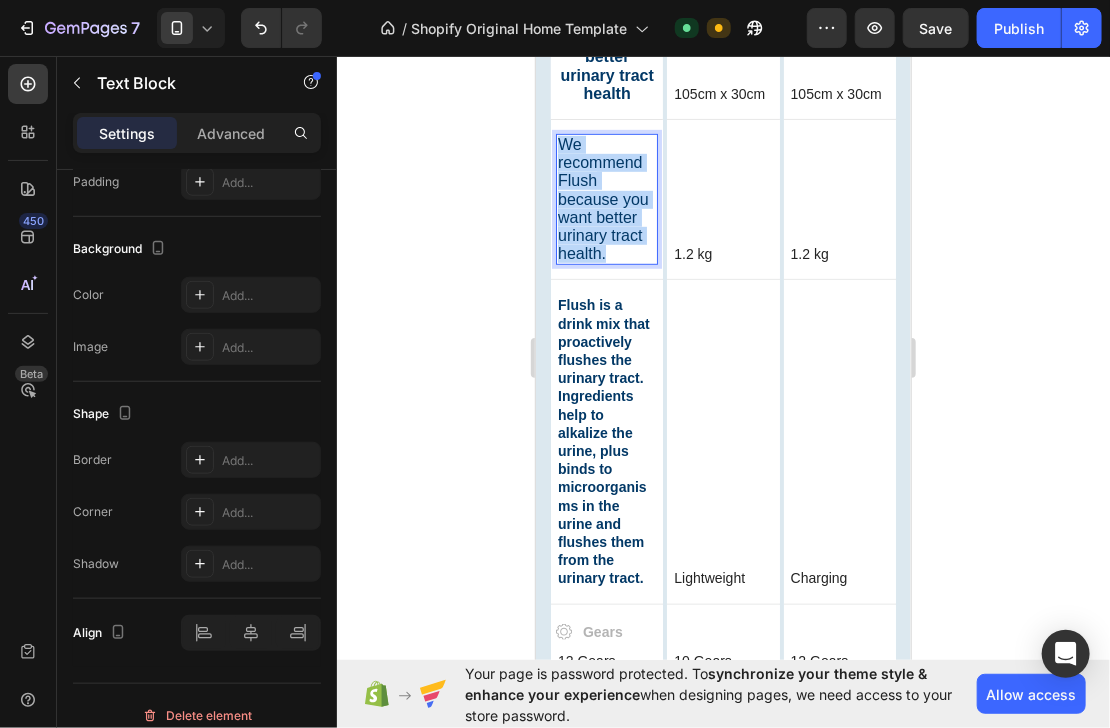 click on "We recommend Flush because you want better urinary tract health." at bounding box center (602, 198) 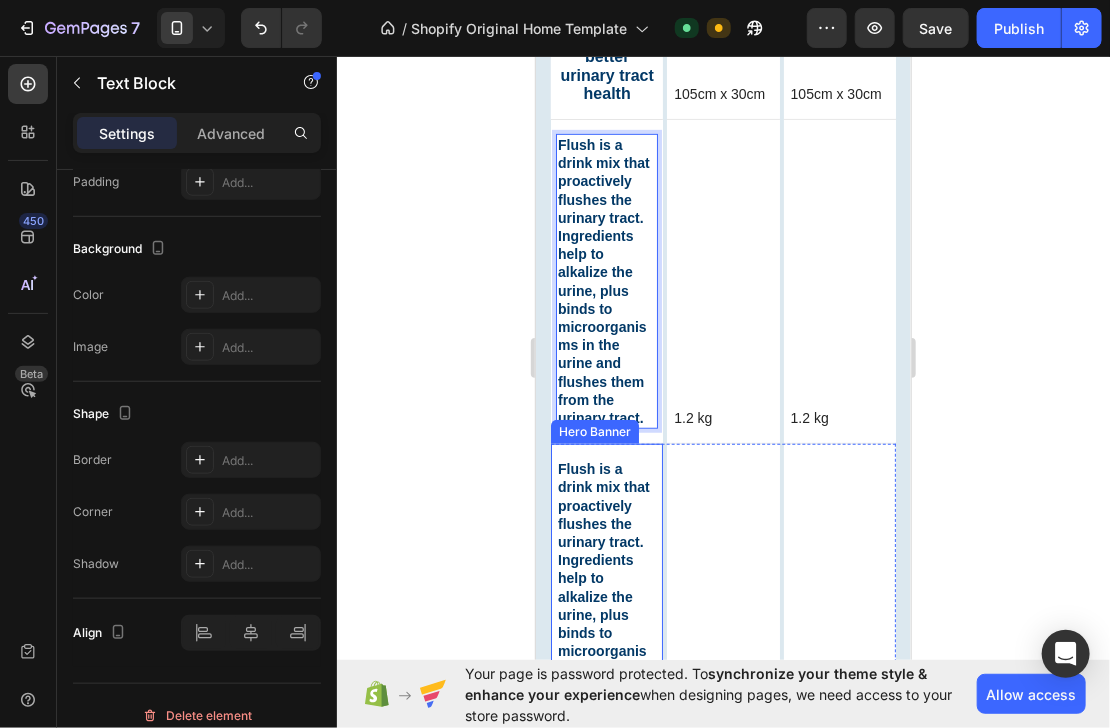 click on "Flush is a drink mix that proactively flushes the urinary tract. Ingredients help to alkalize the urine, plus binds to microorganisms in the urine and flushes them from the urinary tract. Text Block" at bounding box center [606, 604] 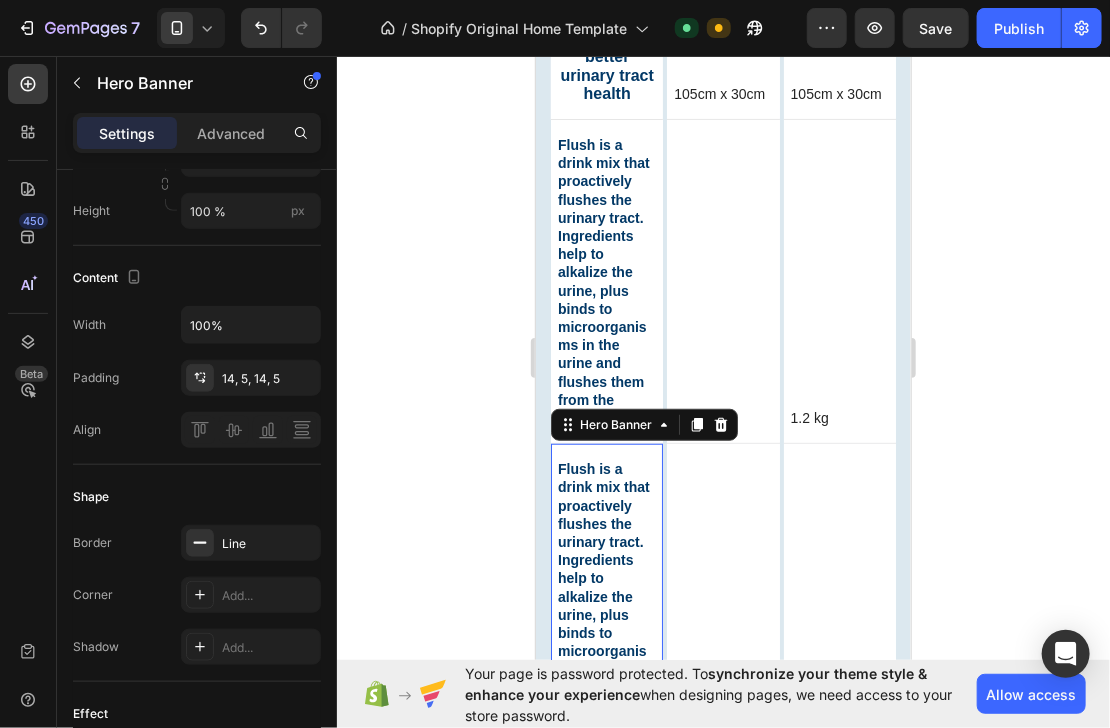 scroll, scrollTop: 0, scrollLeft: 0, axis: both 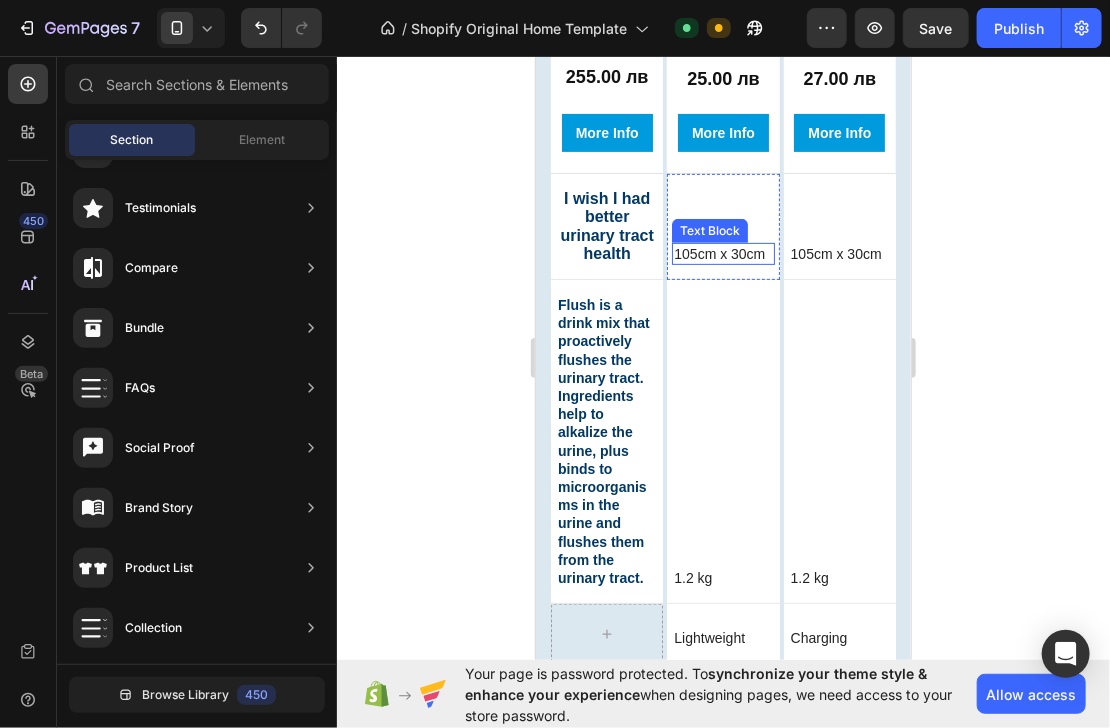 click on "105cm x 30cm" at bounding box center [722, 253] 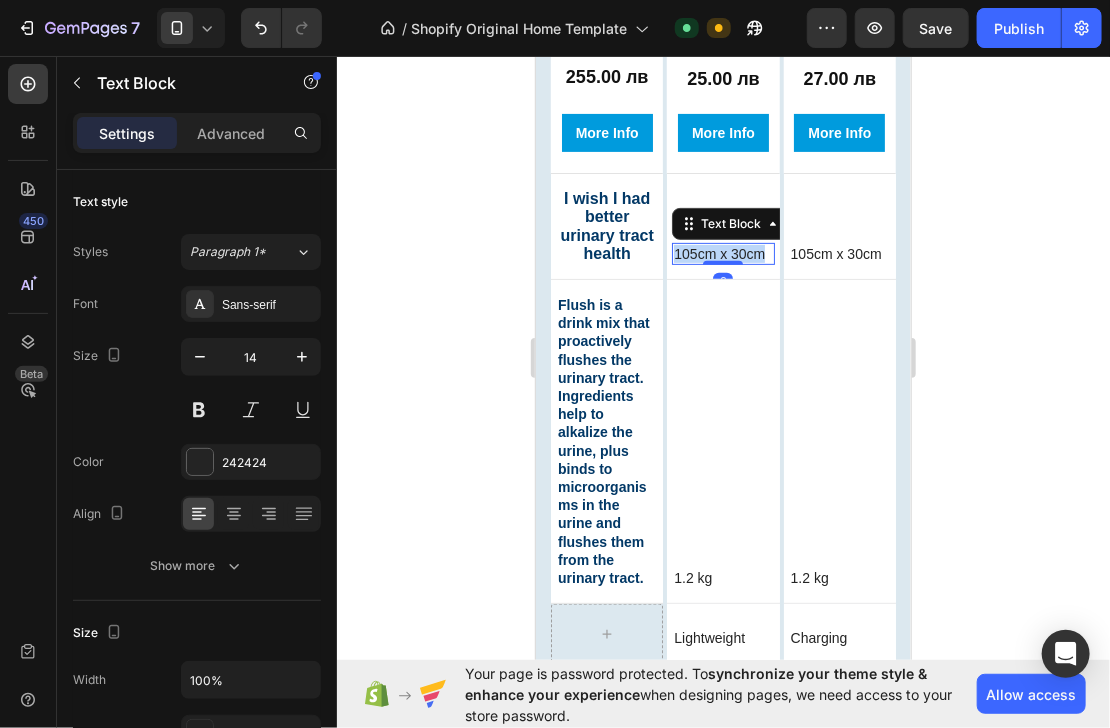 click on "105cm x 30cm" at bounding box center (722, 253) 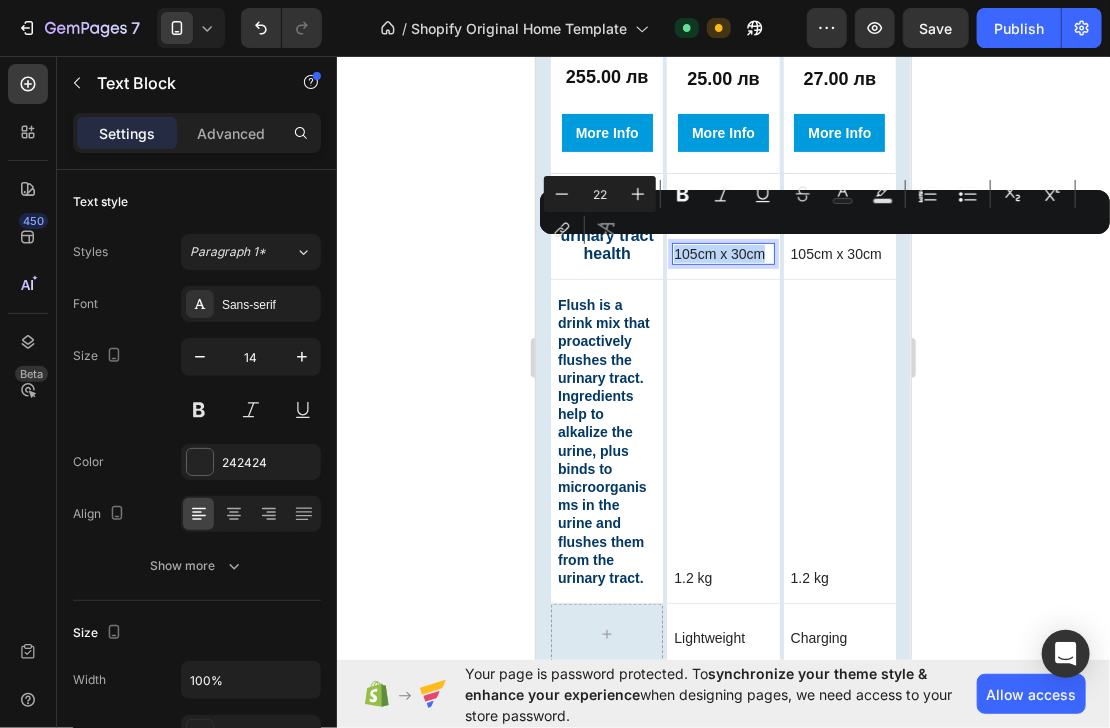 scroll, scrollTop: 2905, scrollLeft: 0, axis: vertical 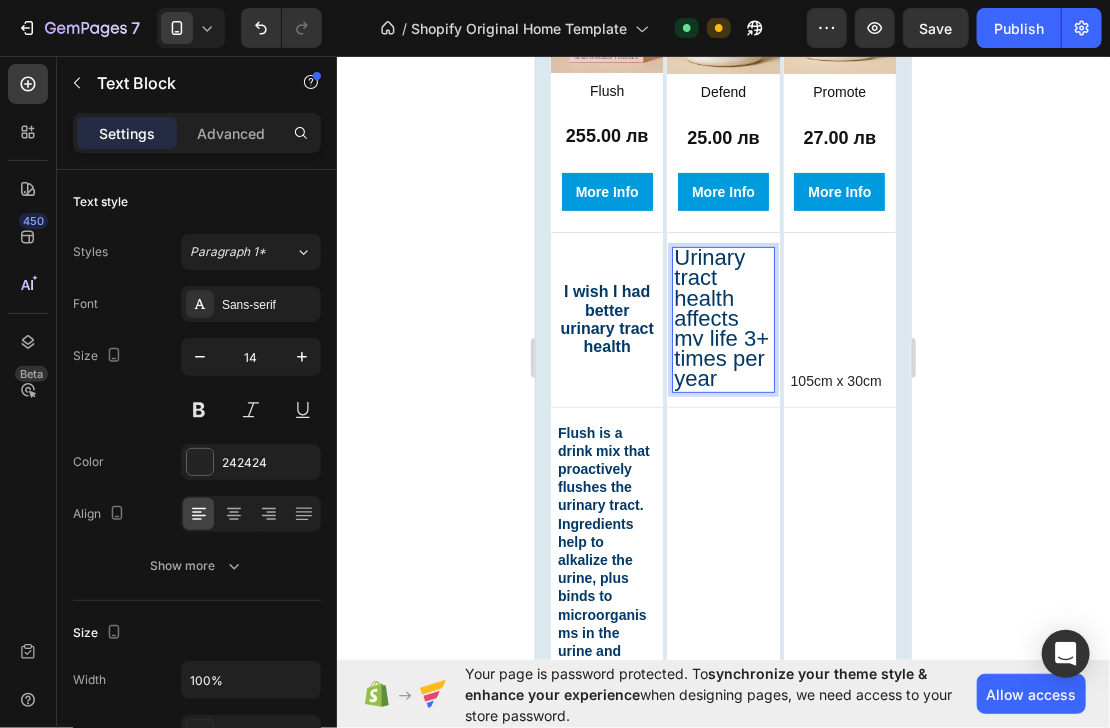 click on "Urinary tract health affects my life 3+ times per year" at bounding box center (720, 317) 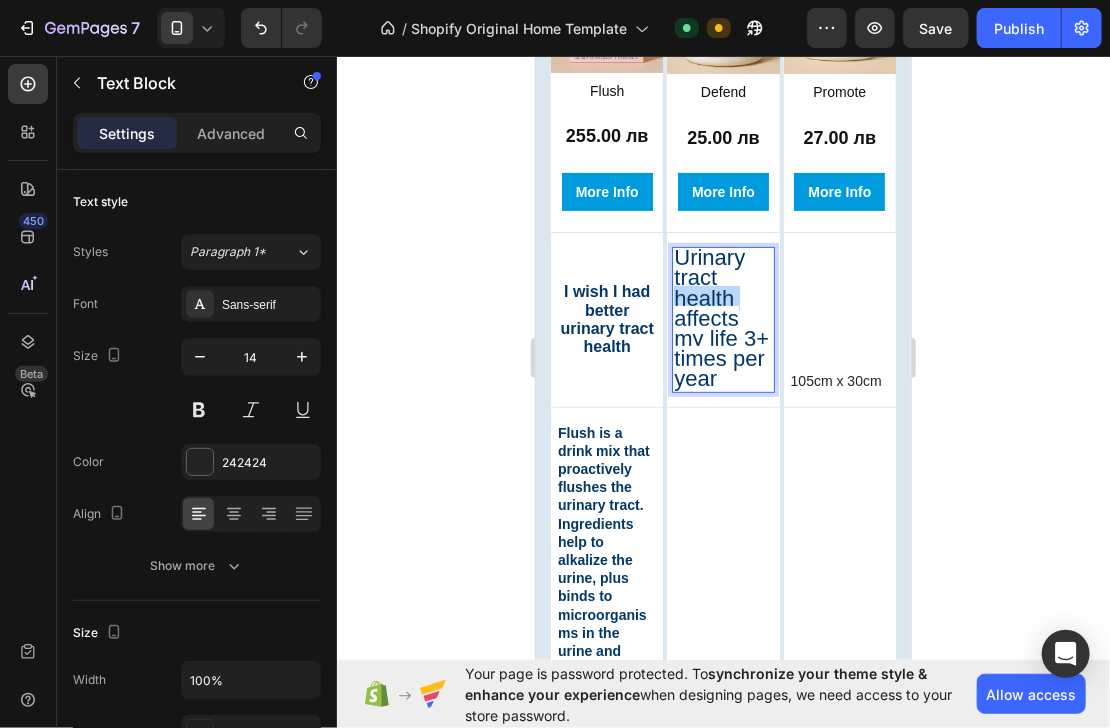 click on "Urinary tract health affects my life 3+ times per year" at bounding box center [720, 317] 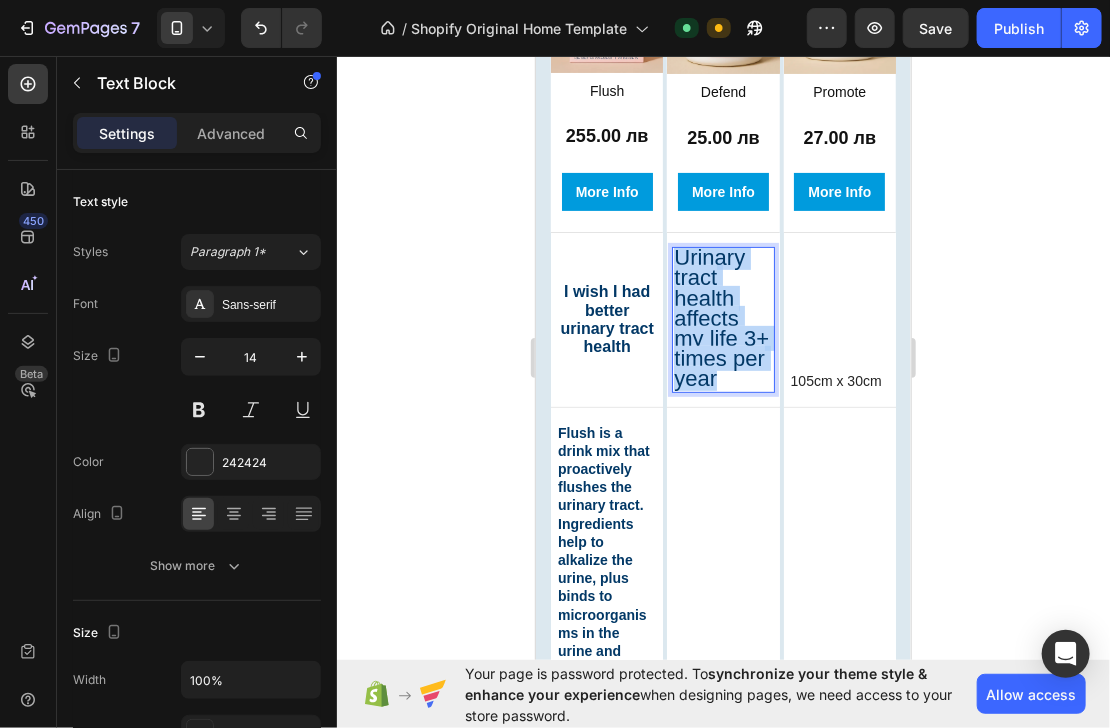 click on "Urinary tract health affects my life 3+ times per year" at bounding box center (720, 317) 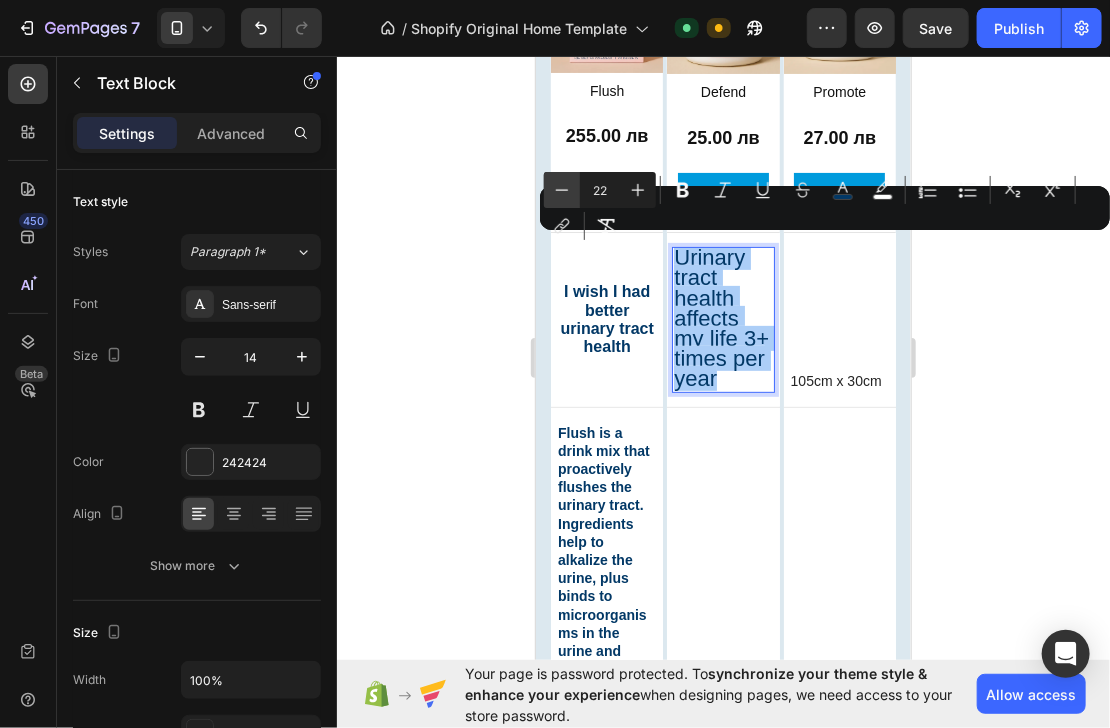 click on "Minus" at bounding box center [562, 190] 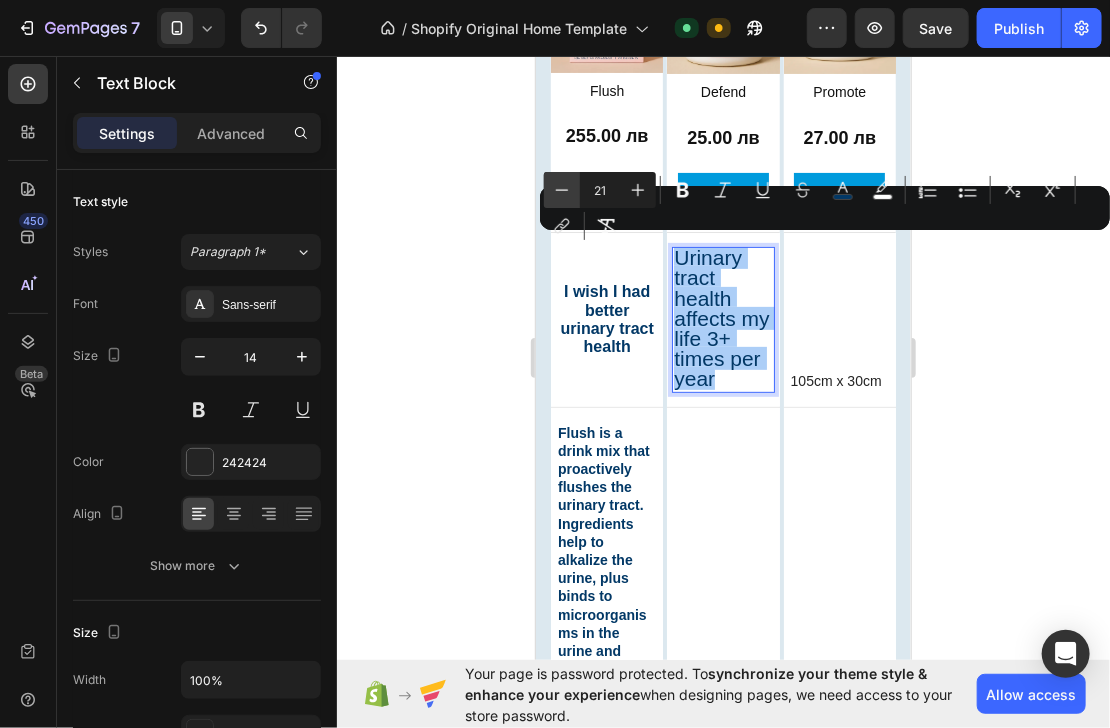 click on "Minus" at bounding box center (562, 190) 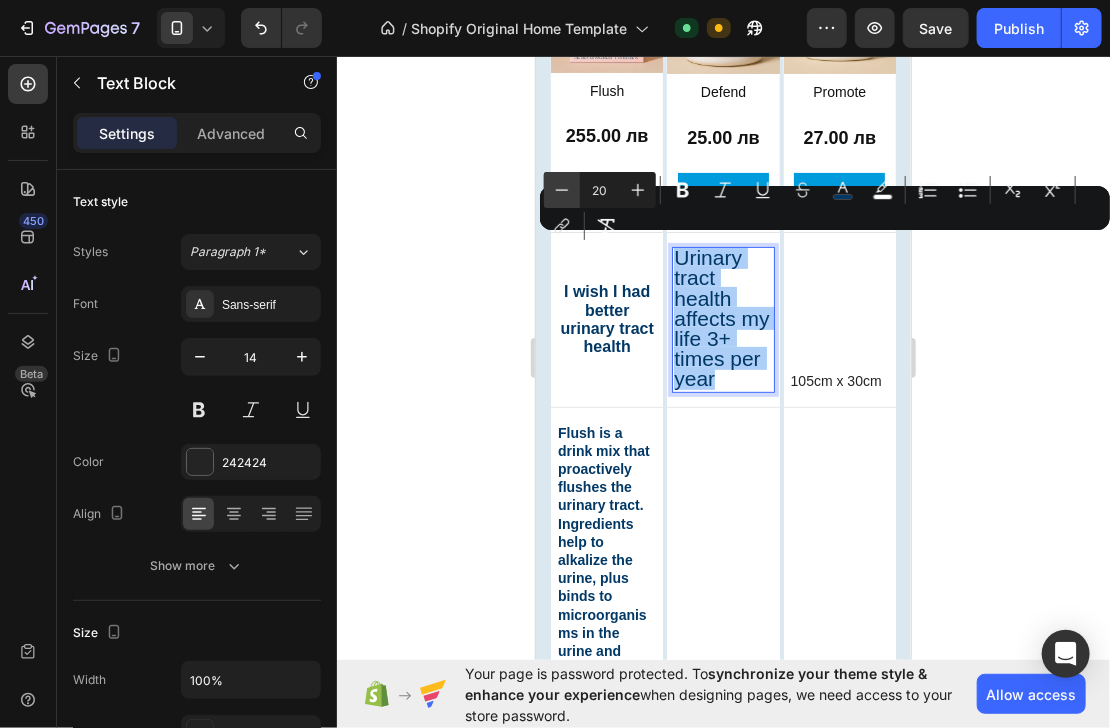 click on "Minus" at bounding box center [562, 190] 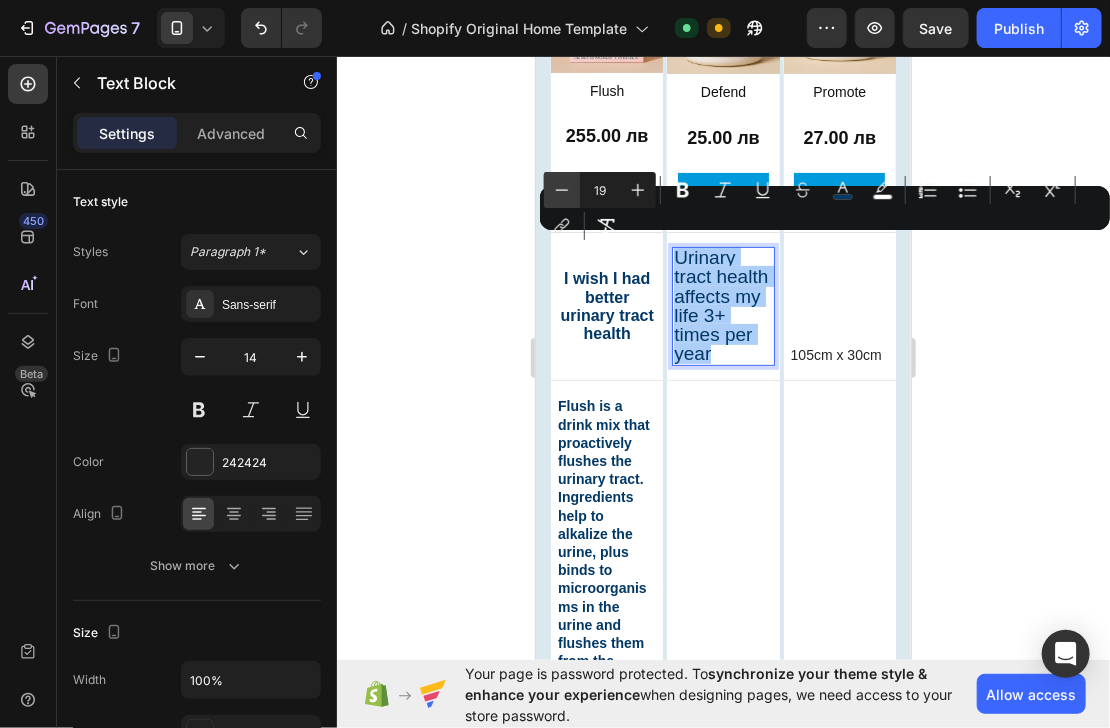 click on "Minus" at bounding box center (562, 190) 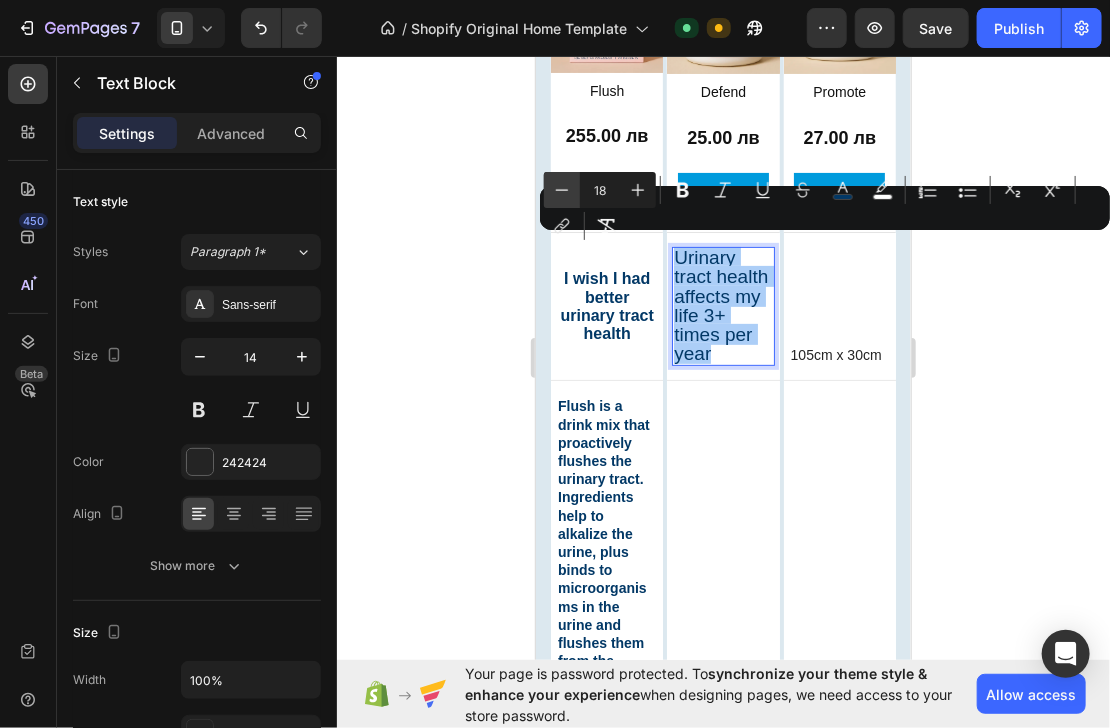 click on "Minus" at bounding box center [562, 190] 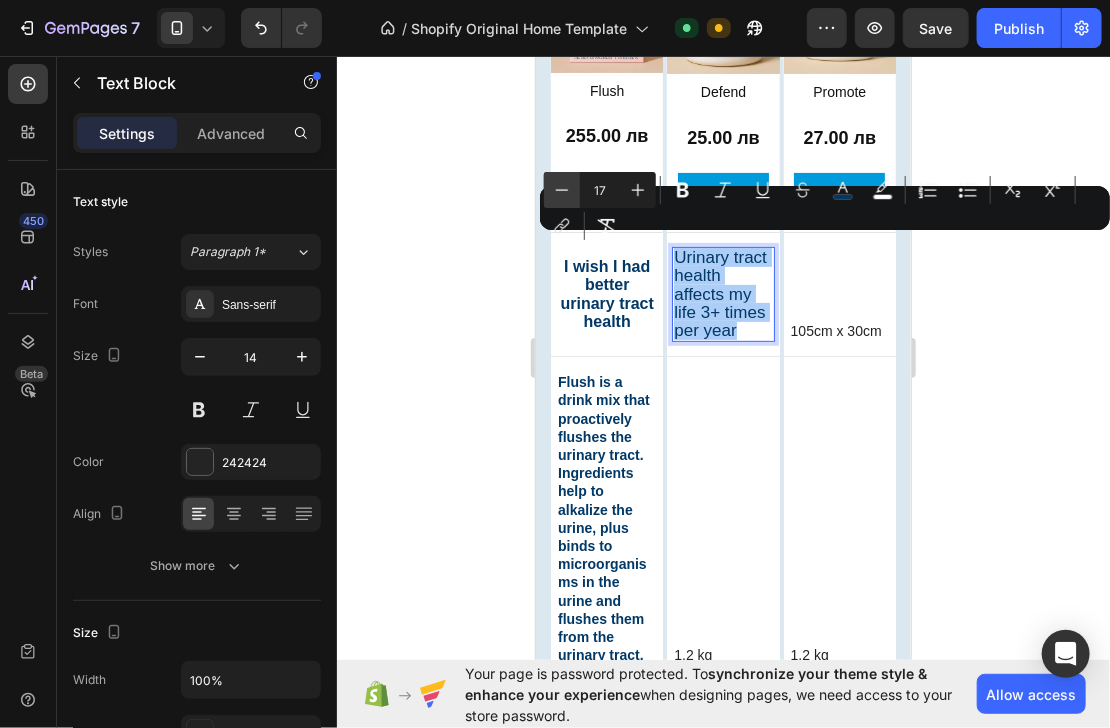 click on "Minus" at bounding box center (562, 190) 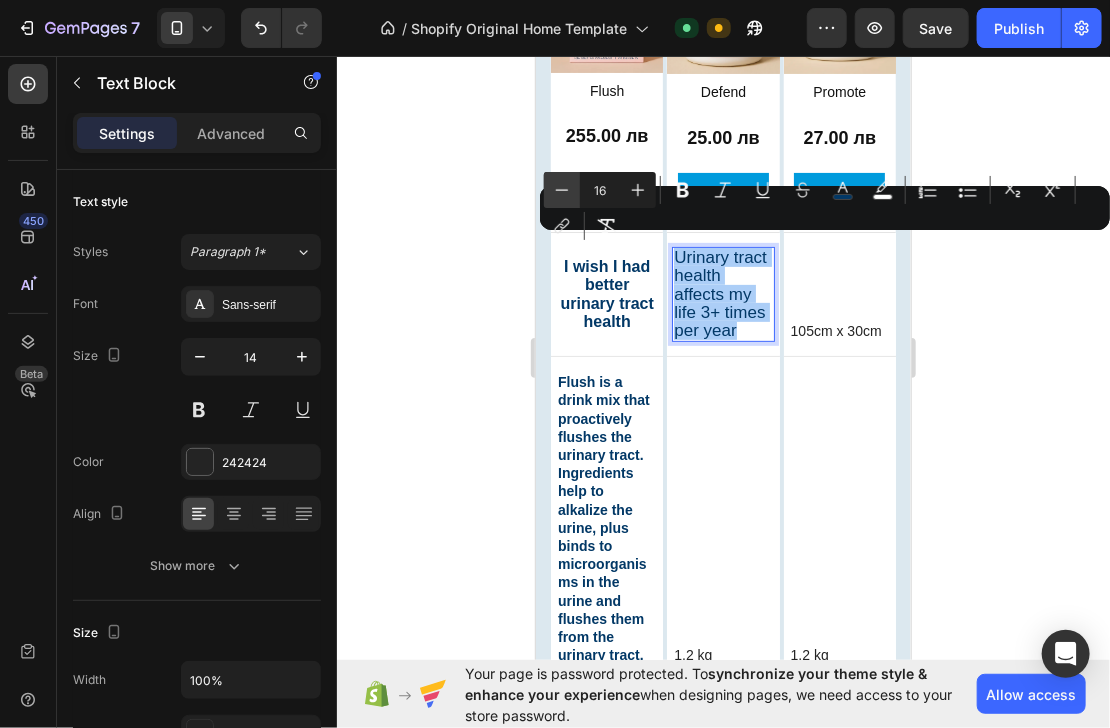 click on "Minus" at bounding box center [562, 190] 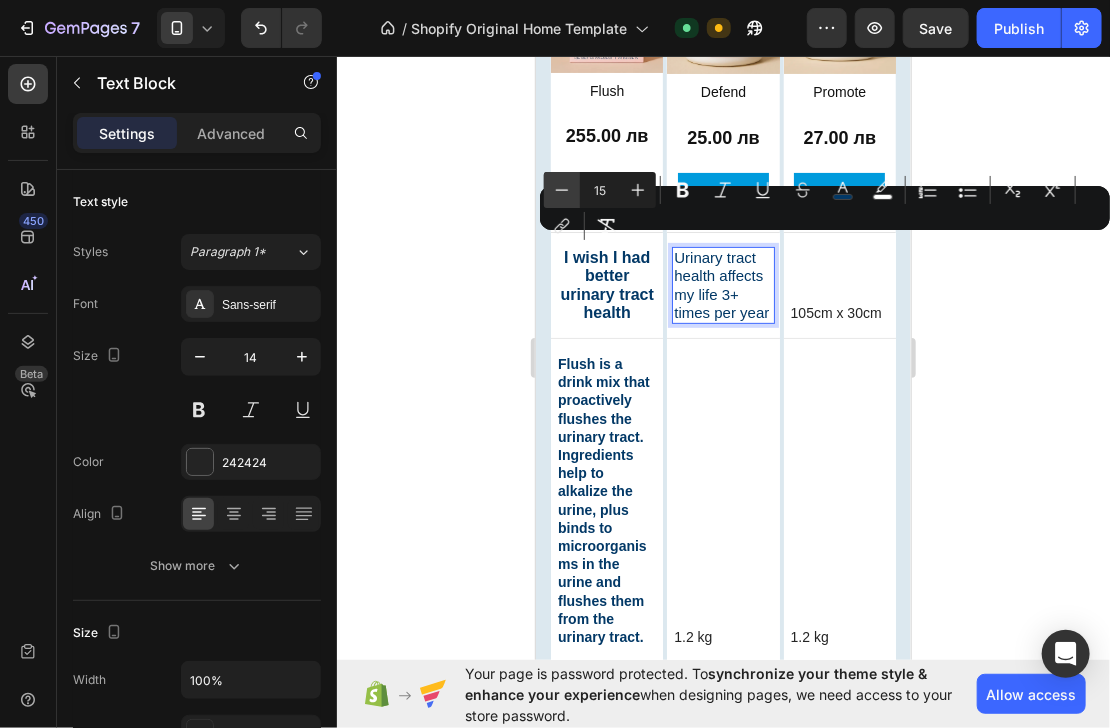 click on "Minus" at bounding box center (562, 190) 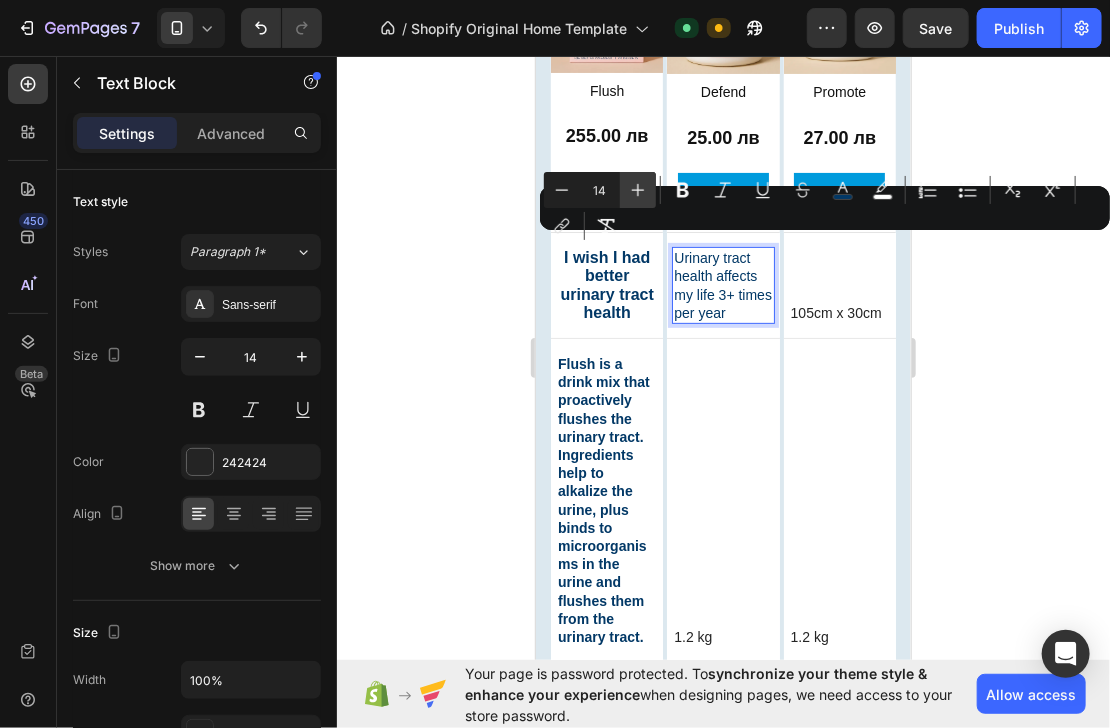 click 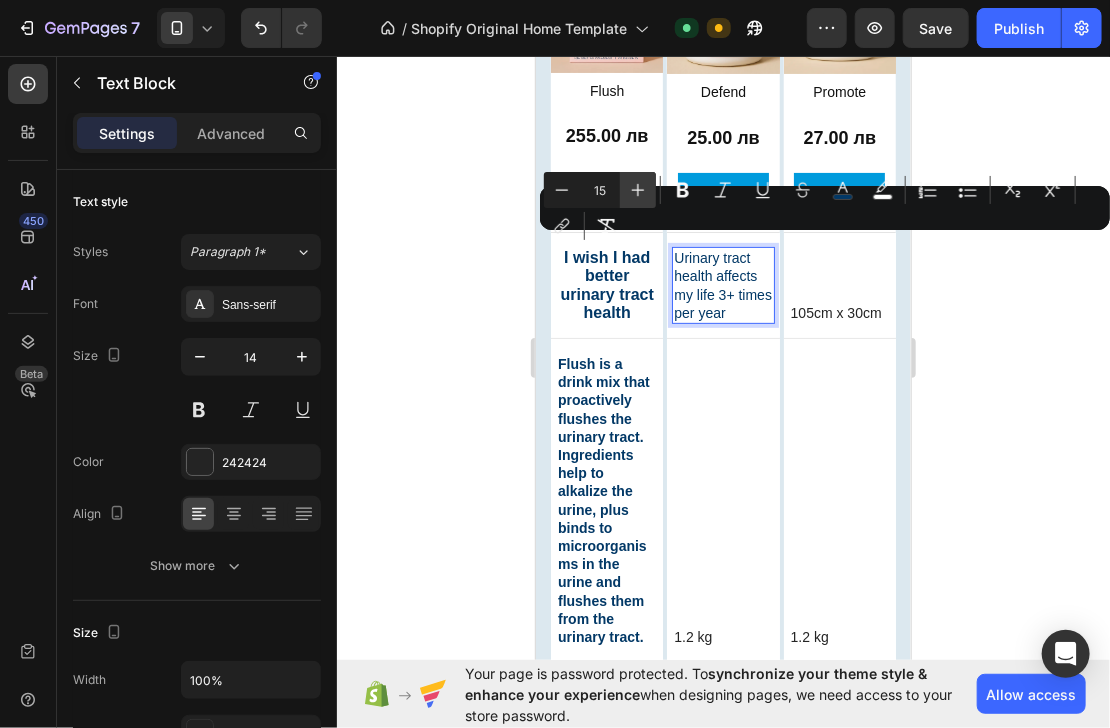 click 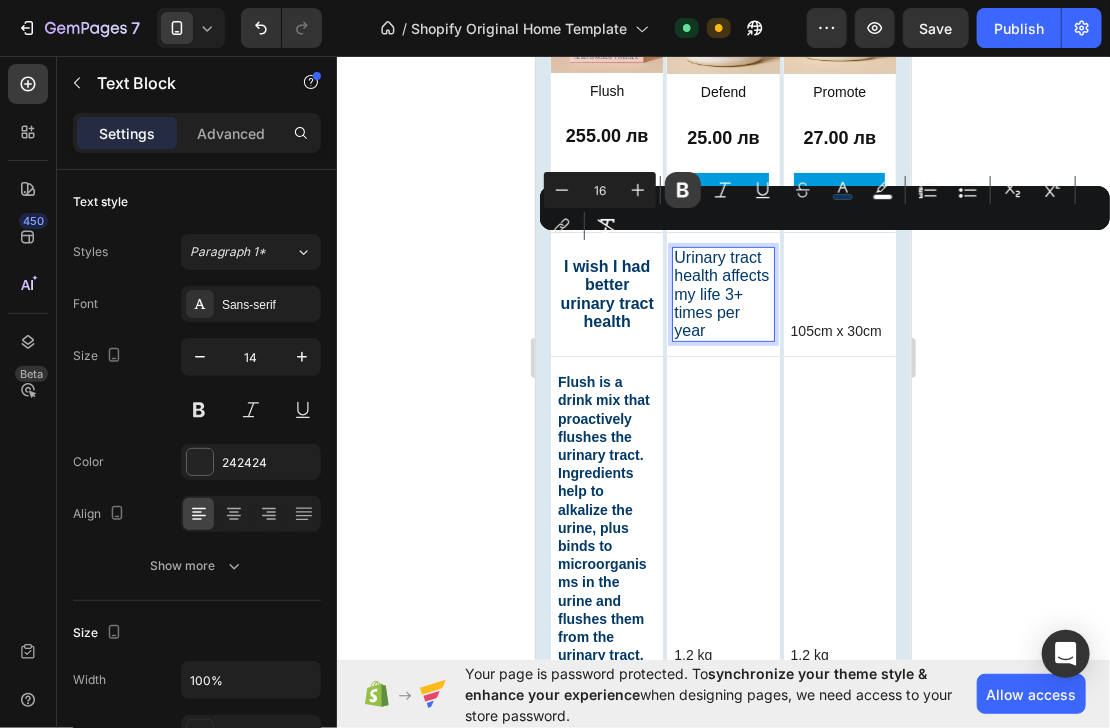 click 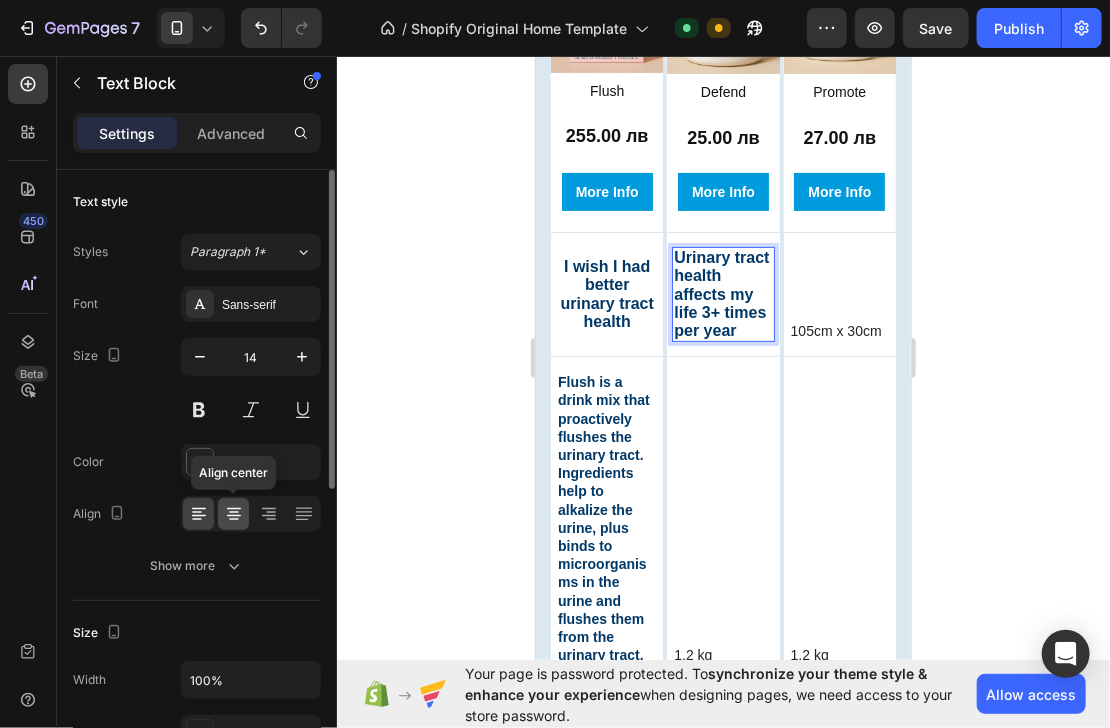 click 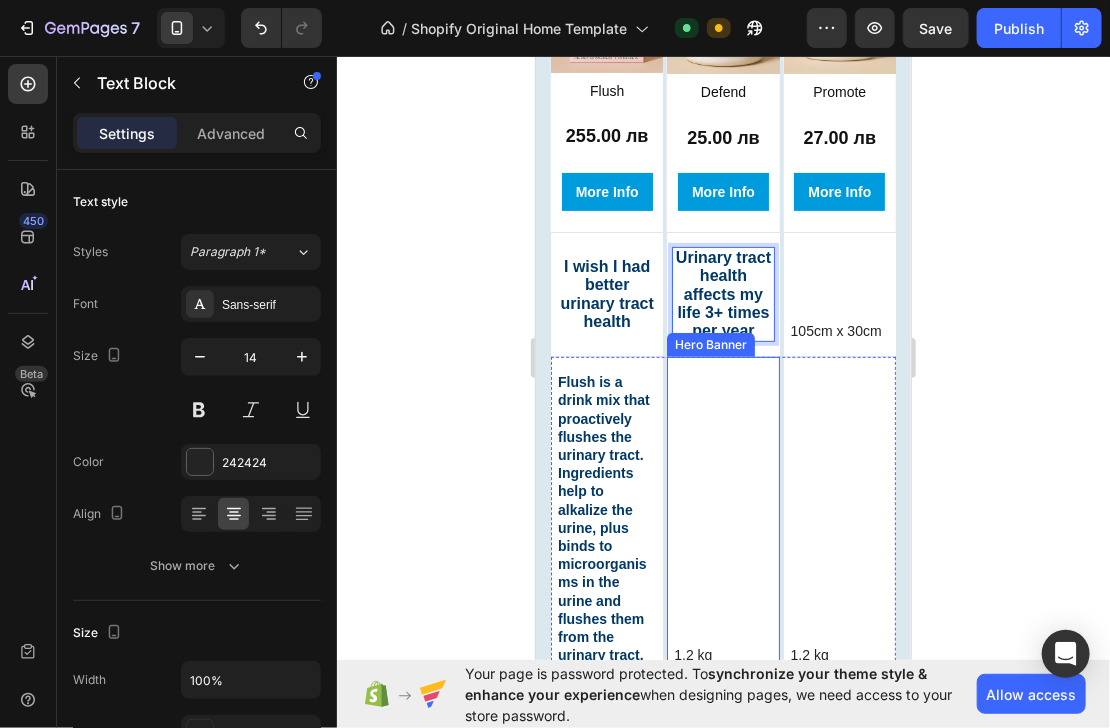 click at bounding box center [722, 517] 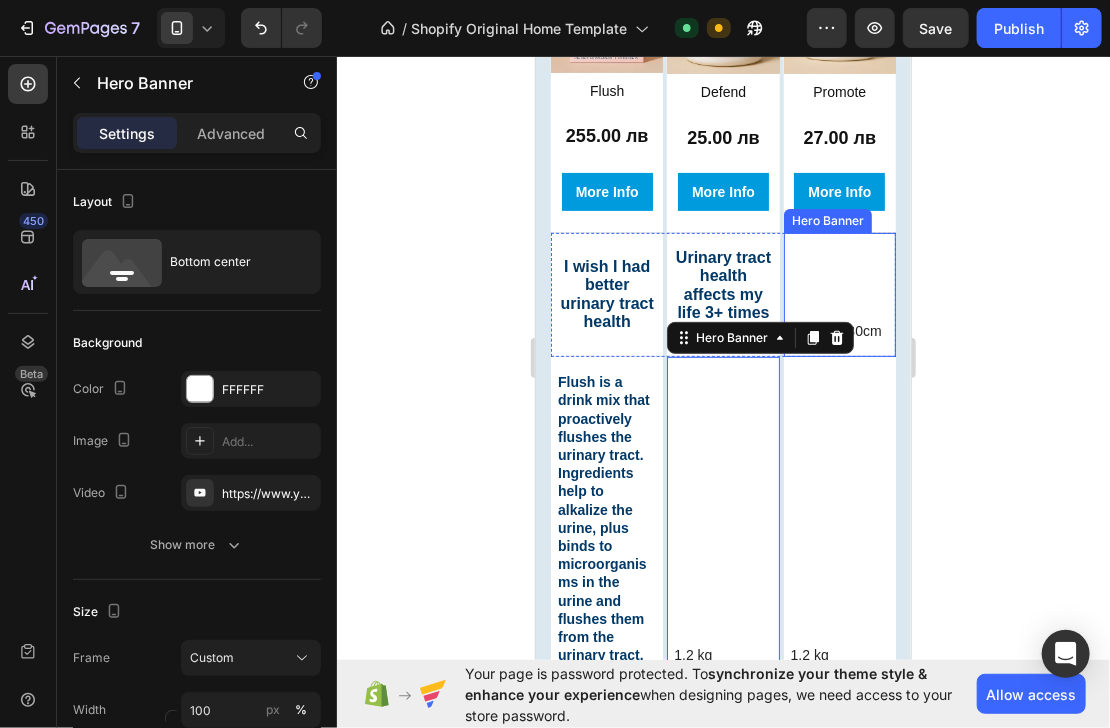 click at bounding box center (839, 293) 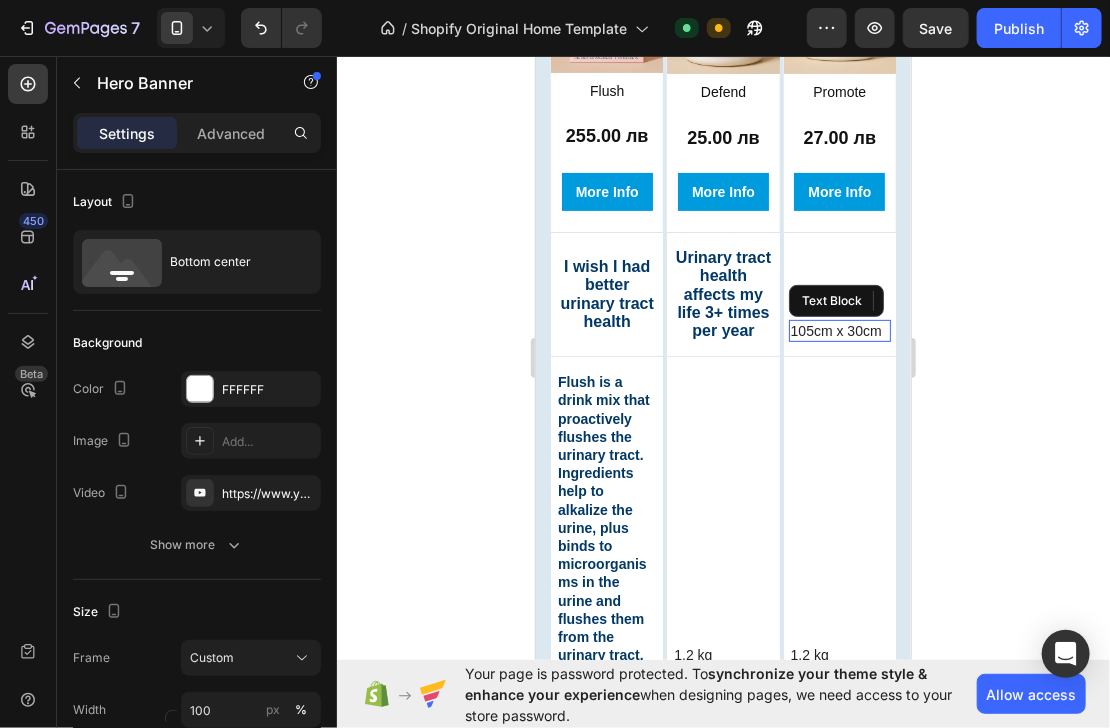 click on "105cm x 30cm" at bounding box center (839, 330) 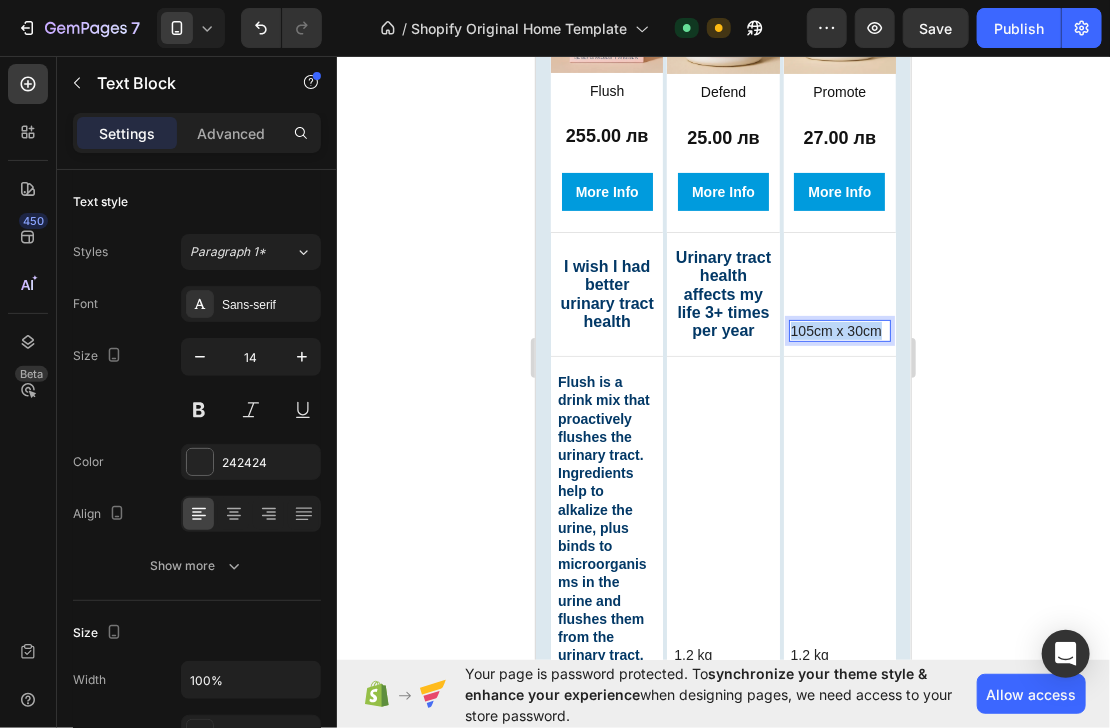 click on "105cm x 30cm" at bounding box center [839, 330] 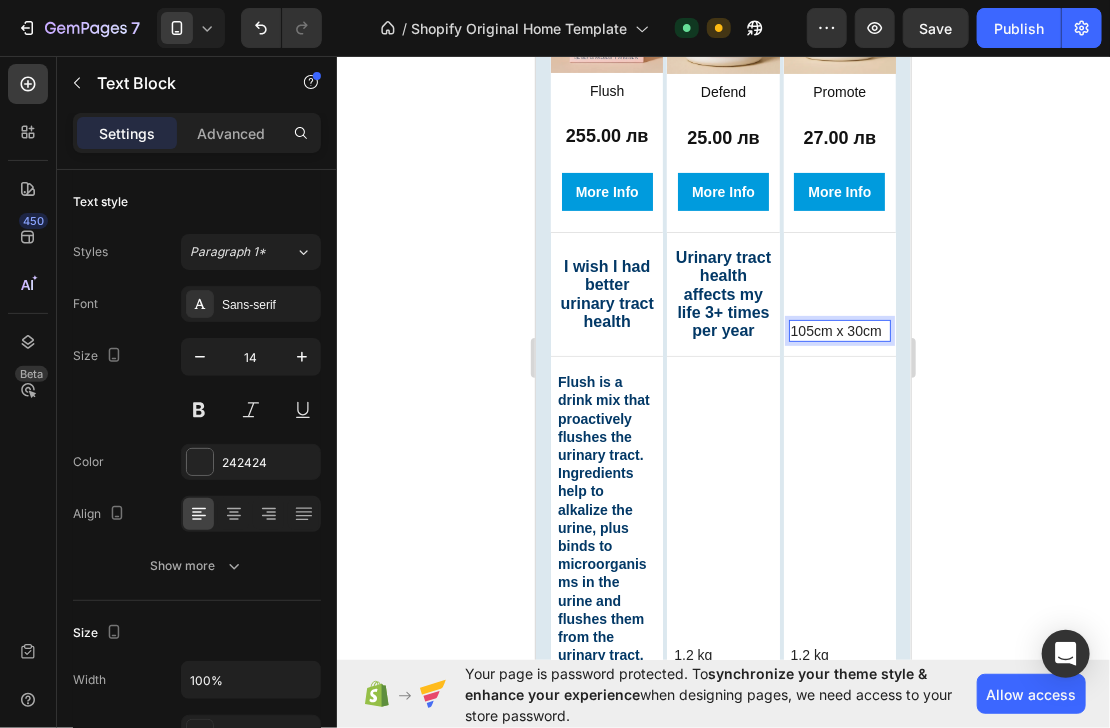 scroll, scrollTop: 2828, scrollLeft: 0, axis: vertical 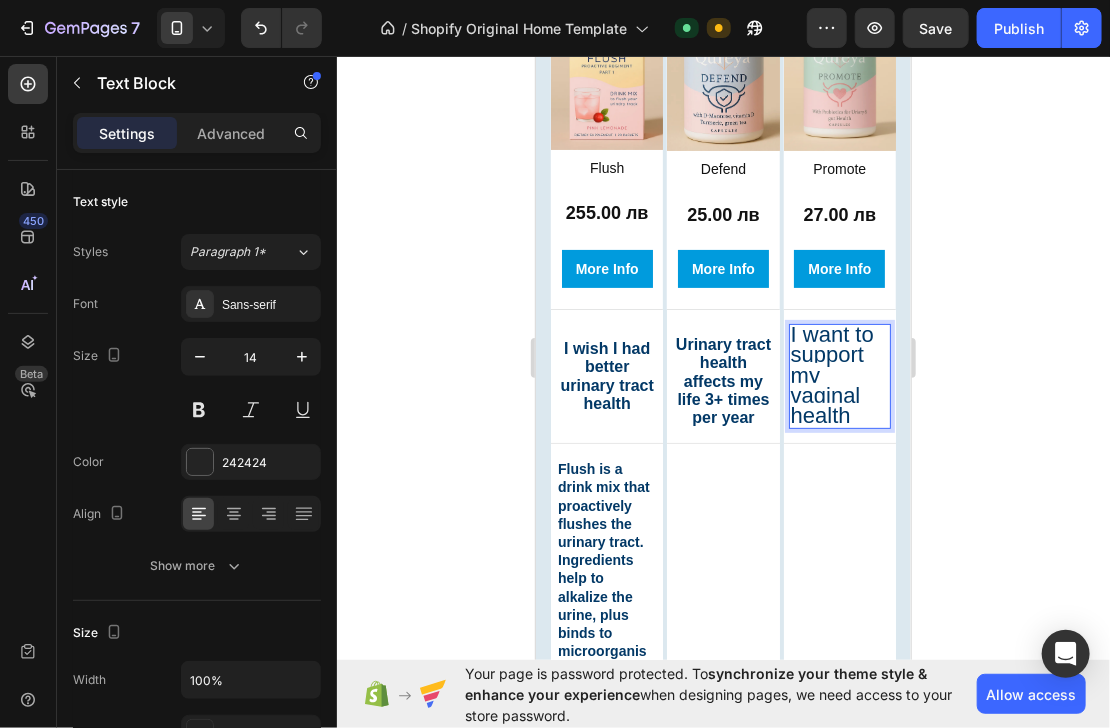 click on "I want to support my vaginal health" at bounding box center (831, 374) 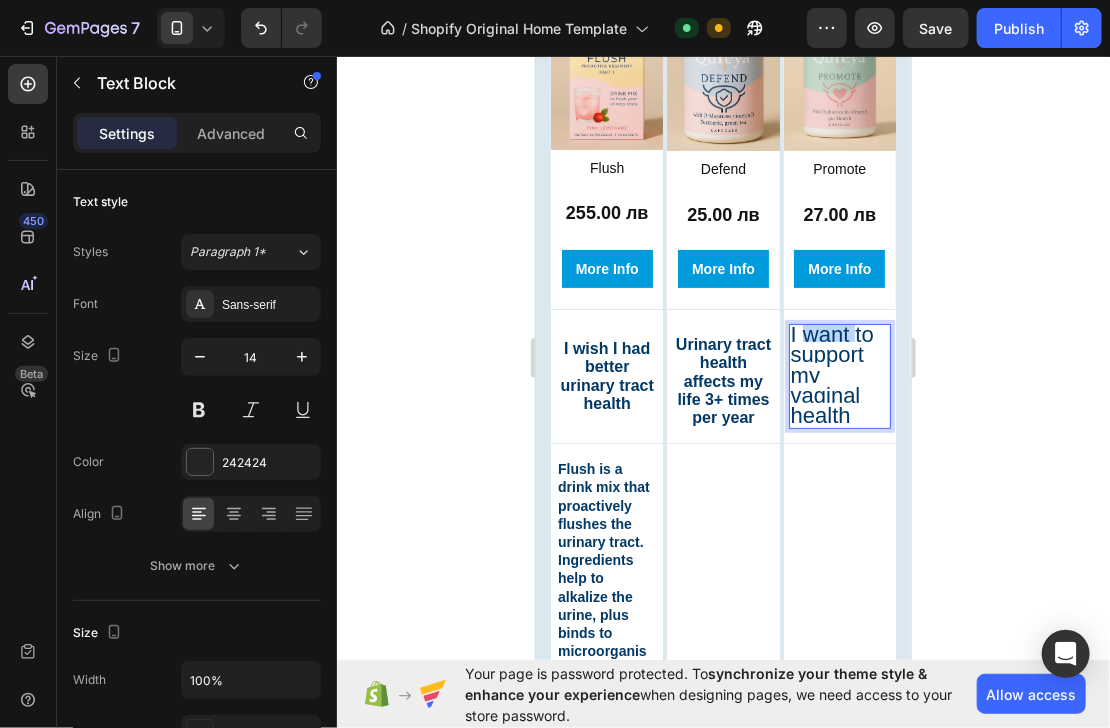 click on "I want to support my vaginal health" at bounding box center (831, 374) 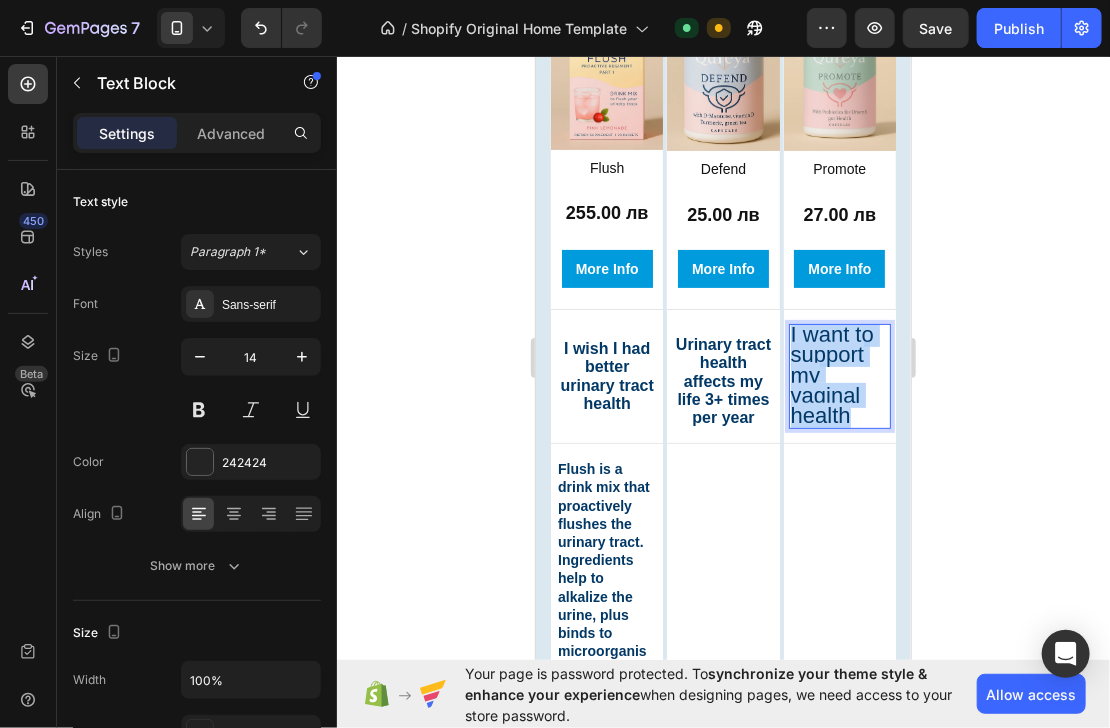 click on "I want to support my vaginal health" at bounding box center (831, 374) 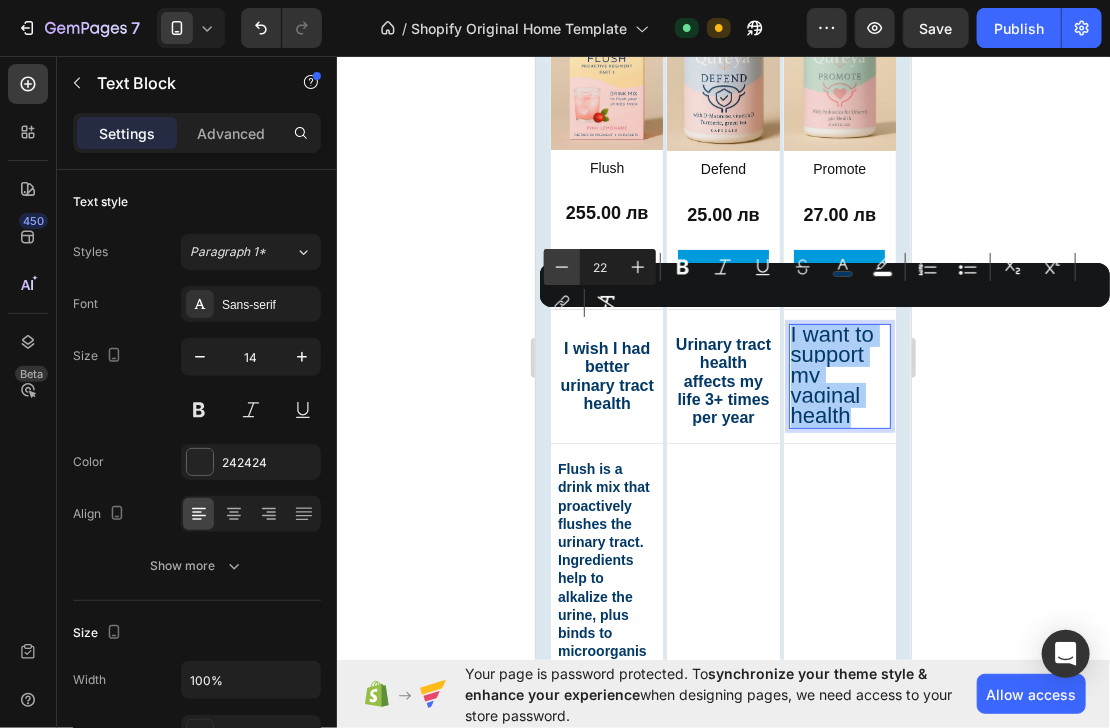 click 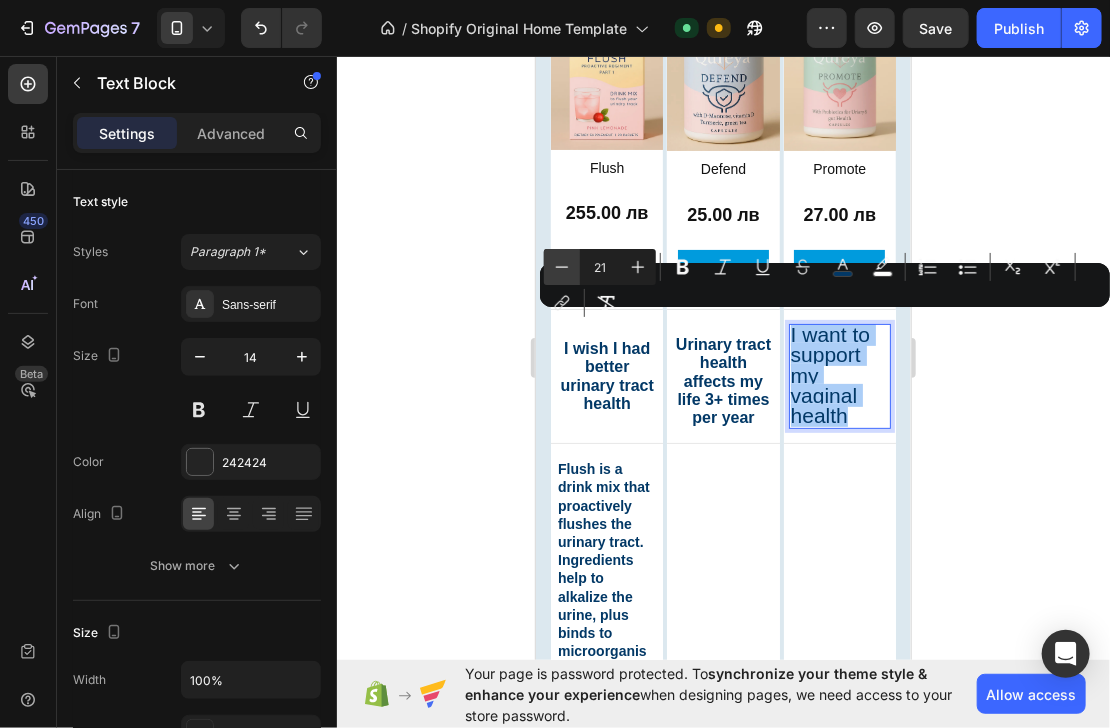 click 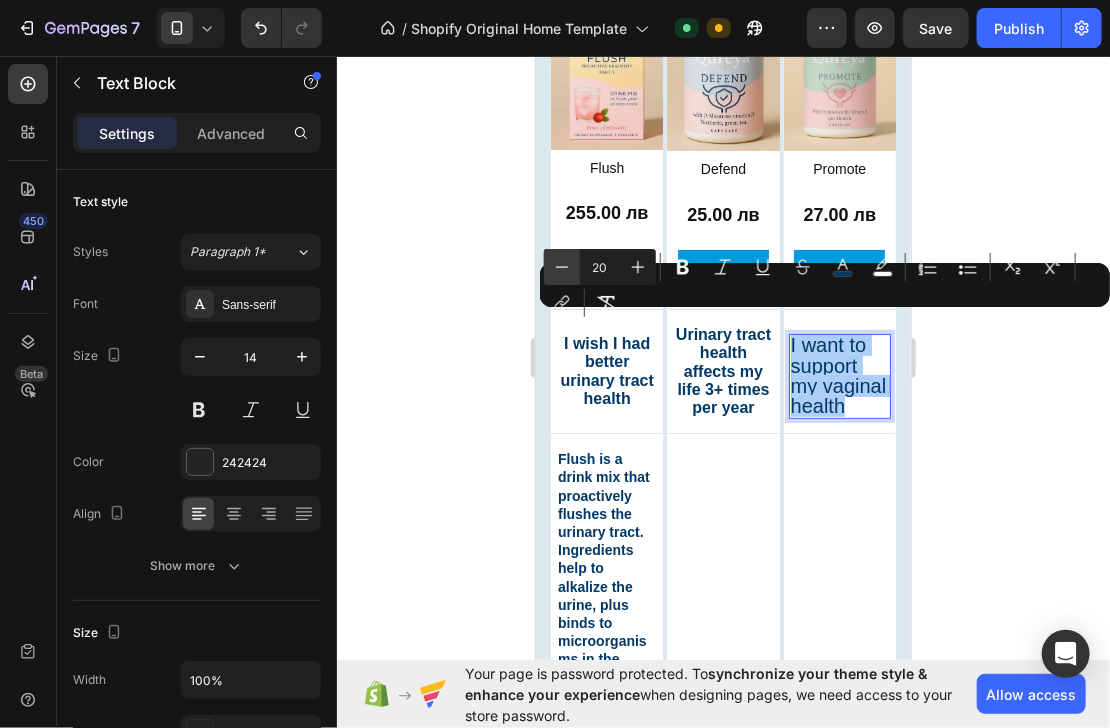 click 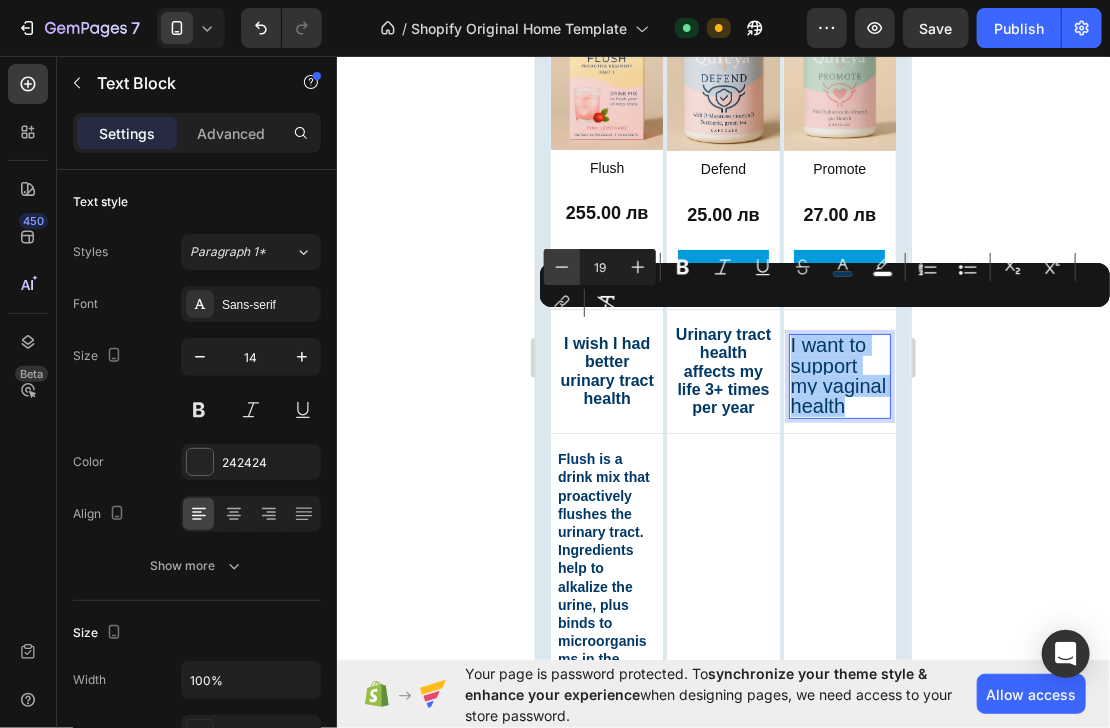 click 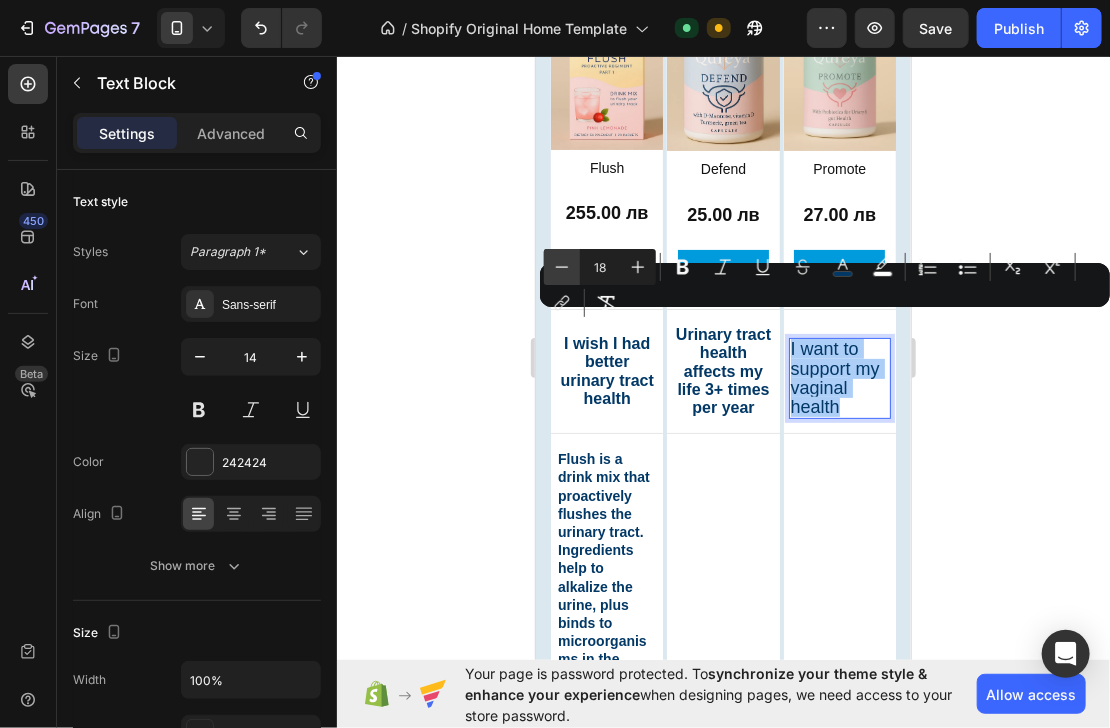 click 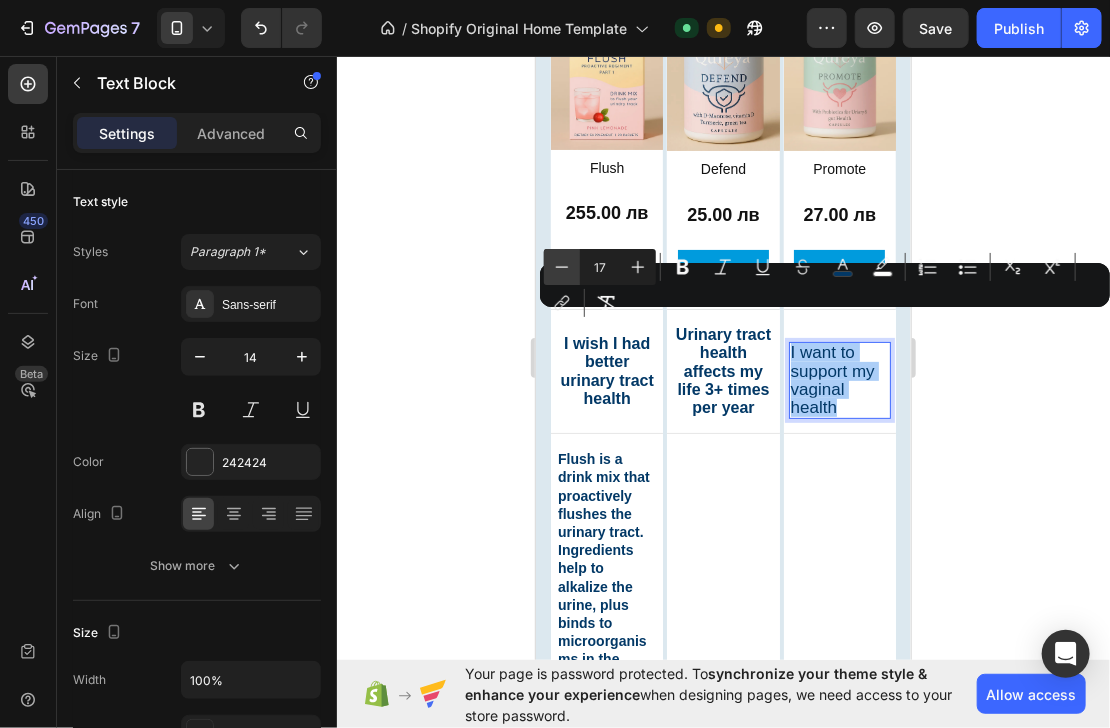 click 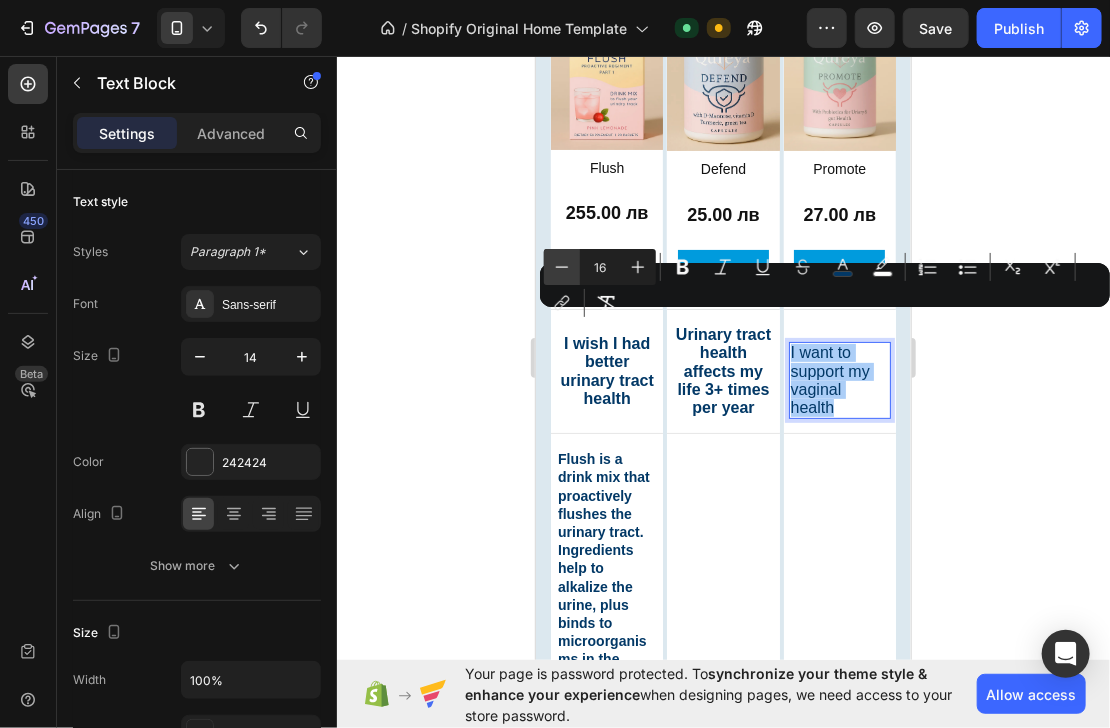click 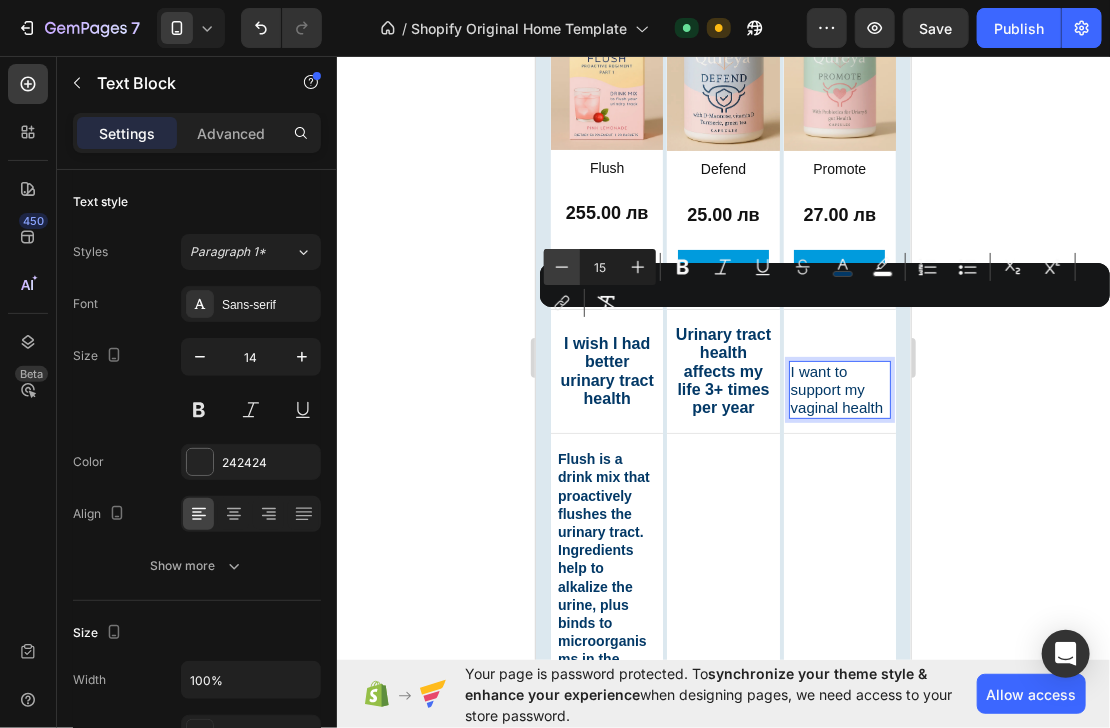 click 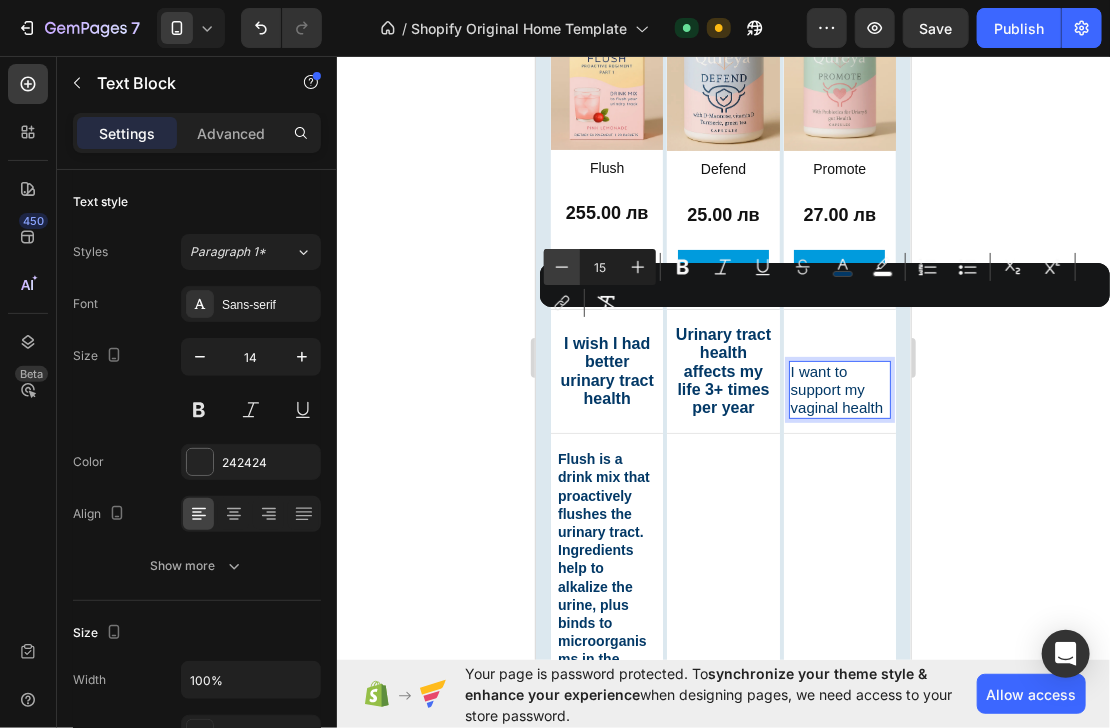 type on "14" 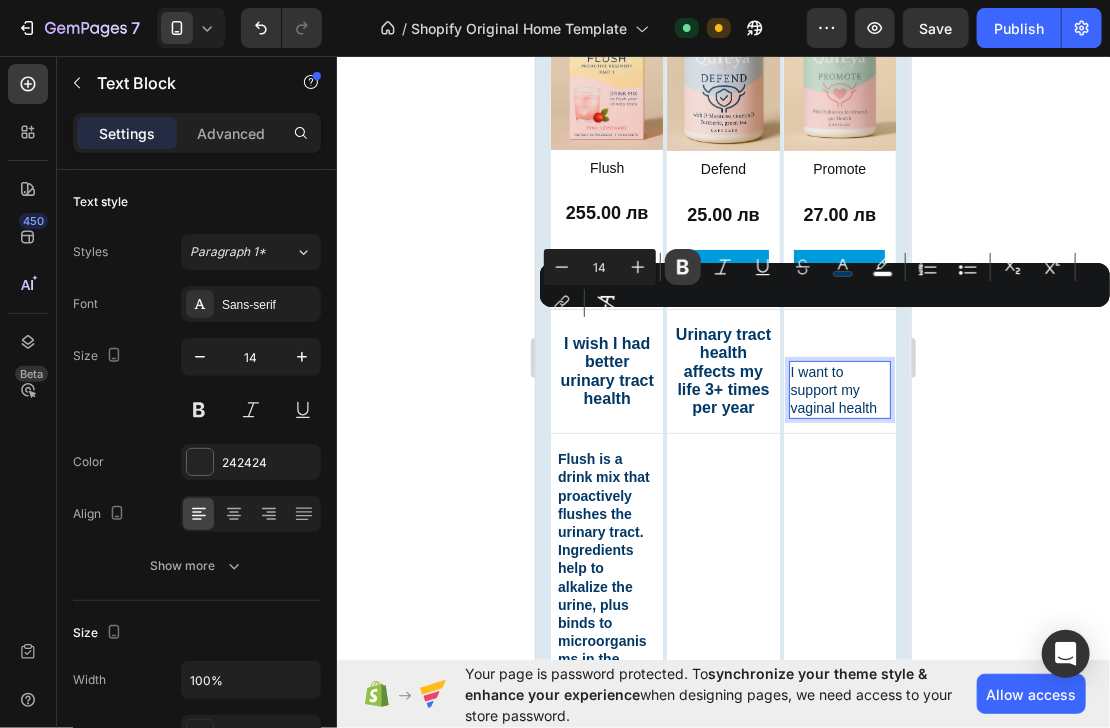 click 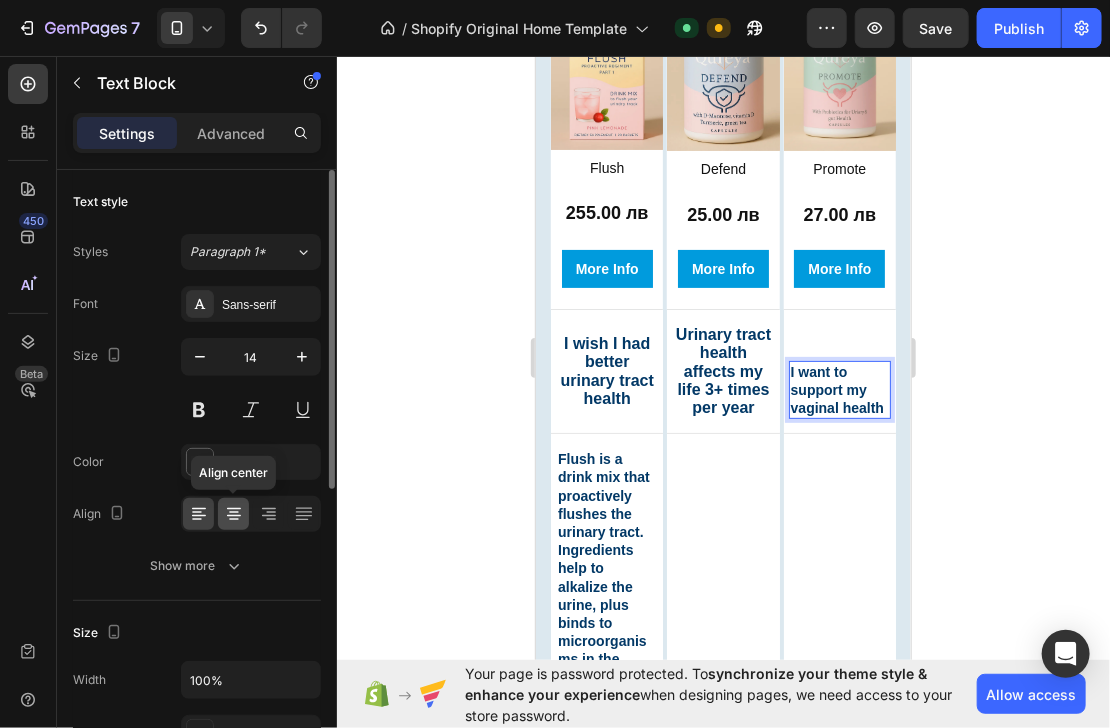 click 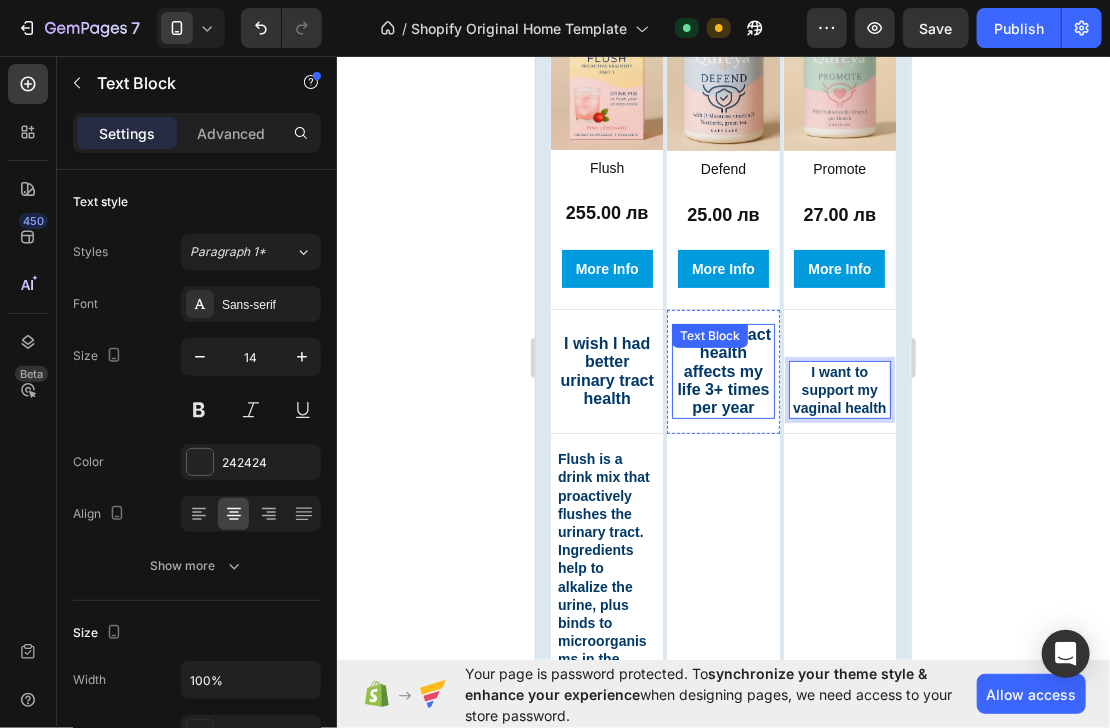 click on "Urinary tract health affects my life 3+ times per year Text Block" at bounding box center [722, 370] 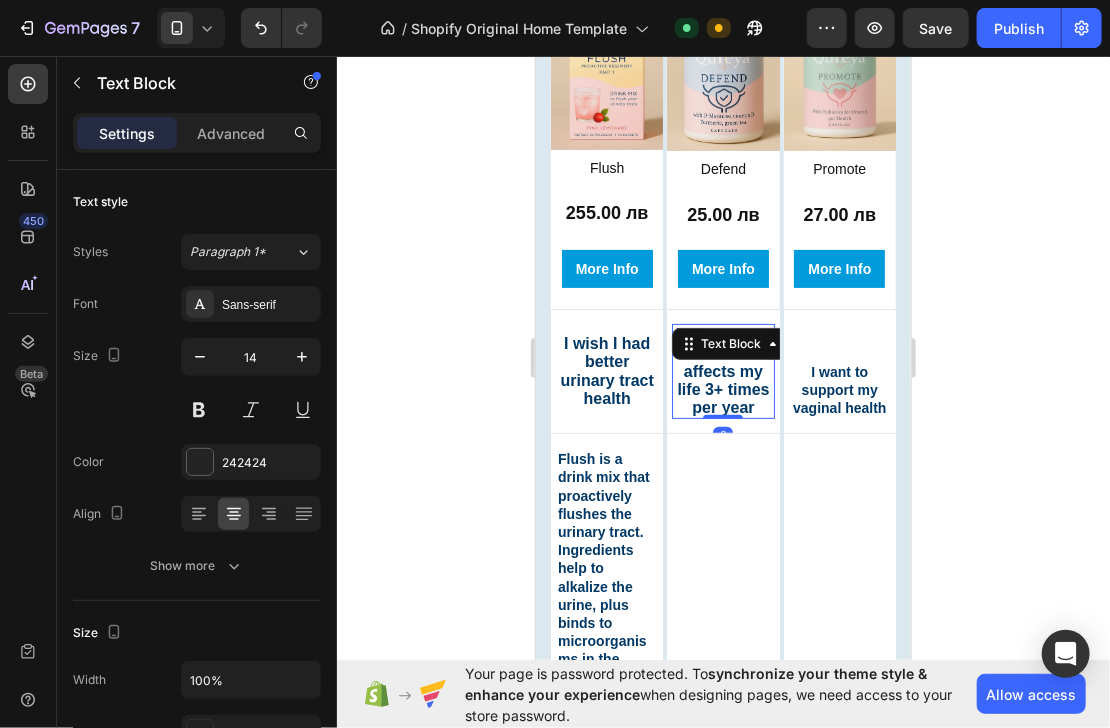 click on "Text Block" at bounding box center (730, 343) 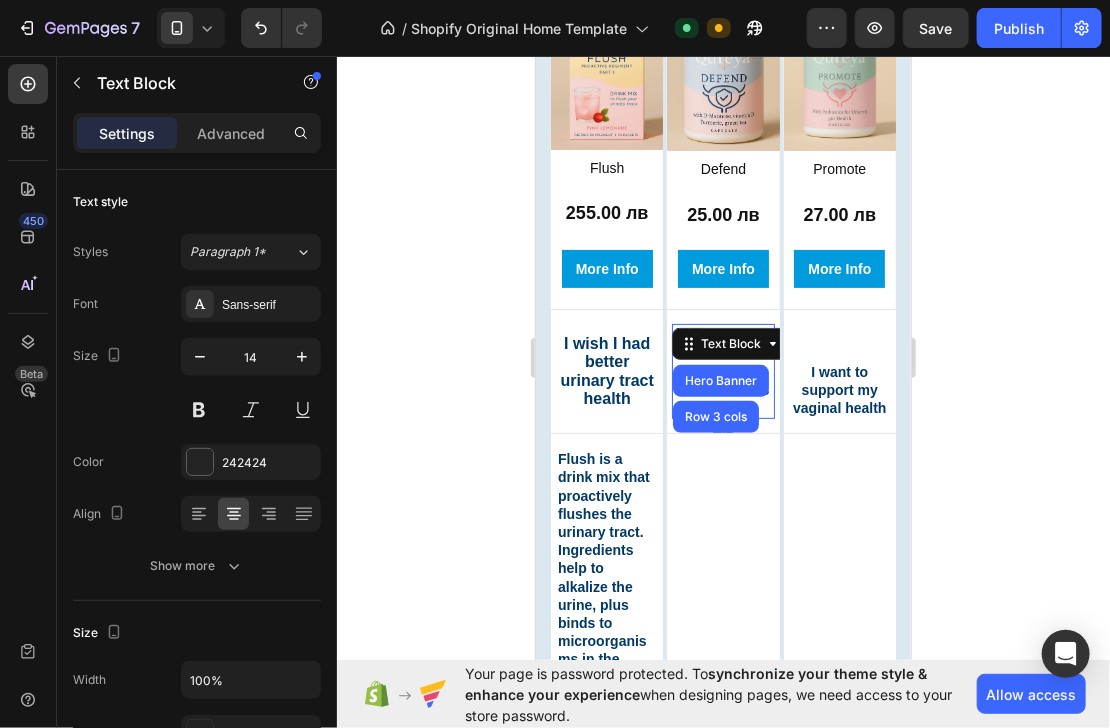 click on "Text Block" at bounding box center (730, 343) 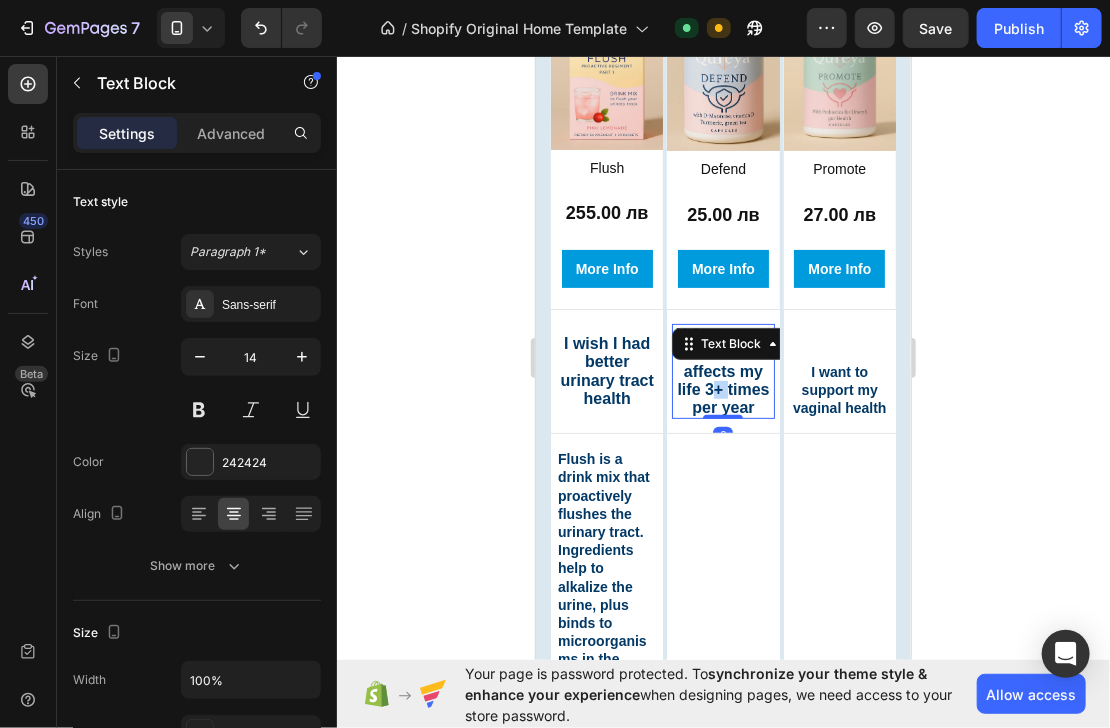click on "Urinary tract health affects my life 3+ times per year" at bounding box center [722, 370] 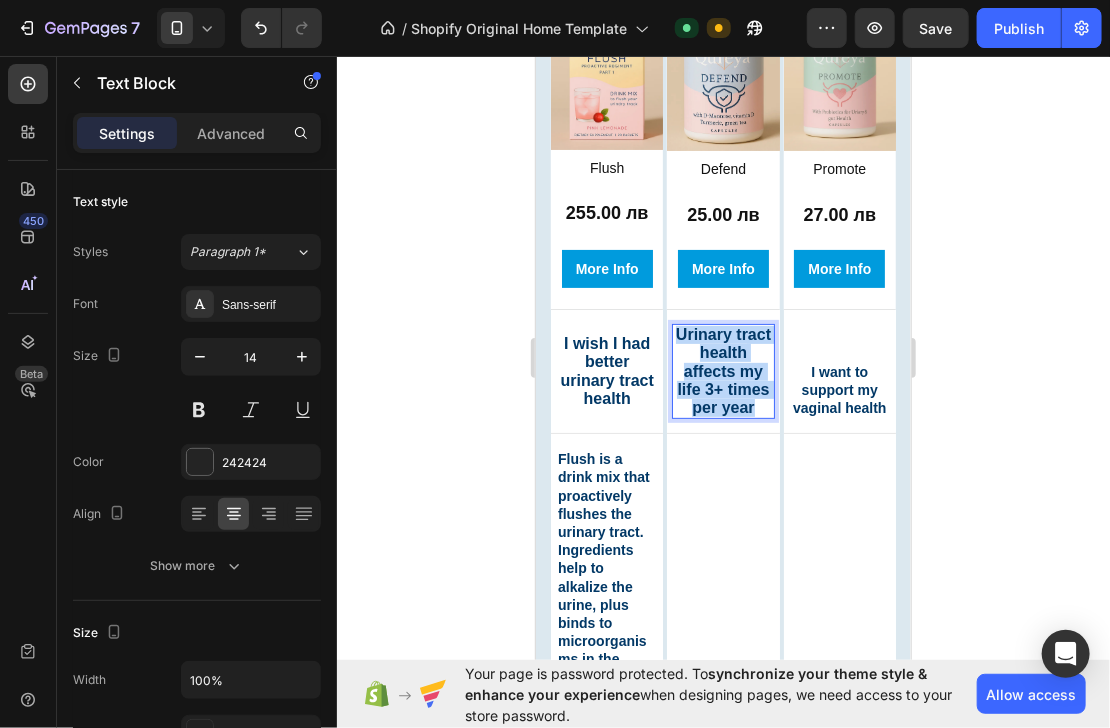 click on "Urinary tract health affects my life 3+ times per year" at bounding box center [722, 370] 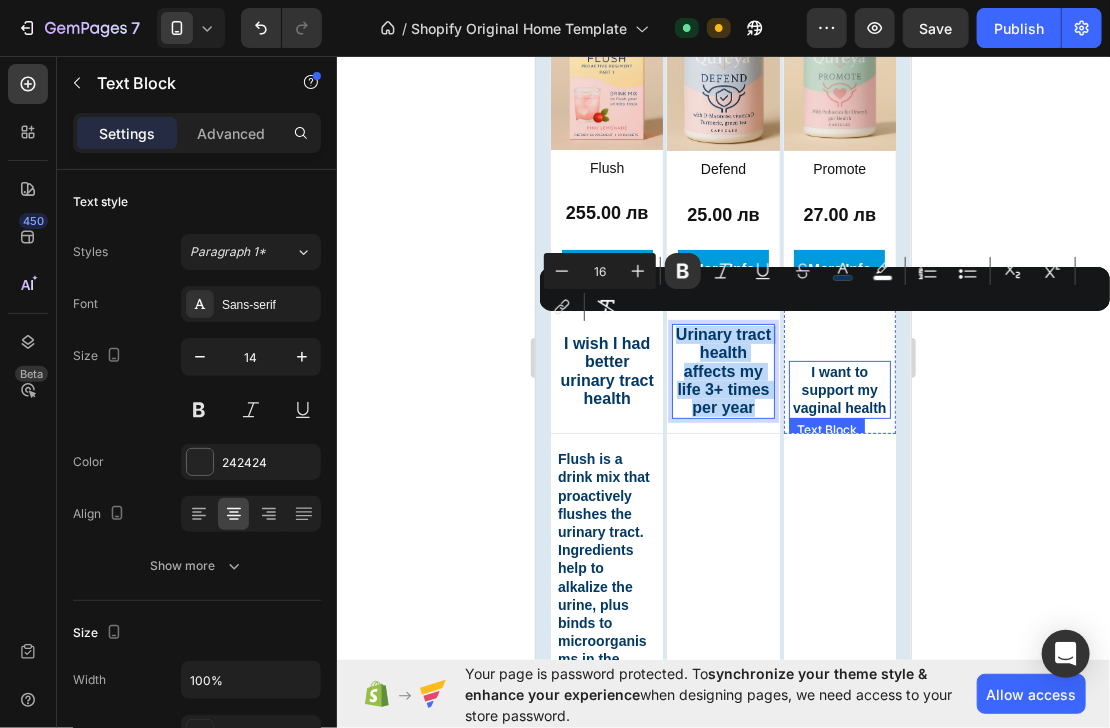 click on "I want to support my vaginal health" at bounding box center (838, 389) 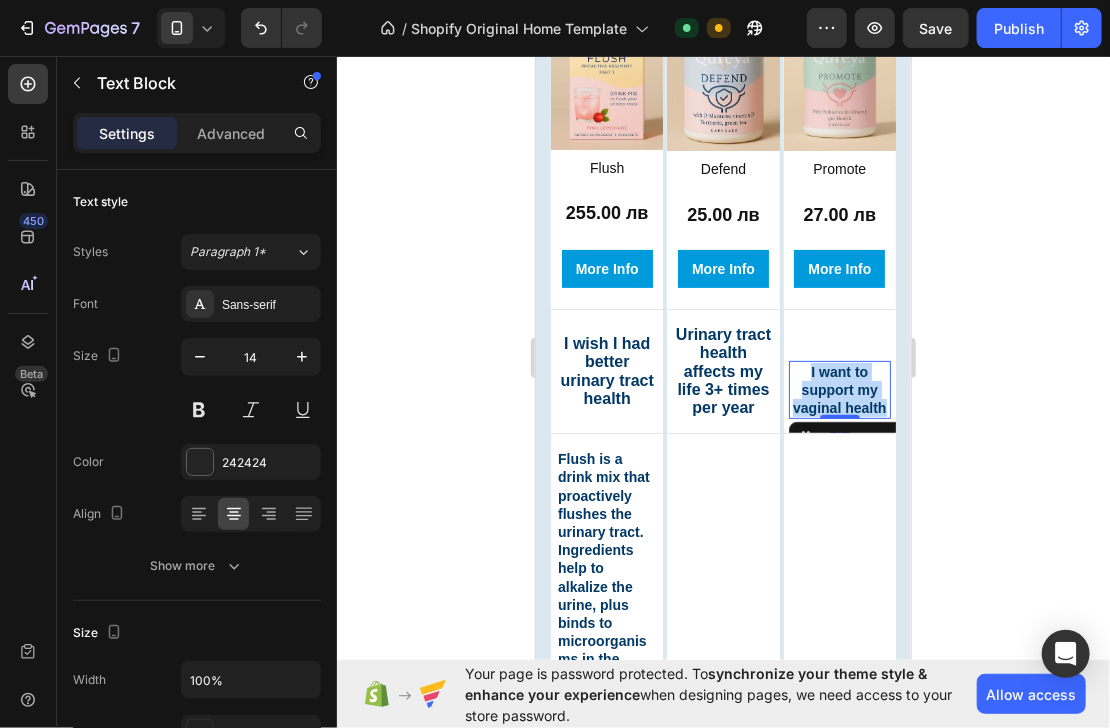 click on "I want to support my vaginal health" at bounding box center [838, 389] 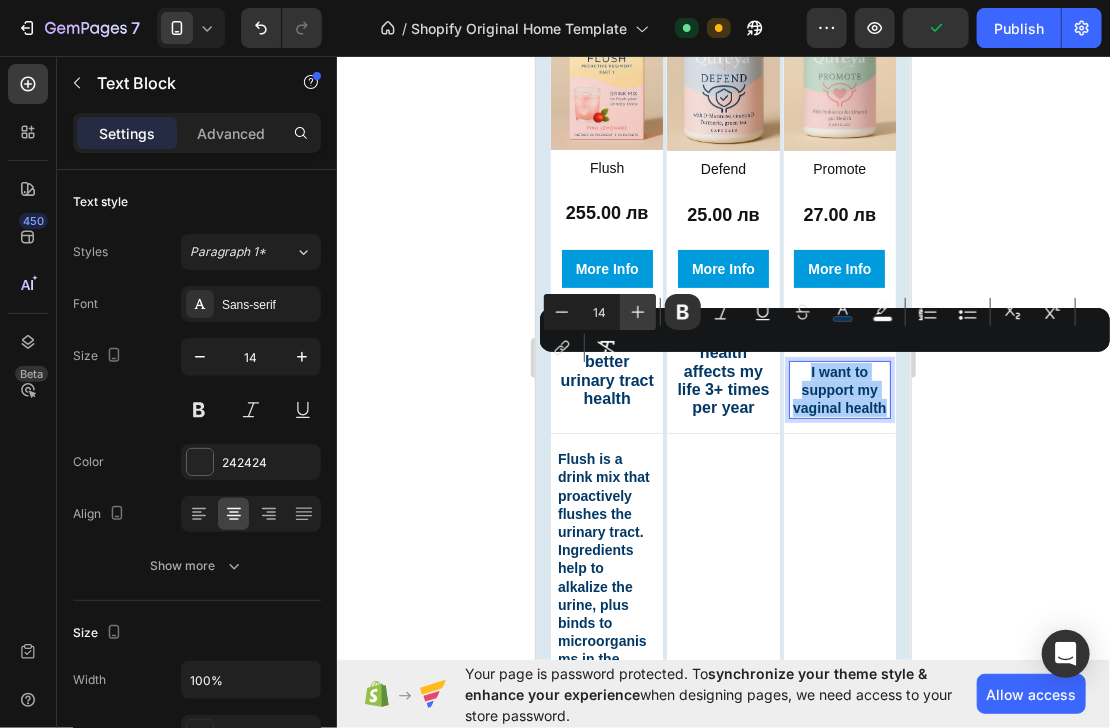 click 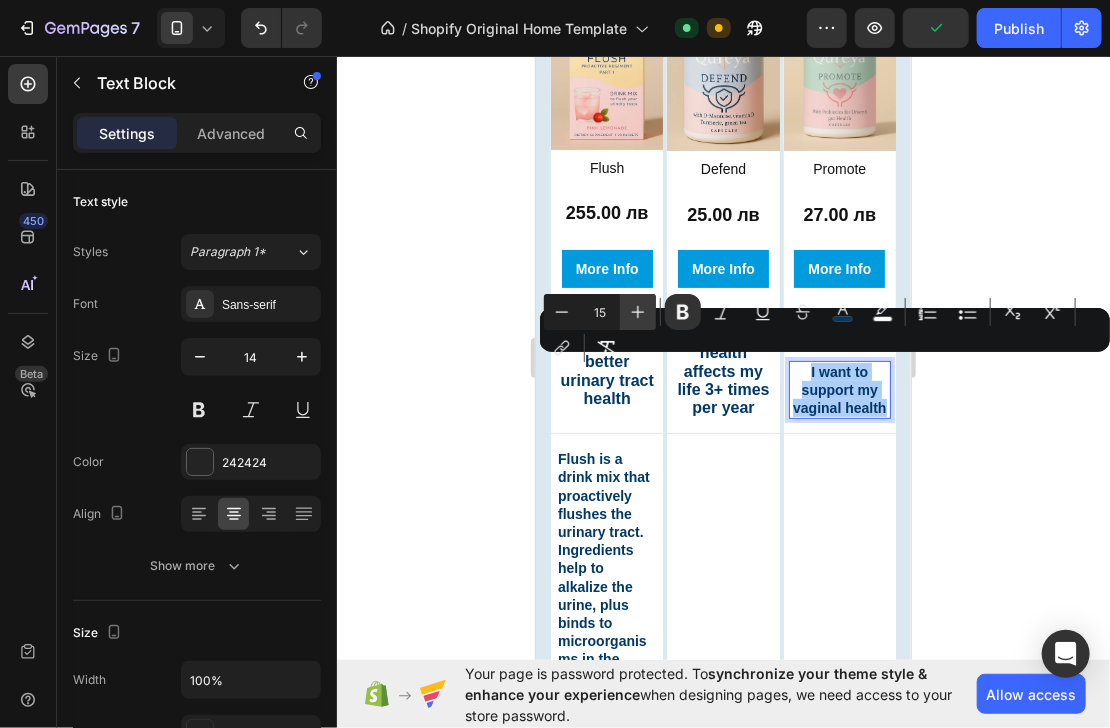 click 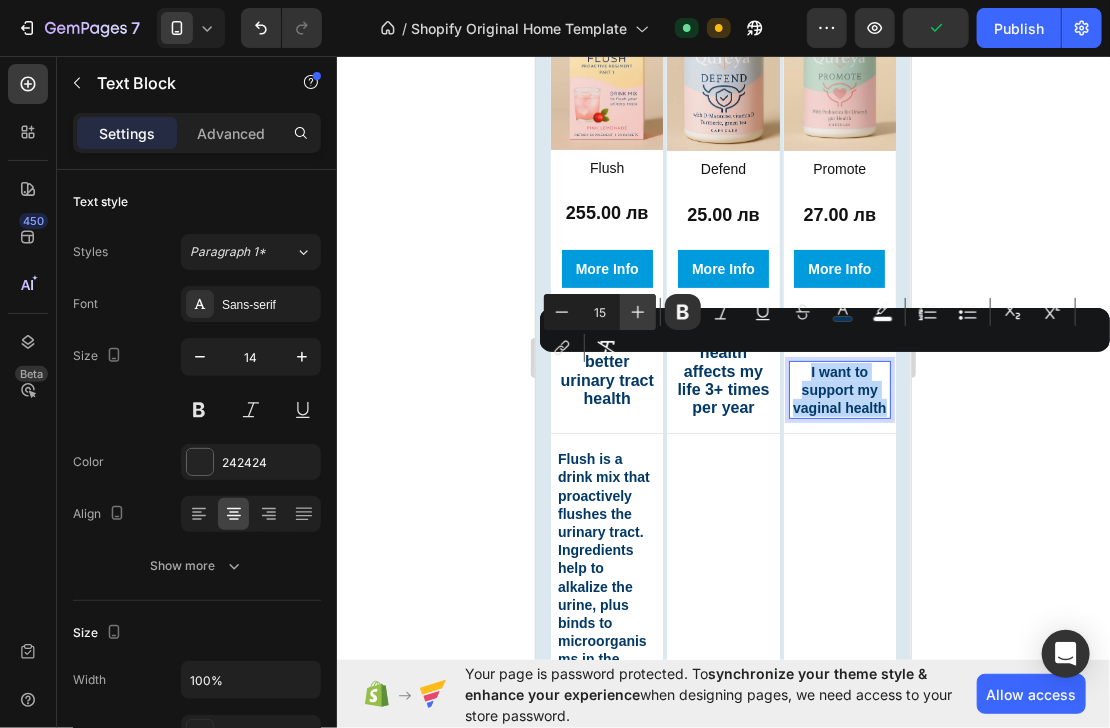 type on "16" 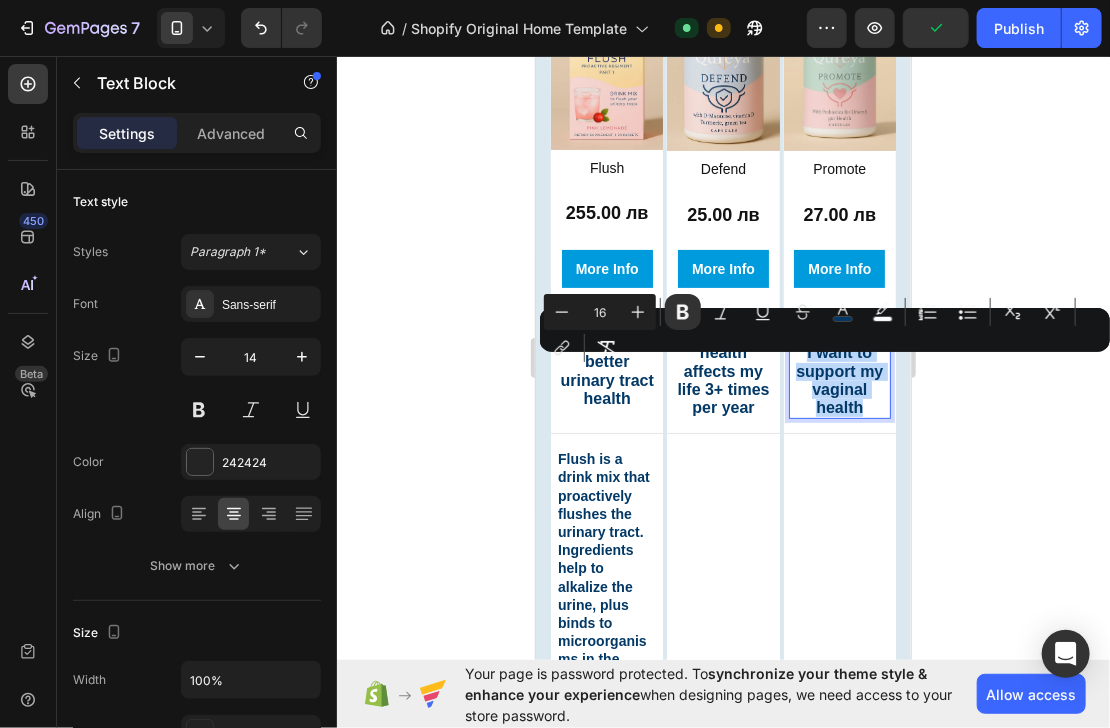 click on "Flush is a drink mix that proactively flushes the urinary tract. Ingredients help to alkalize the urine, plus binds to microorganisms in the urine and flushes them from the urinary tract. Text Block" at bounding box center [606, 594] 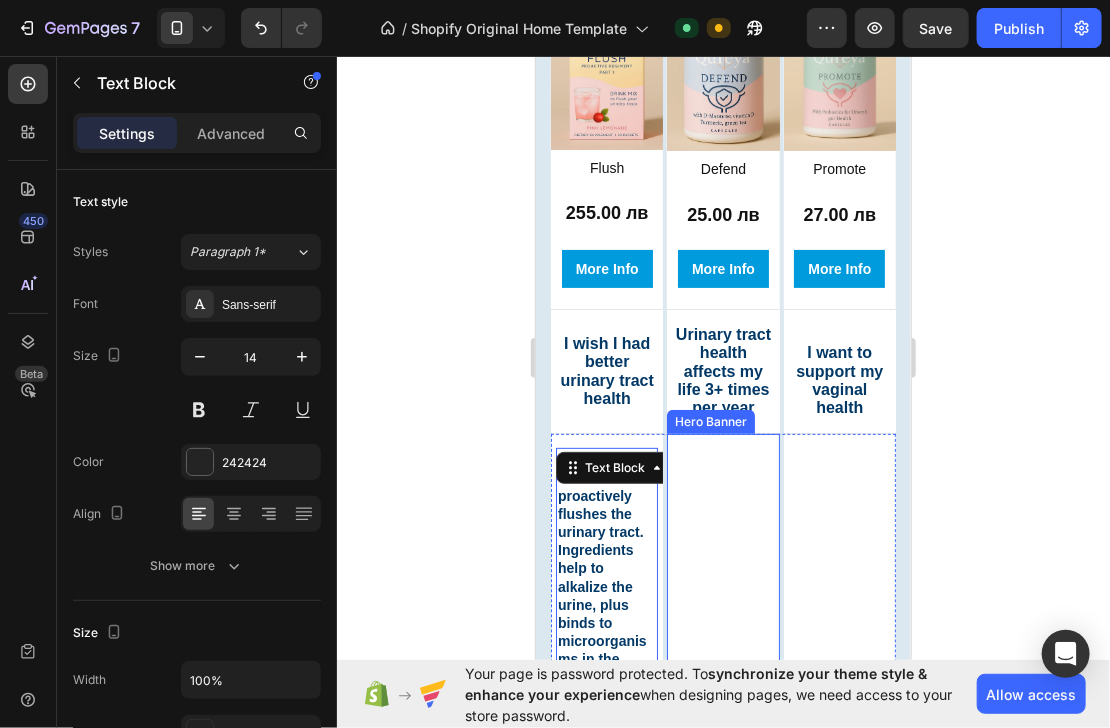 click at bounding box center [722, 594] 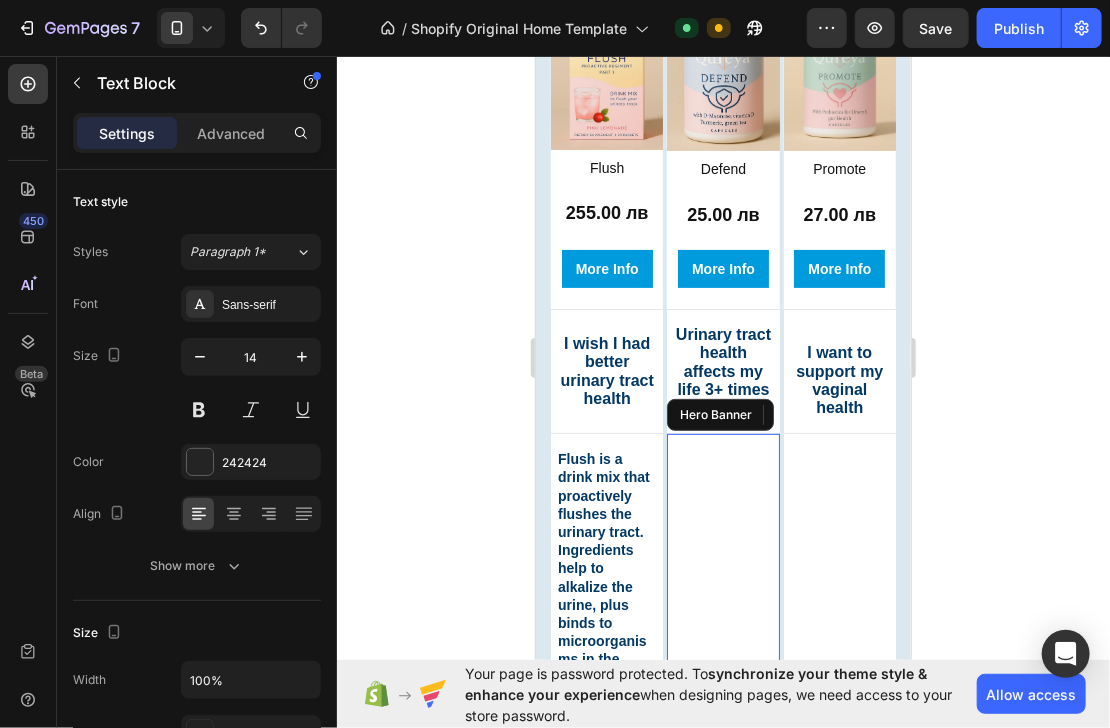 click at bounding box center (722, 594) 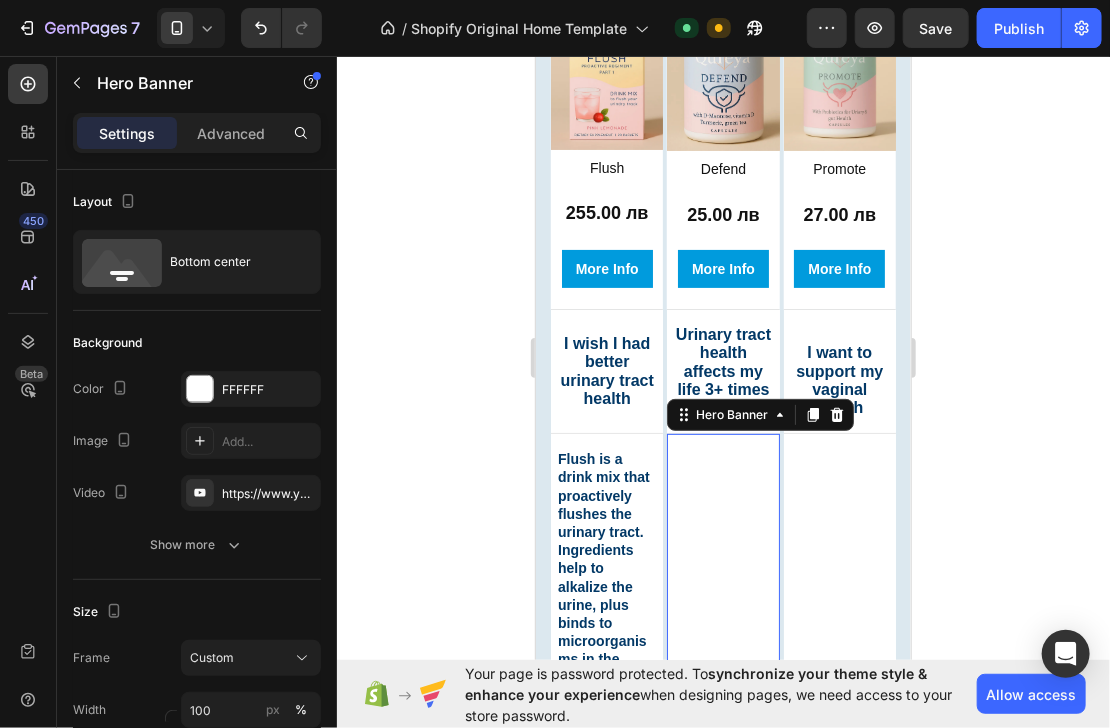 click at bounding box center (722, 594) 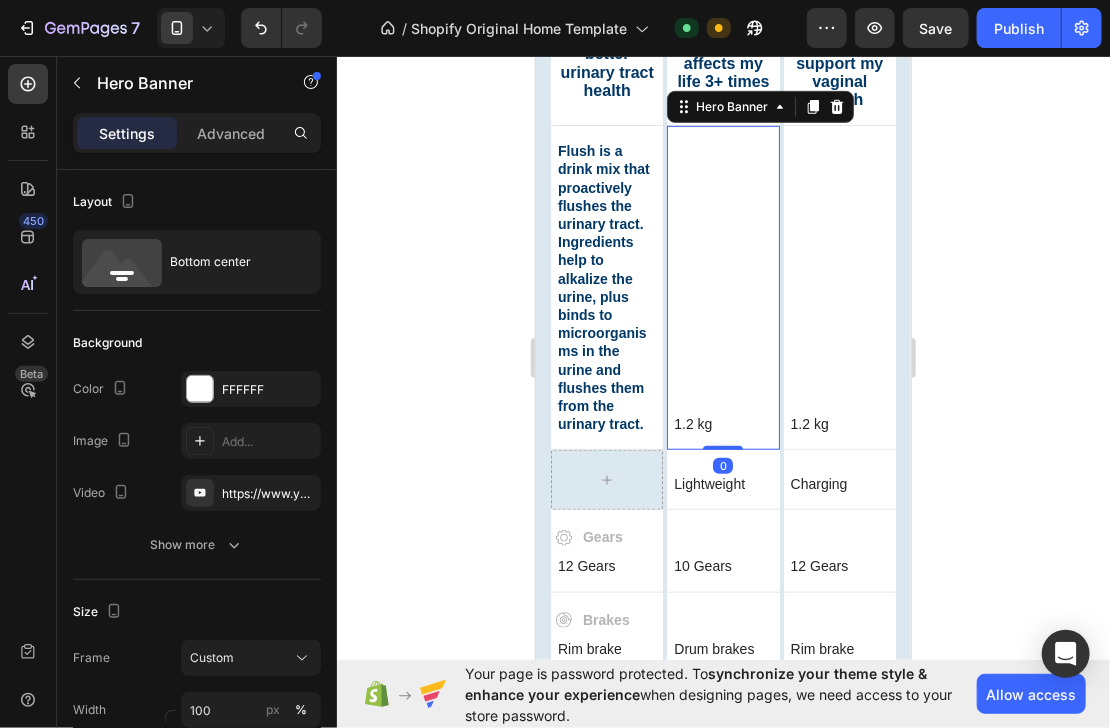 scroll, scrollTop: 3148, scrollLeft: 0, axis: vertical 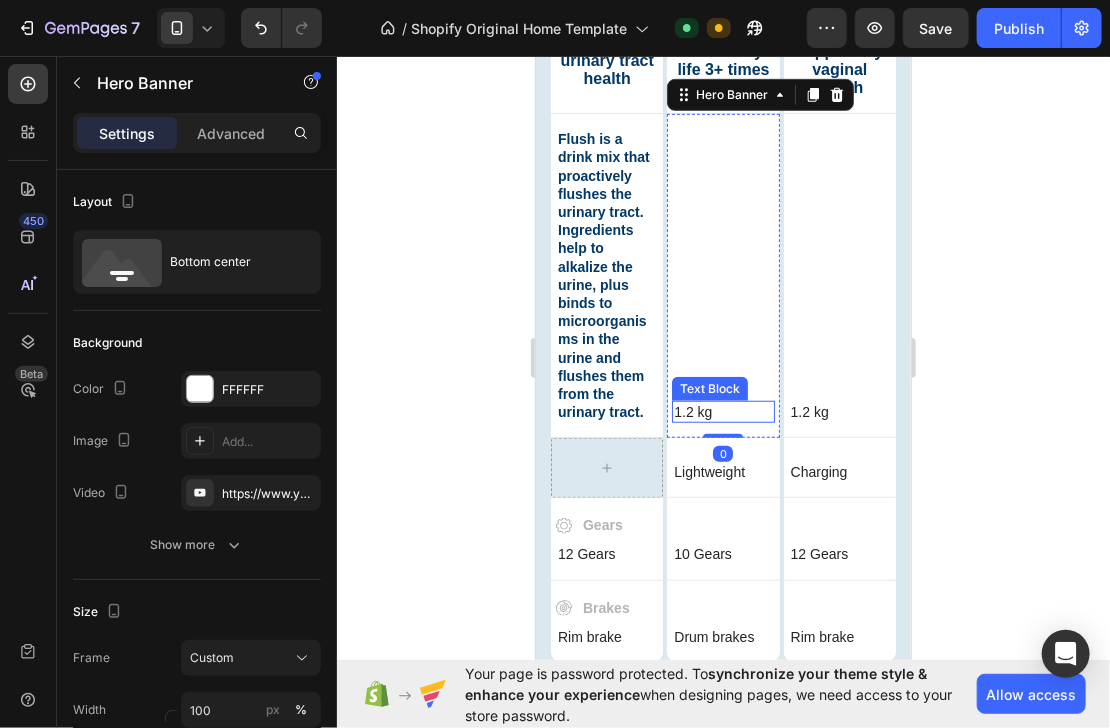 click on "1.2 kg" at bounding box center [722, 411] 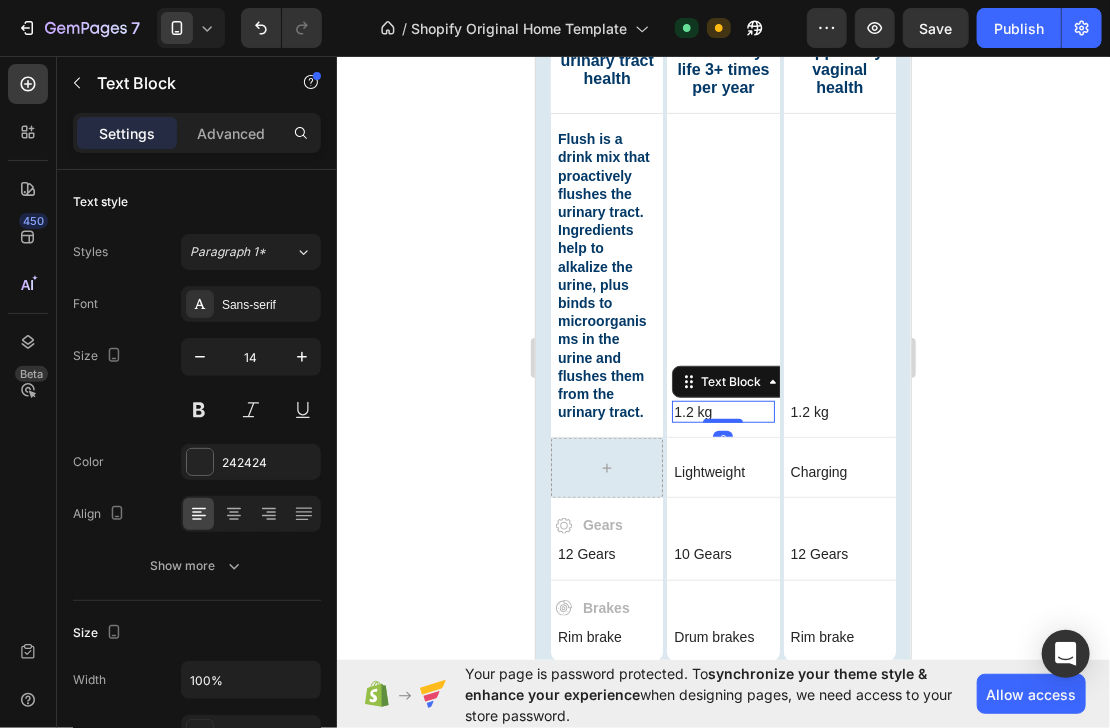 click on "1.2 kg" at bounding box center [722, 411] 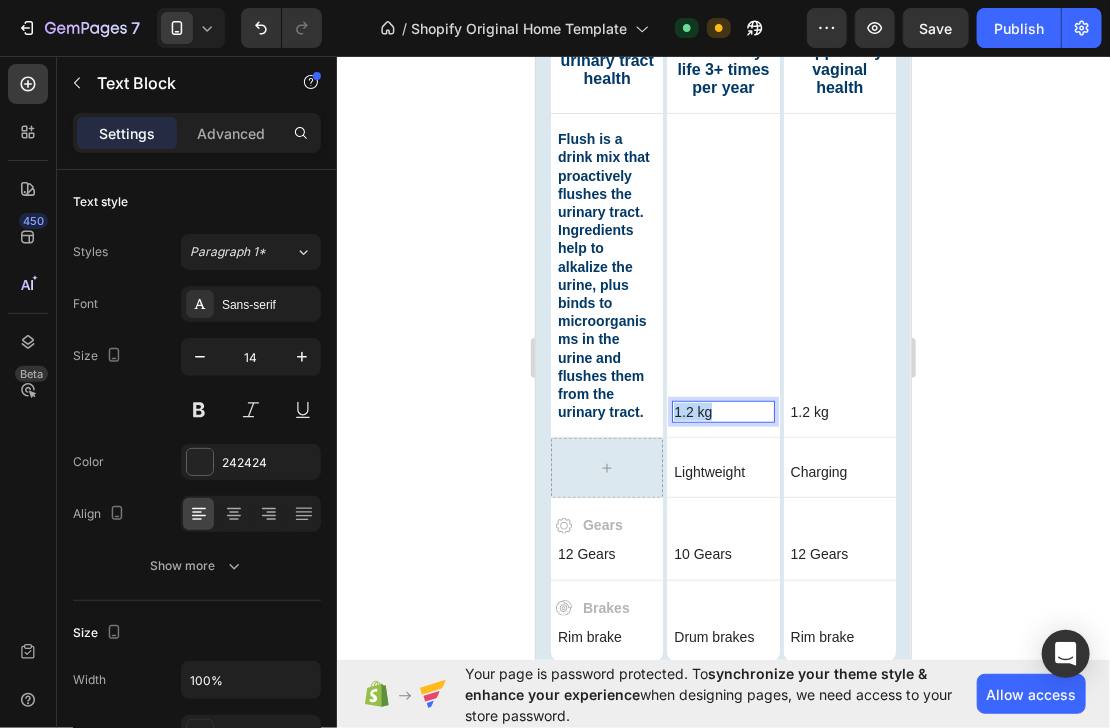 click on "1.2 kg" at bounding box center (722, 411) 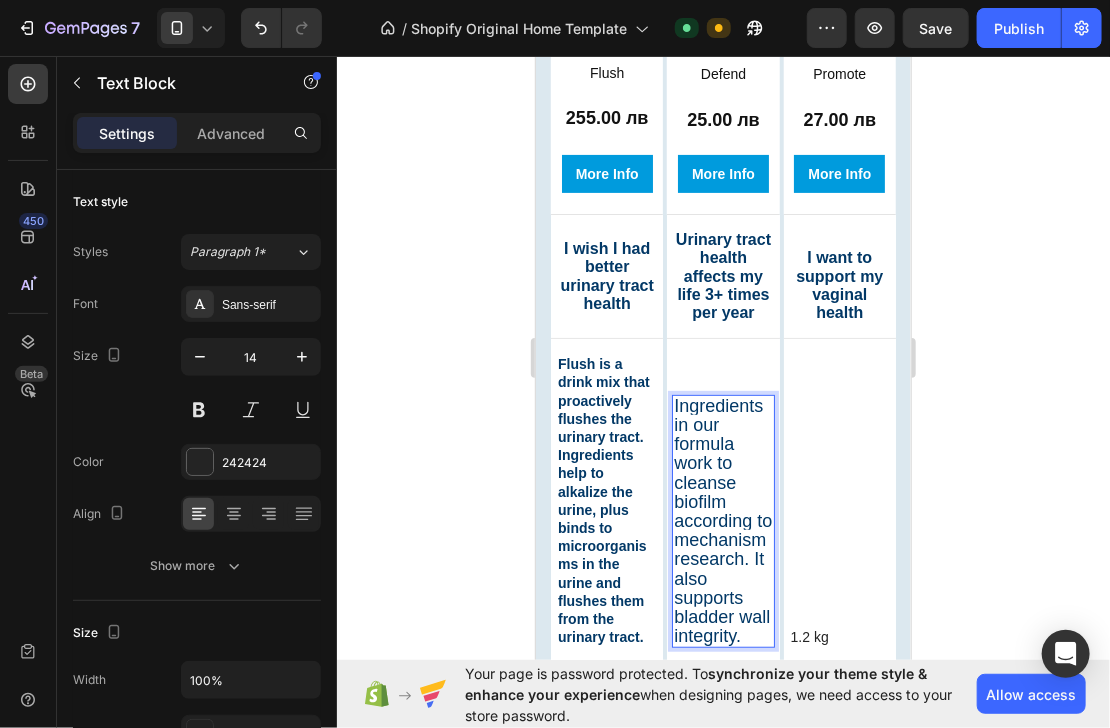 scroll, scrollTop: 2926, scrollLeft: 0, axis: vertical 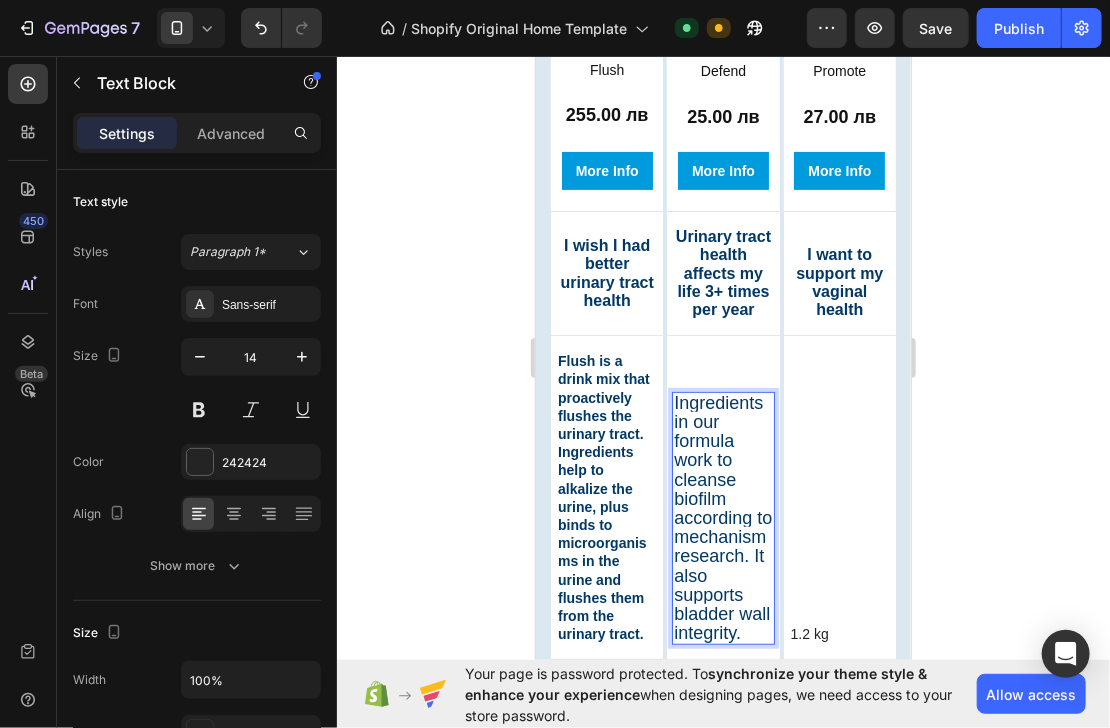 click on "Ingredients in our formula work to cleanse biofilm according to mechanism research. It also supports bladder wall integrity." at bounding box center [722, 517] 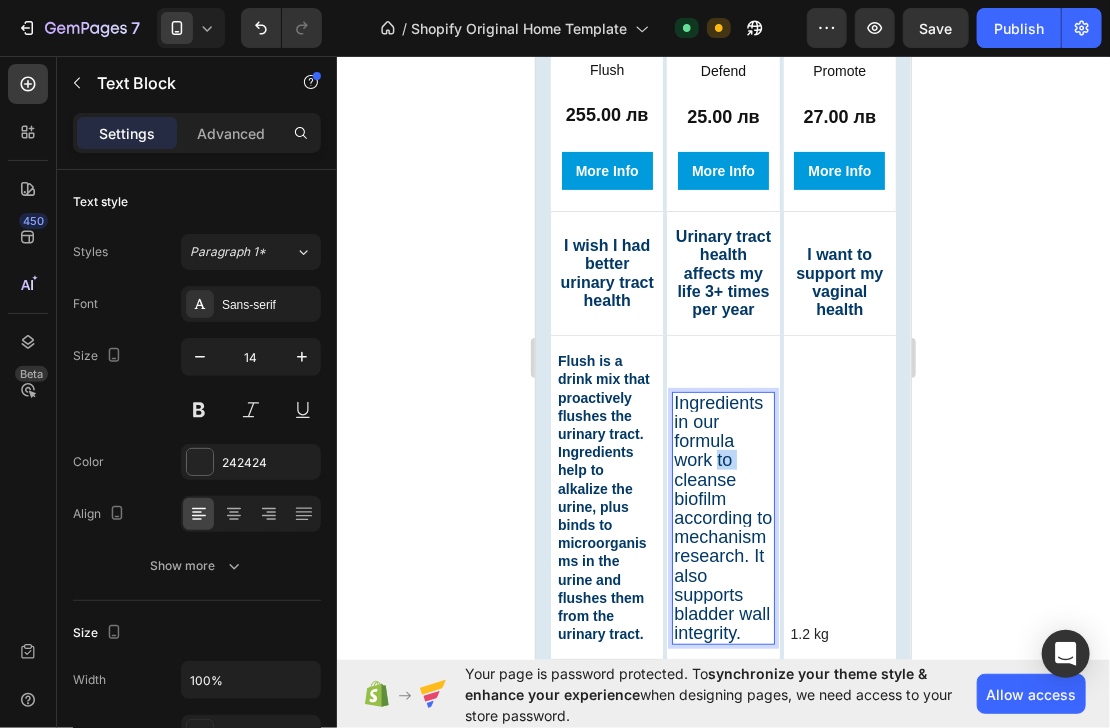 click on "Ingredients in our formula work to cleanse biofilm according to mechanism research. It also supports bladder wall integrity." at bounding box center (722, 517) 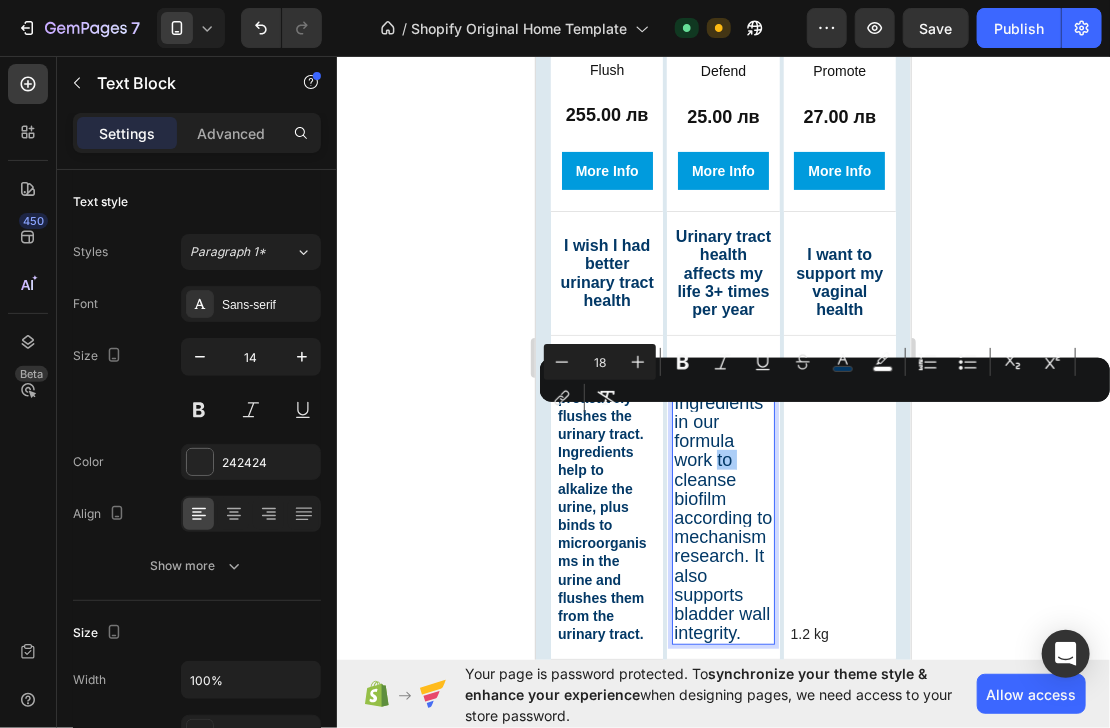 click on "Minus 18 Plus Bold Italic Underline       Strikethrough
color
color Numbered List Bulleted List Subscript Superscript       link Remove Format" at bounding box center [825, 380] 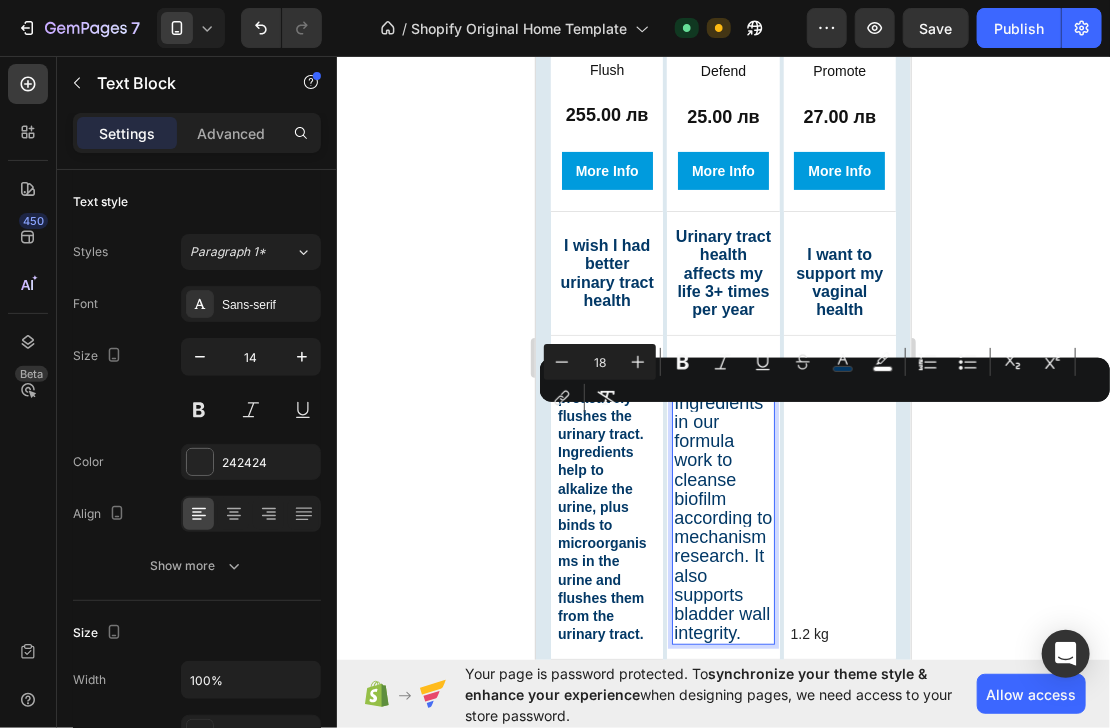 click on "Ingredients in our formula work to cleanse biofilm according to mechanism research. It also supports bladder wall integrity." at bounding box center (722, 517) 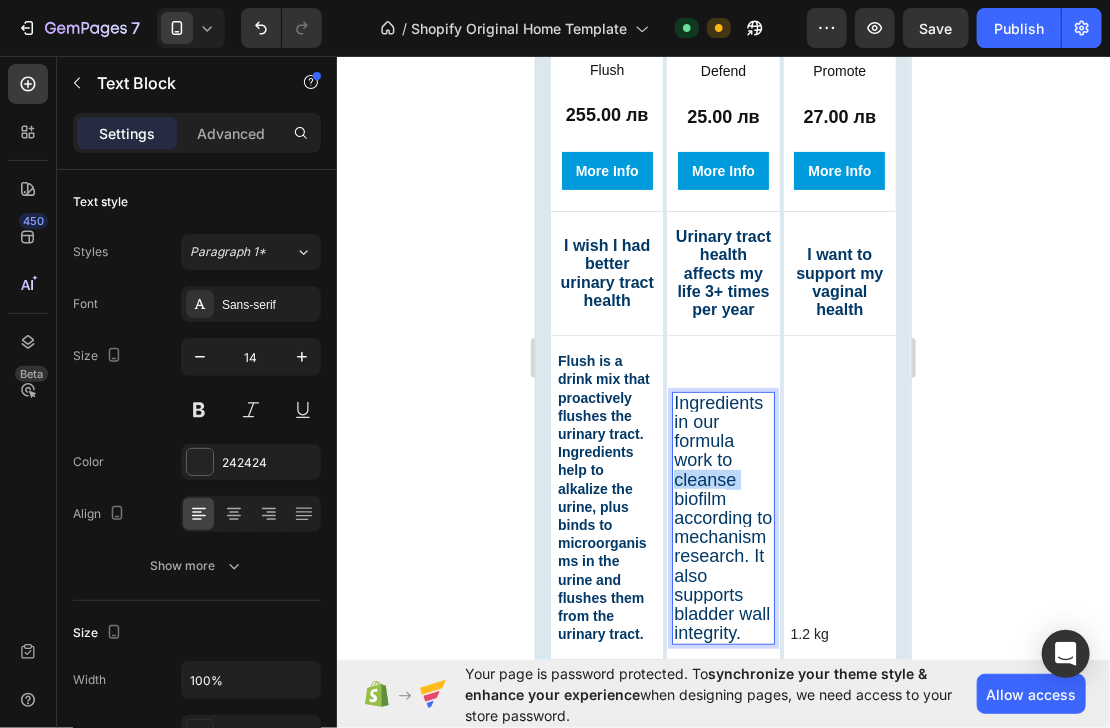 click on "Ingredients in our formula work to cleanse biofilm according to mechanism research. It also supports bladder wall integrity." at bounding box center (722, 517) 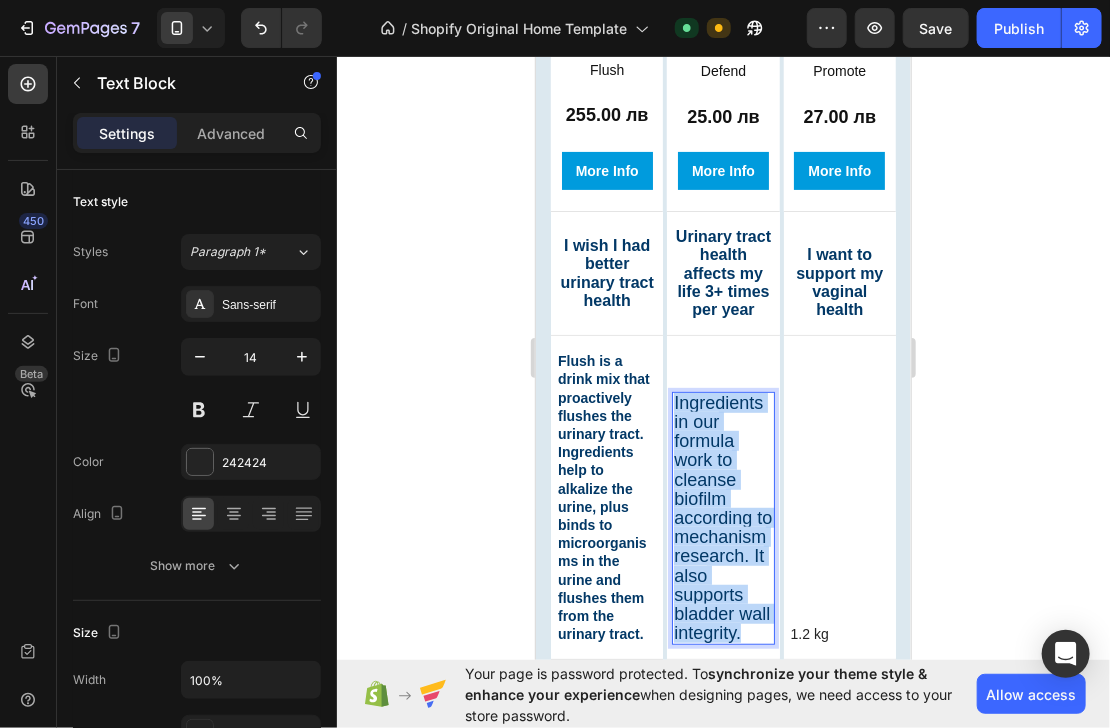click on "Ingredients in our formula work to cleanse biofilm according to mechanism research. It also supports bladder wall integrity." at bounding box center (722, 517) 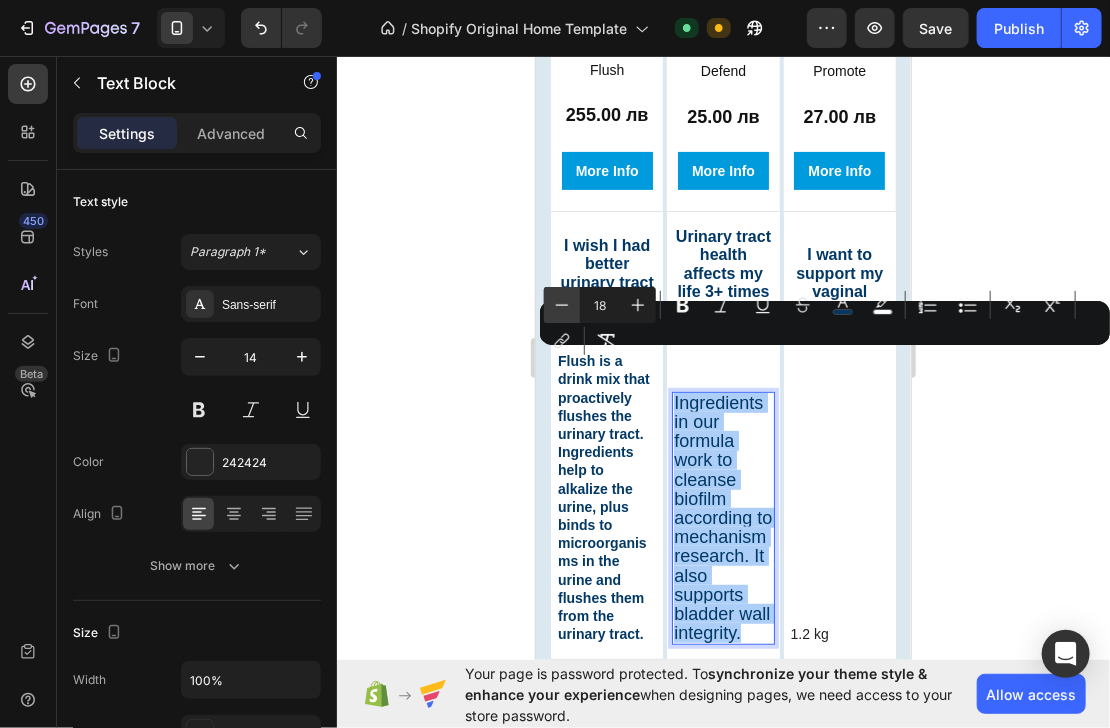 click on "Minus" at bounding box center (562, 305) 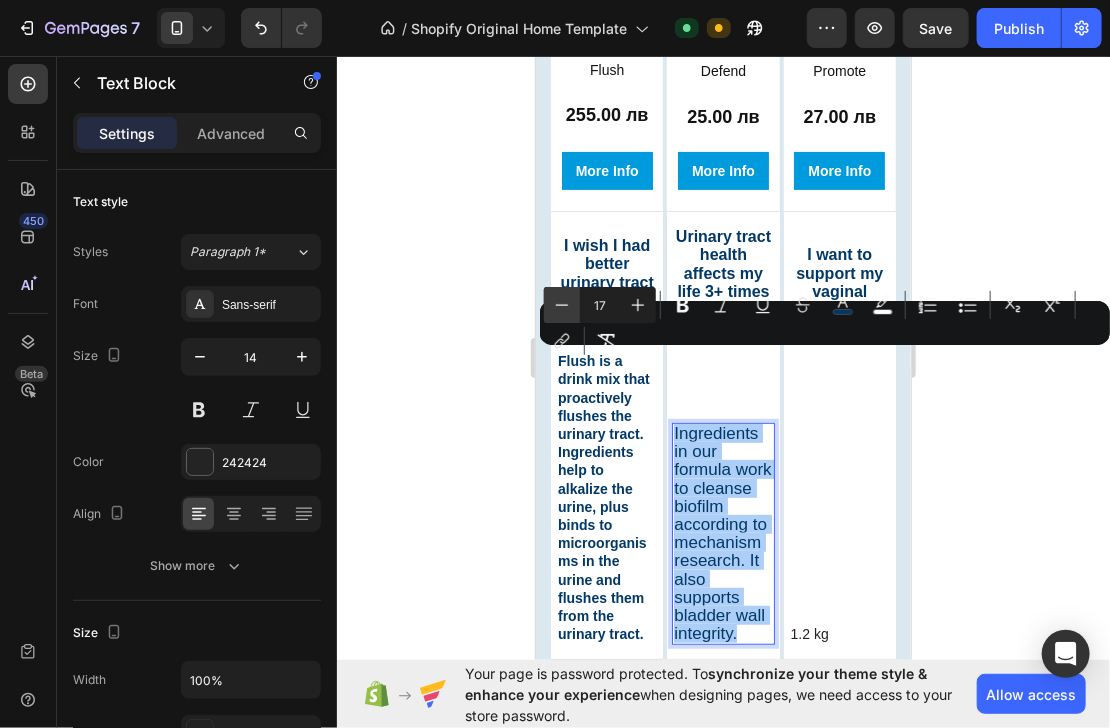 click on "Minus" at bounding box center [562, 305] 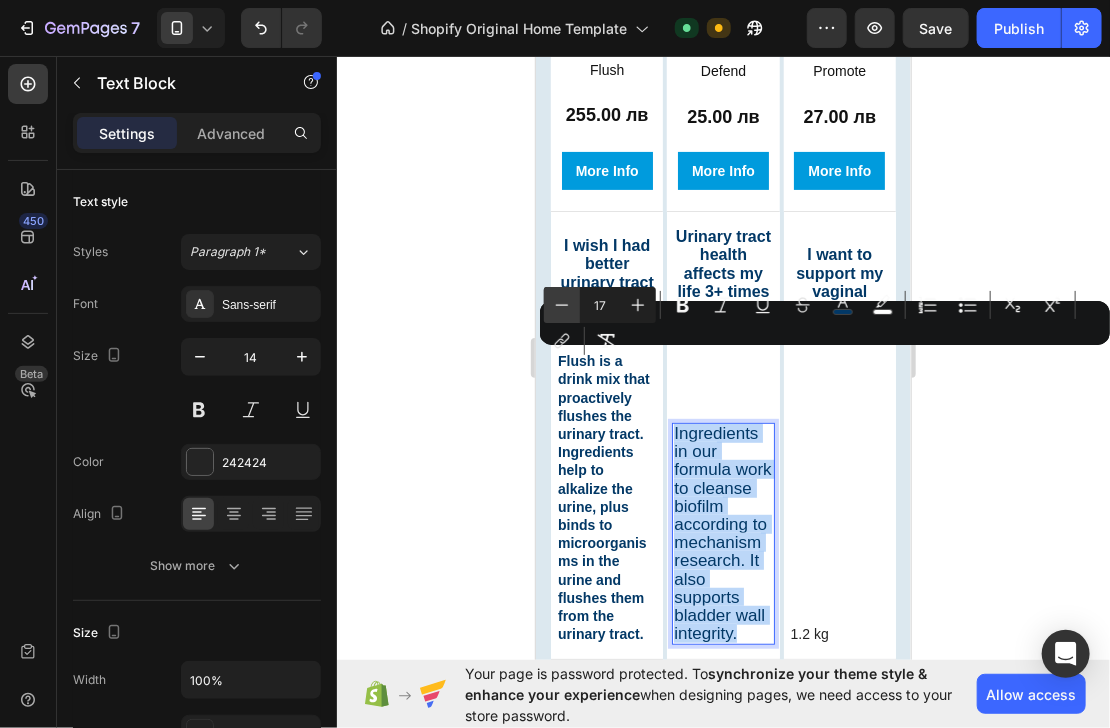 type on "16" 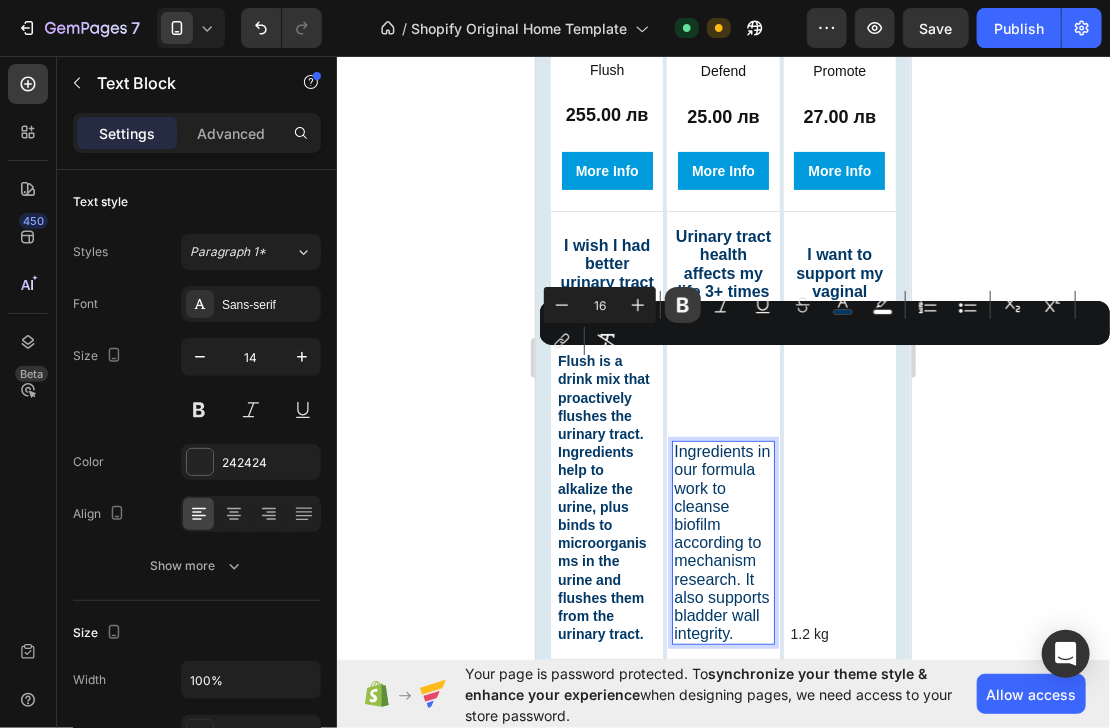 click 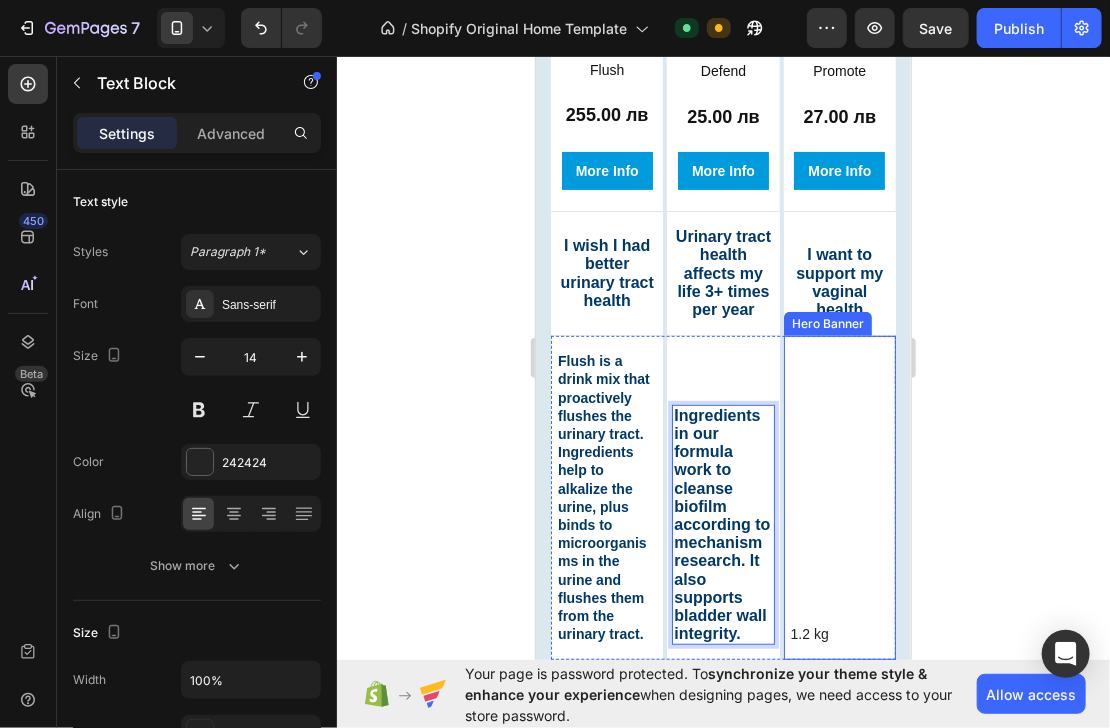 click at bounding box center [839, 496] 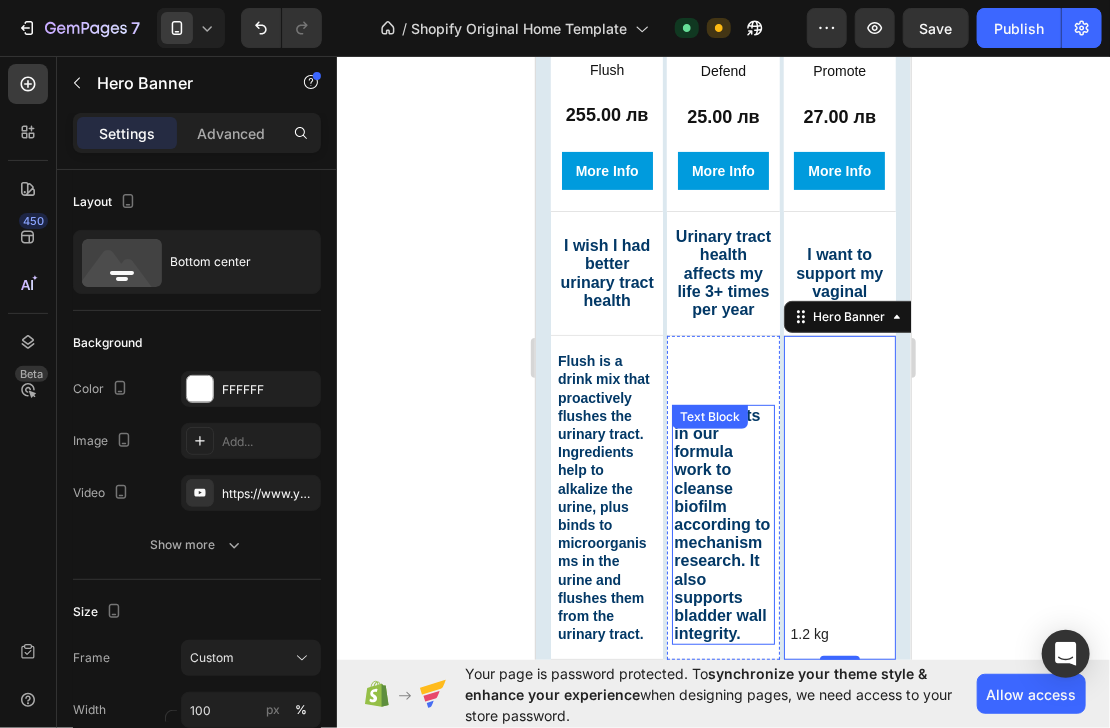 click on "Text Block" at bounding box center [709, 416] 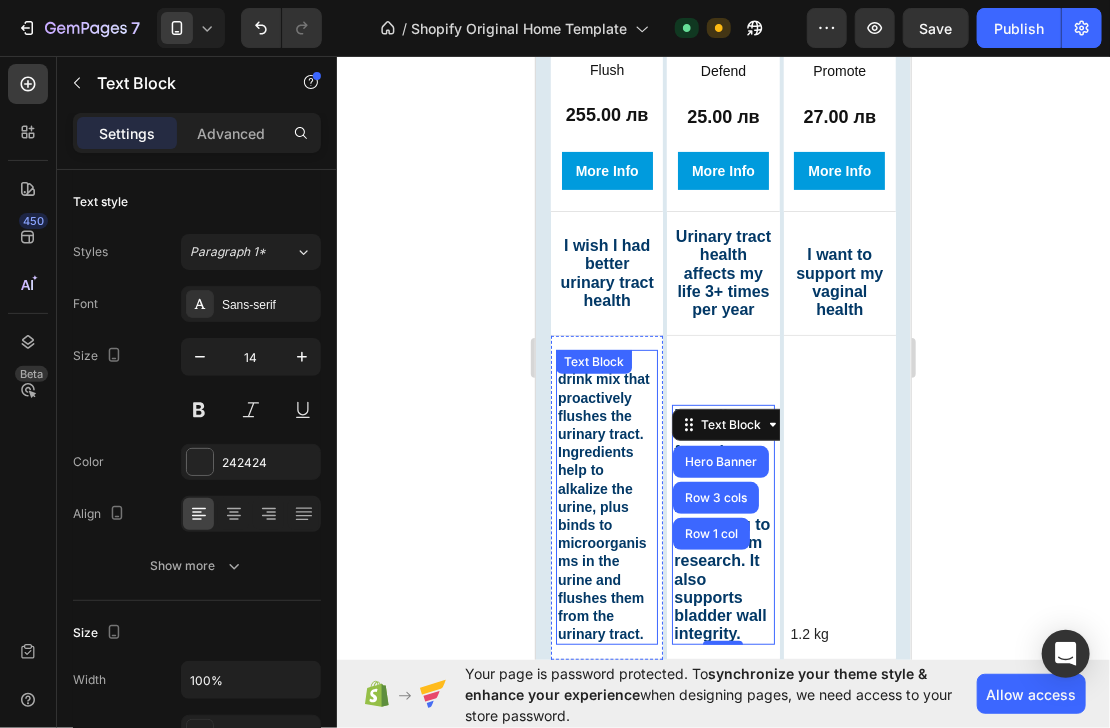 click on "Flush is a drink mix that proactively flushes the urinary tract. Ingredients help to alkalize the urine, plus binds to microorganisms in the urine and flushes them from the urinary tract." at bounding box center [603, 496] 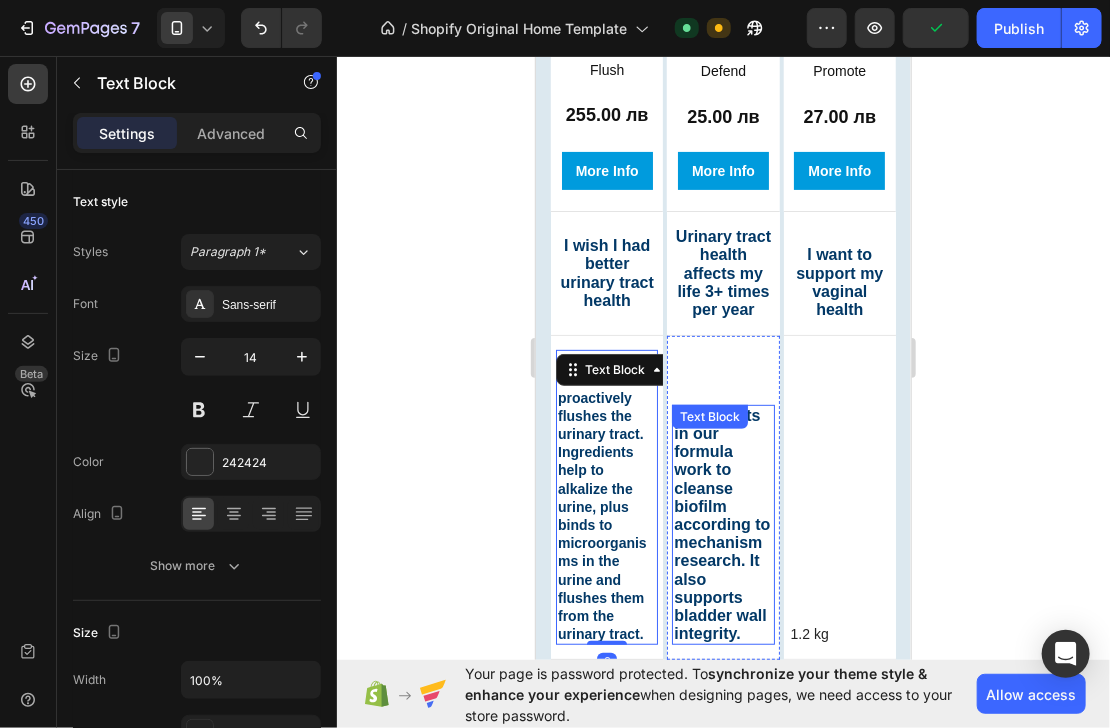 click on "Ingredients in our formula work to cleanse biofilm according to mechanism research. It also supports bladder wall integrity." at bounding box center [721, 523] 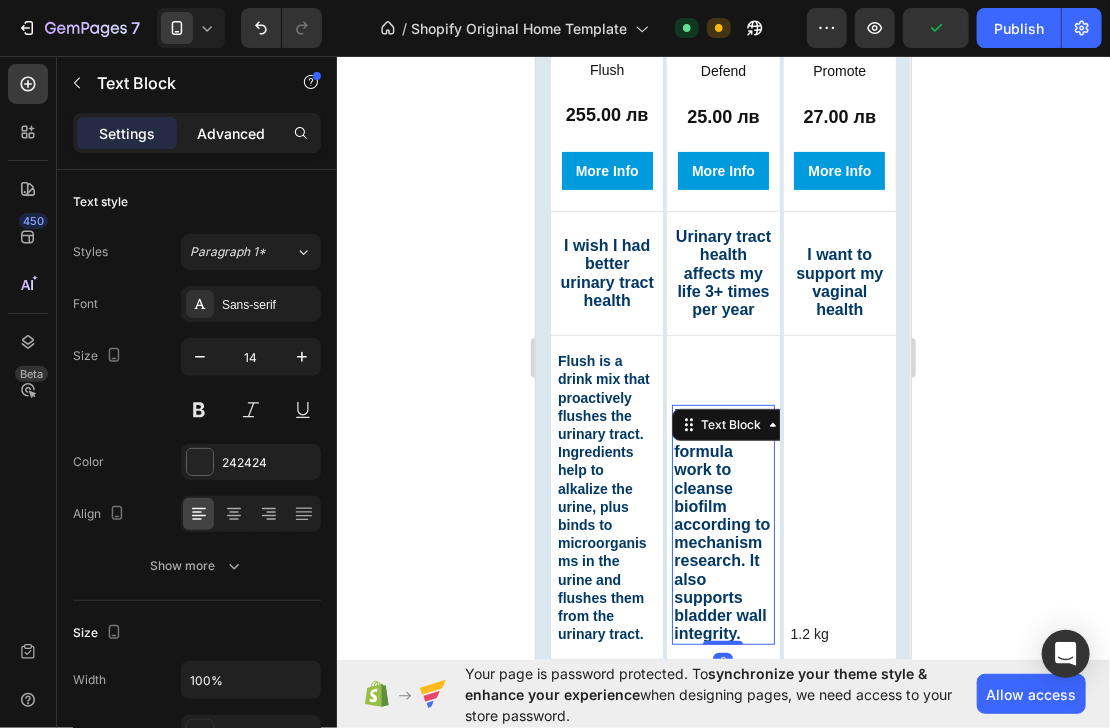 click on "Advanced" at bounding box center [231, 133] 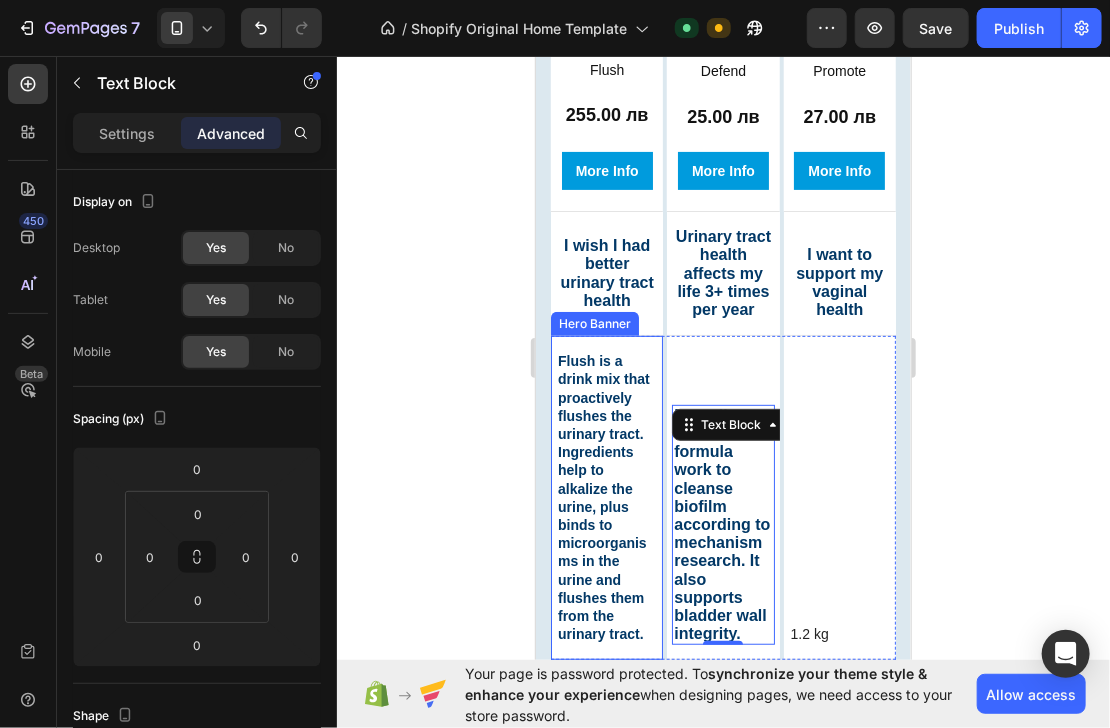 click on "Flush is a drink mix that proactively flushes the urinary tract. Ingredients help to alkalize the urine, plus binds to microorganisms in the urine and flushes them from the urinary tract. Text Block" at bounding box center (606, 496) 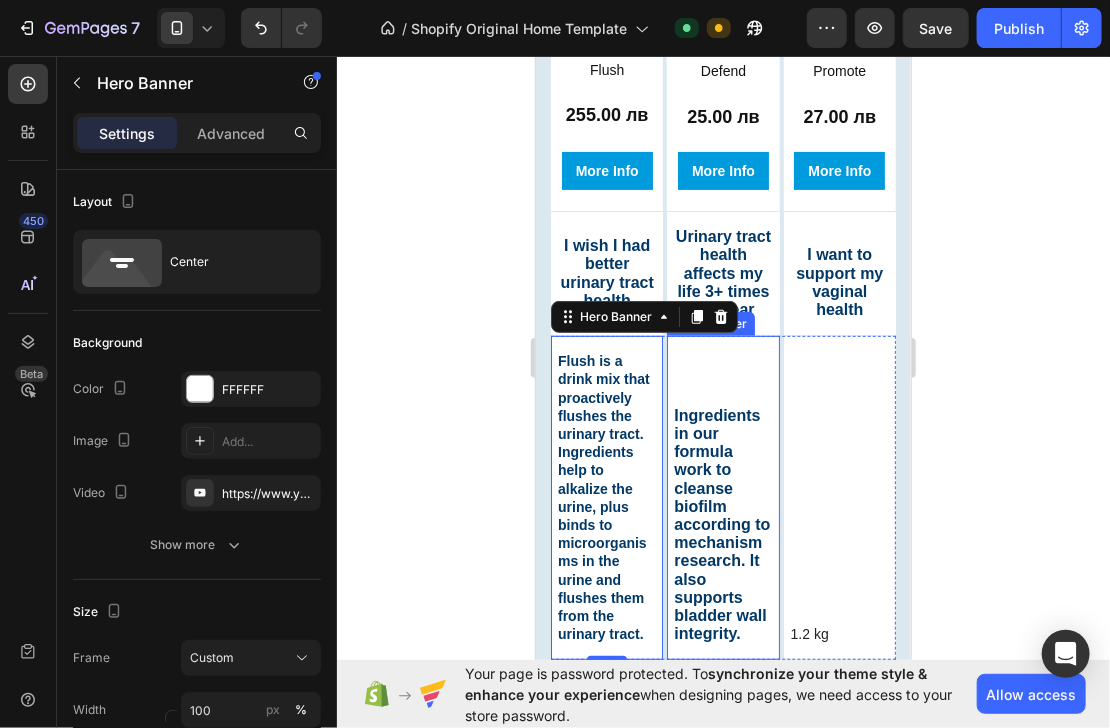 click on "Ingredients in our formula work to cleanse biofilm according to mechanism research. It also supports bladder wall integrity. Text Block" at bounding box center [722, 524] 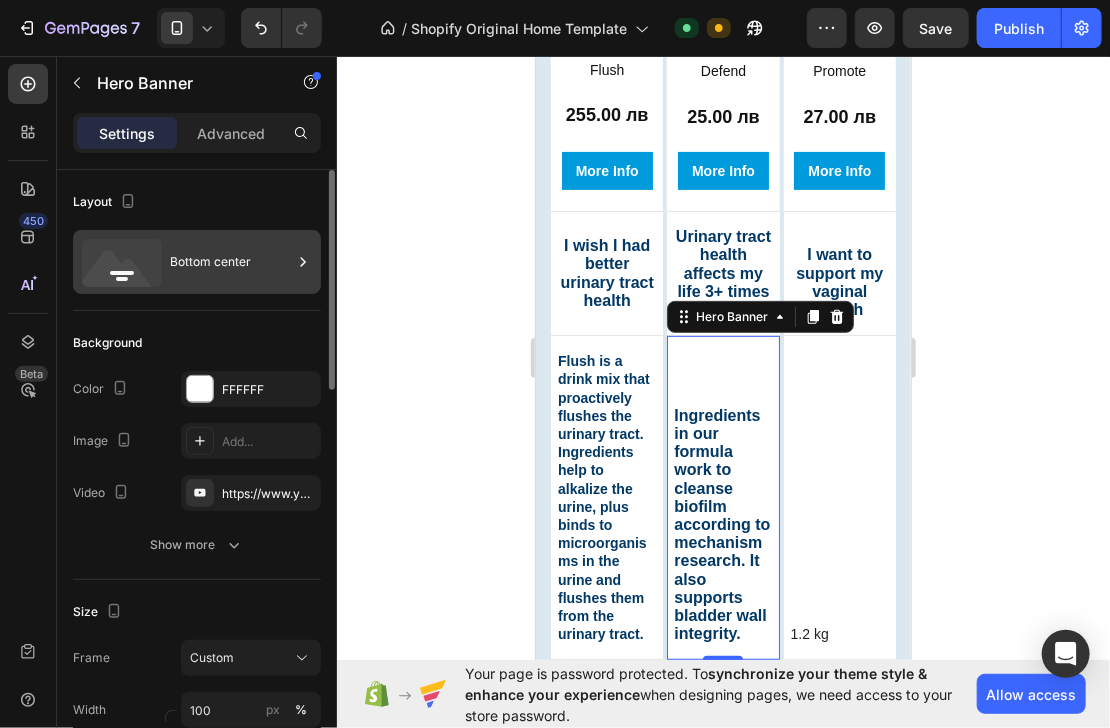 click on "Bottom center" at bounding box center (231, 262) 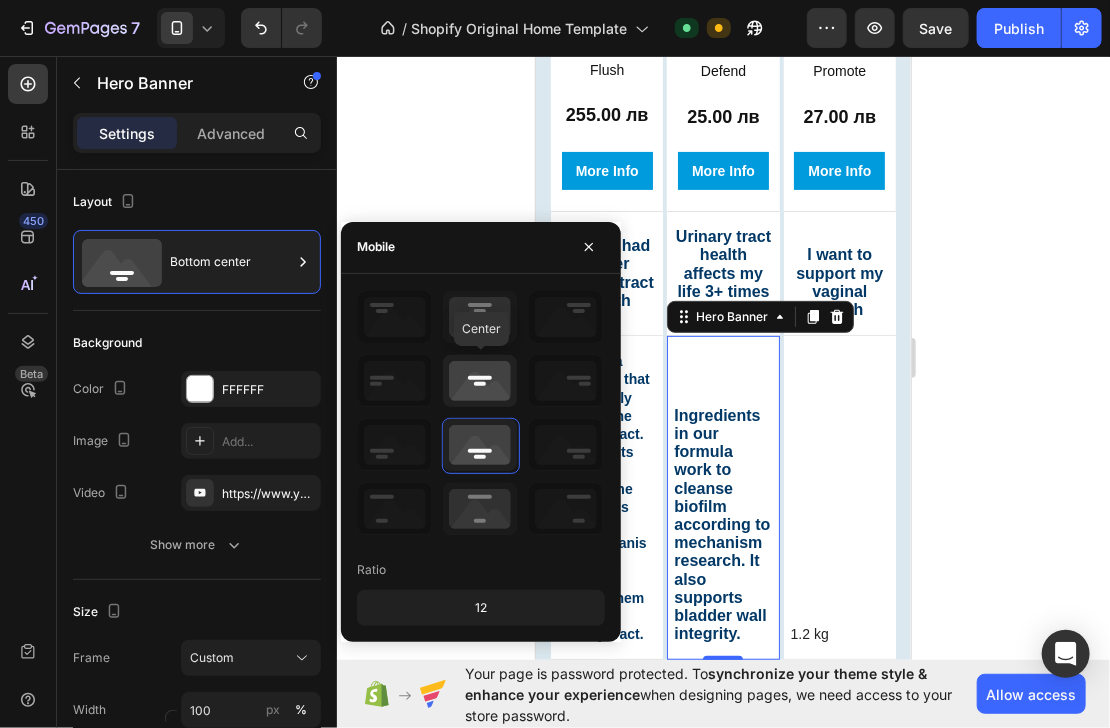 click 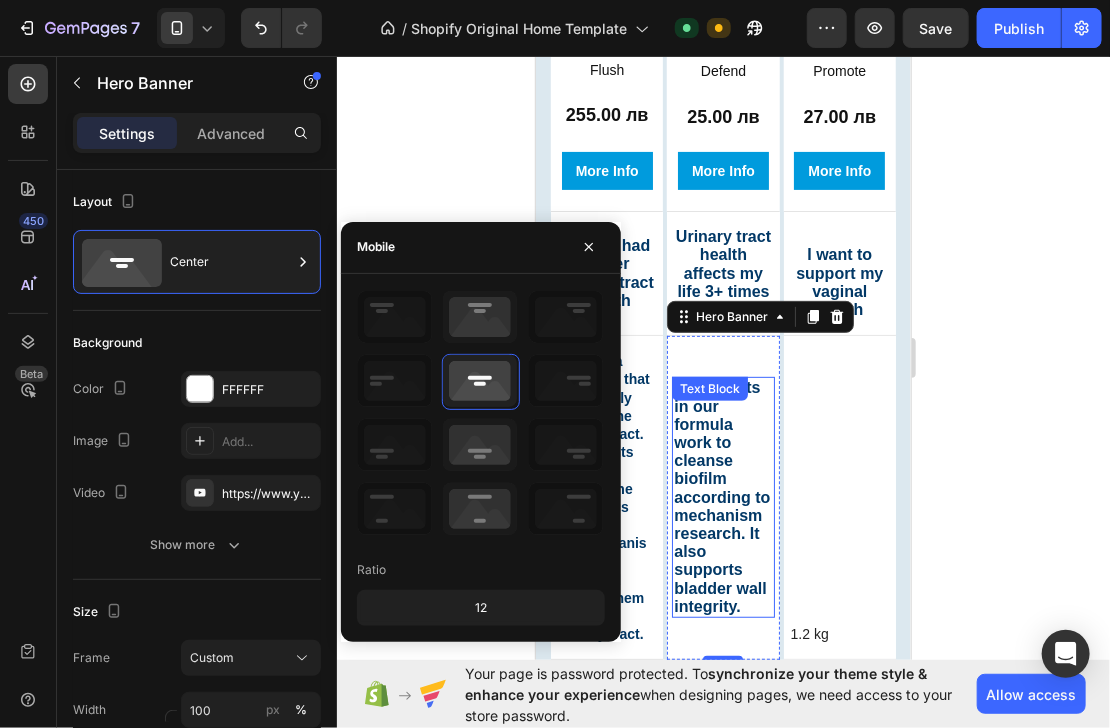 click on "Ingredients in our formula work to cleanse biofilm according to mechanism research. It also supports bladder wall integrity." at bounding box center (721, 495) 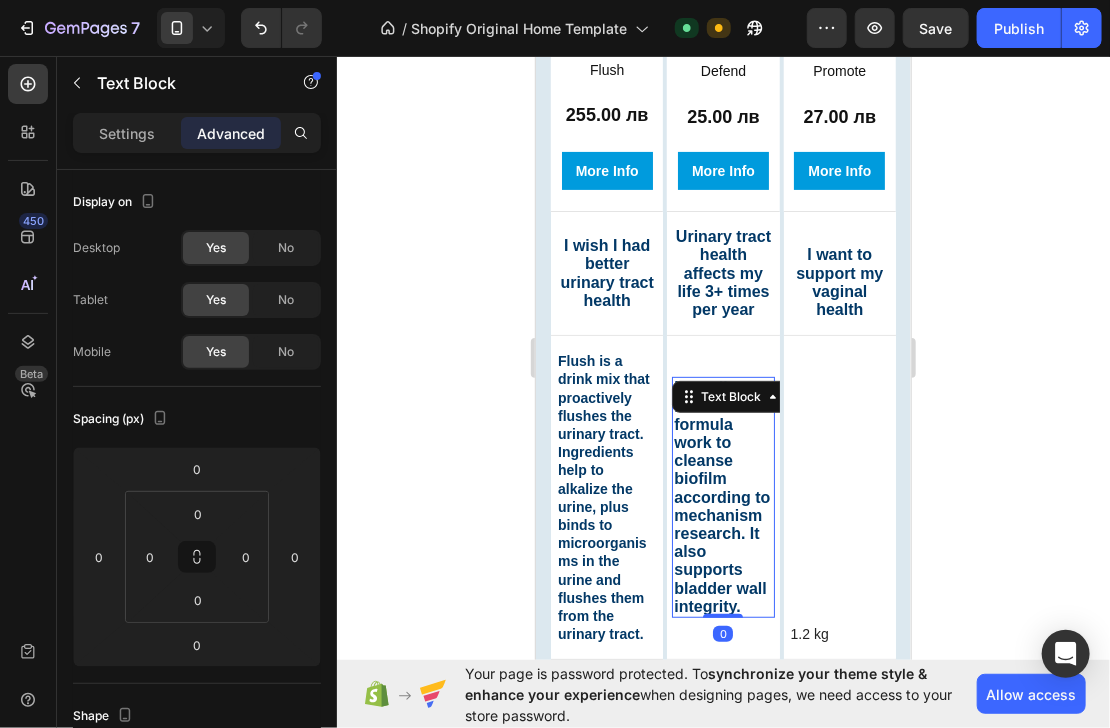 click on "Flush is a drink mix that proactively flushes the urinary tract. Ingredients help to alkalize the urine, plus binds to microorganisms in the urine and flushes them from the urinary tract." at bounding box center (603, 496) 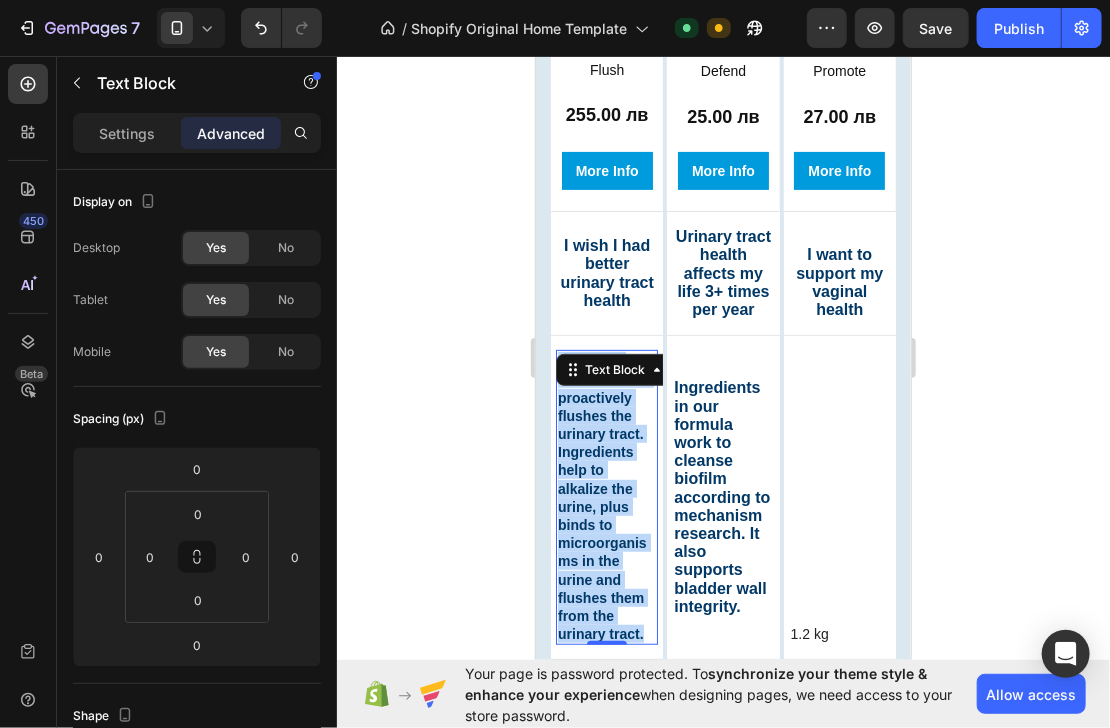 click on "Flush is a drink mix that proactively flushes the urinary tract. Ingredients help to alkalize the urine, plus binds to microorganisms in the urine and flushes them from the urinary tract." at bounding box center (603, 496) 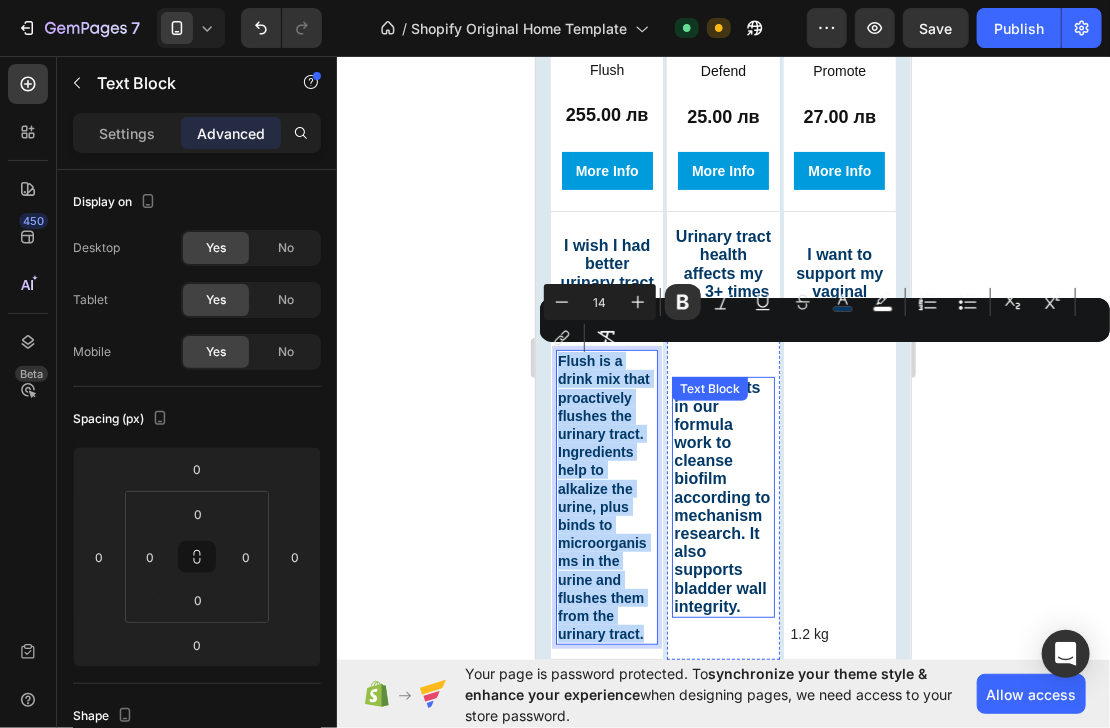 click on "Ingredients in our formula work to cleanse biofilm according to mechanism research. It also supports bladder wall integrity." at bounding box center [721, 495] 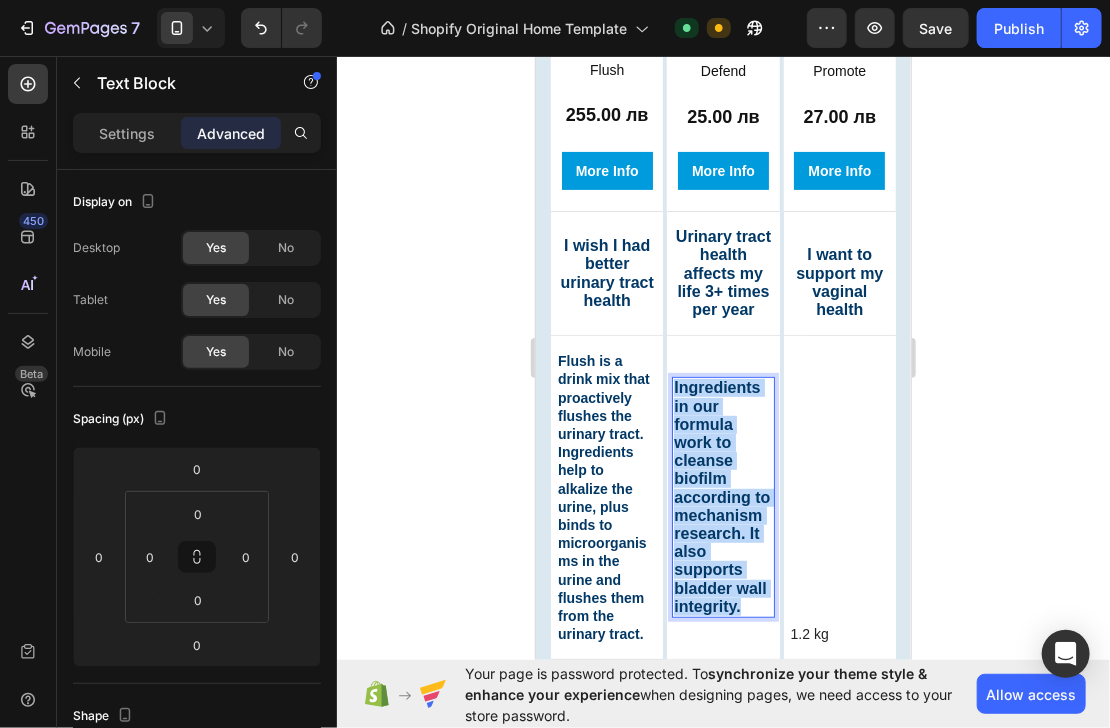 click on "Ingredients in our formula work to cleanse biofilm according to mechanism research. It also supports bladder wall integrity." at bounding box center (721, 495) 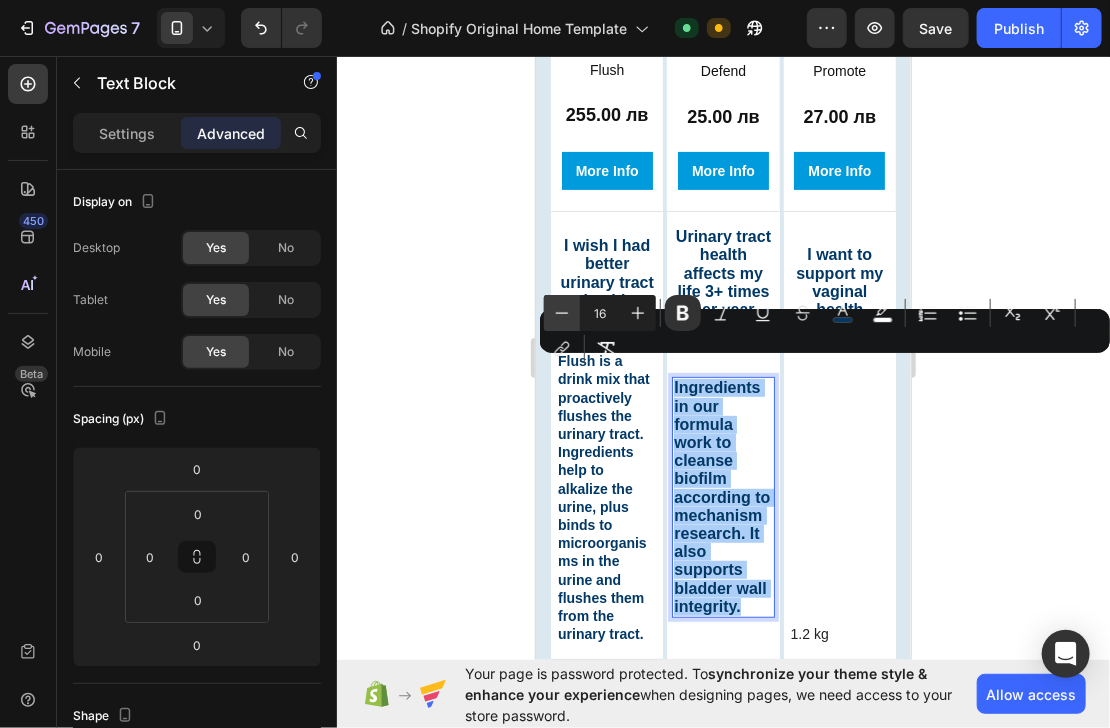click 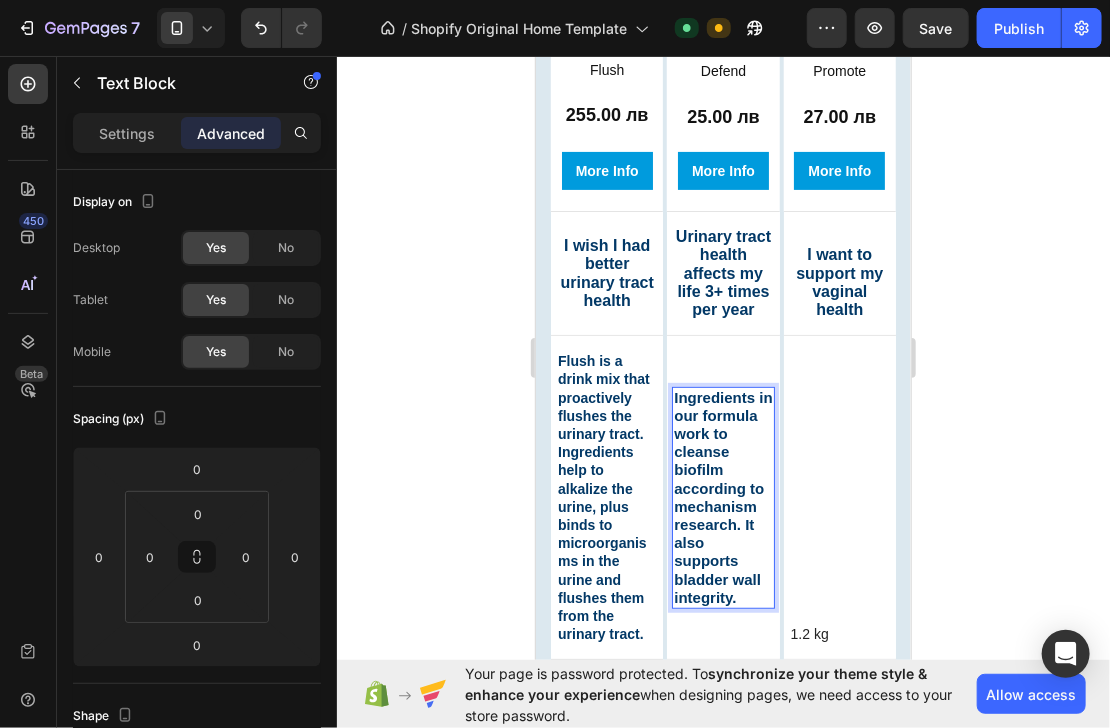 click on "Ingredients in our formula work to cleanse biofilm according to mechanism research. It also supports bladder wall integrity." at bounding box center (722, 496) 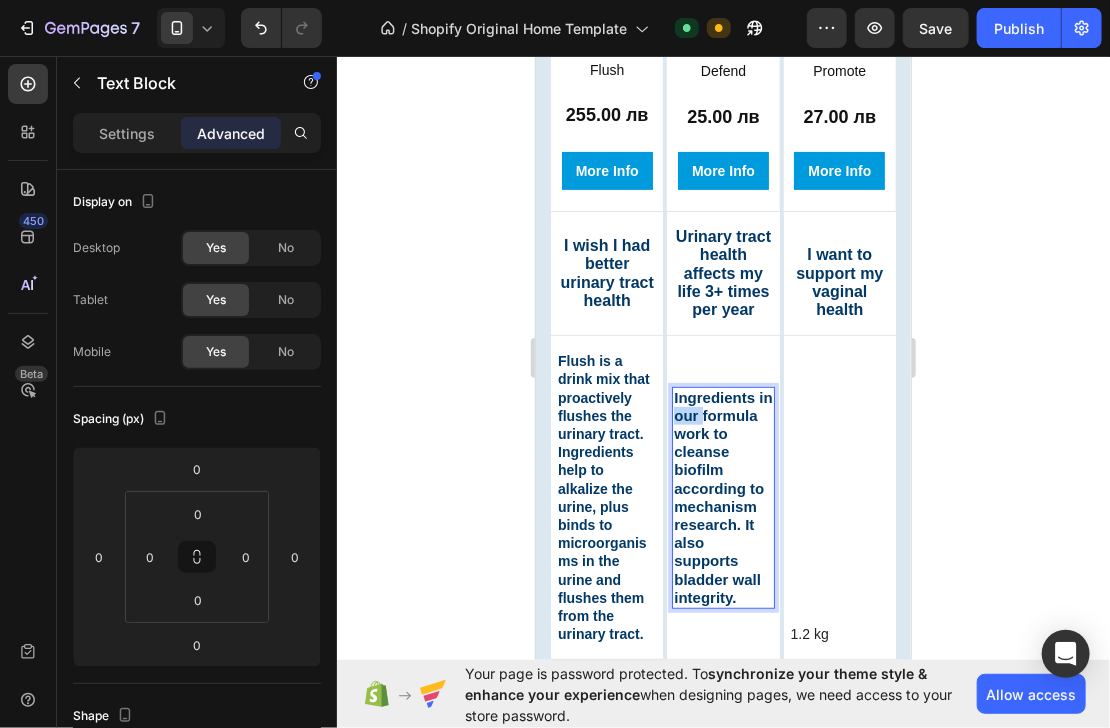 click on "Ingredients in our formula work to cleanse biofilm according to mechanism research. It also supports bladder wall integrity." at bounding box center (722, 496) 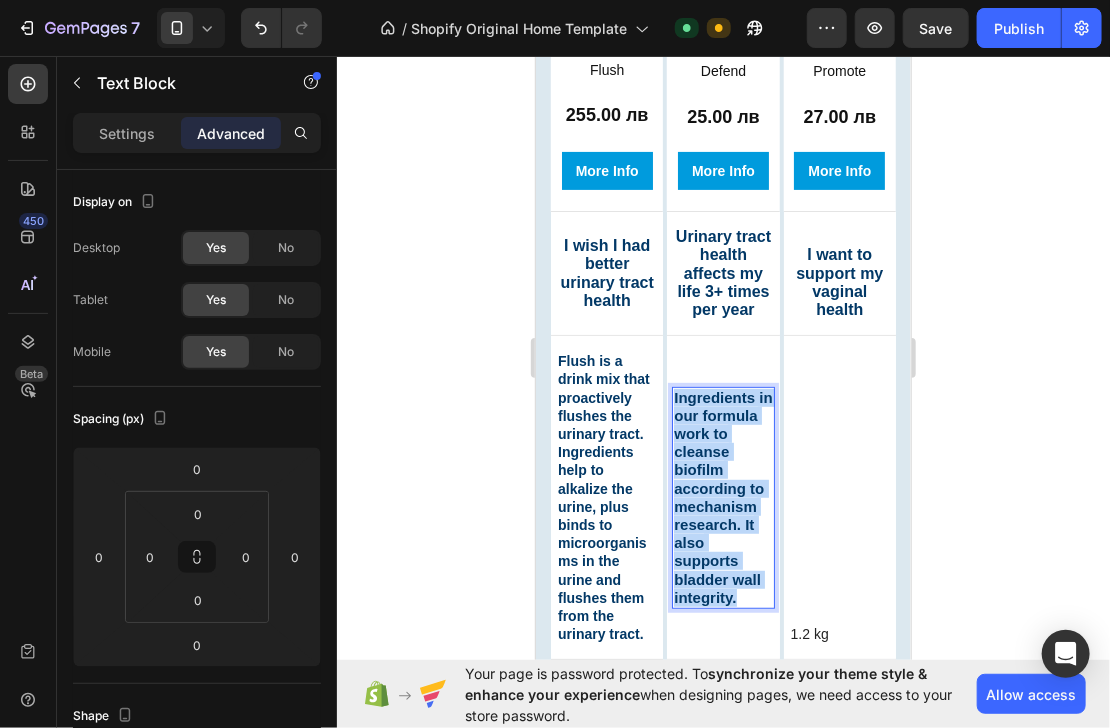 click on "Ingredients in our formula work to cleanse biofilm according to mechanism research. It also supports bladder wall integrity." at bounding box center (722, 496) 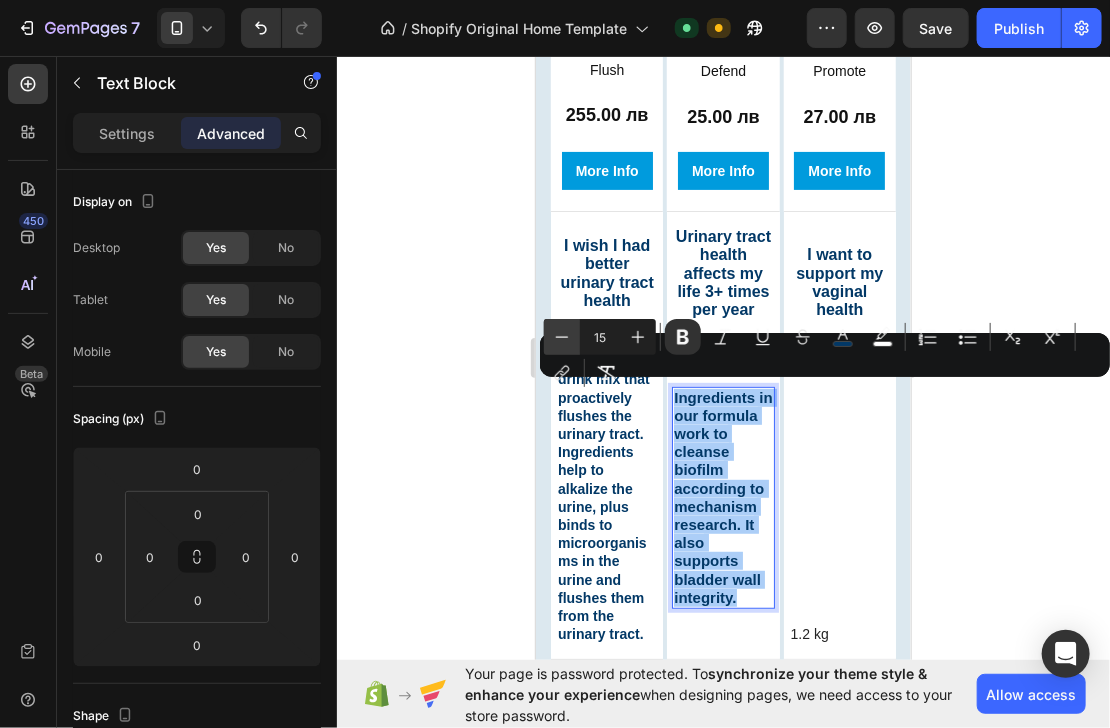 click 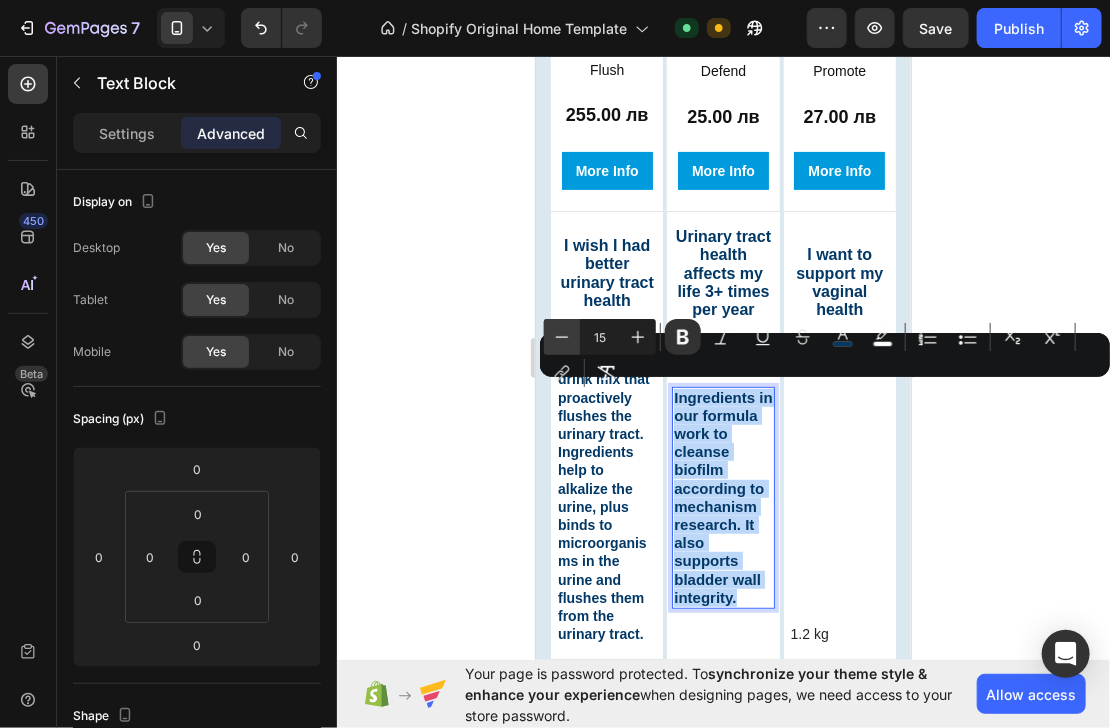 type on "14" 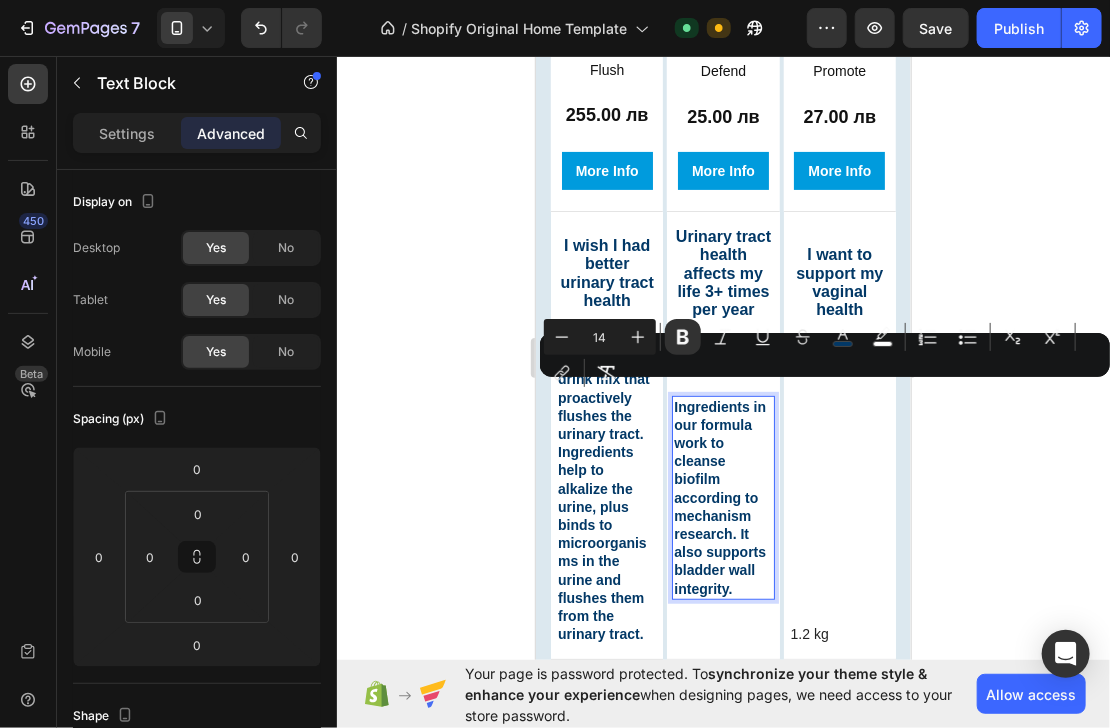 click on "Ingredients in our formula work to cleanse biofilm according to mechanism research. It also supports bladder wall integrity." at bounding box center [719, 497] 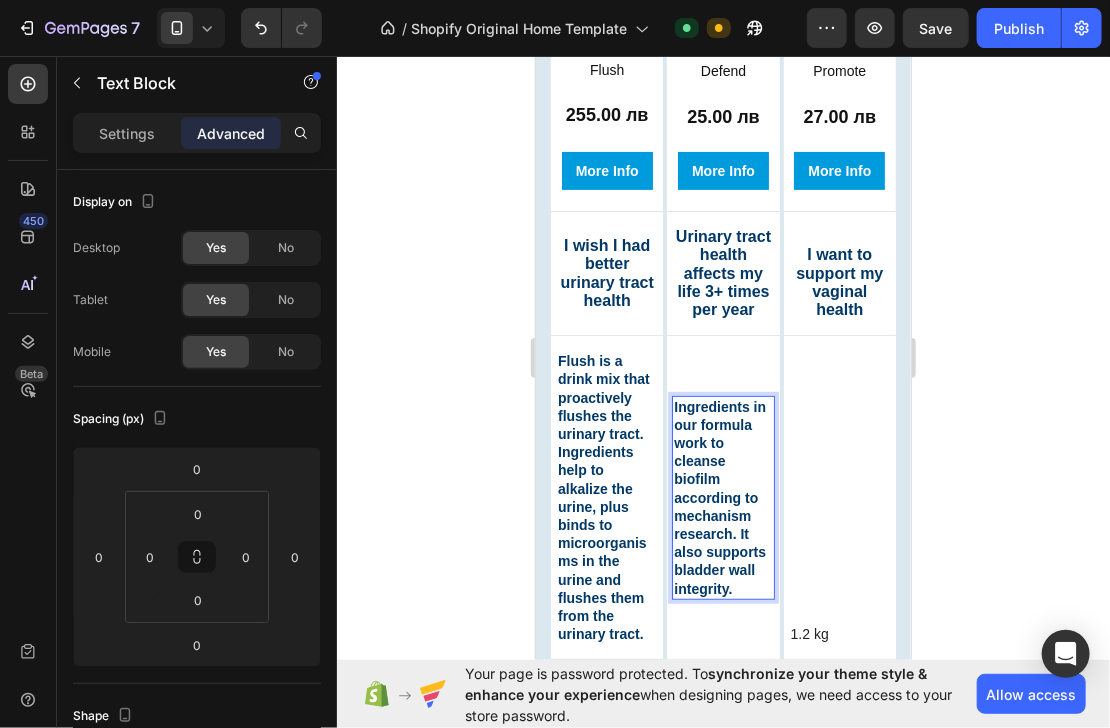 click on "Ingredients in our formula work to cleanse biofilm according to mechanism research. It also supports bladder wall integrity." at bounding box center [719, 497] 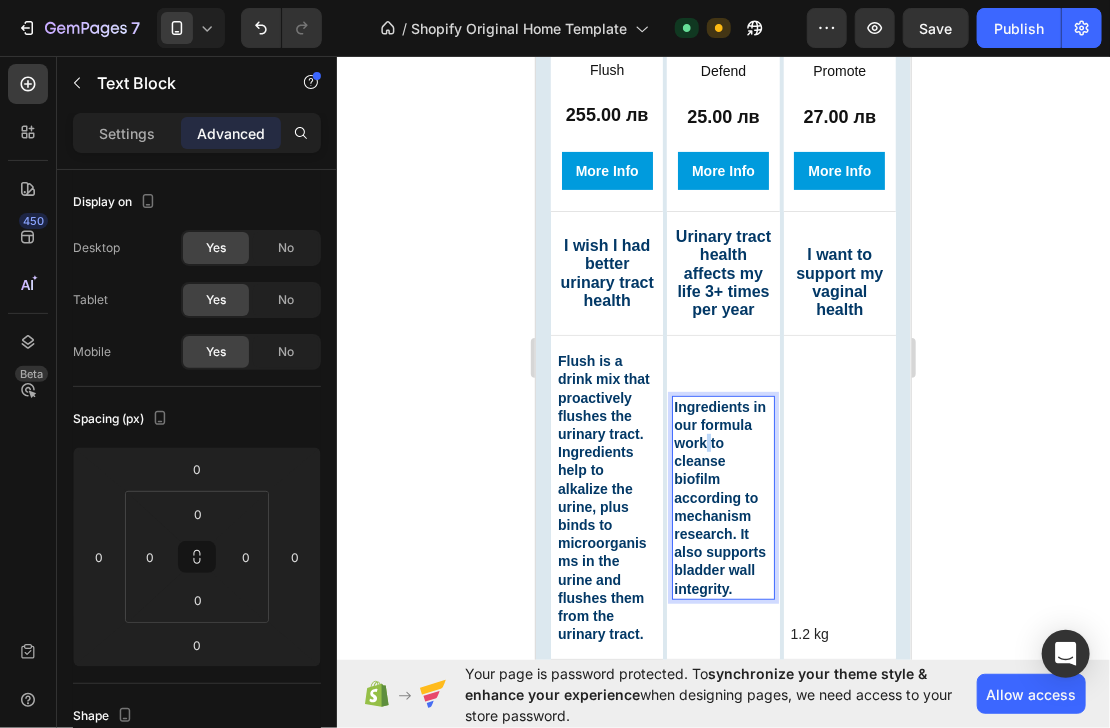click on "Ingredients in our formula work to cleanse biofilm according to mechanism research. It also supports bladder wall integrity." at bounding box center (719, 497) 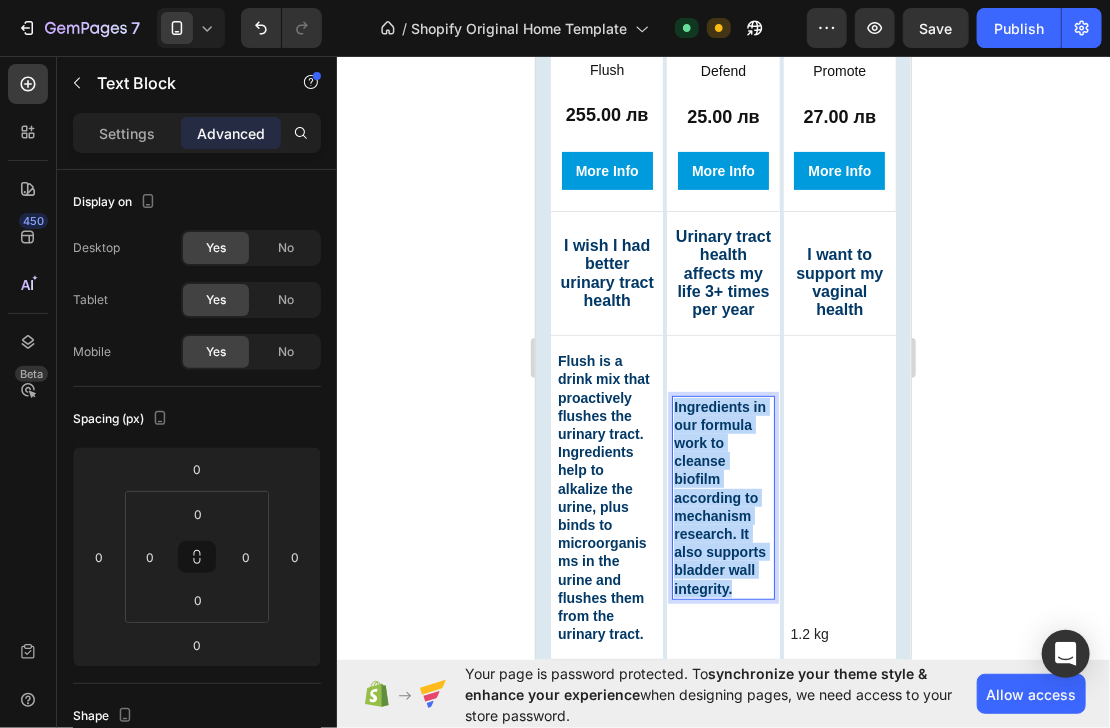 click on "Ingredients in our formula work to cleanse biofilm according to mechanism research. It also supports bladder wall integrity." at bounding box center (719, 497) 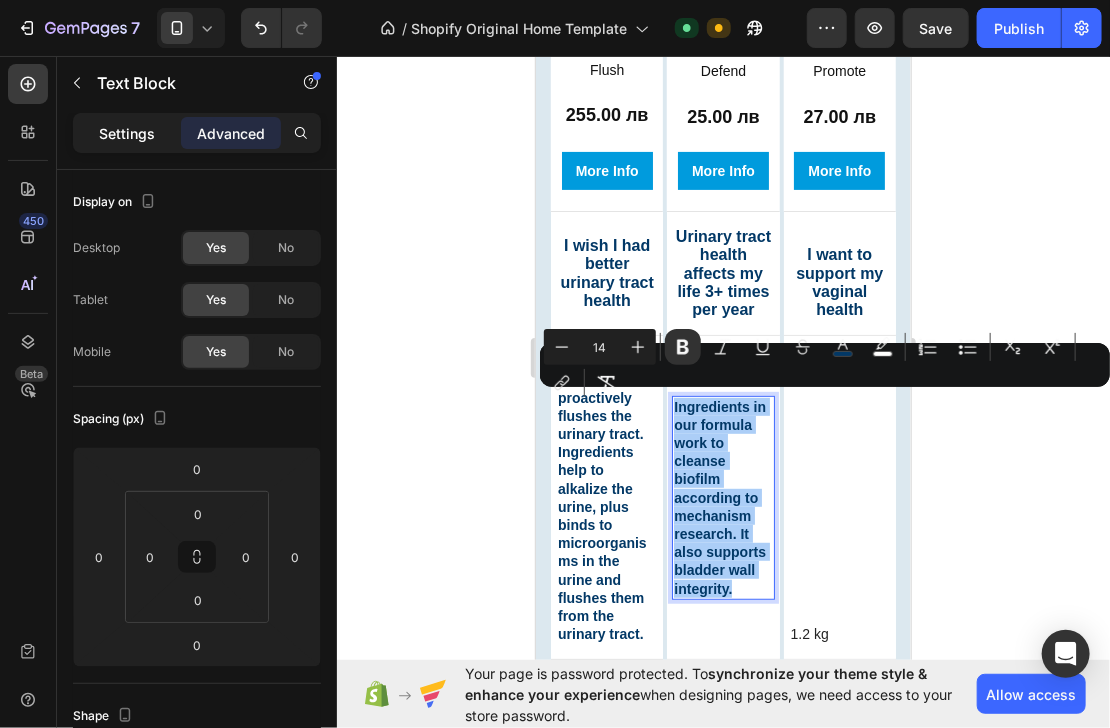click on "Settings" at bounding box center (127, 133) 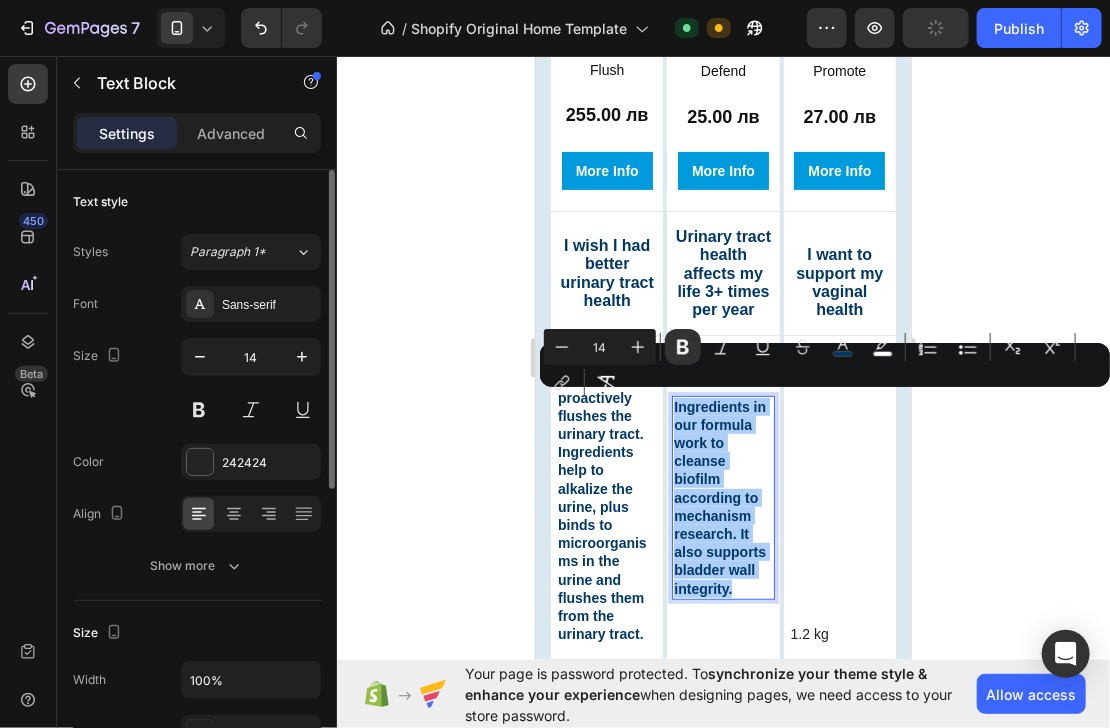 scroll, scrollTop: 0, scrollLeft: 0, axis: both 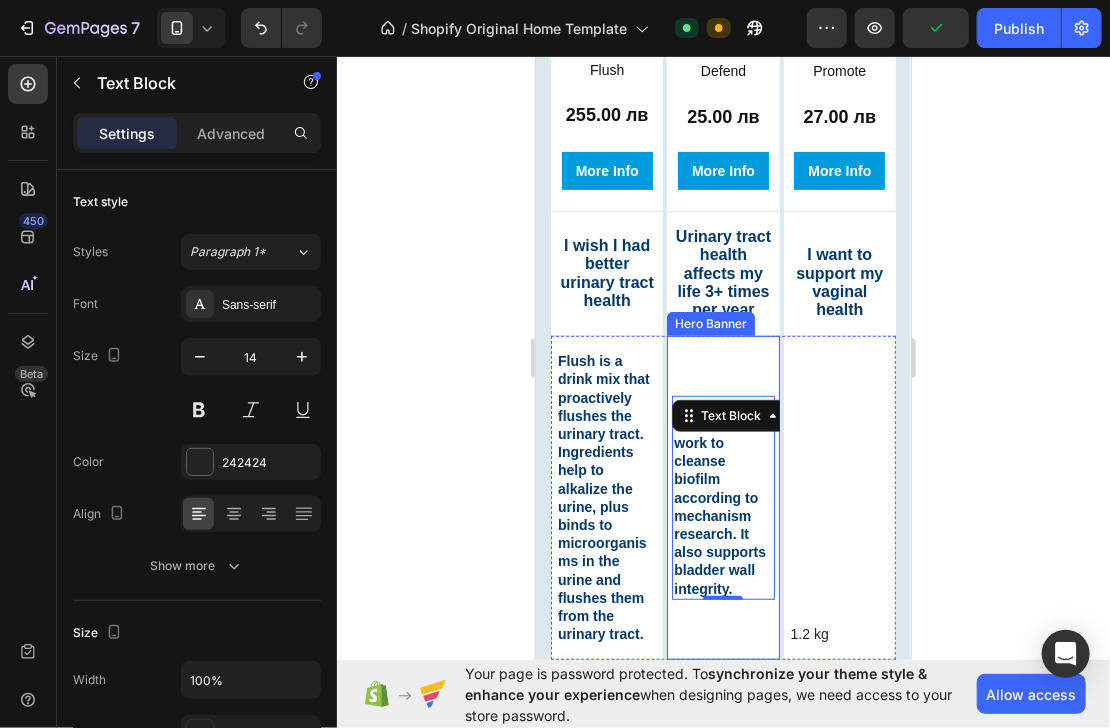 click at bounding box center [722, 496] 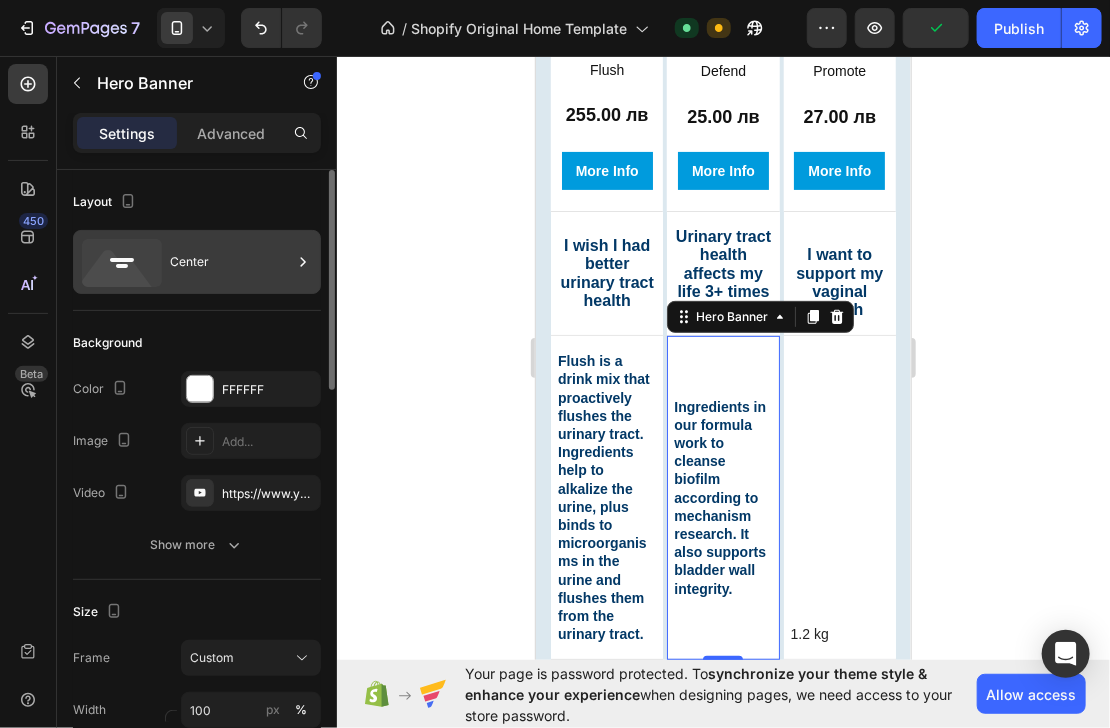 click 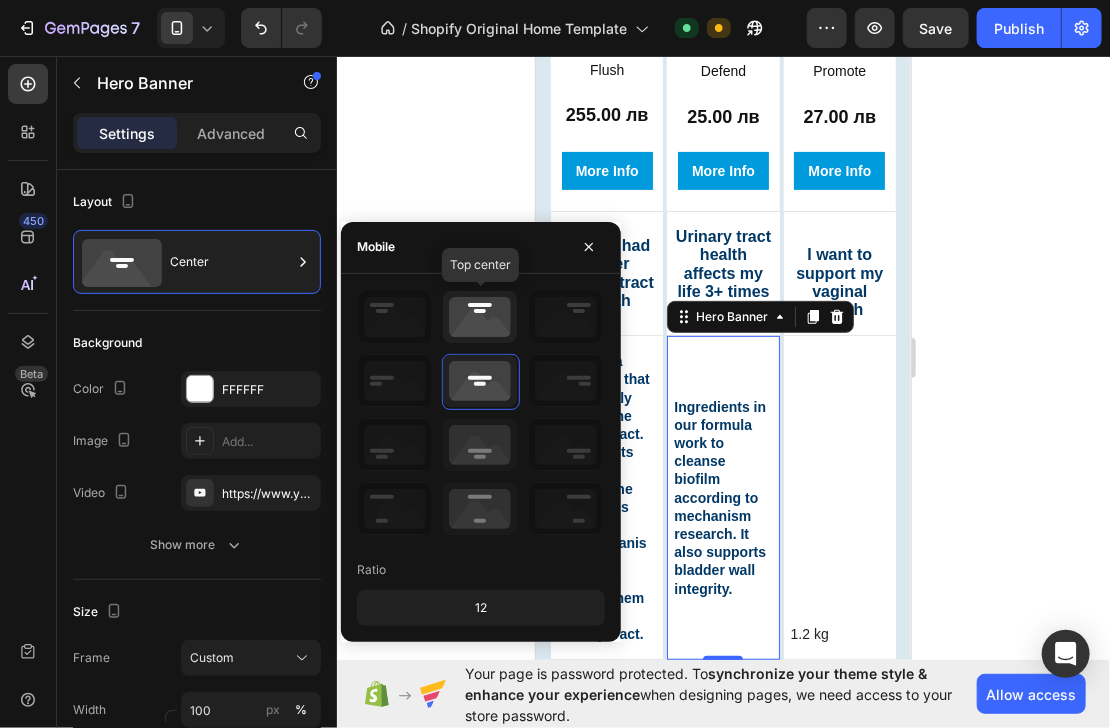 click 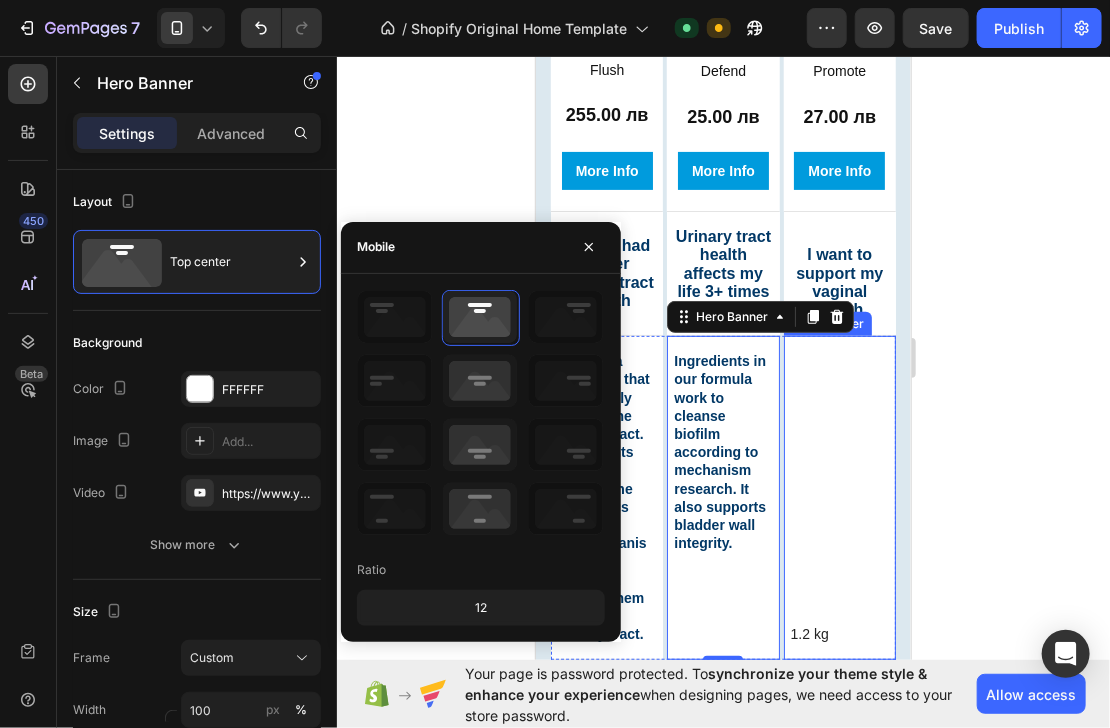 click at bounding box center (839, 496) 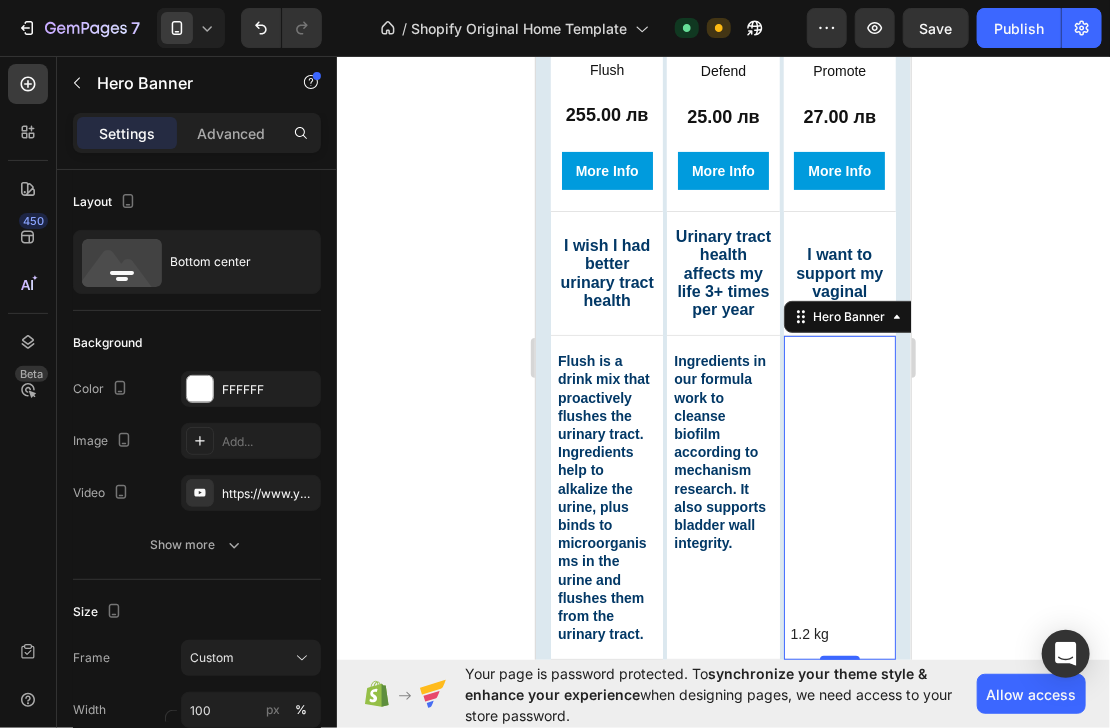 click at bounding box center [839, 496] 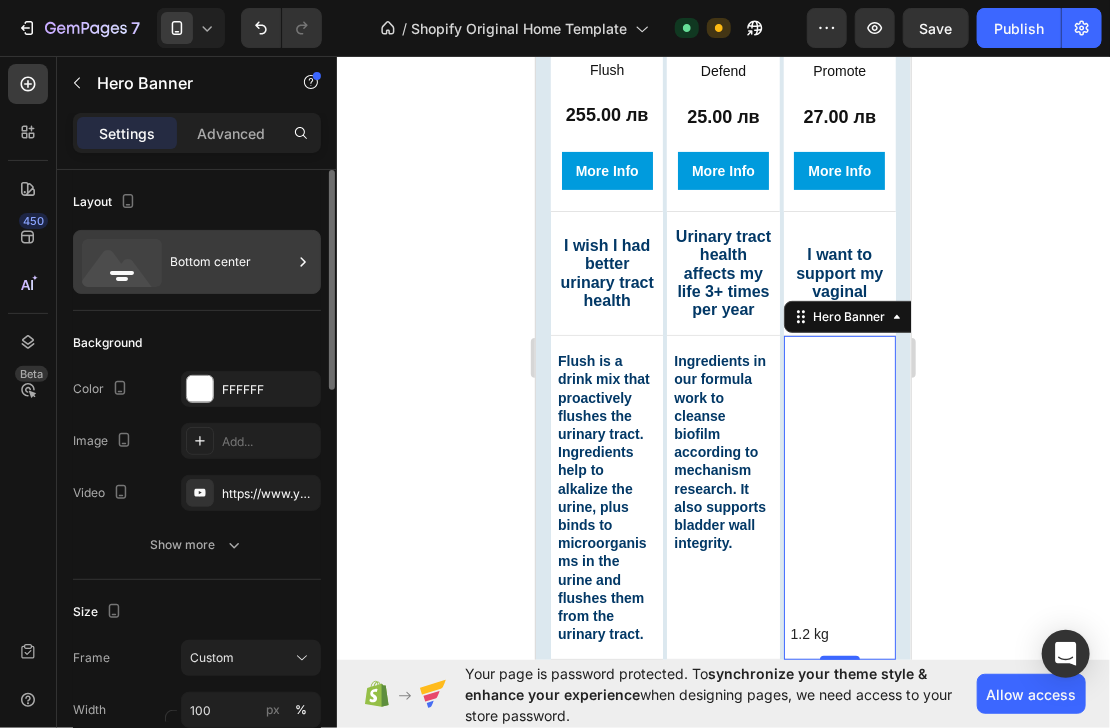 click on "Bottom center" at bounding box center (231, 262) 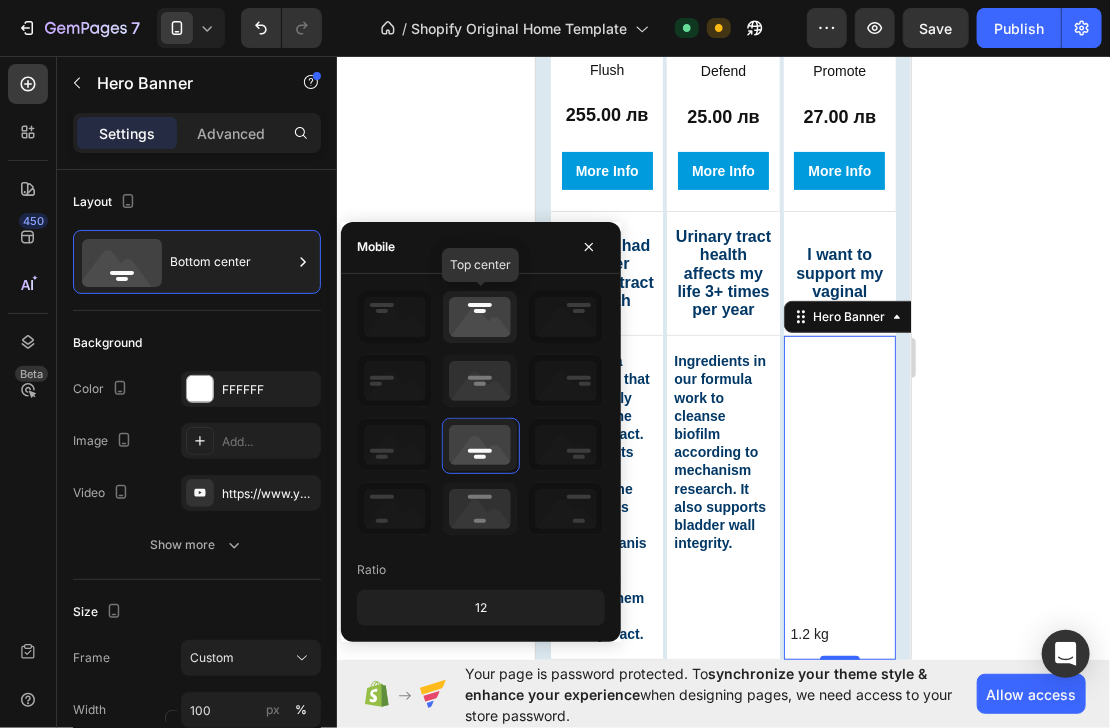 click 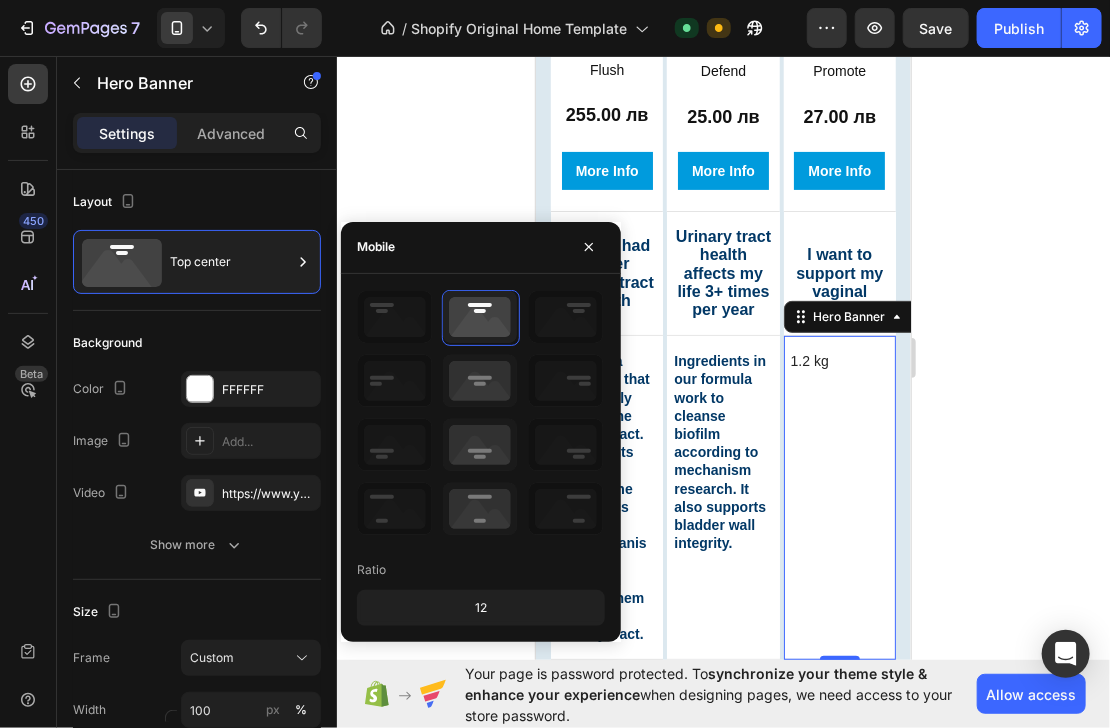 click at bounding box center (839, 496) 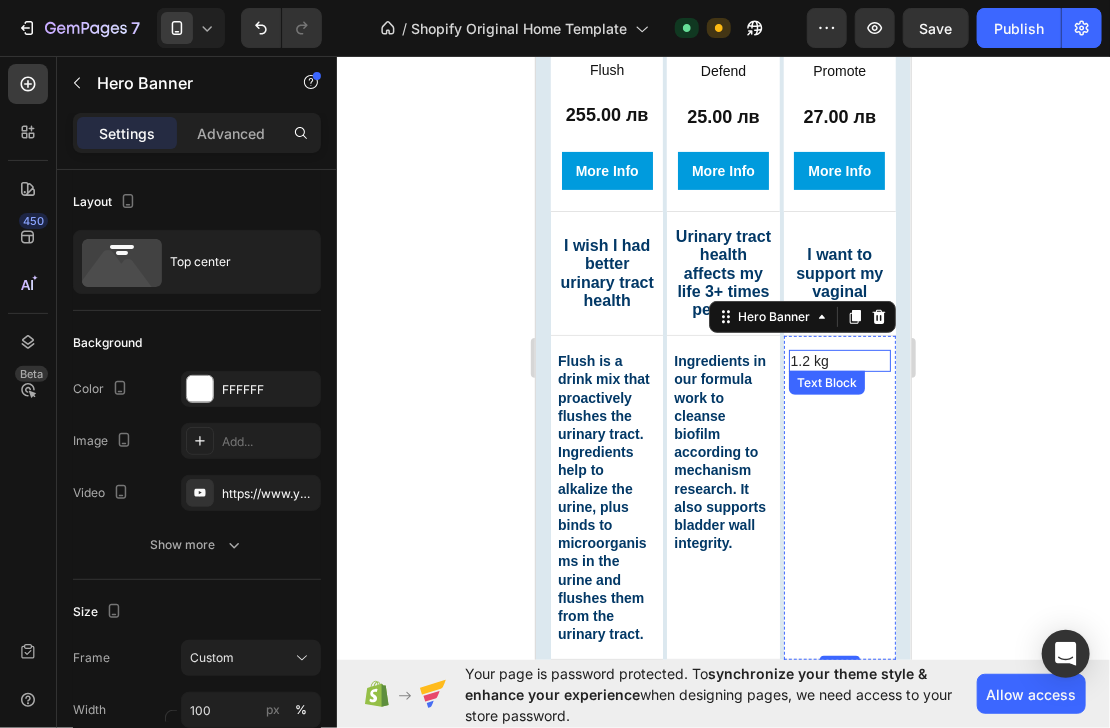 click on "1.2 kg" at bounding box center [839, 360] 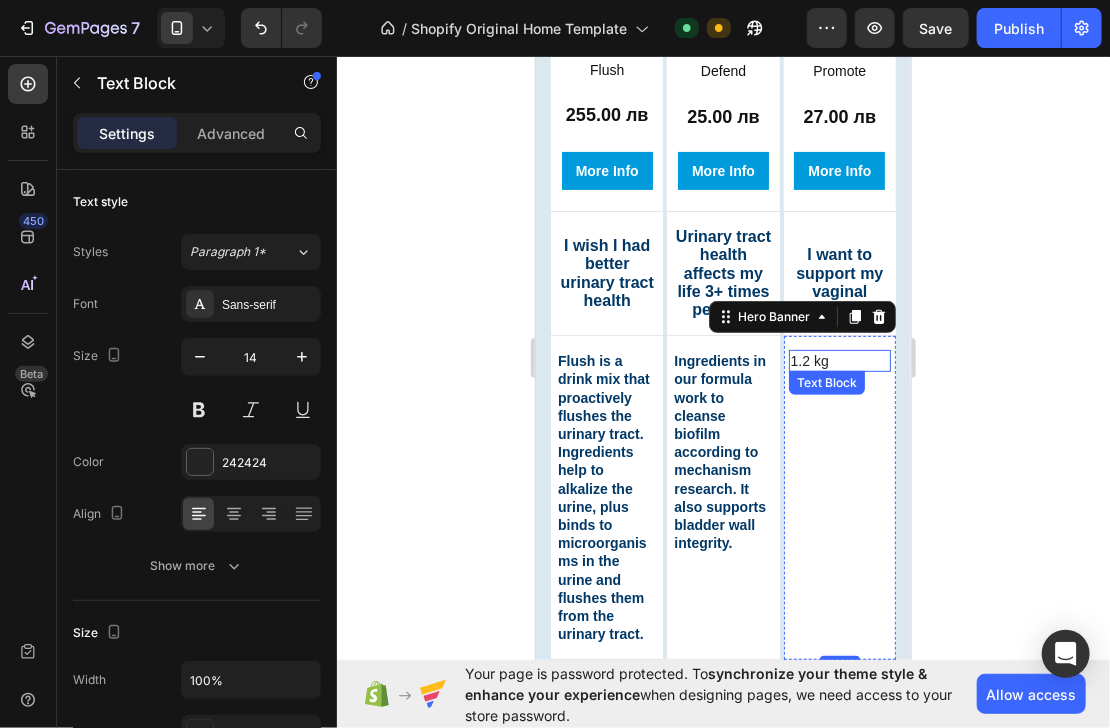 click on "1.2 kg" at bounding box center (839, 360) 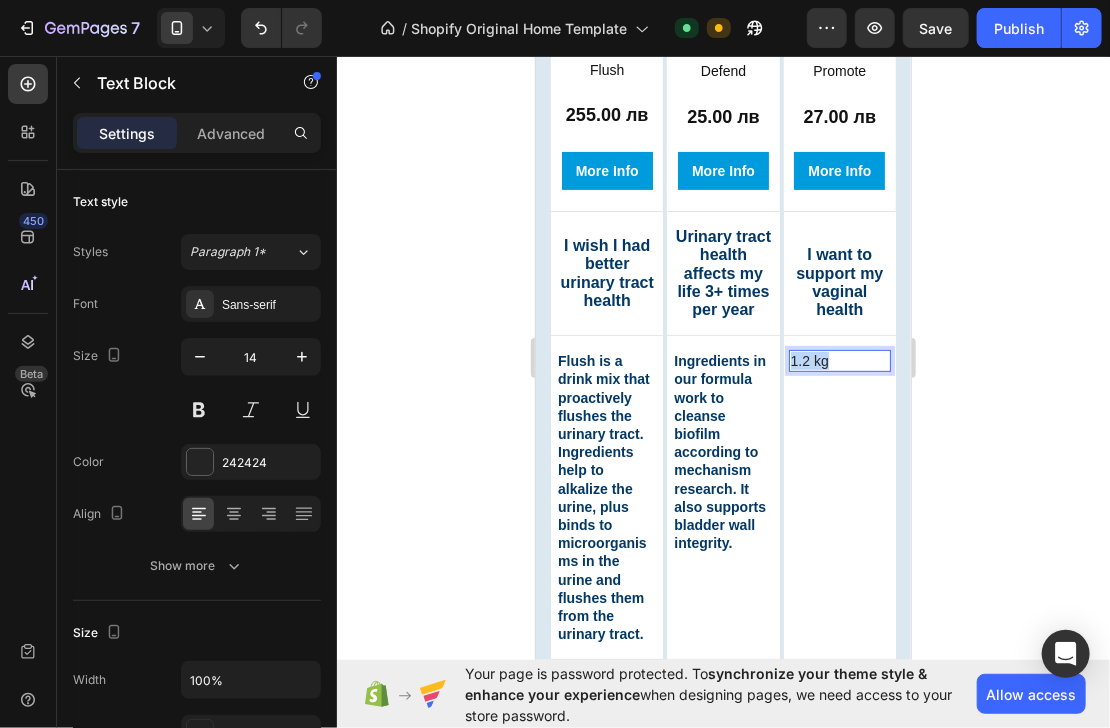 click on "1.2 kg" at bounding box center (839, 360) 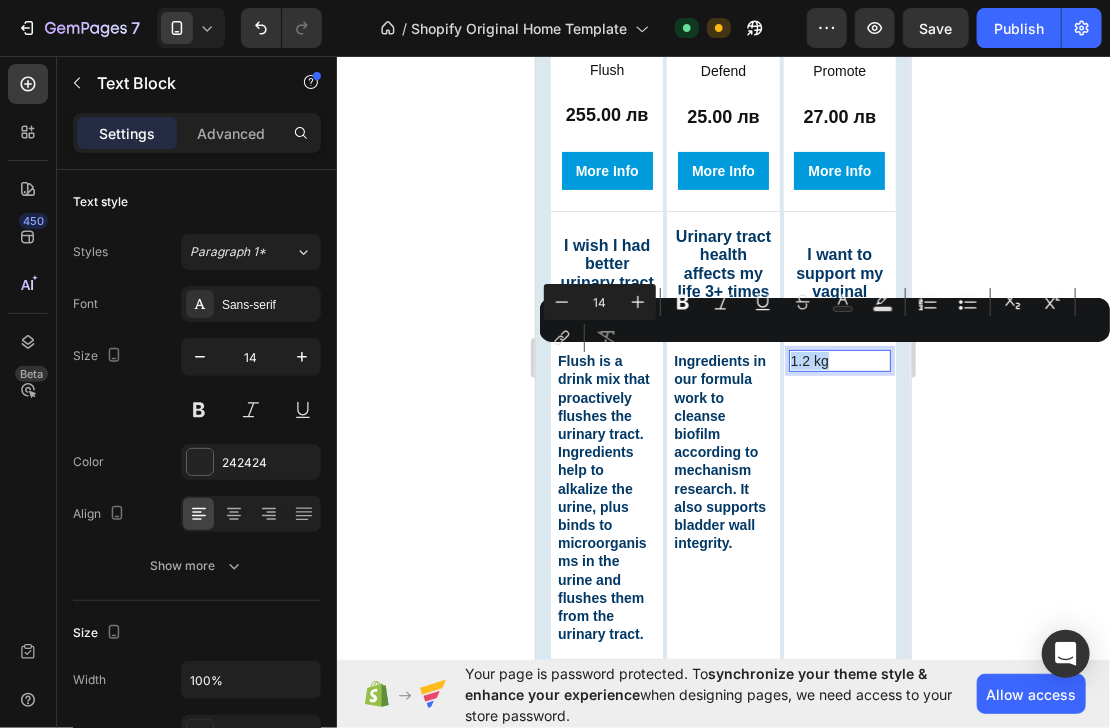 type on "18" 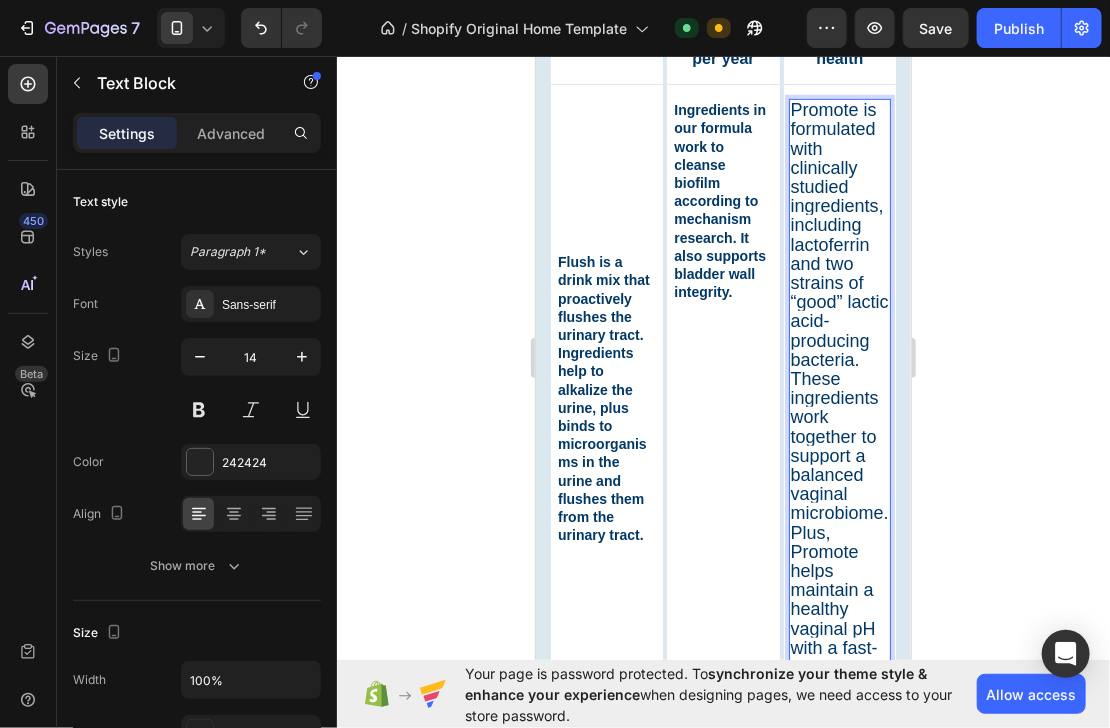 scroll, scrollTop: 3224, scrollLeft: 0, axis: vertical 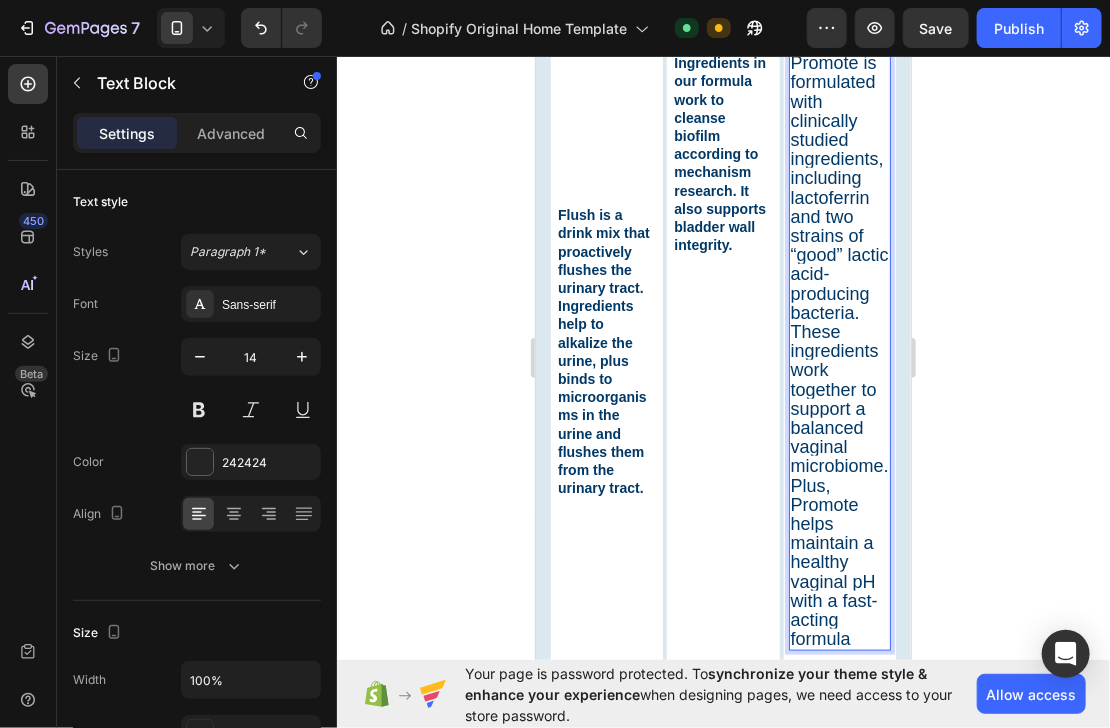 click on "Promote is formulated with clinically studied ingredients, including lactoferrin and two strains of “good” lactic acid-producing bacteria. These ingredients work together to support a balanced vaginal microbiome. Plus, Promote helps maintain a healthy vaginal pH with a fast-acting formula" at bounding box center [839, 350] 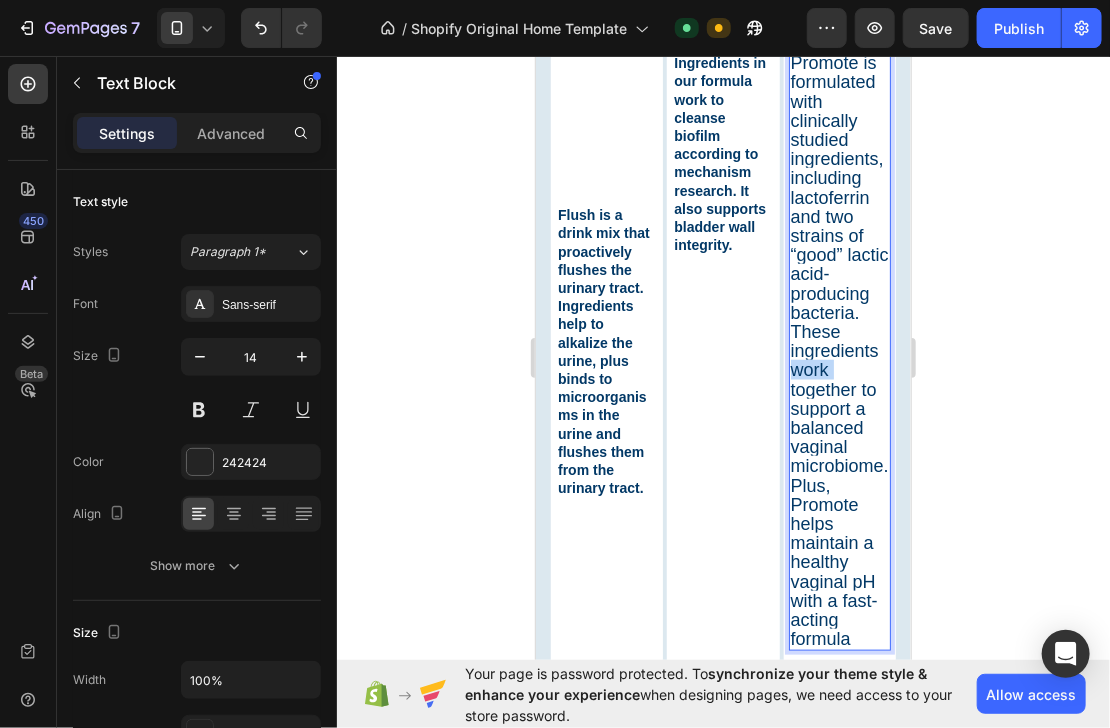 click on "Promote is formulated with clinically studied ingredients, including lactoferrin and two strains of “good” lactic acid-producing bacteria. These ingredients work together to support a balanced vaginal microbiome. Plus, Promote helps maintain a healthy vaginal pH with a fast-acting formula" at bounding box center (839, 350) 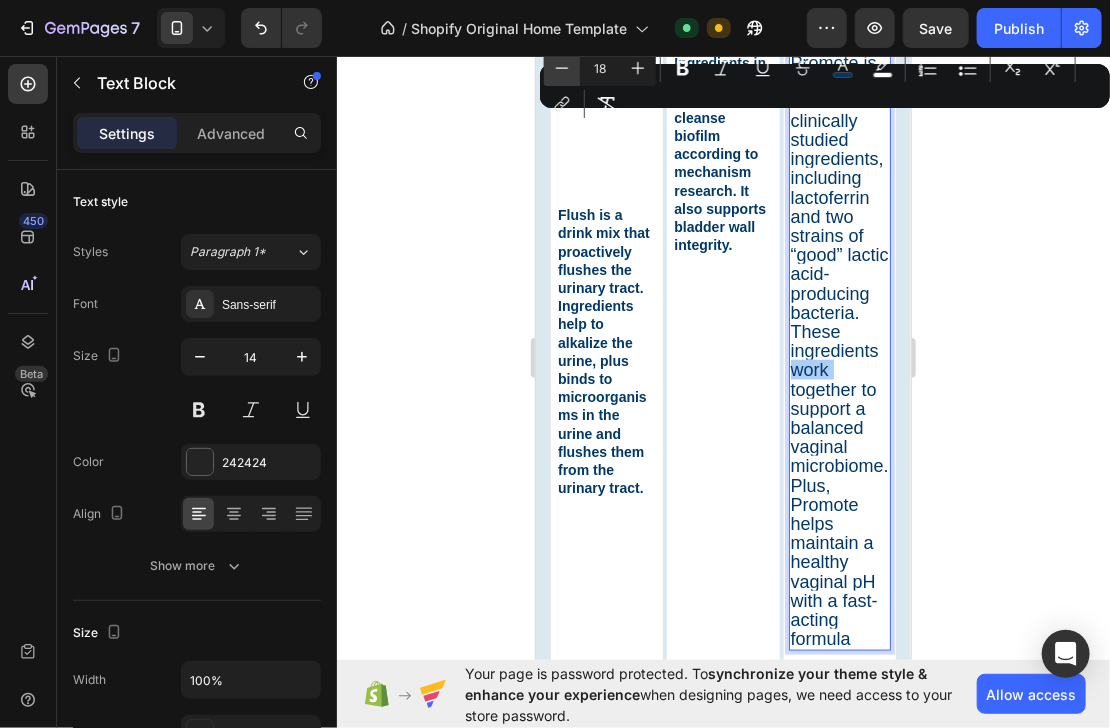 click 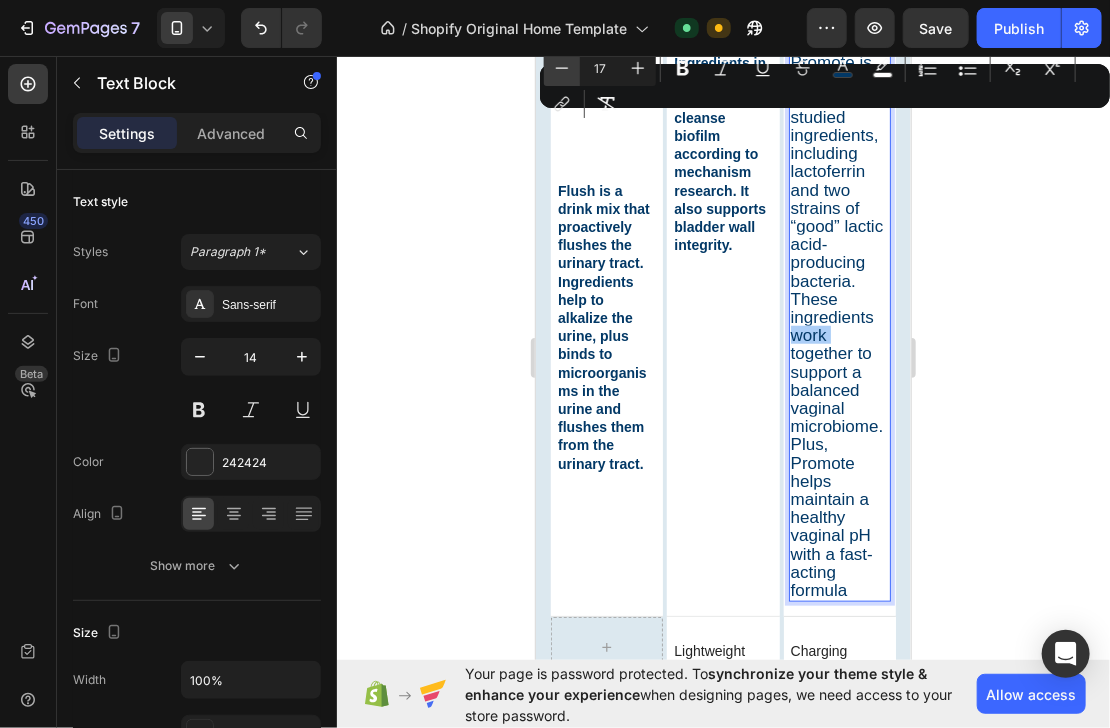 click 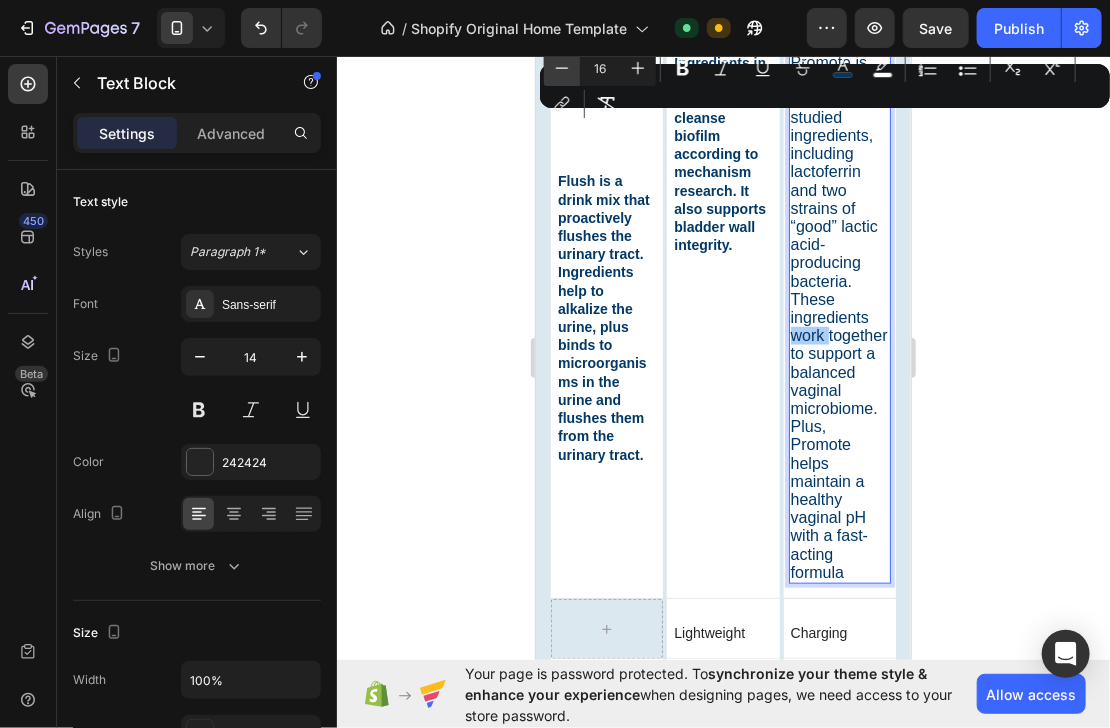 click 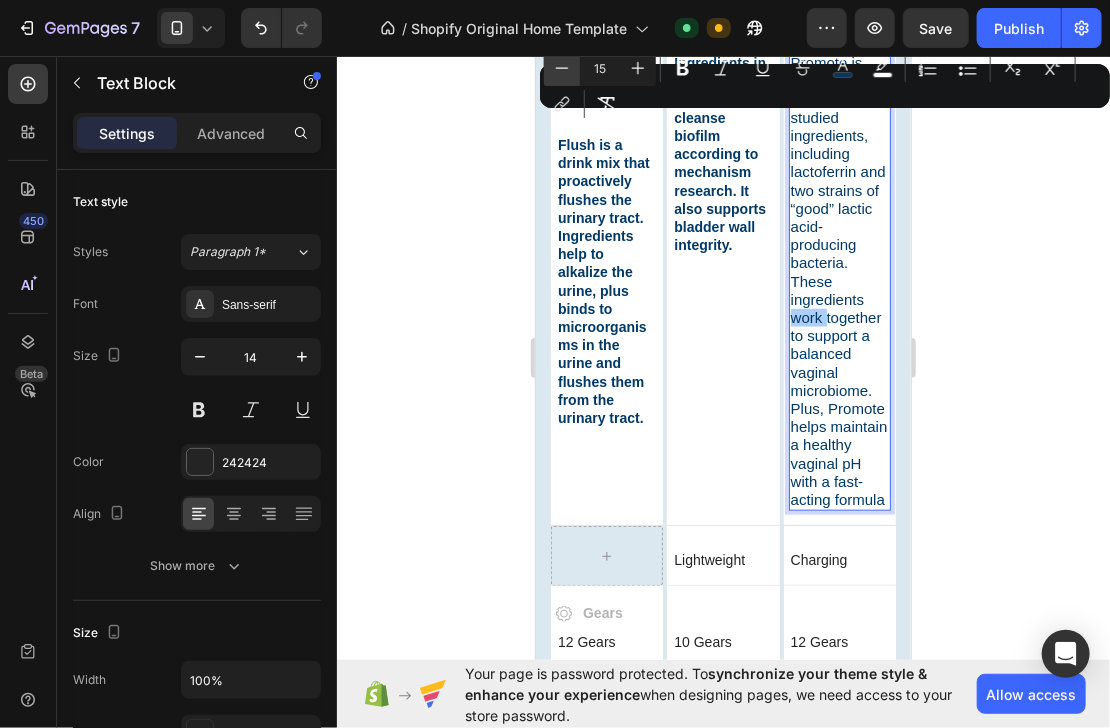 click 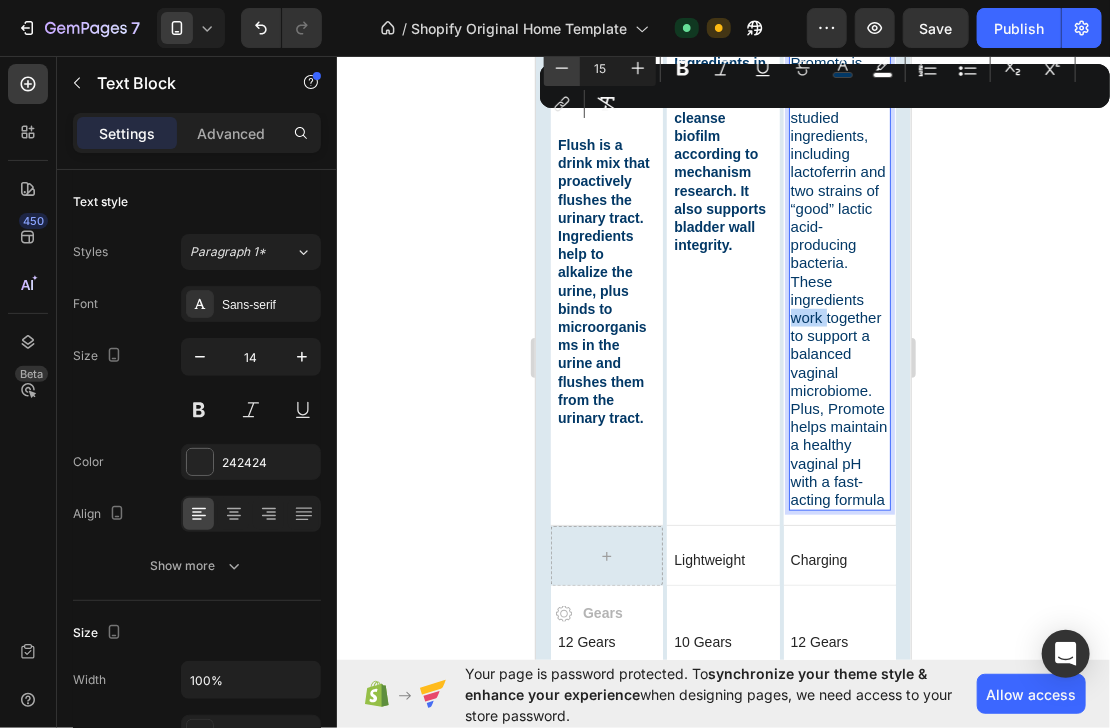 type on "14" 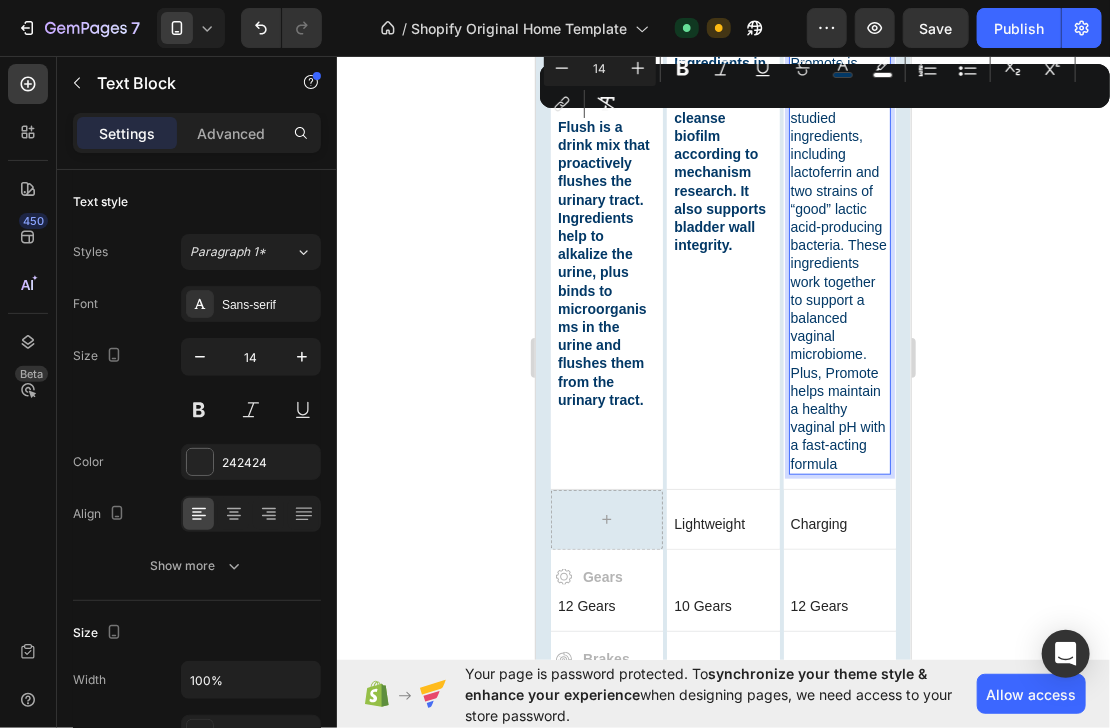 click 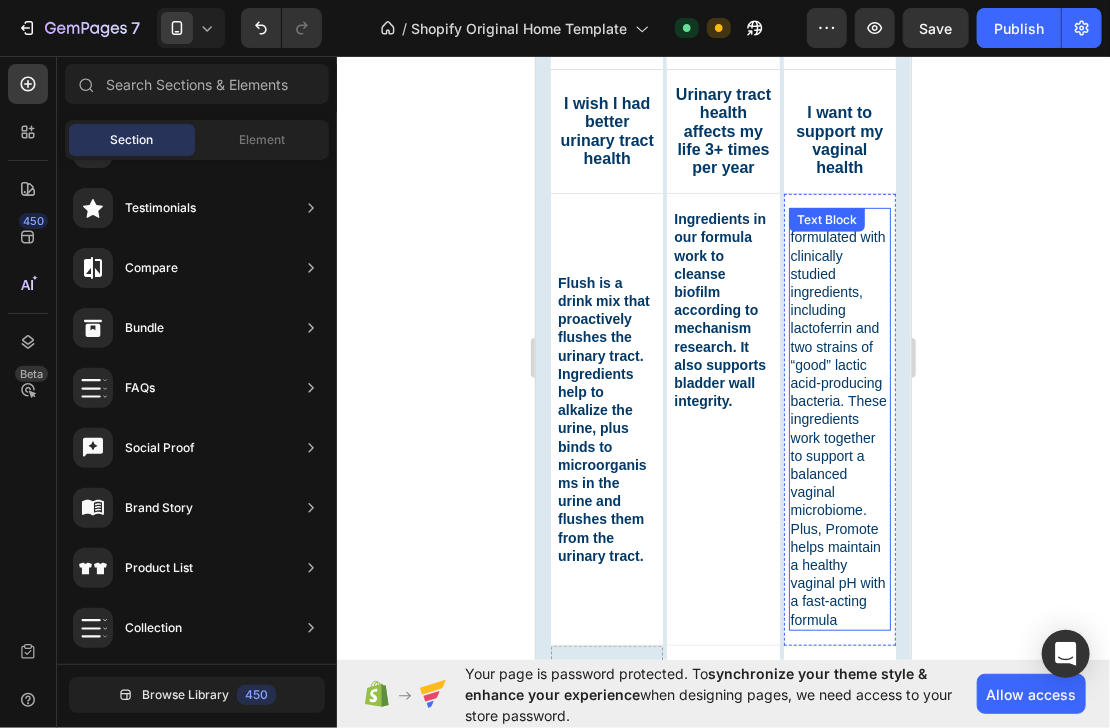 scroll, scrollTop: 3064, scrollLeft: 0, axis: vertical 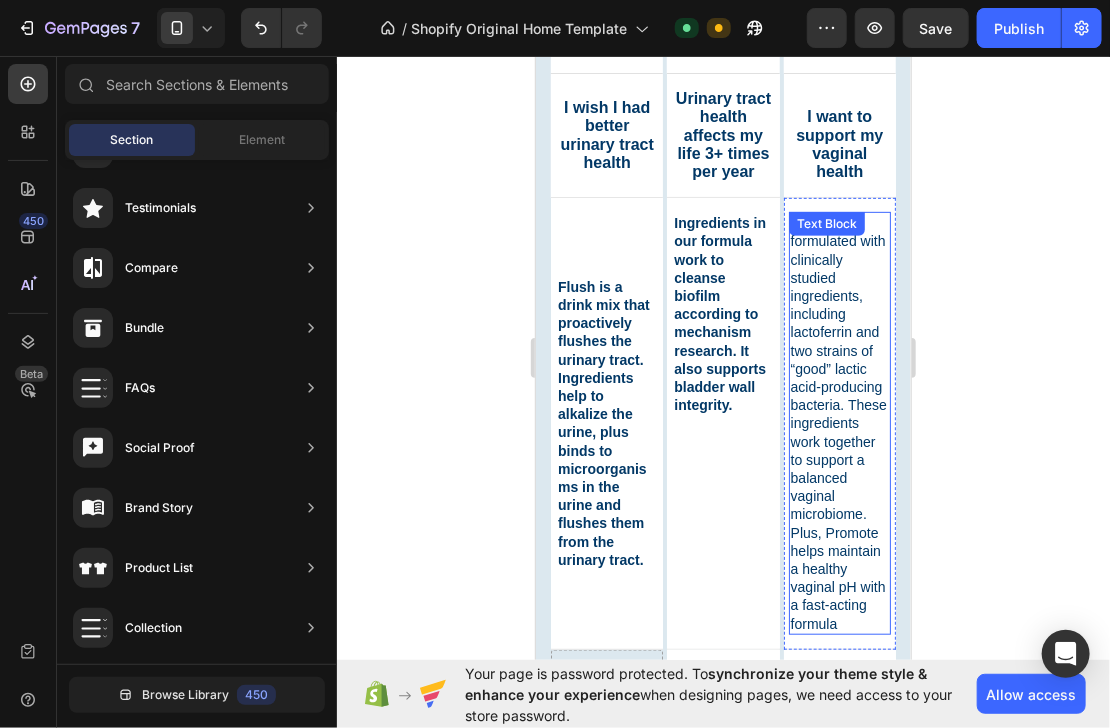 click on "Promote is formulated with clinically studied ingredients, including lactoferrin and two strains of “good” lactic acid-producing bacteria. These ingredients work together to support a balanced vaginal microbiome. Plus, Promote helps maintain a healthy vaginal pH with a fast-acting formula" at bounding box center [838, 422] 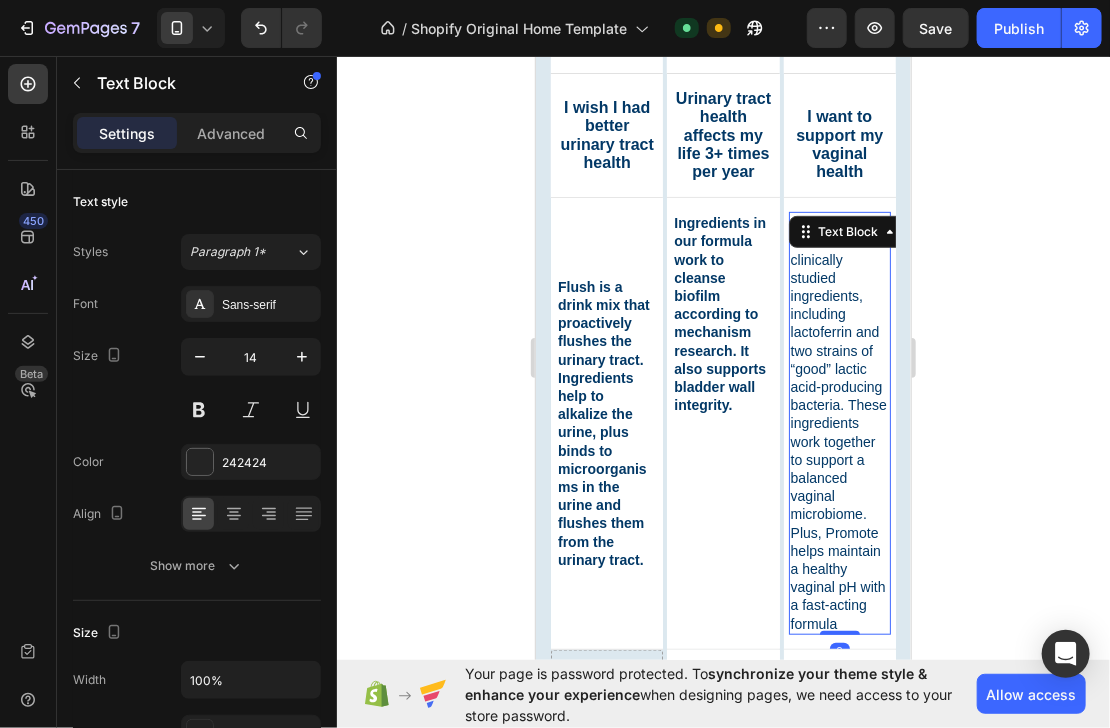 click on "Promote is formulated with clinically studied ingredients, including lactoferrin and two strains of “good” lactic acid-producing bacteria. These ingredients work together to support a balanced vaginal microbiome. Plus, Promote helps maintain a healthy vaginal pH with a fast-acting formula" at bounding box center (838, 422) 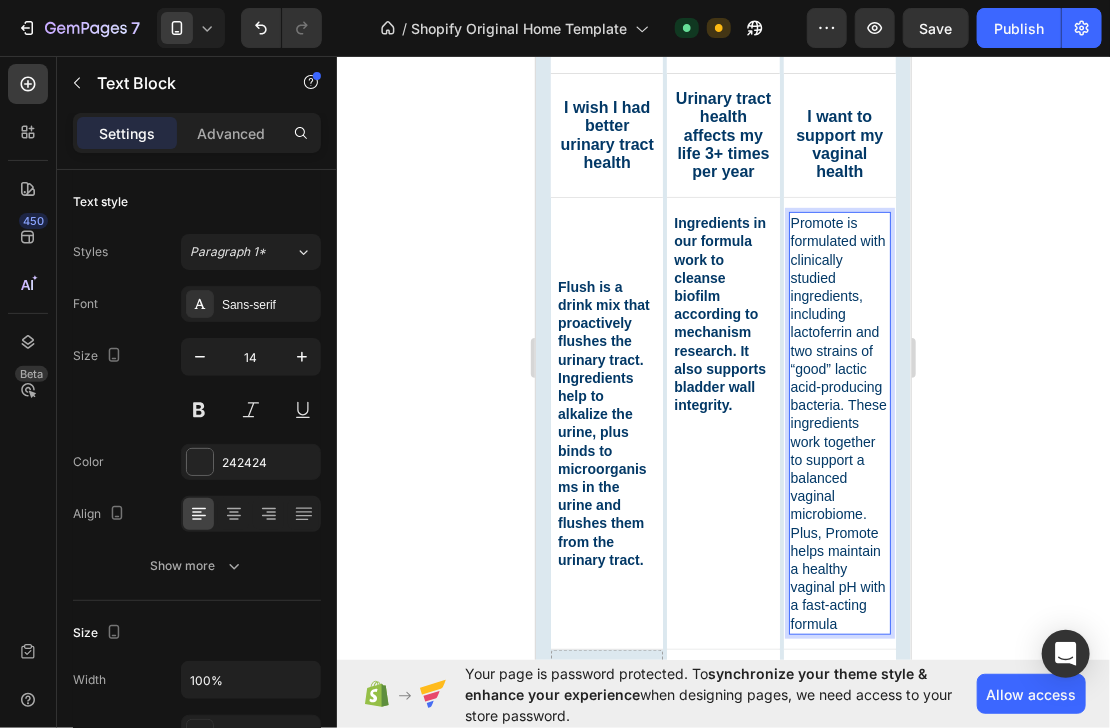 click on "Promote is formulated with clinically studied ingredients, including lactoferrin and two strains of “good” lactic acid-producing bacteria. These ingredients work together to support a balanced vaginal microbiome. Plus, Promote helps maintain a healthy vaginal pH with a fast-acting formula" at bounding box center [838, 422] 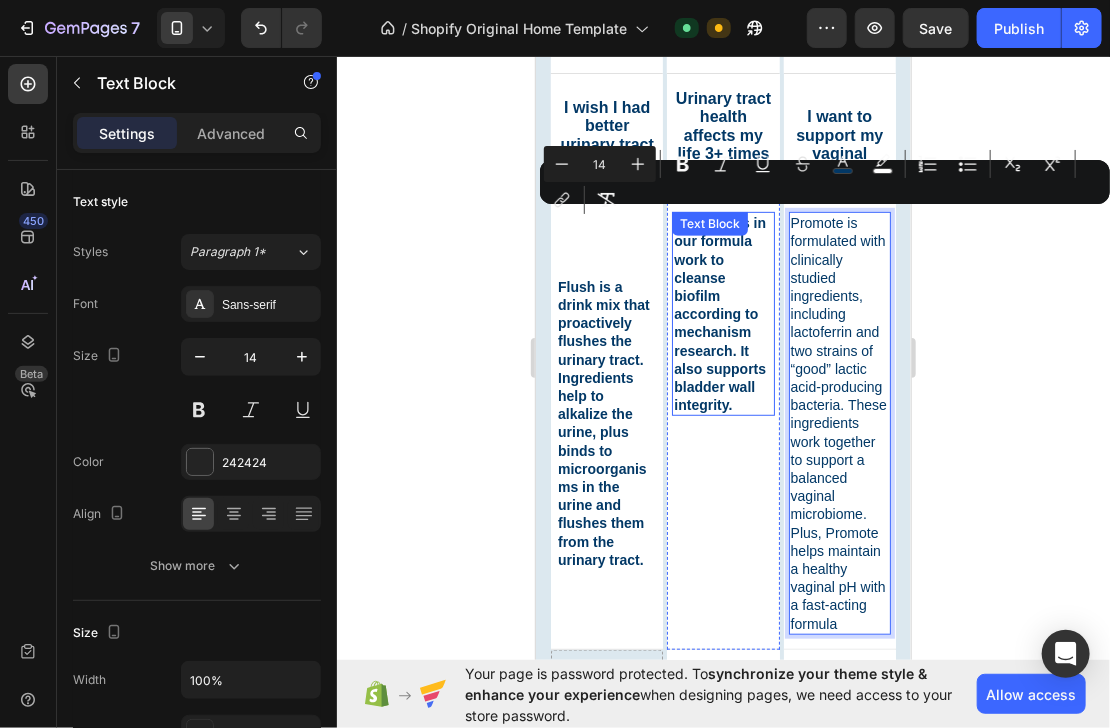 click on "Ingredients in our formula work to cleanse biofilm according to mechanism research. It also supports bladder wall integrity." at bounding box center [719, 313] 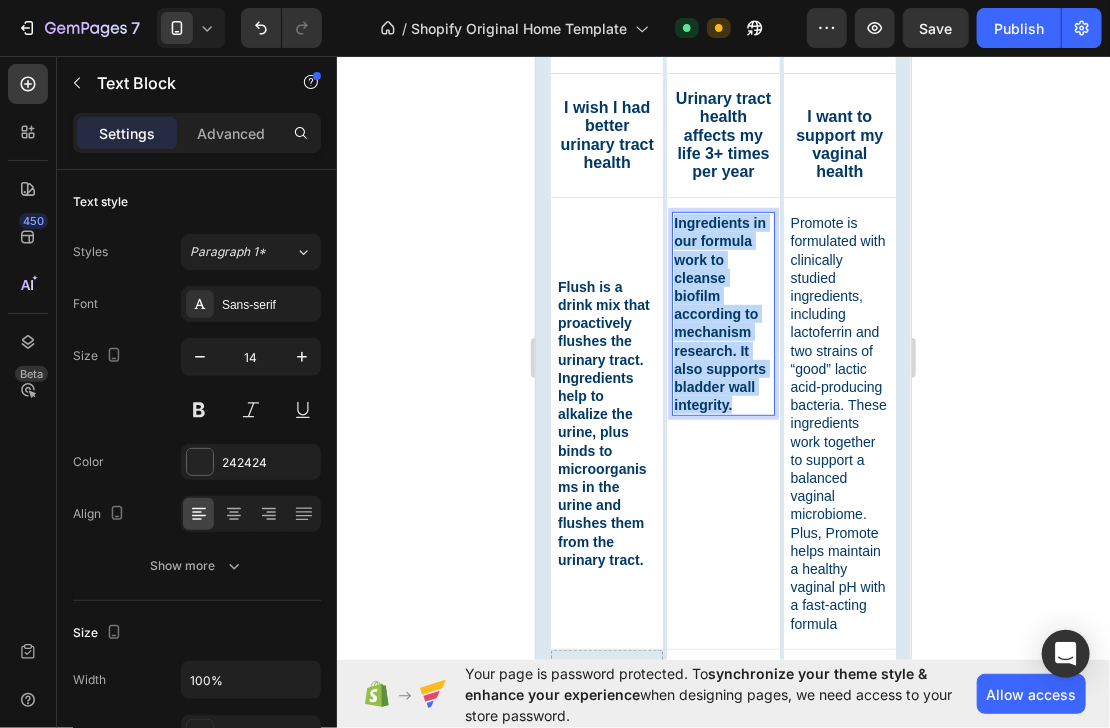 click on "Ingredients in our formula work to cleanse biofilm according to mechanism research. It also supports bladder wall integrity." at bounding box center [719, 313] 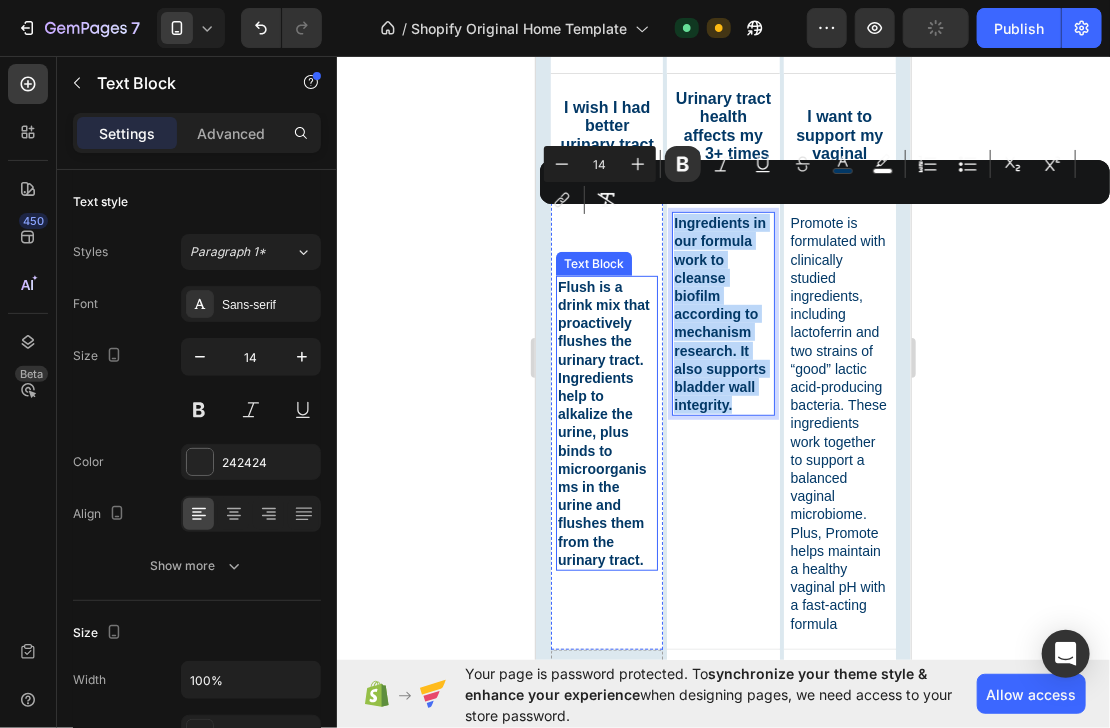 click on "Flush is a drink mix that proactively flushes the urinary tract. Ingredients help to alkalize the urine, plus binds to microorganisms in the urine and flushes them from the urinary tract." at bounding box center [603, 422] 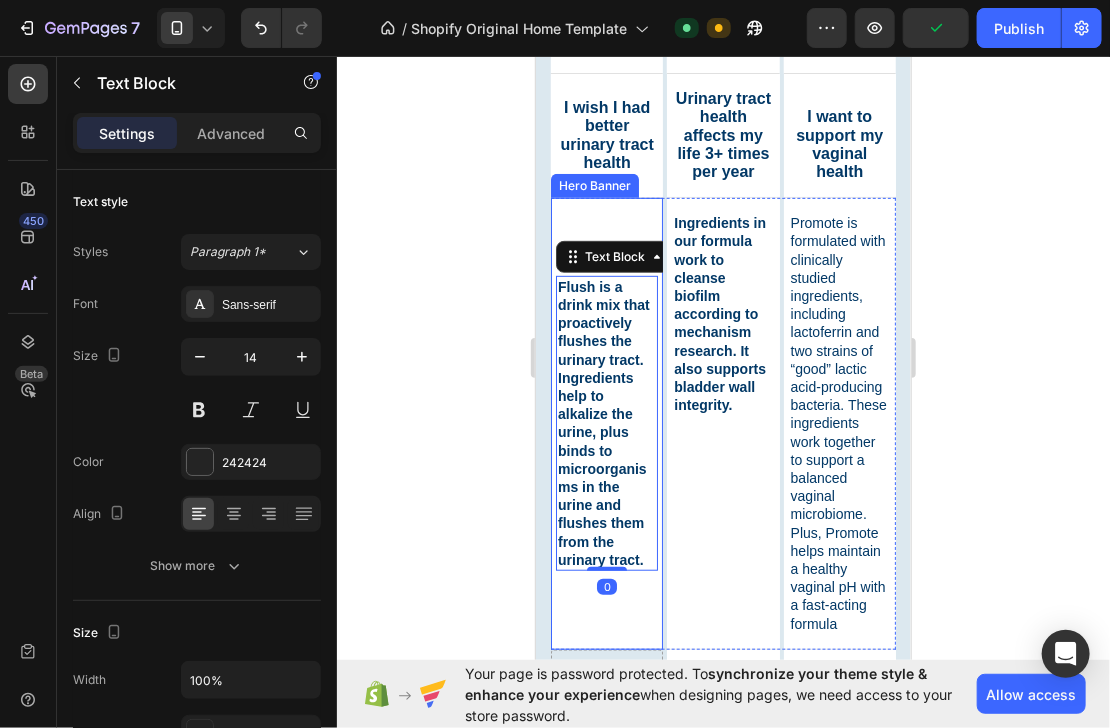click at bounding box center [606, 422] 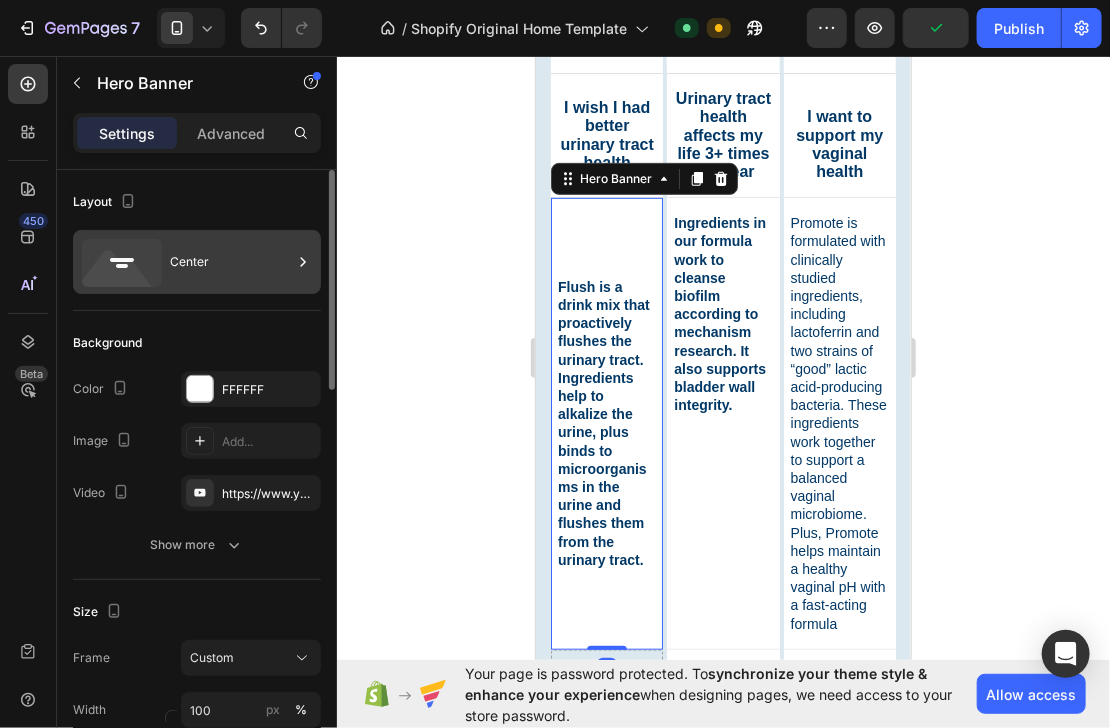click 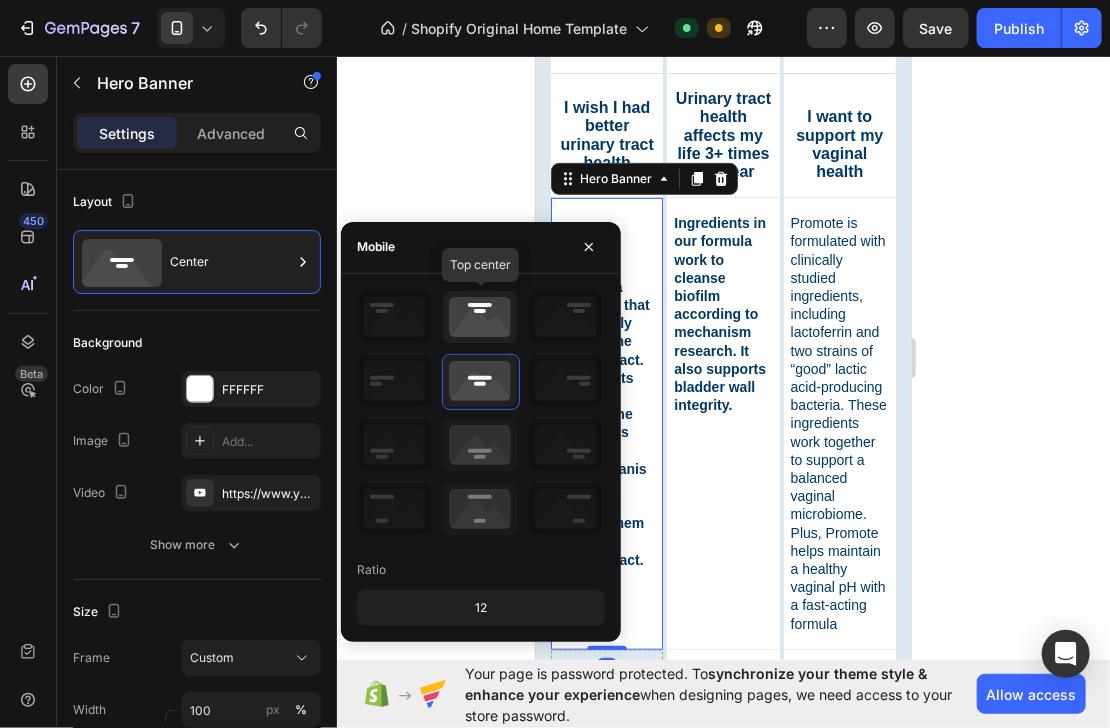click 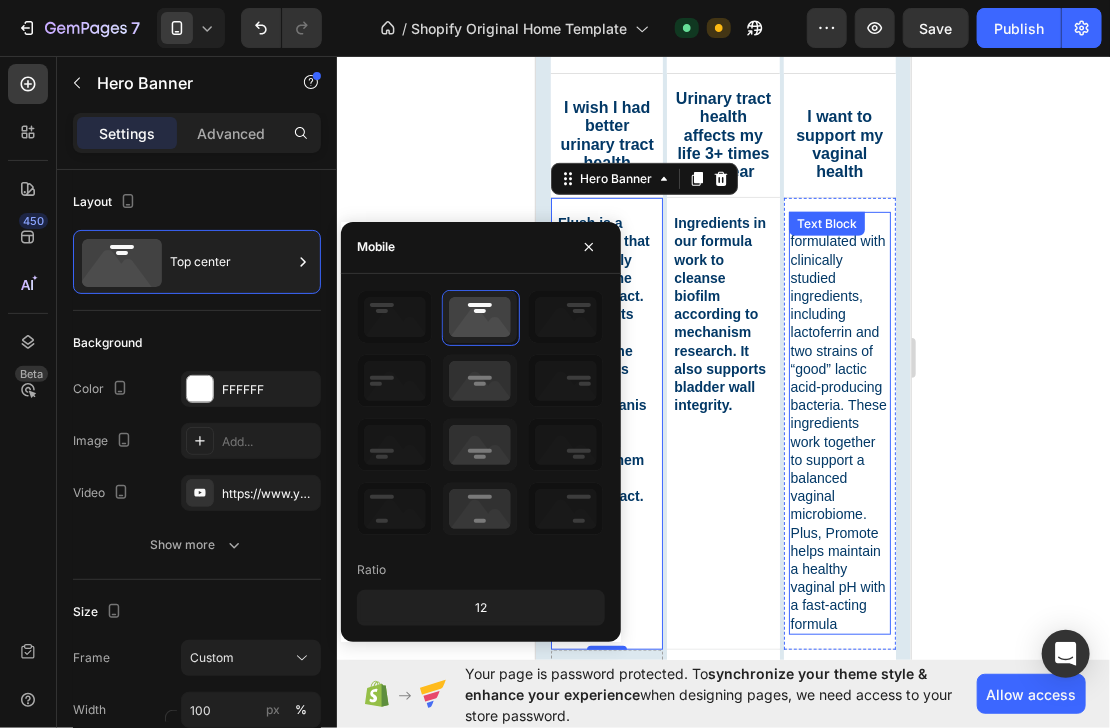 click on "Promote is formulated with clinically studied ingredients, including lactoferrin and two strains of “good” lactic acid-producing bacteria. These ingredients work together to support a balanced vaginal microbiome. Plus, Promote helps maintain a healthy vaginal pH with a fast-acting formula" at bounding box center [838, 422] 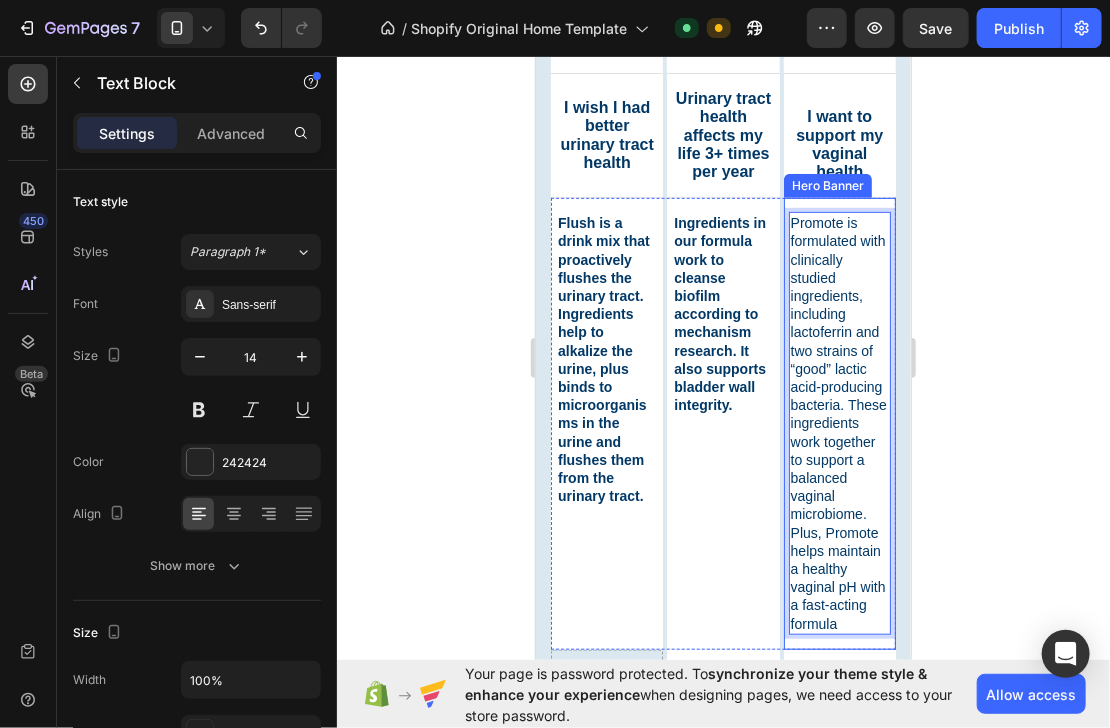 click on "Promote is formulated with clinically studied ingredients, including lactoferrin and two strains of “good” lactic acid-producing bacteria. These ingredients work together to support a balanced vaginal microbiome. Plus, Promote helps maintain a healthy vaginal pH with a fast-acting formula  Text Block   0" at bounding box center (839, 422) 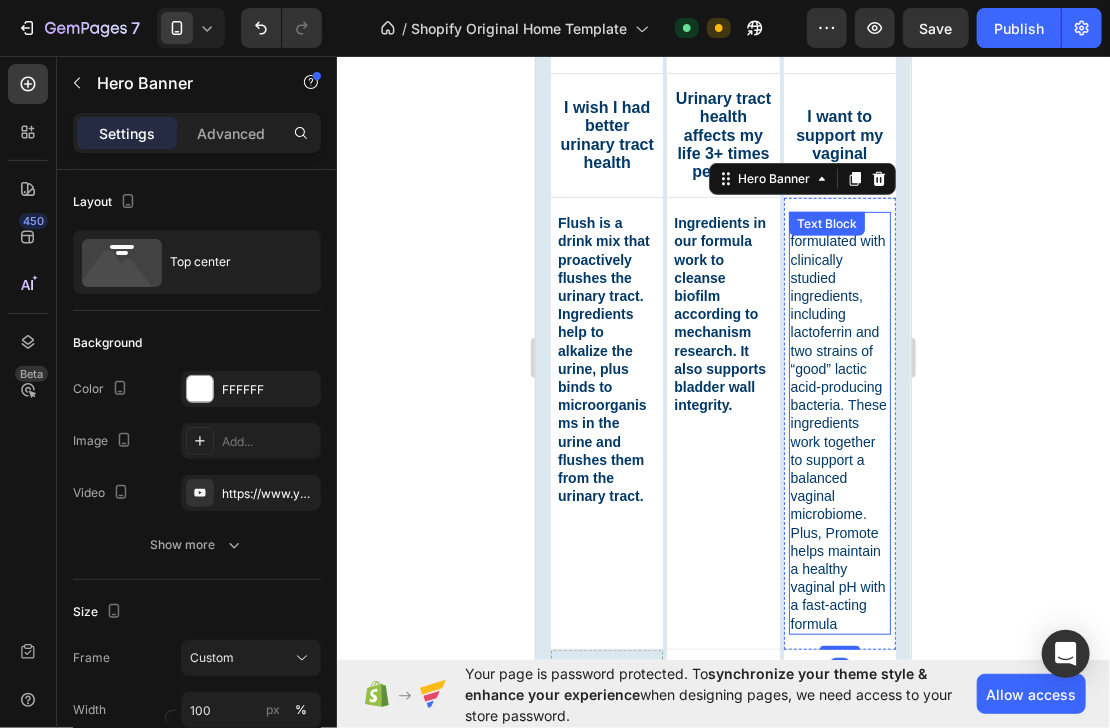 click on "Promote is formulated with clinically studied ingredients, including lactoferrin and two strains of “good” lactic acid-producing bacteria. These ingredients work together to support a balanced vaginal microbiome. Plus, Promote helps maintain a healthy vaginal pH with a fast-acting formula" at bounding box center (838, 422) 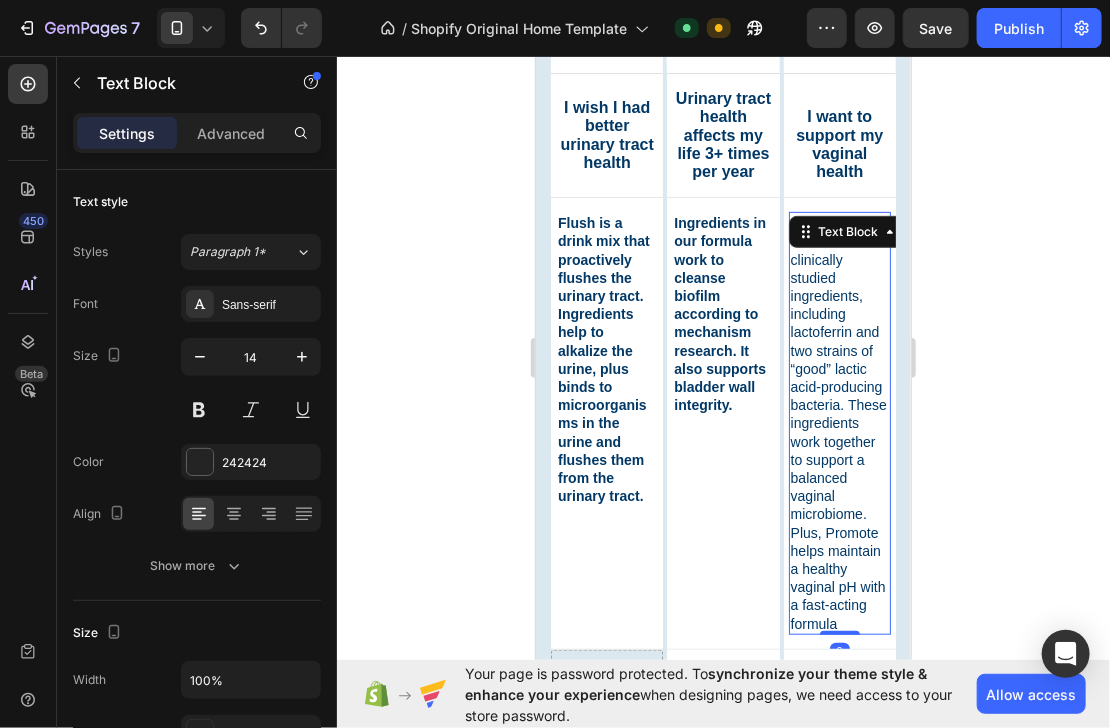 click on "Promote is formulated with clinically studied ingredients, including lactoferrin and two strains of “good” lactic acid-producing bacteria. These ingredients work together to support a balanced vaginal microbiome. Plus, Promote helps maintain a healthy vaginal pH with a fast-acting formula" at bounding box center (838, 422) 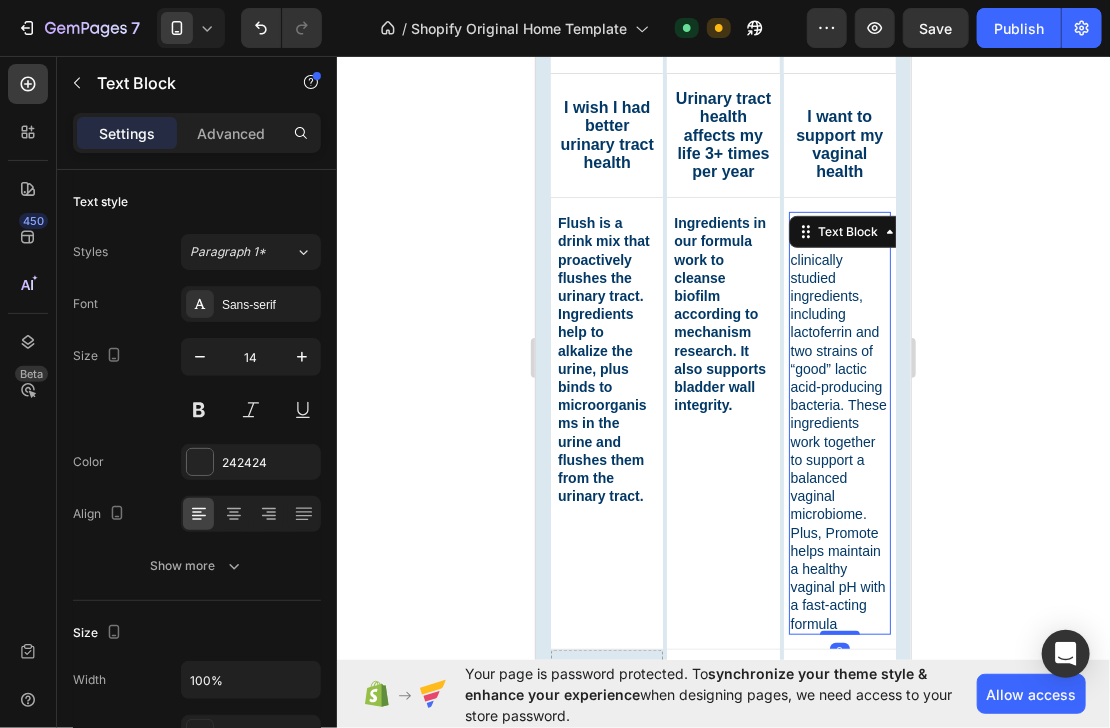 click on "Promote is formulated with clinically studied ingredients, including lactoferrin and two strains of “good” lactic acid-producing bacteria. These ingredients work together to support a balanced vaginal microbiome. Plus, Promote helps maintain a healthy vaginal pH with a fast-acting formula" at bounding box center [838, 422] 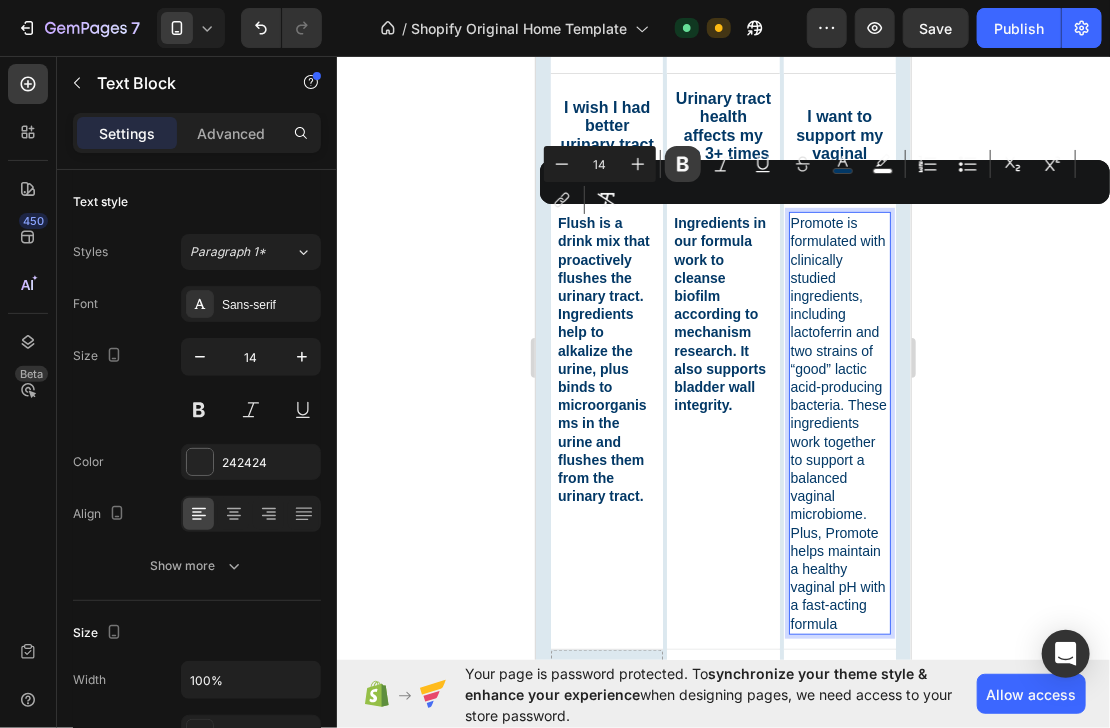 click 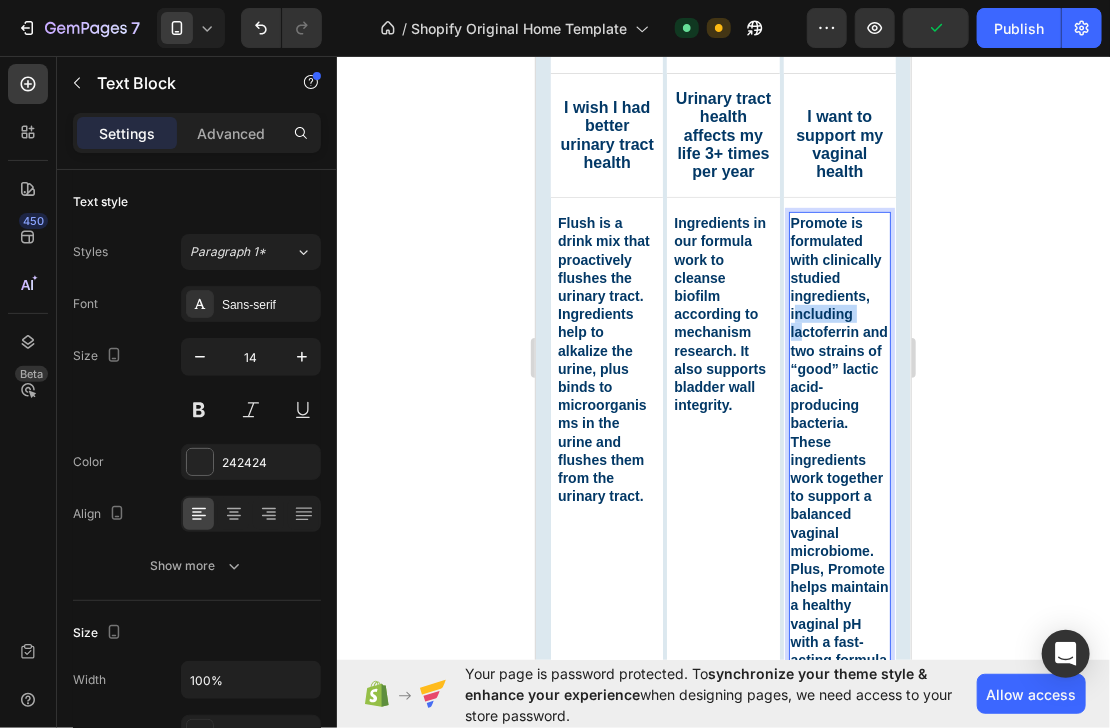 drag, startPoint x: 783, startPoint y: 303, endPoint x: 810, endPoint y: 317, distance: 30.413813 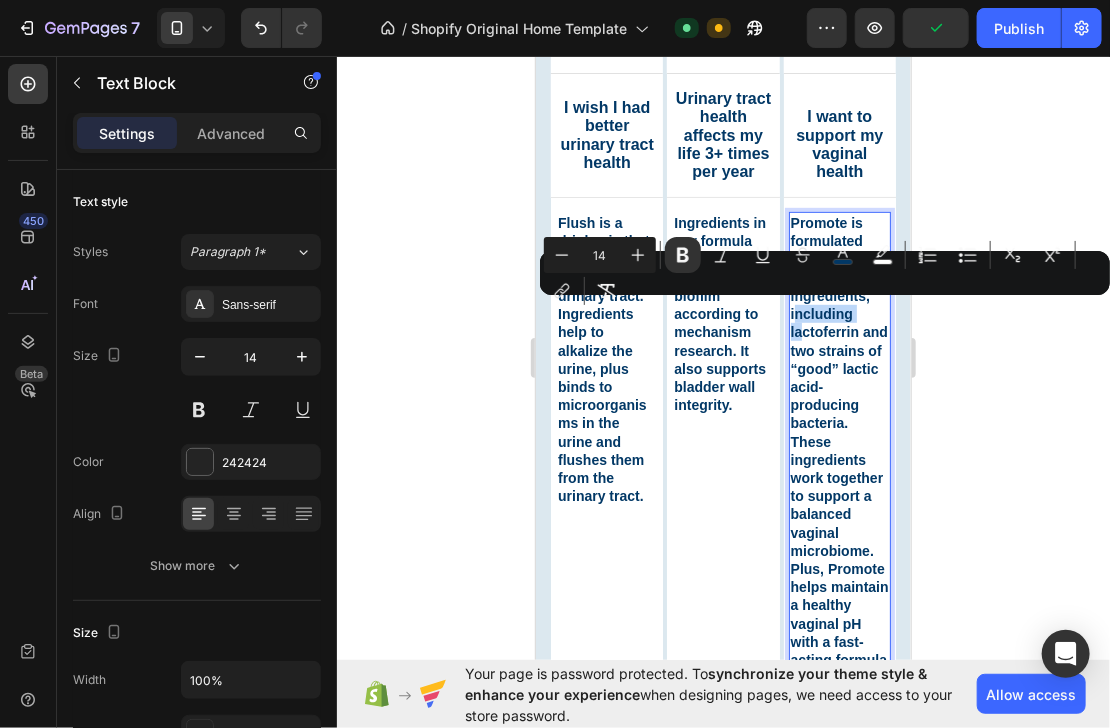 click on "Promote is formulated with clinically studied ingredients, including lactoferrin and two strains of “good” lactic acid-producing bacteria. These ingredients work together to support a balanced vaginal microbiome. Plus, Promote helps maintain a healthy vaginal pH with a fast-acting formula" at bounding box center [839, 440] 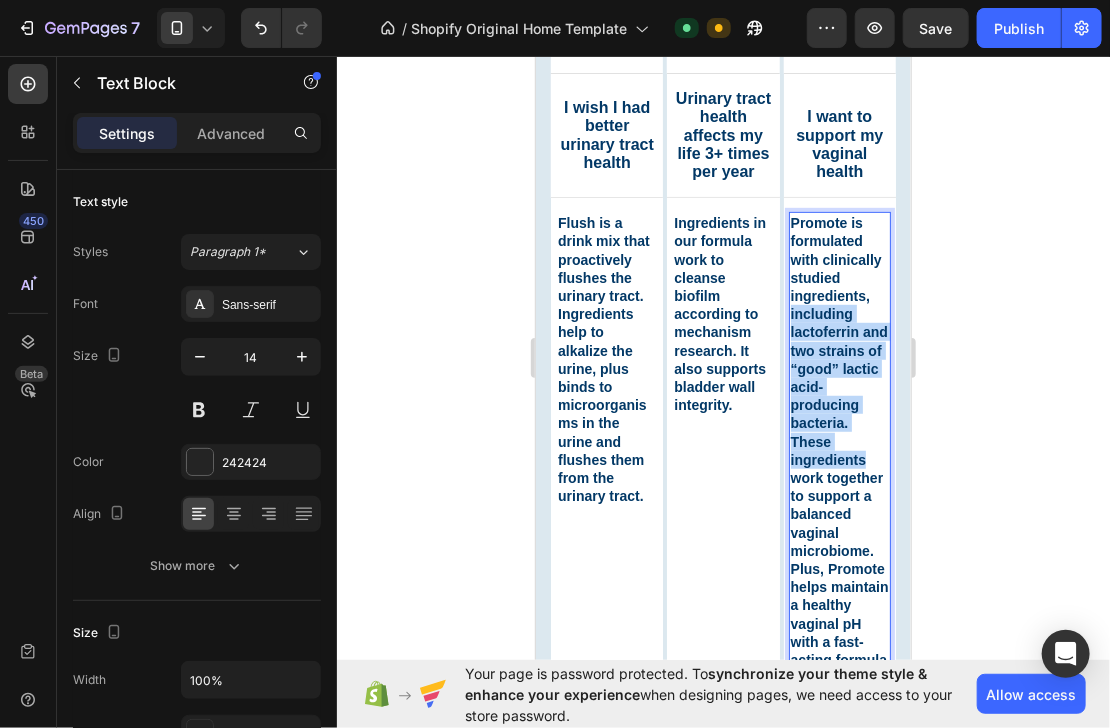 drag, startPoint x: 782, startPoint y: 310, endPoint x: 857, endPoint y: 467, distance: 173.99425 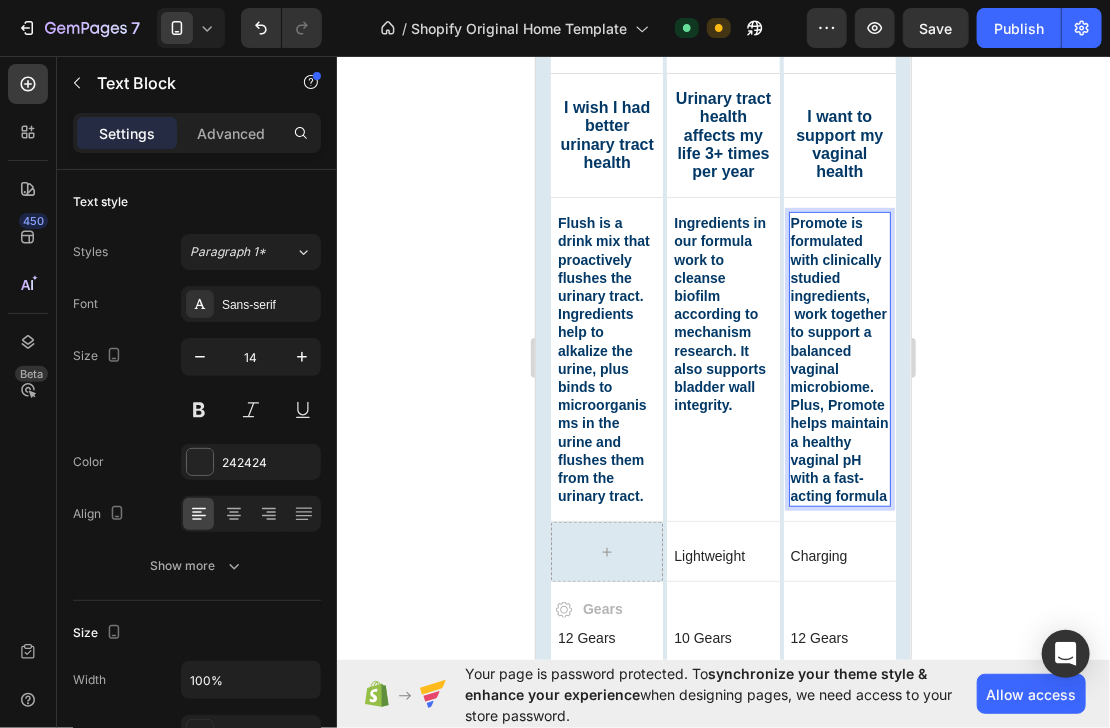 click on "Promote is formulated with clinically studied ingredients,  work together to support a balanced vaginal microbiome. Plus, Promote helps maintain a healthy vaginal pH with a fast-acting formula" at bounding box center (839, 358) 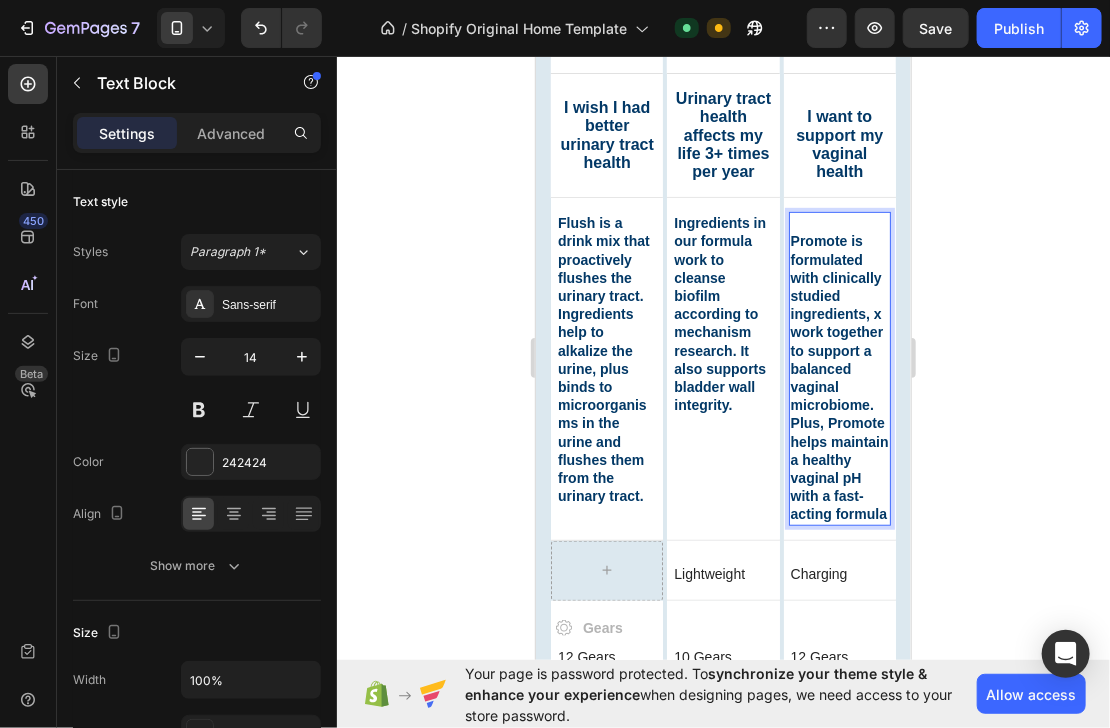 click at bounding box center [277, 28] 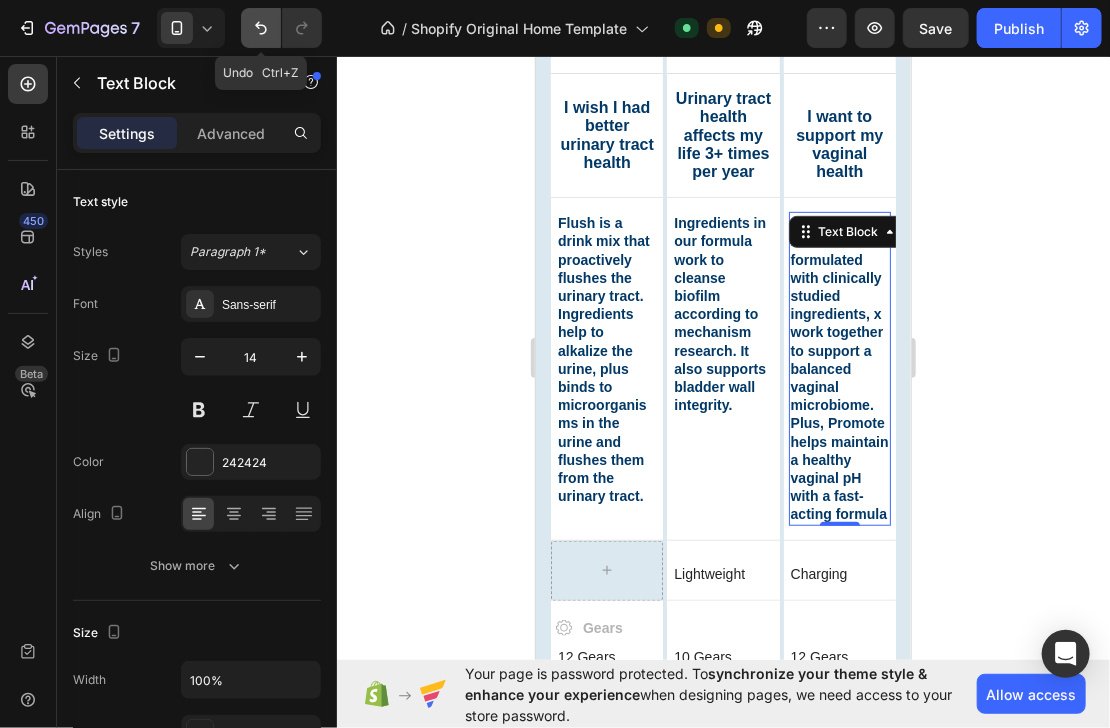 click 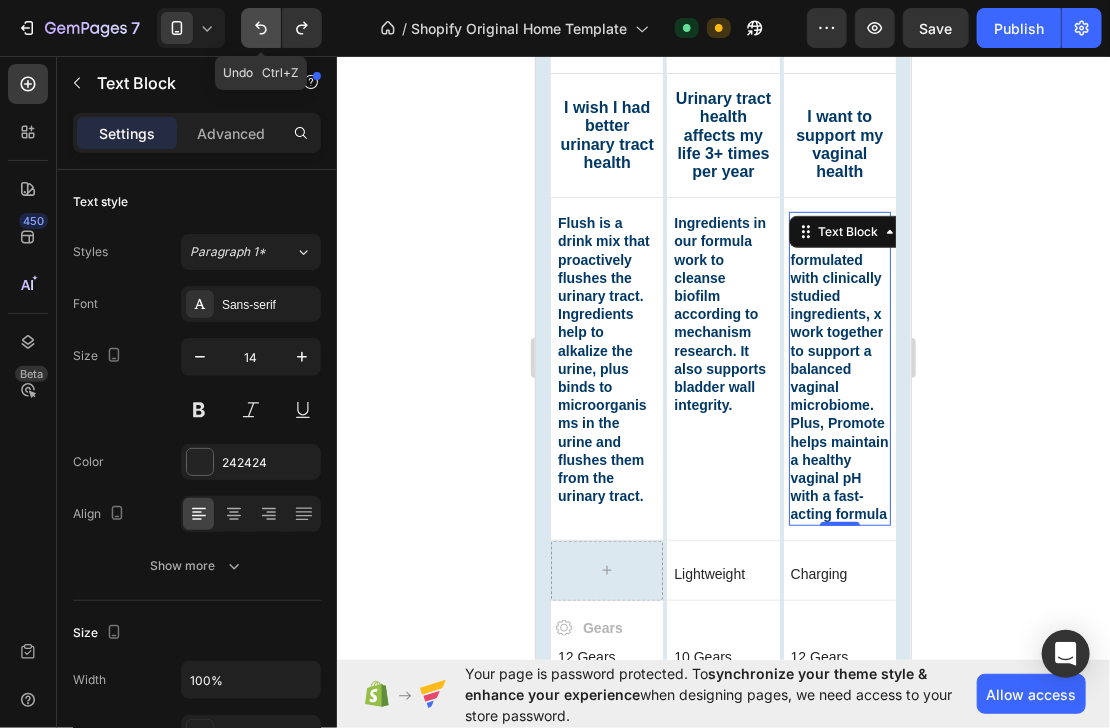 click 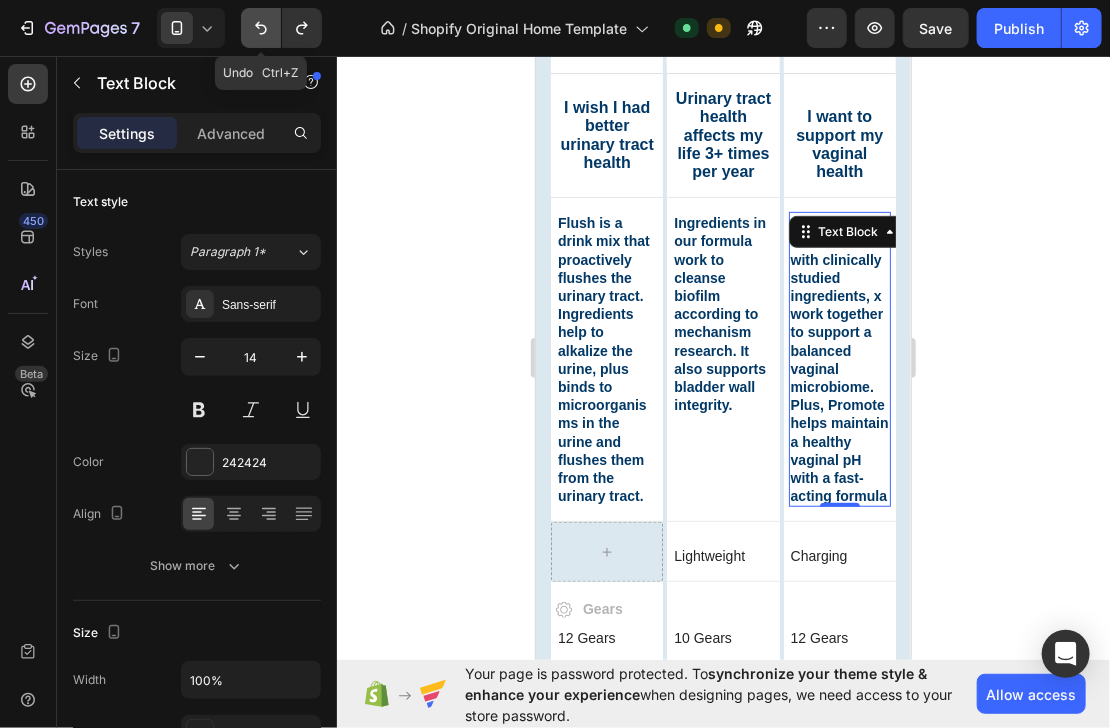 click 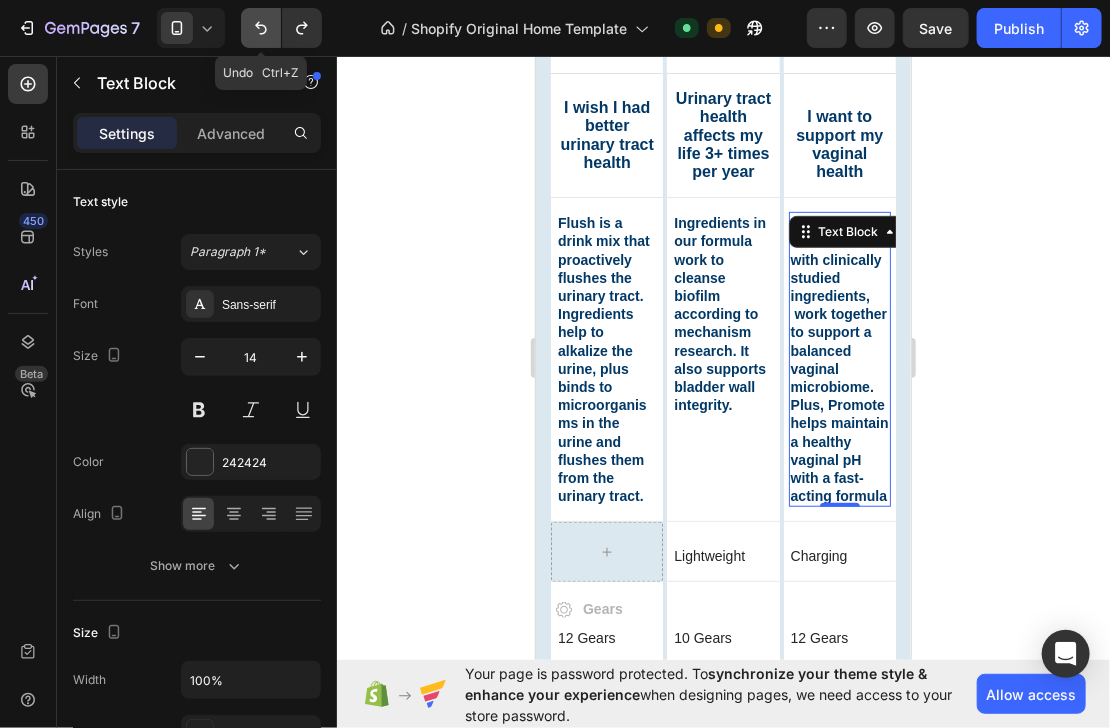 click 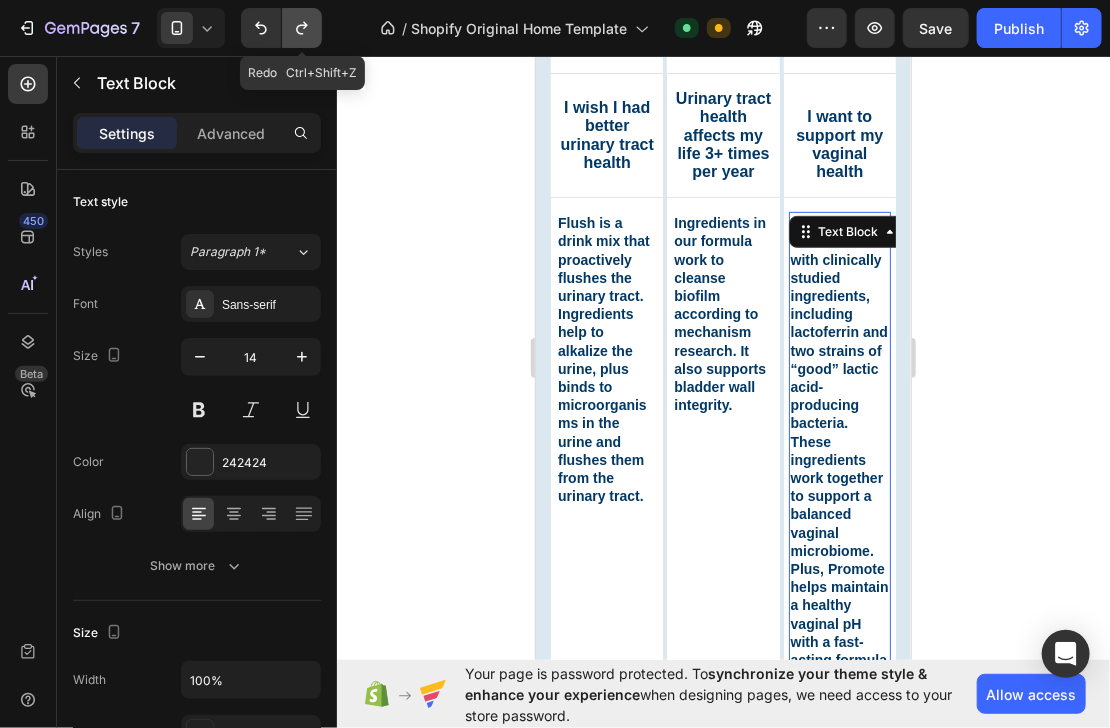 click 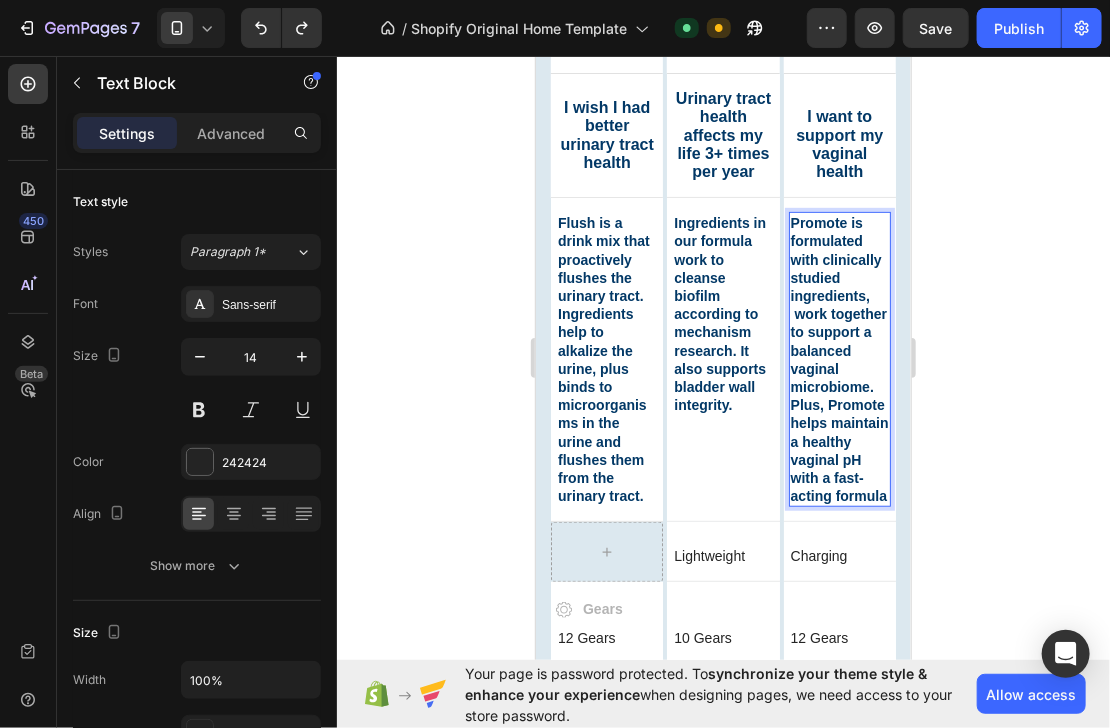 click on "Promote is formulated with clinically studied ingredients,  work together to support a balanced vaginal microbiome. Plus, Promote helps maintain a healthy vaginal pH with a fast-acting formula" at bounding box center (839, 358) 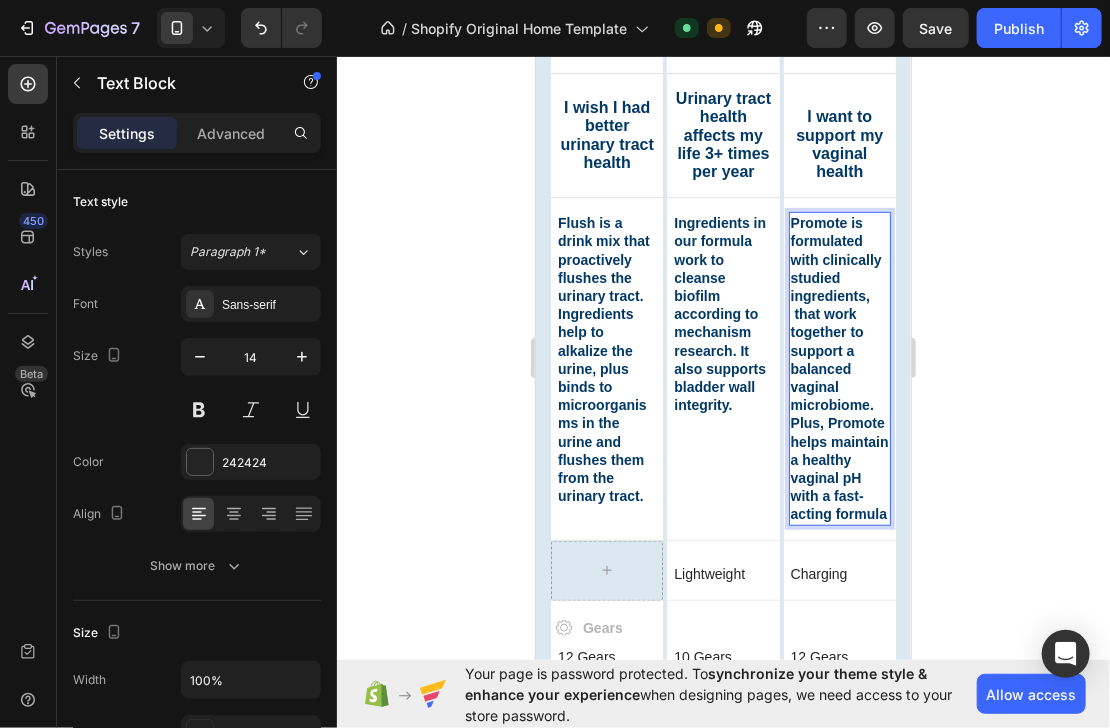 click on "Promote is formulated with clinically studied ingredients,  that work together to support a balanced vaginal microbiome. Plus, Promote helps maintain a healthy vaginal pH with a fast-acting formula" at bounding box center (839, 367) 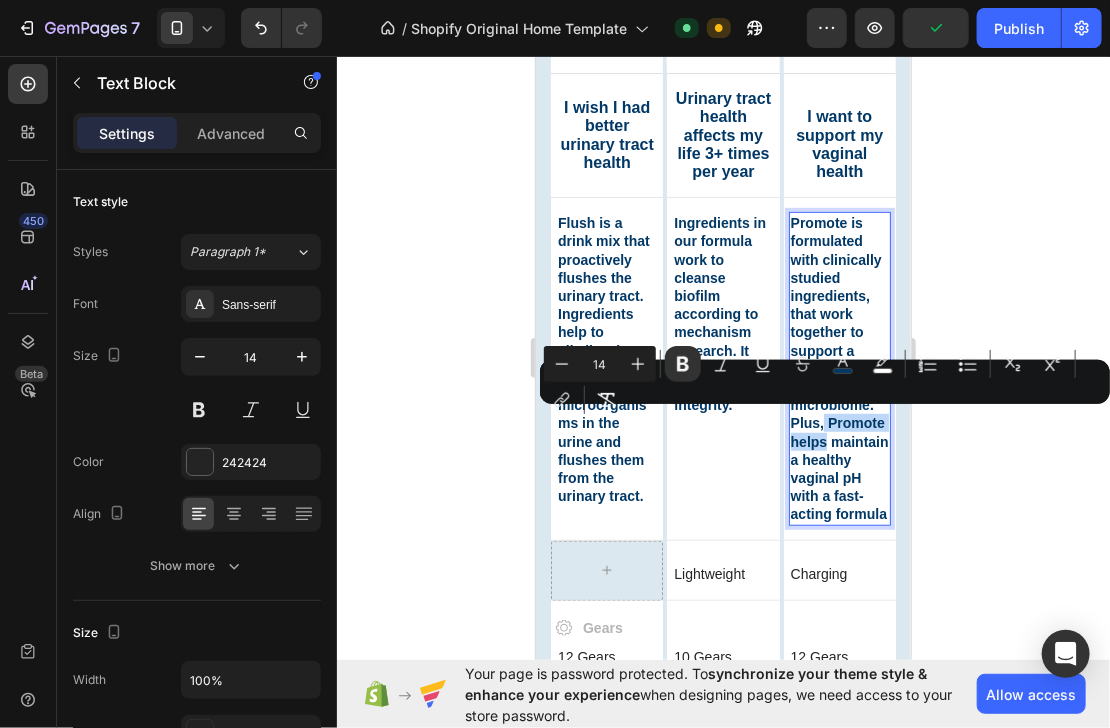 drag, startPoint x: 816, startPoint y: 420, endPoint x: 824, endPoint y: 431, distance: 13.601471 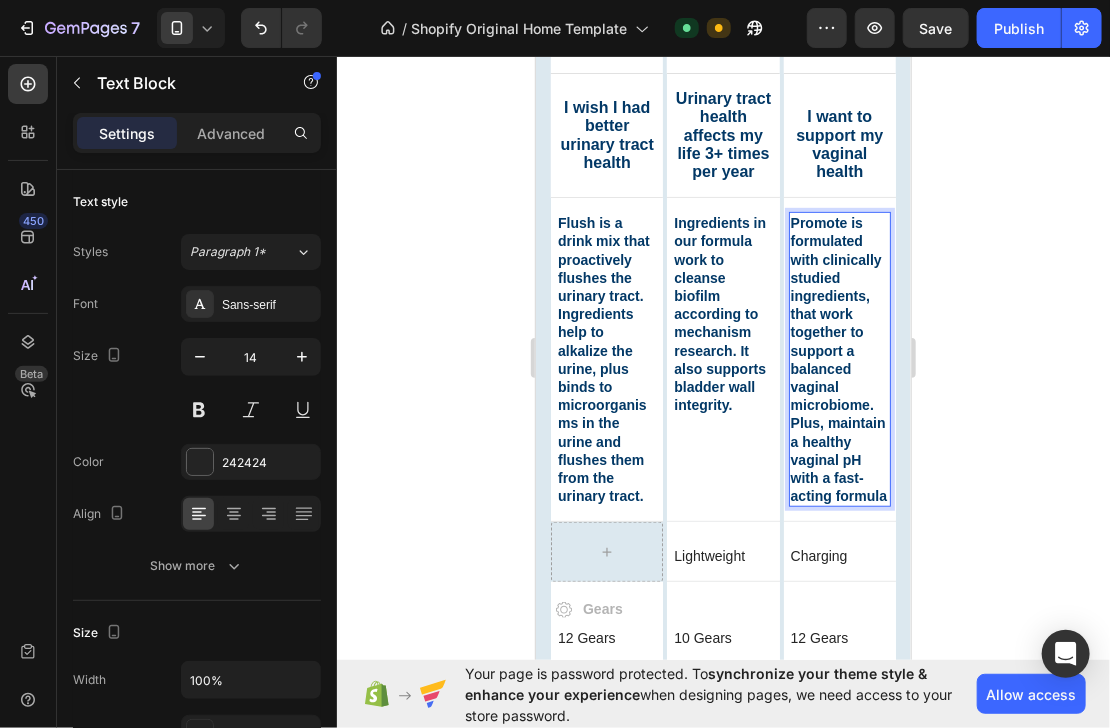 click 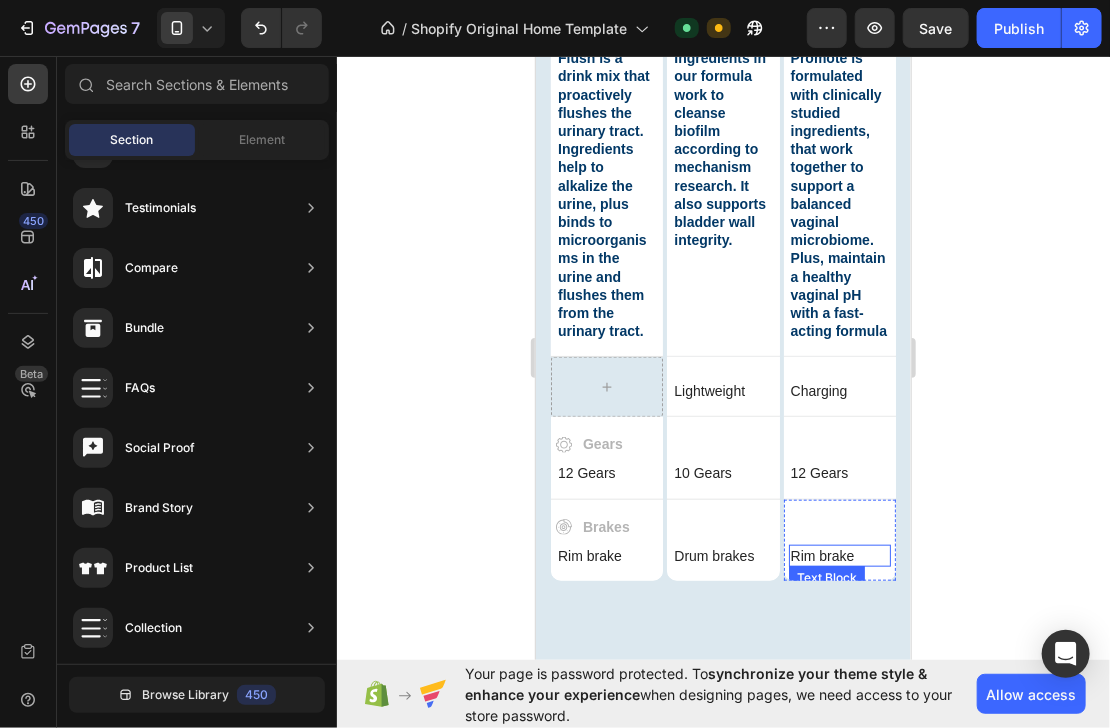 scroll, scrollTop: 3384, scrollLeft: 0, axis: vertical 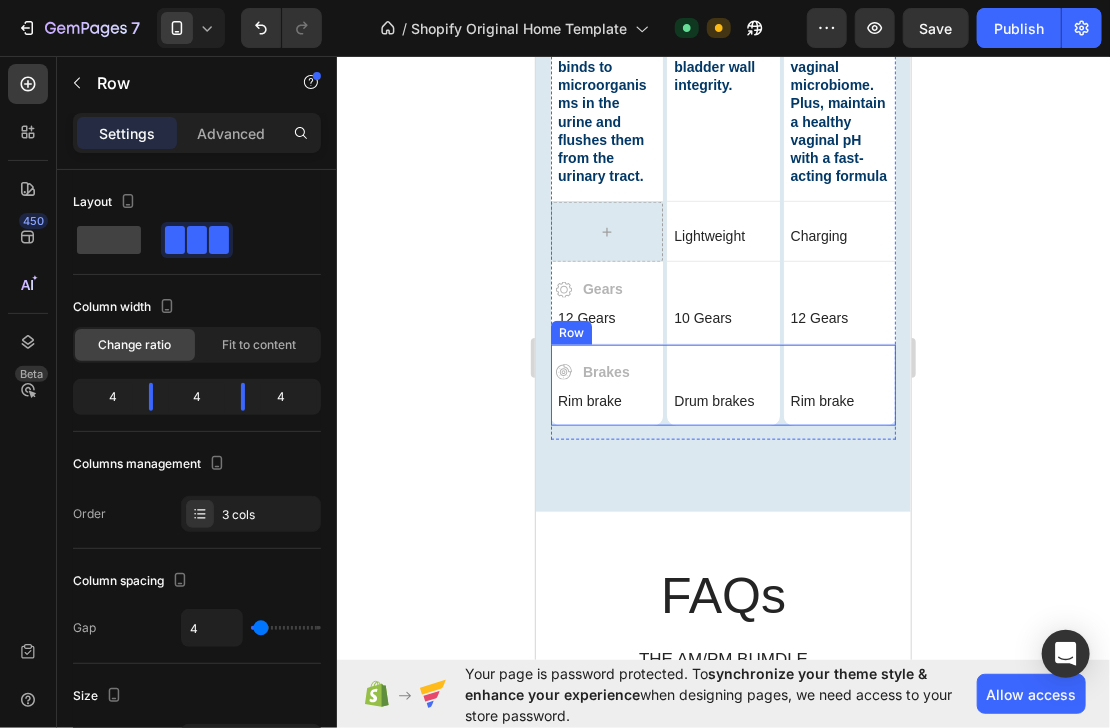 click on "Brakes Item List Rim brake Text Block Hero Banner Drum brakes Text Block Hero Banner Rim brake Text Block Hero Banner Row" at bounding box center [722, 384] 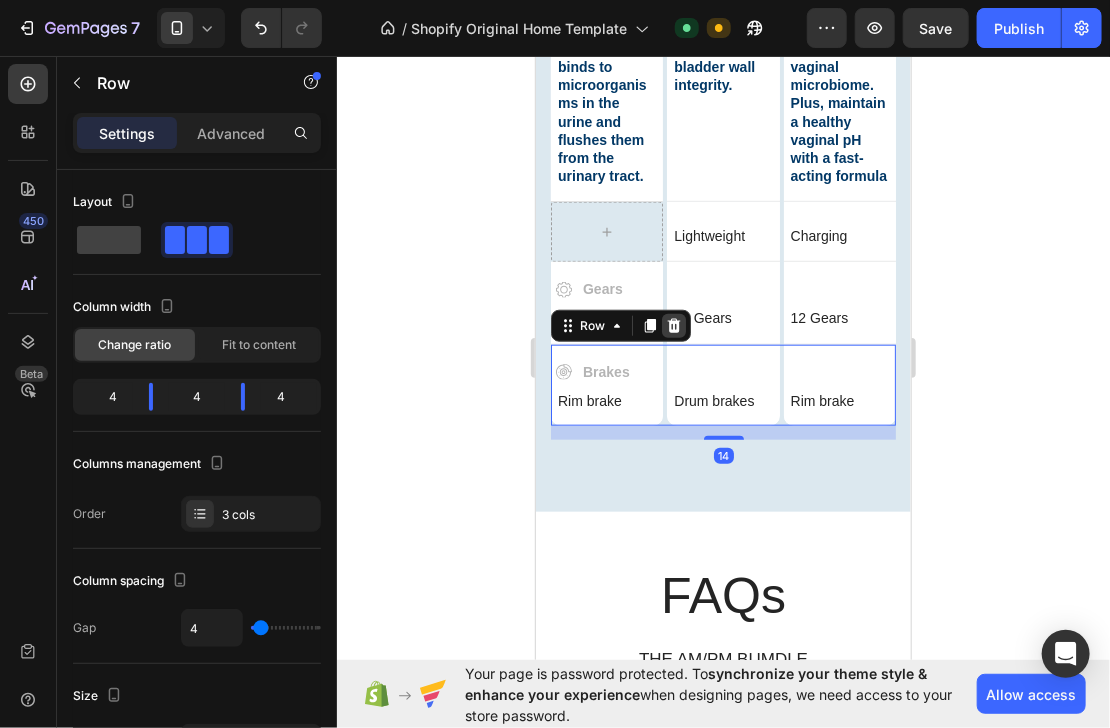 click 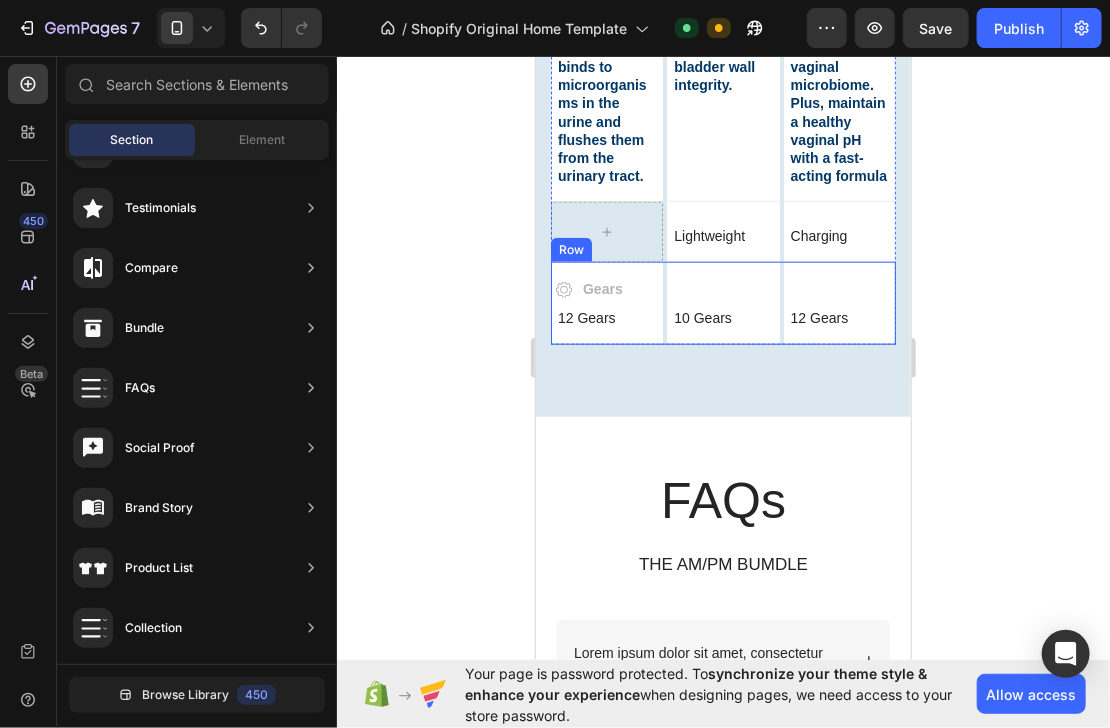 click on "Gears Item List 12 Gears Text Block Hero Banner 10 Gears Text Block Hero Banner 12 Gears Text Block Hero Banner Row" at bounding box center [722, 302] 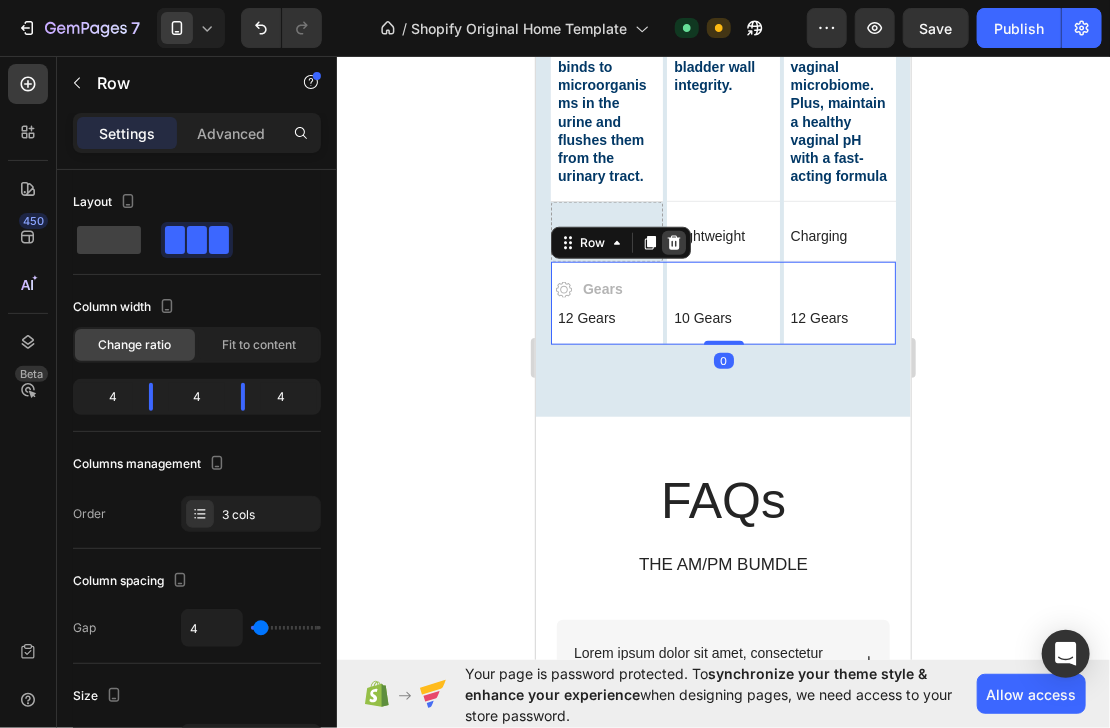 click 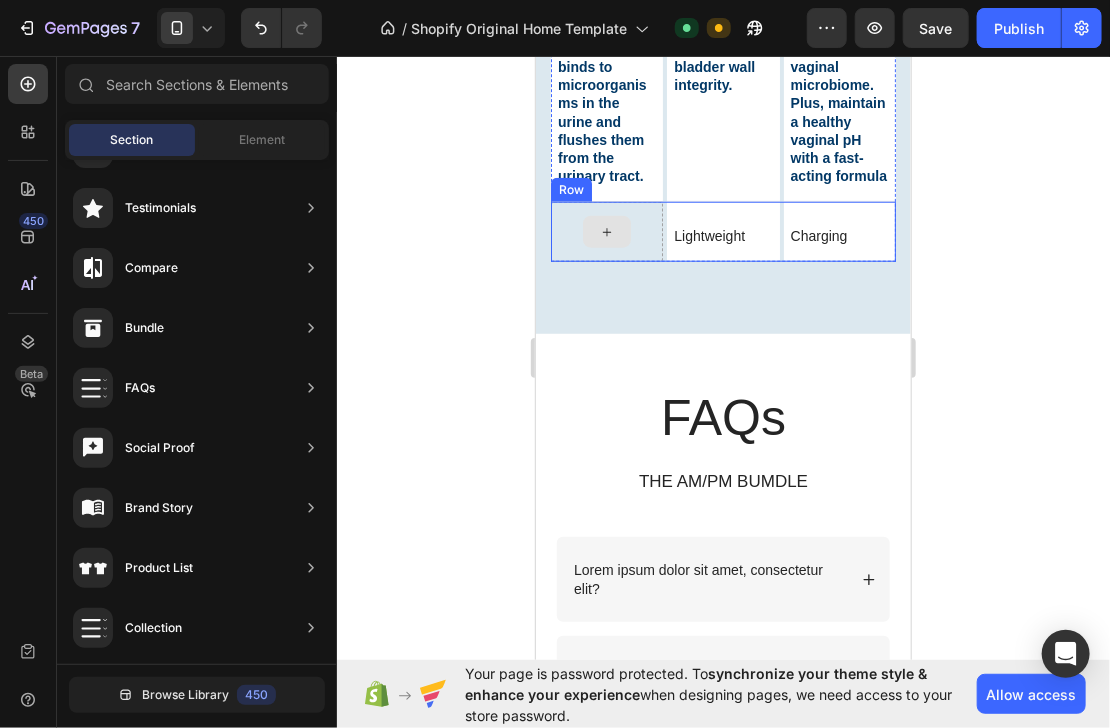 click at bounding box center (606, 231) 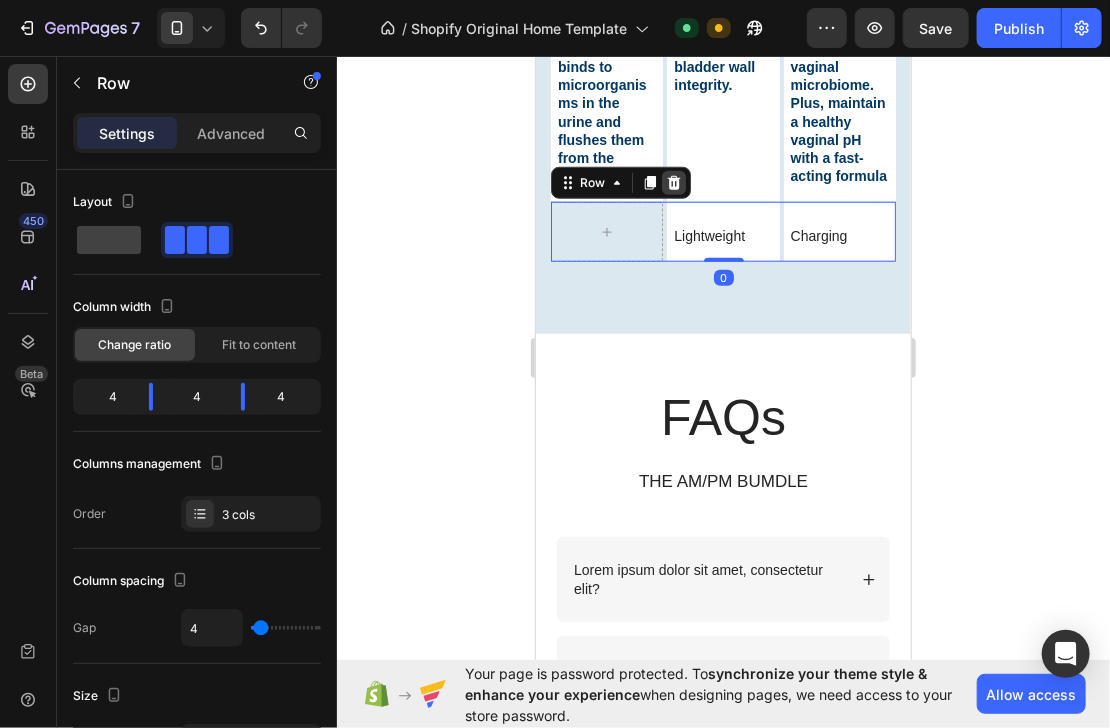 click 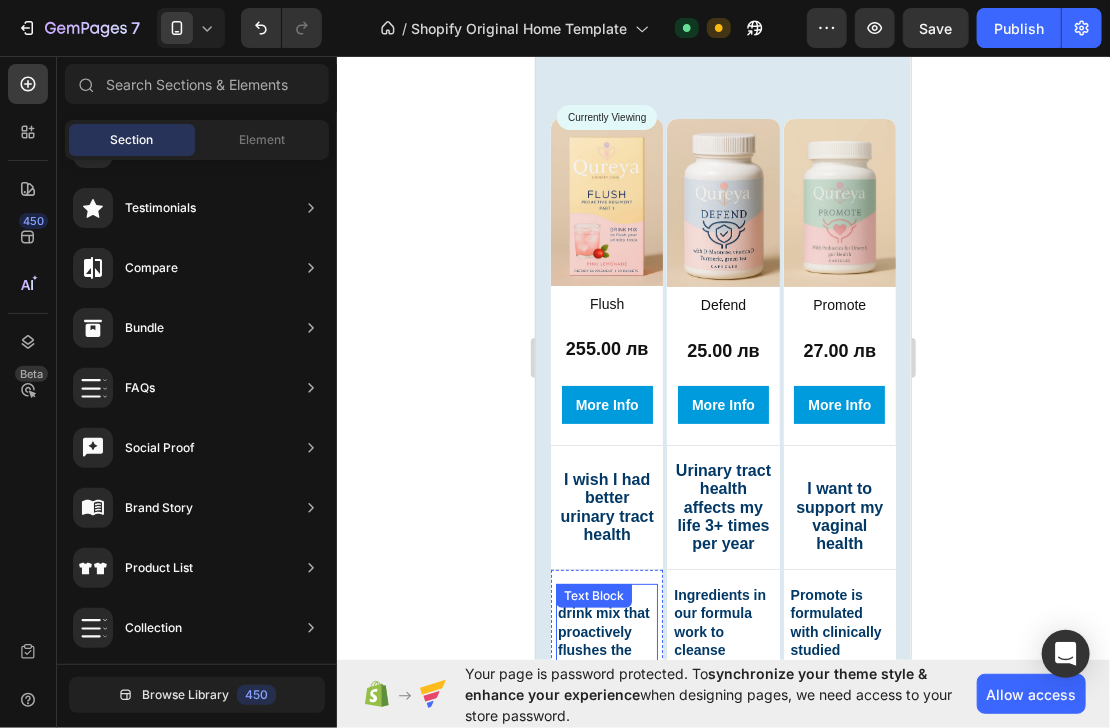 scroll, scrollTop: 2664, scrollLeft: 0, axis: vertical 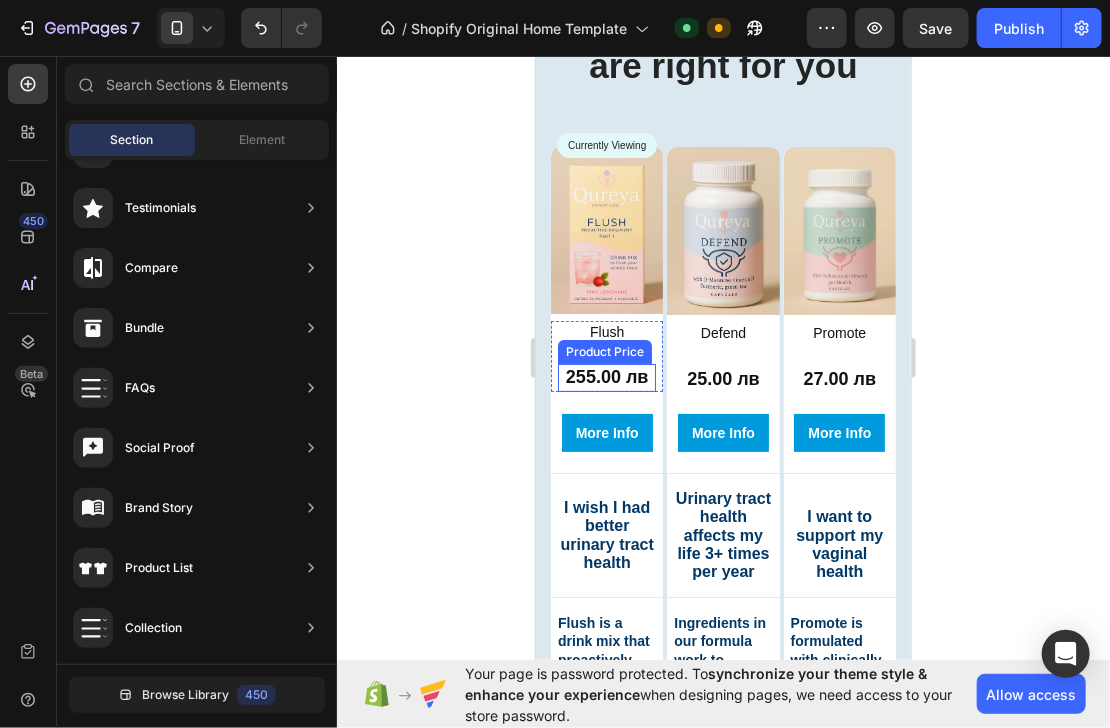 click on "255.00 лв" at bounding box center (606, 376) 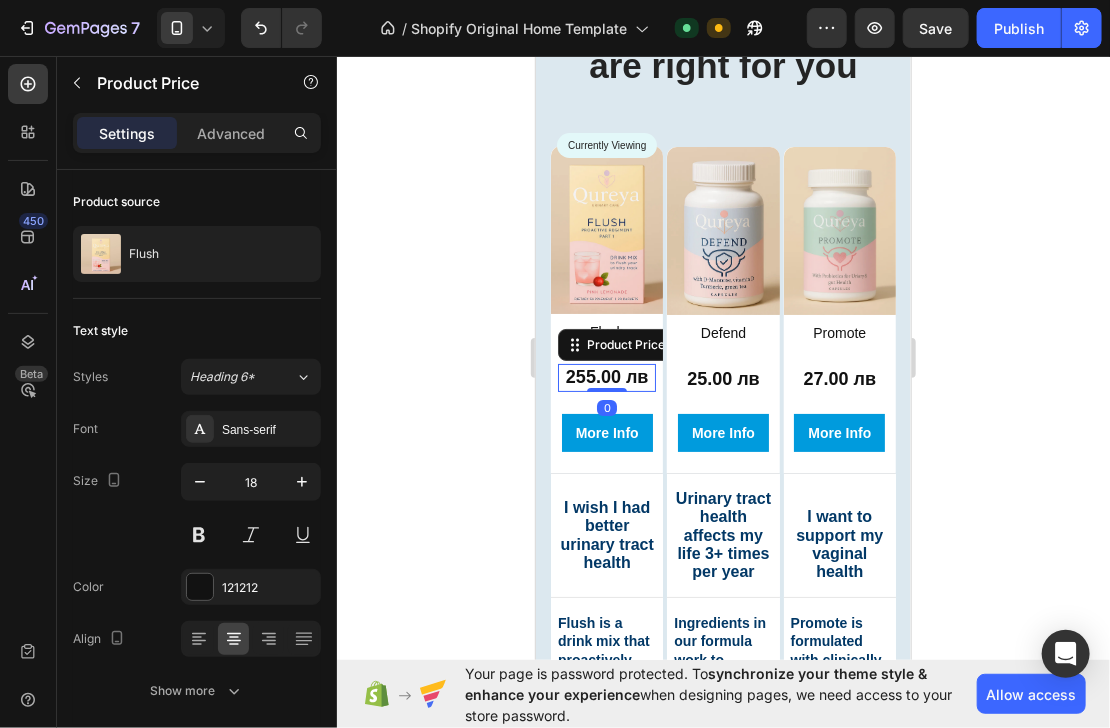 click on "255.00 лв" at bounding box center (606, 376) 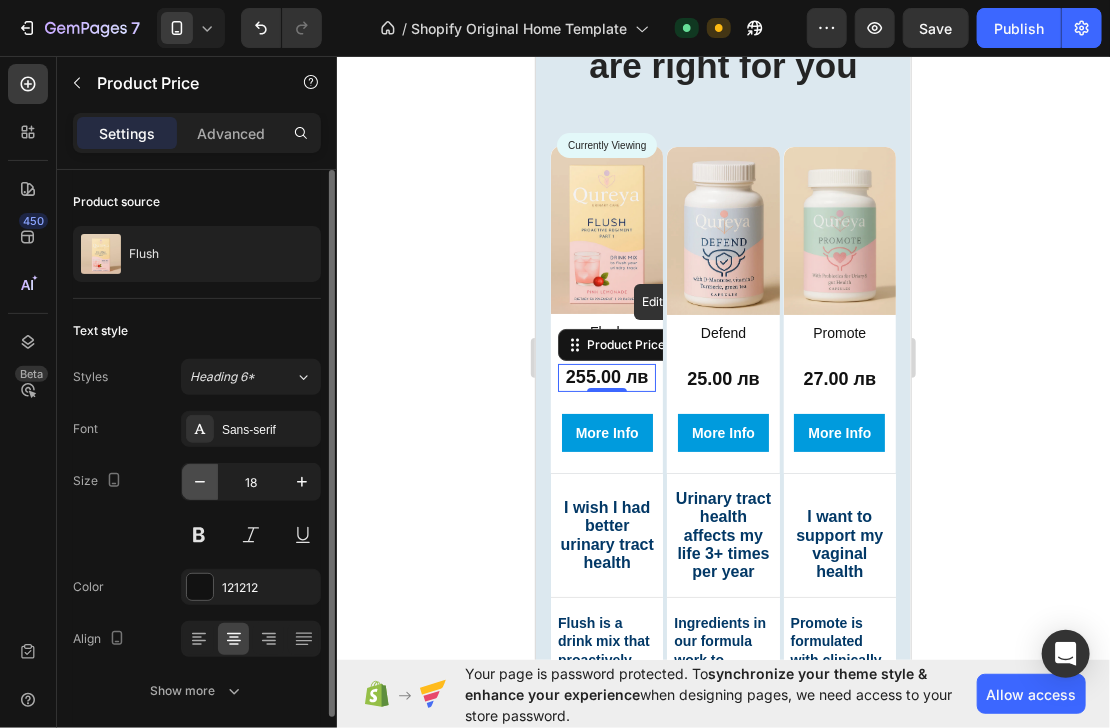 click 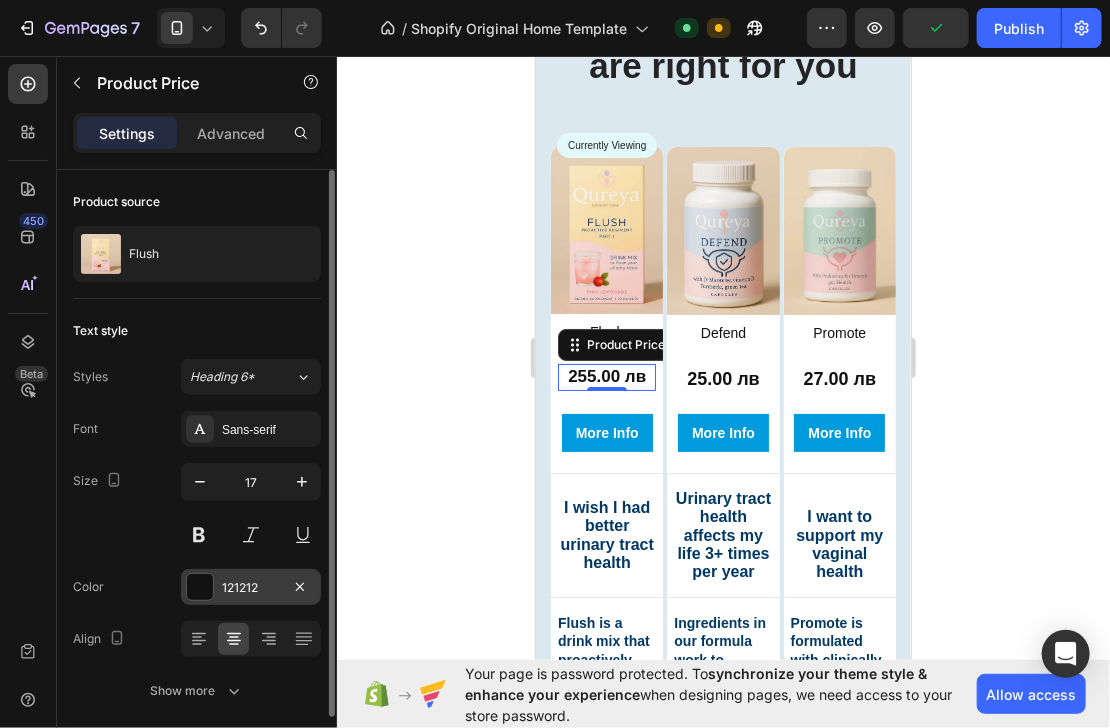 click on "121212" at bounding box center (251, 588) 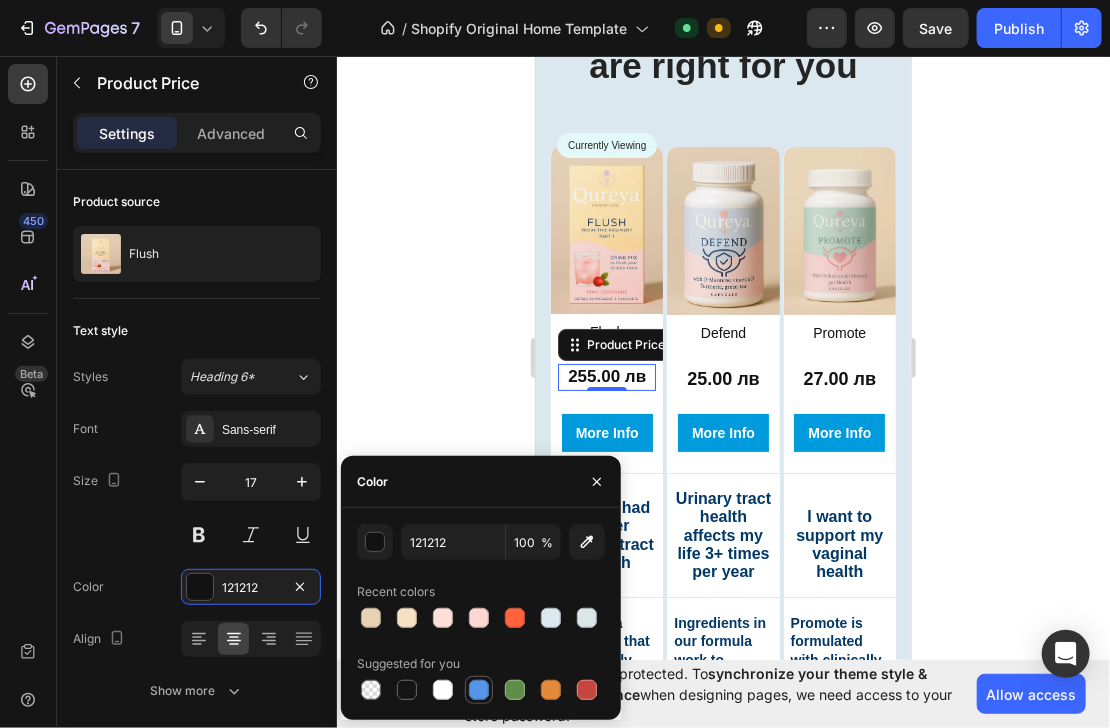 click at bounding box center (479, 690) 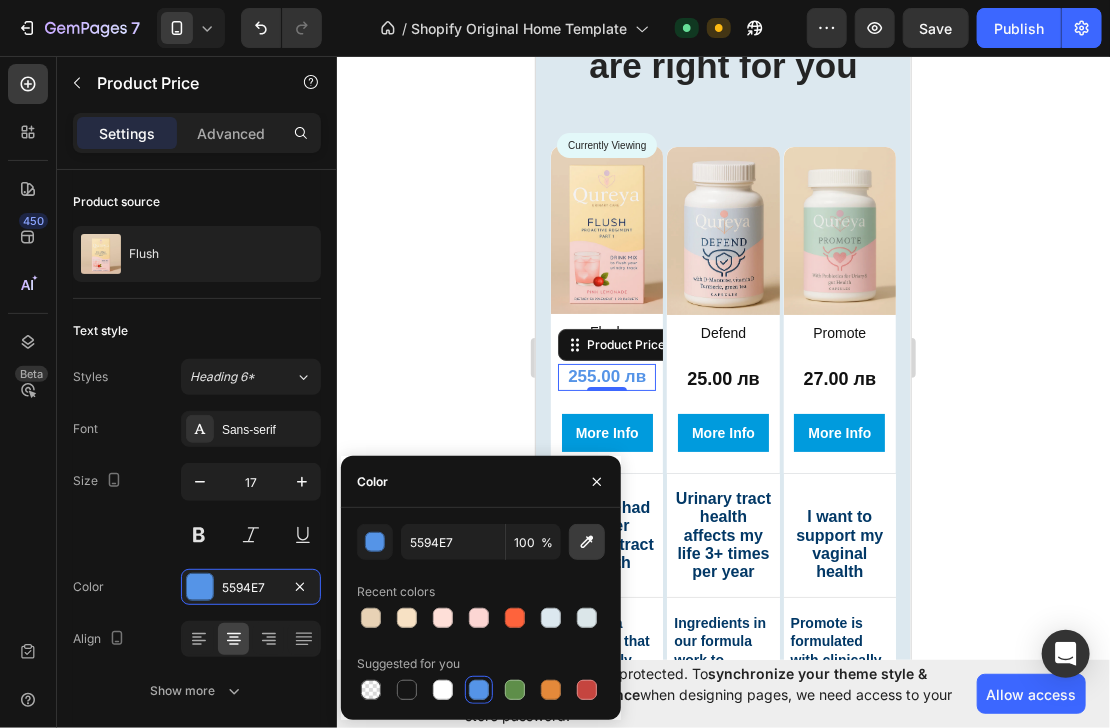 click 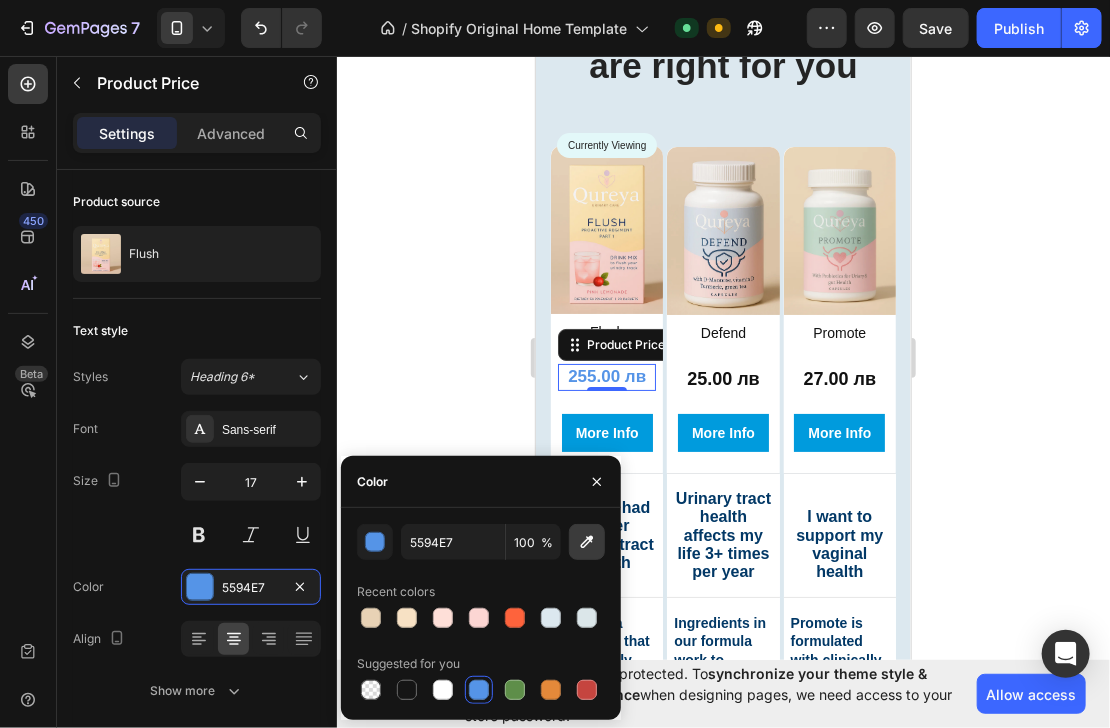 type on "00426C" 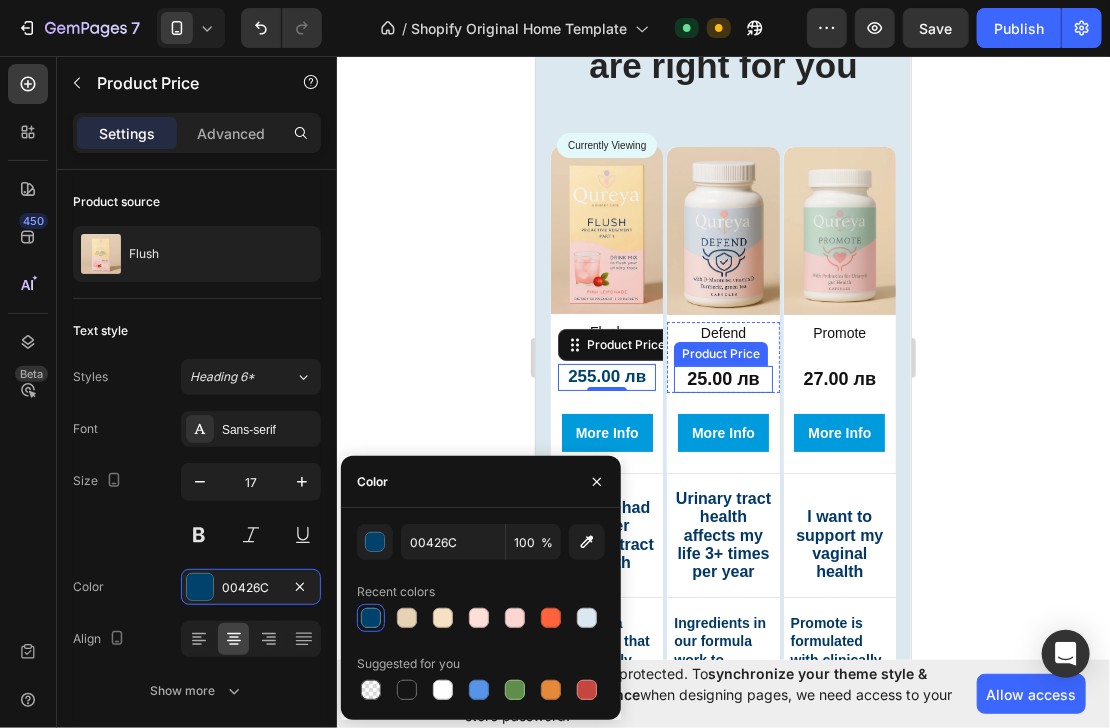 click on "25.00 лв" at bounding box center (722, 378) 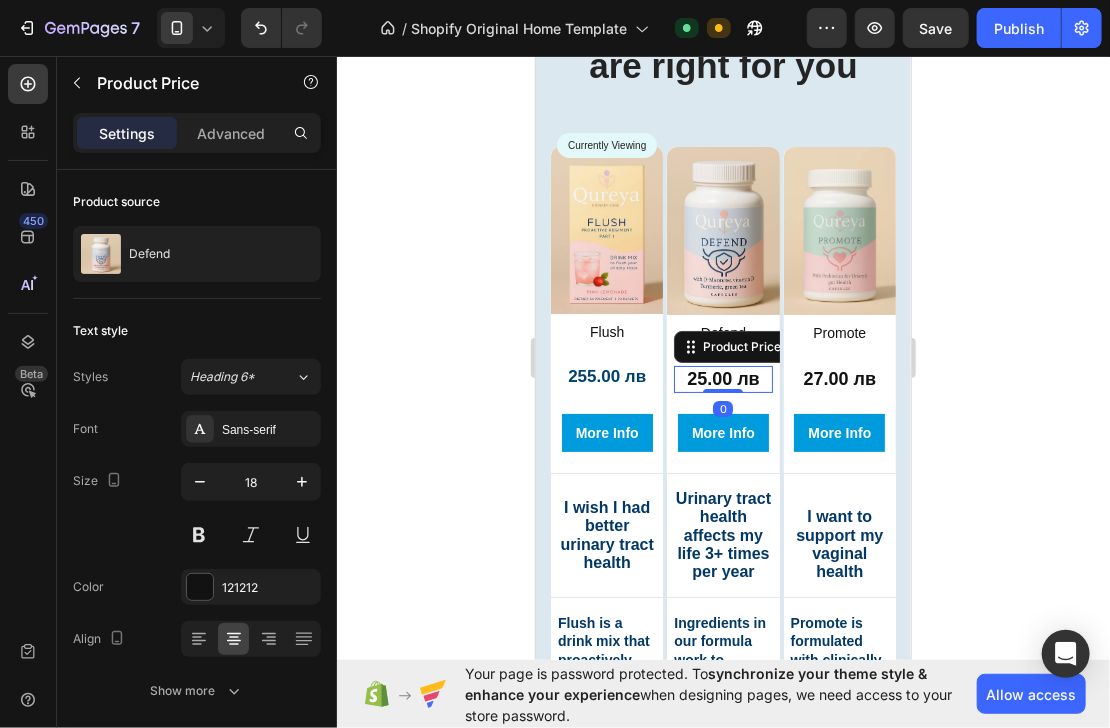 click on "25.00 лв" at bounding box center [722, 378] 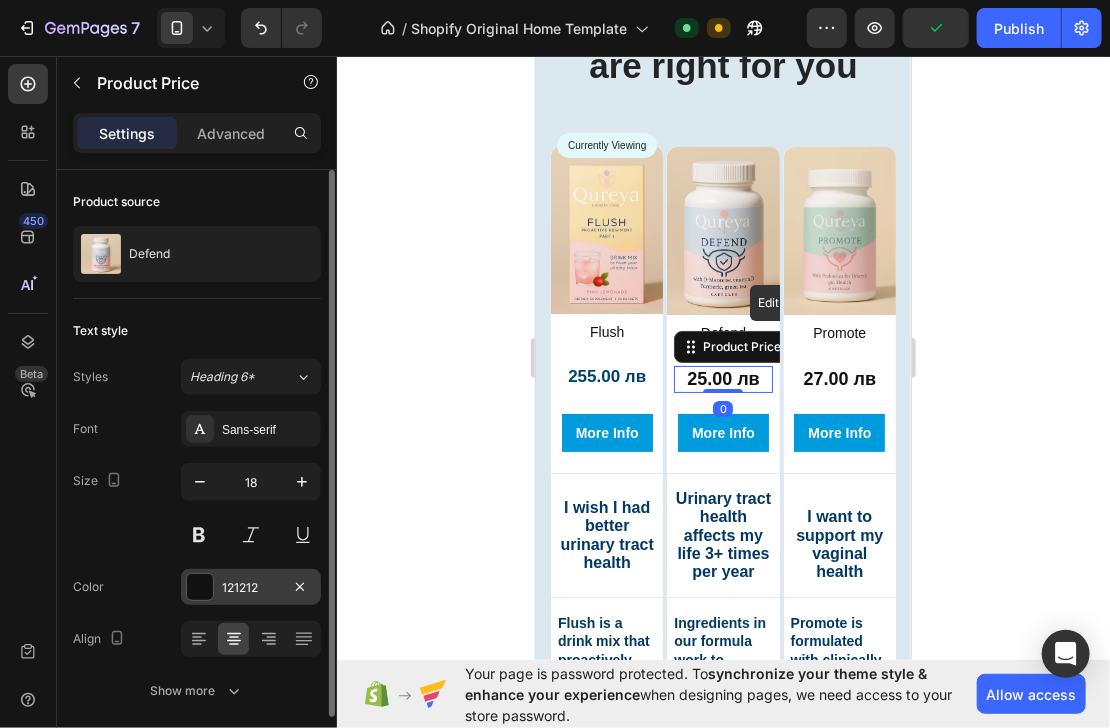 click on "121212" at bounding box center [251, 588] 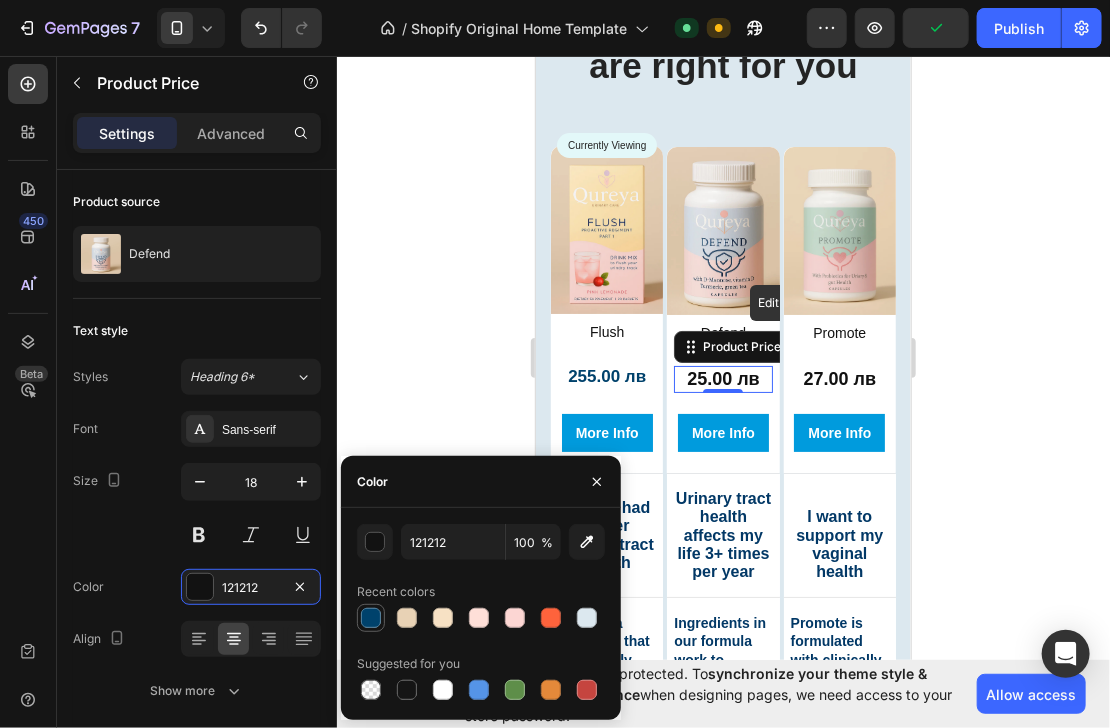 click at bounding box center [371, 618] 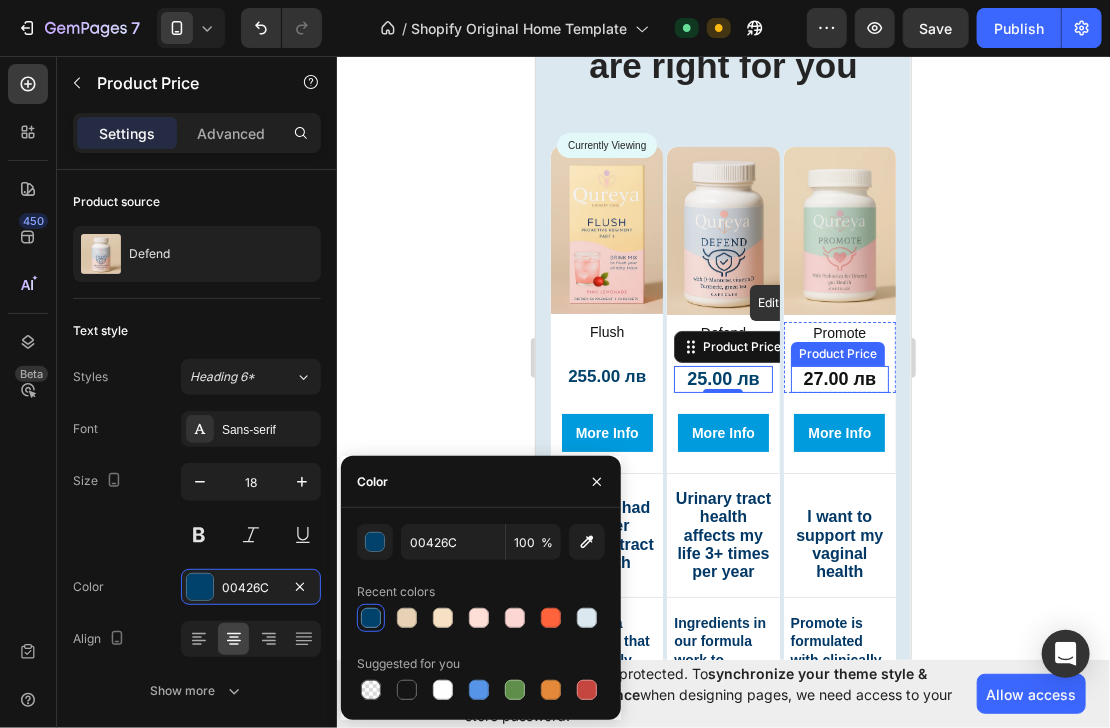 click on "27.00 лв" at bounding box center [839, 378] 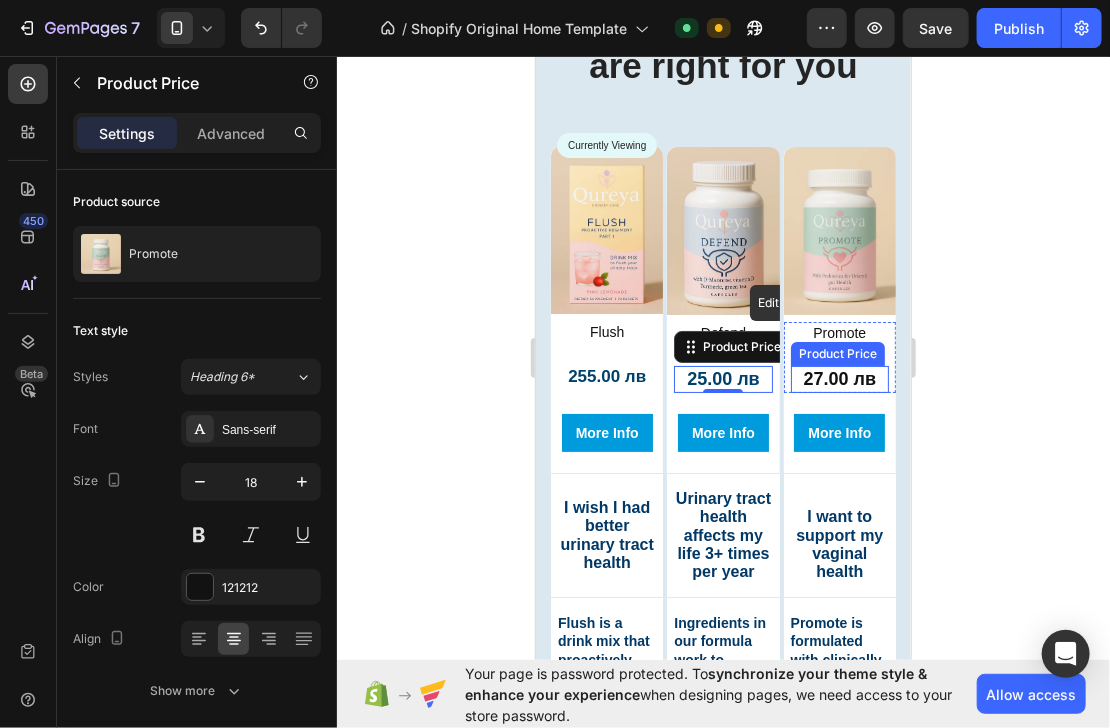 click on "27.00 лв" at bounding box center [839, 378] 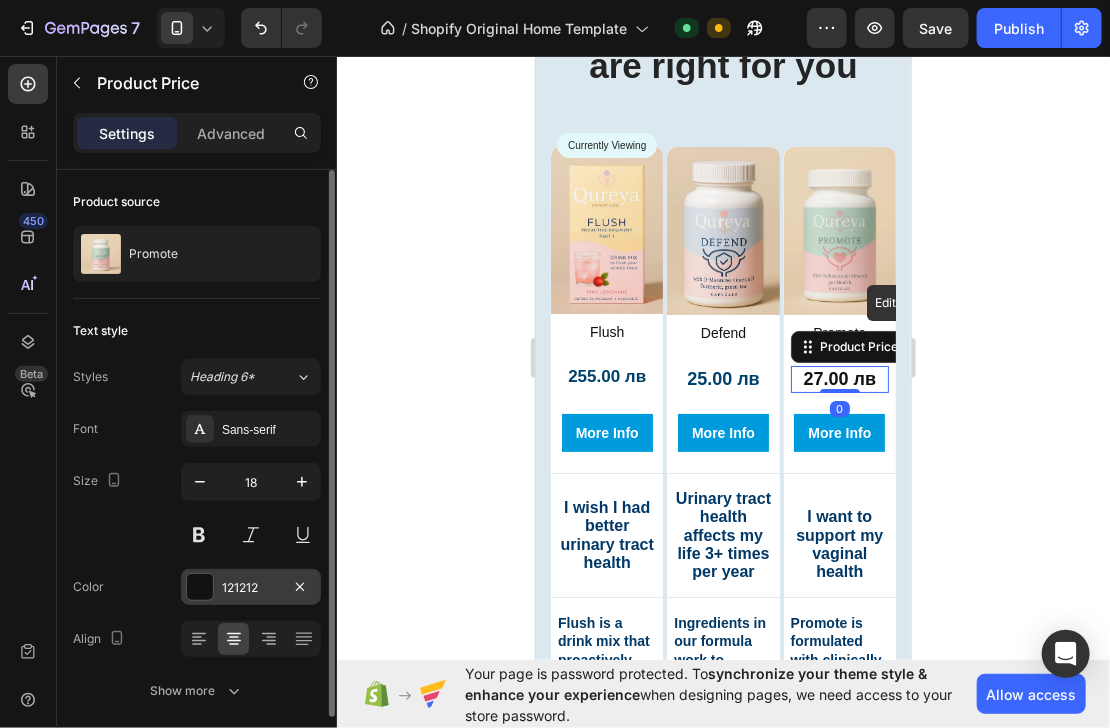 click on "121212" at bounding box center (251, 588) 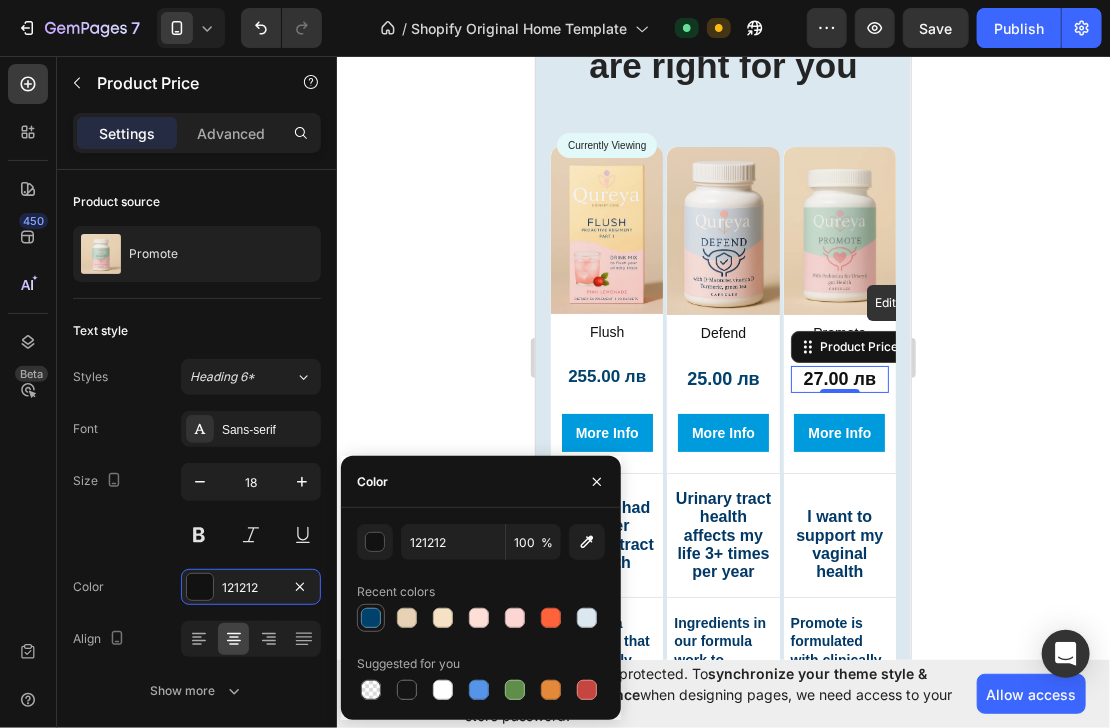 click at bounding box center [371, 618] 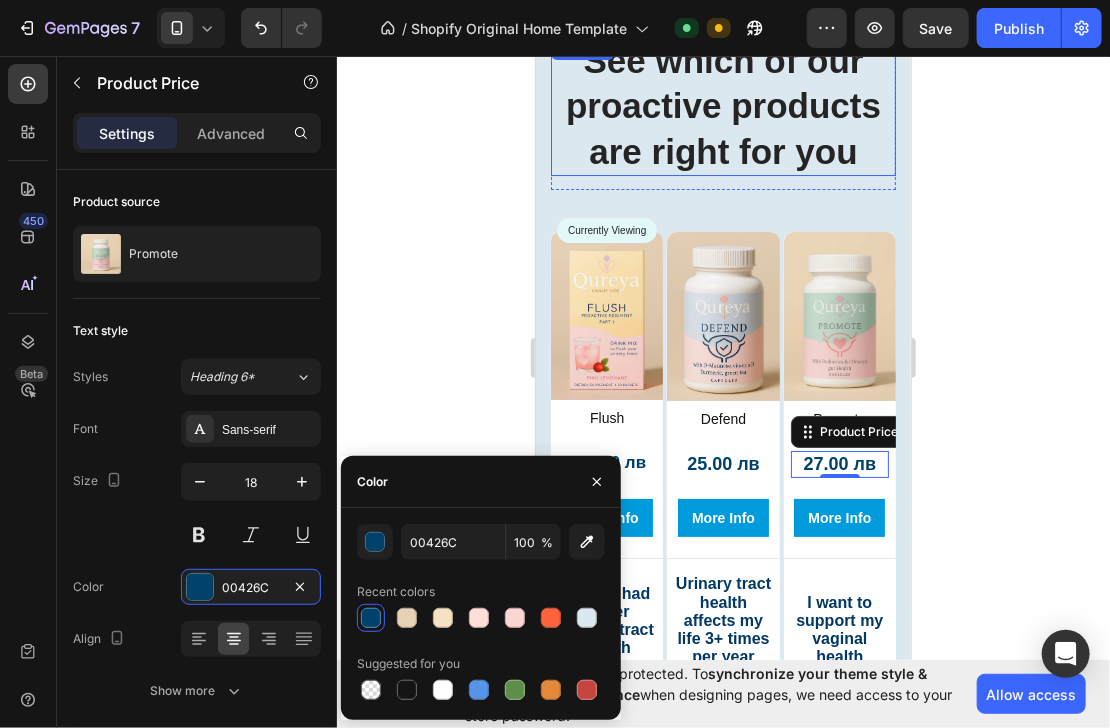 click on "See which of our proactive products are right for you" at bounding box center [722, 105] 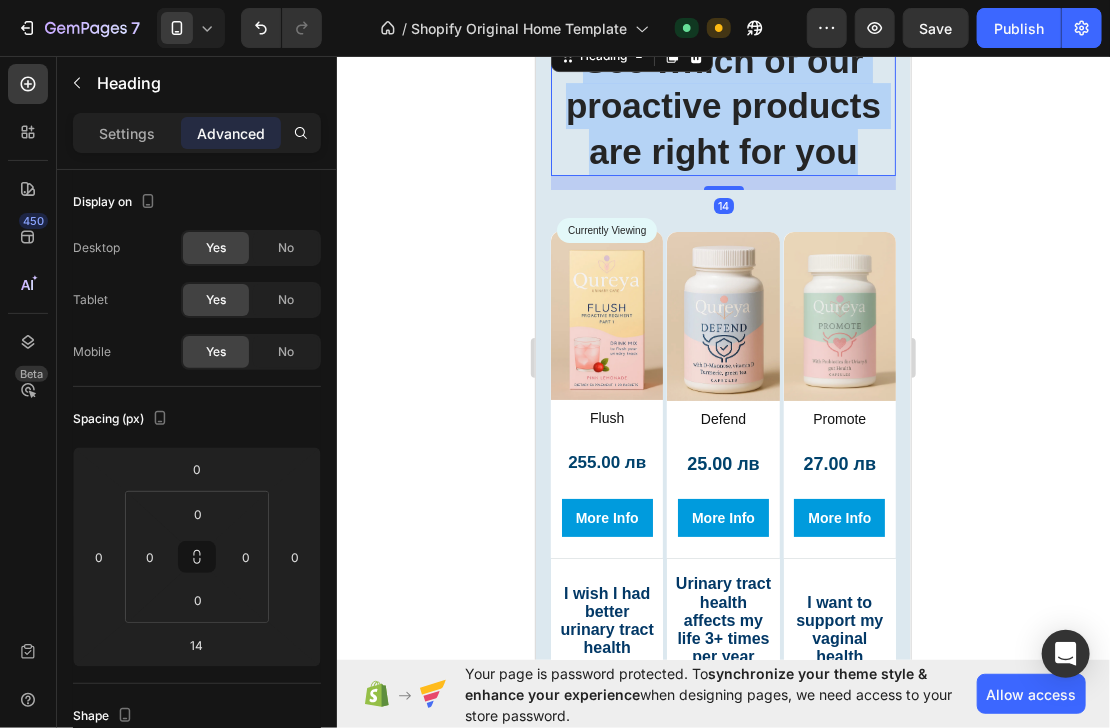 click on "See which of our proactive products are right for you" at bounding box center [722, 105] 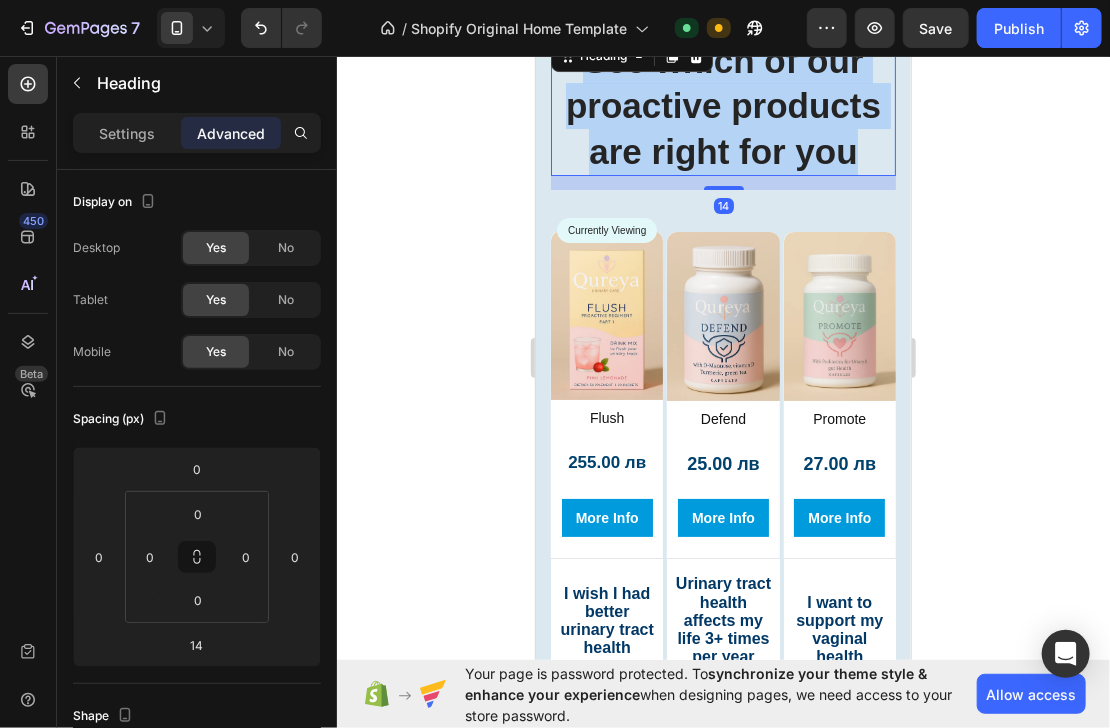 scroll, scrollTop: 2562, scrollLeft: 0, axis: vertical 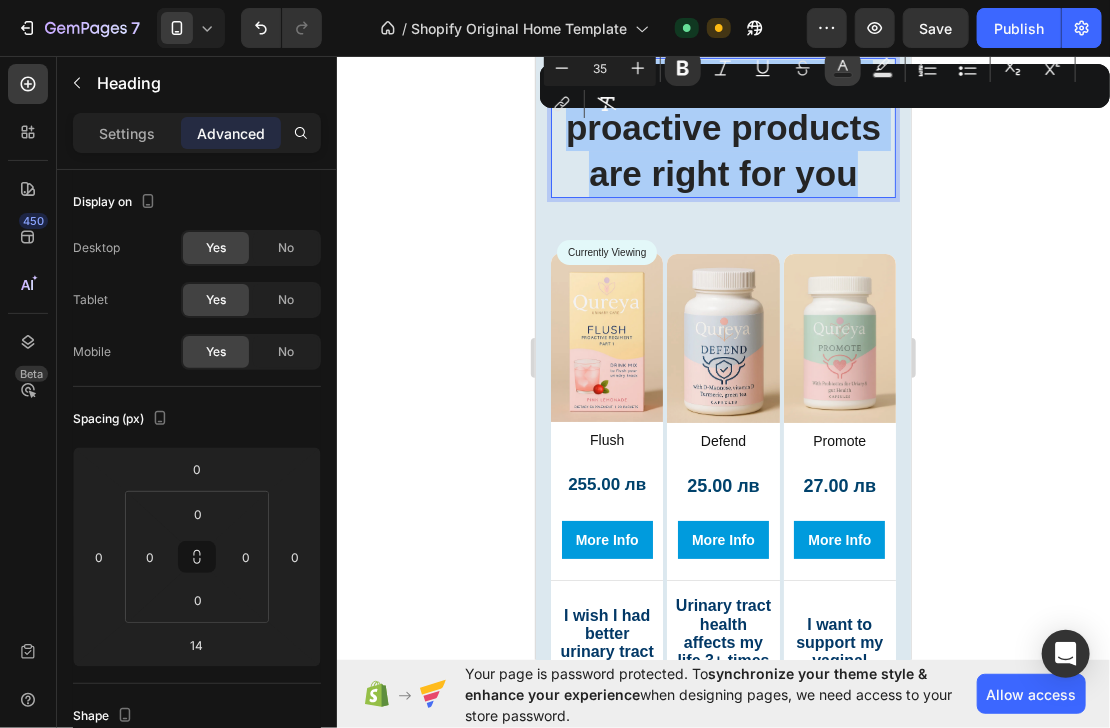 click on "Text Color" at bounding box center [843, 68] 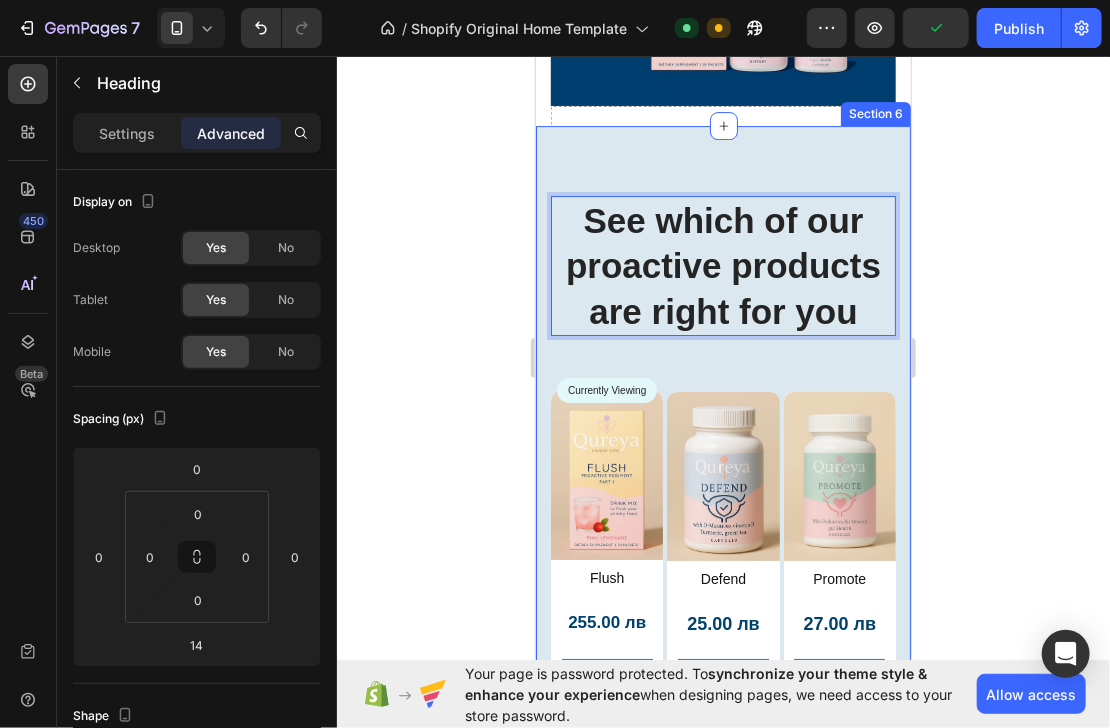 scroll, scrollTop: 2322, scrollLeft: 0, axis: vertical 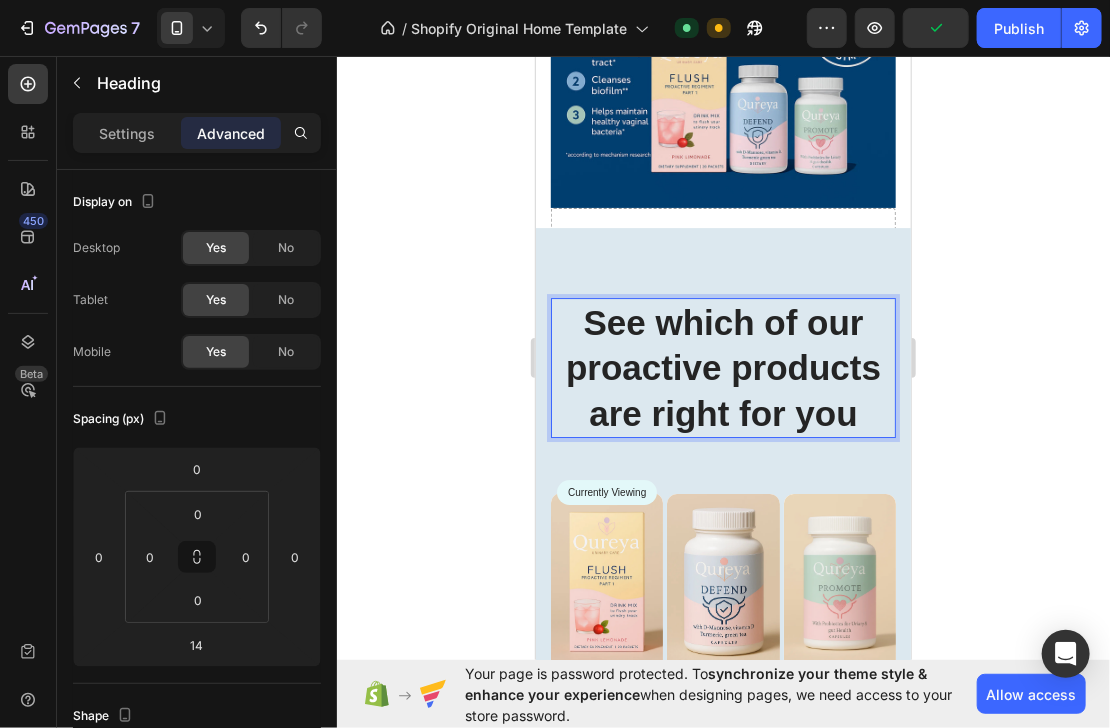 click on "See which of our proactive products are right for you" at bounding box center [722, 367] 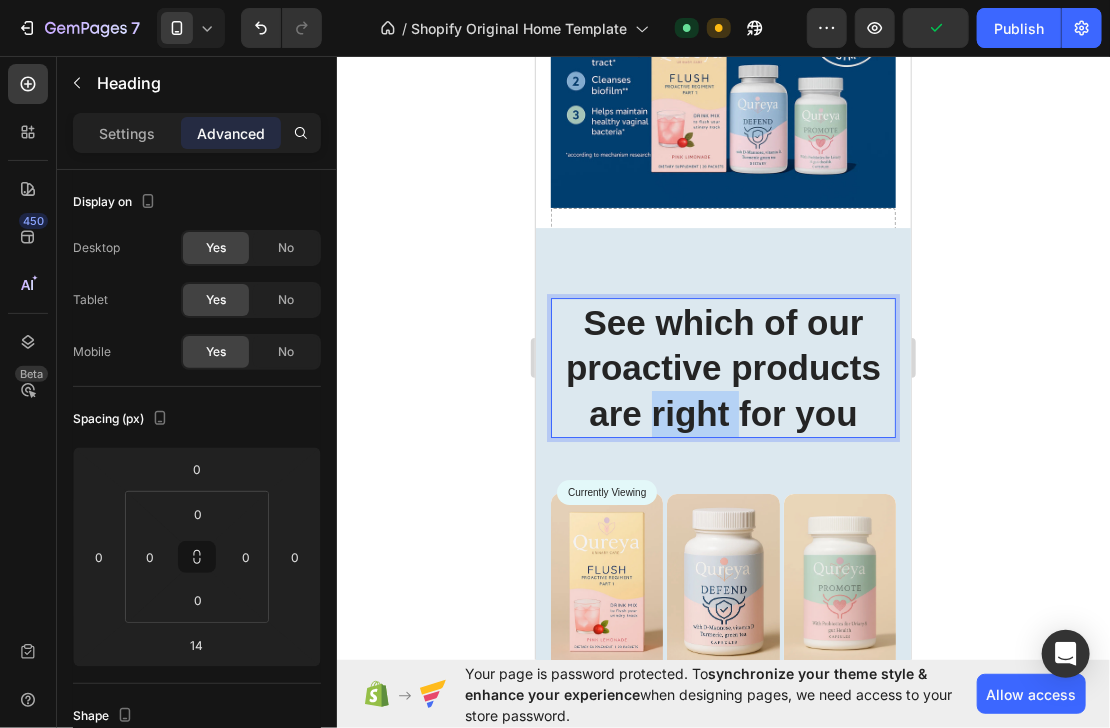 click on "See which of our proactive products are right for you" at bounding box center [722, 367] 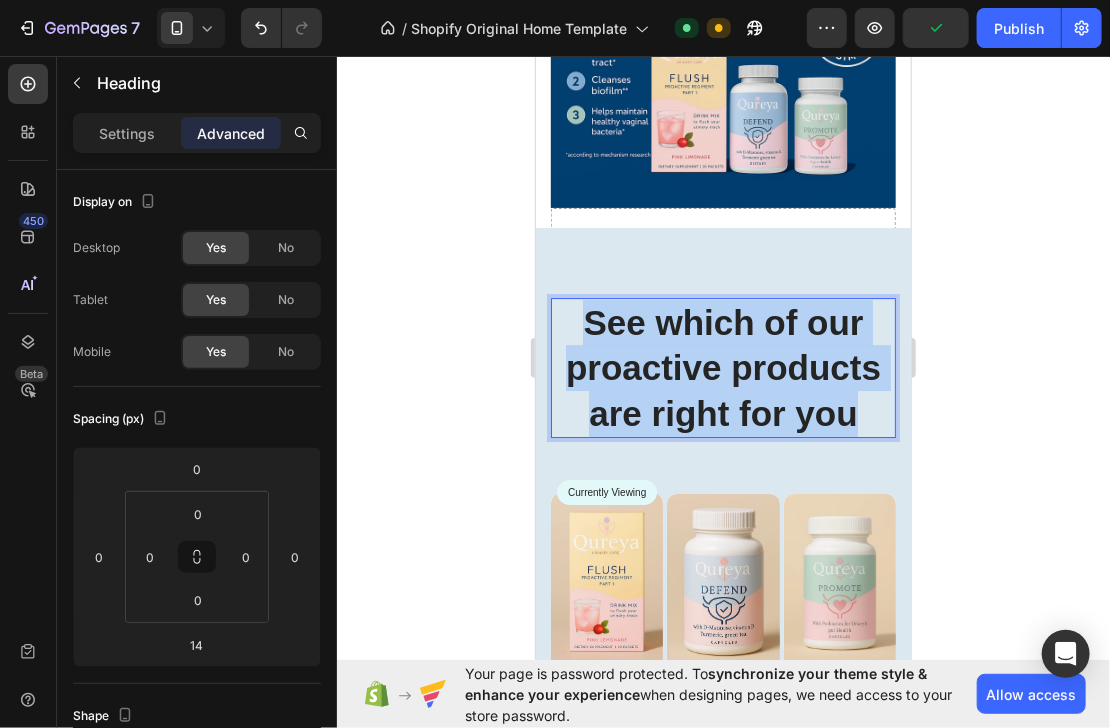 click on "See which of our proactive products are right for you" at bounding box center (722, 367) 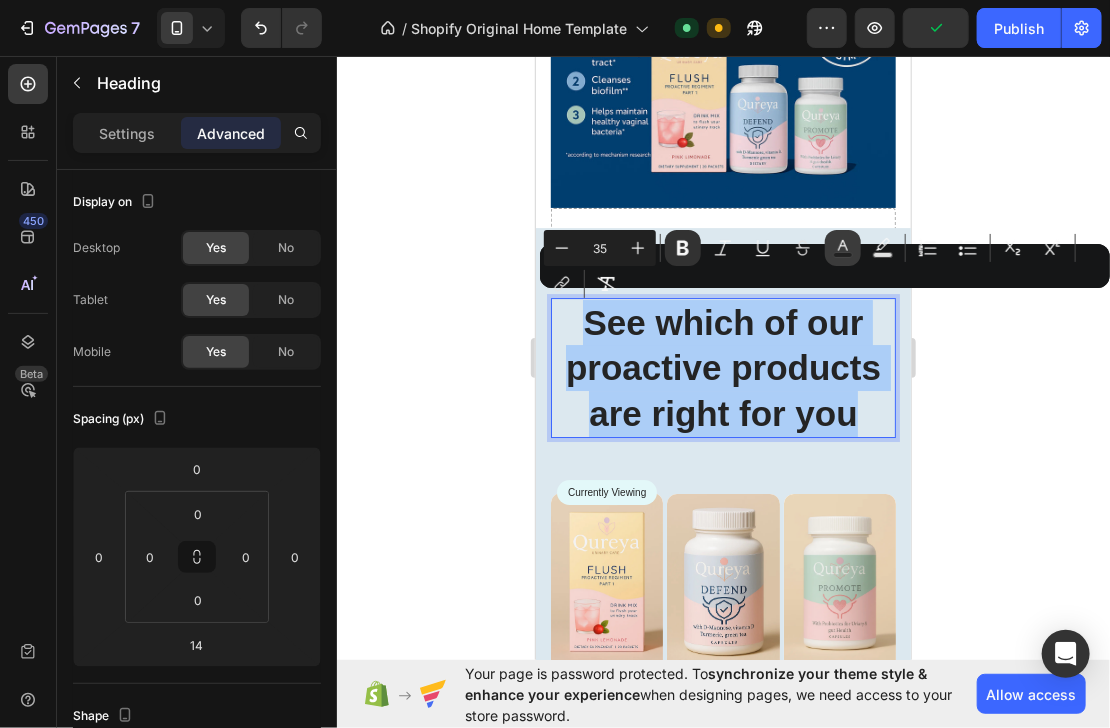click 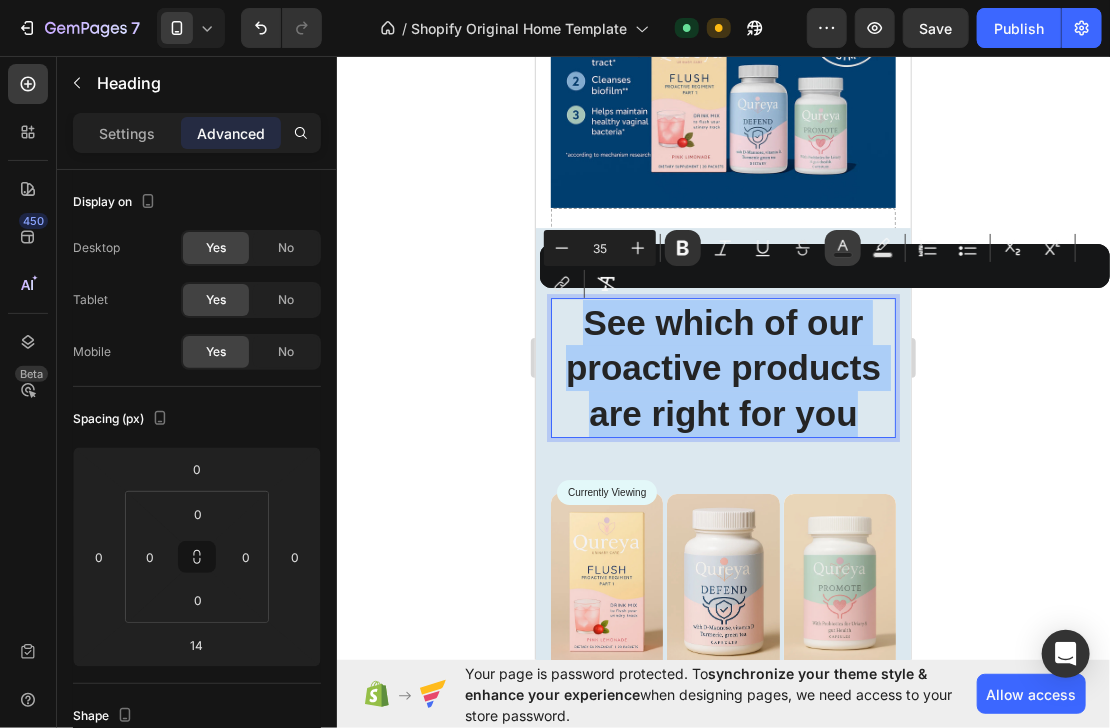 click 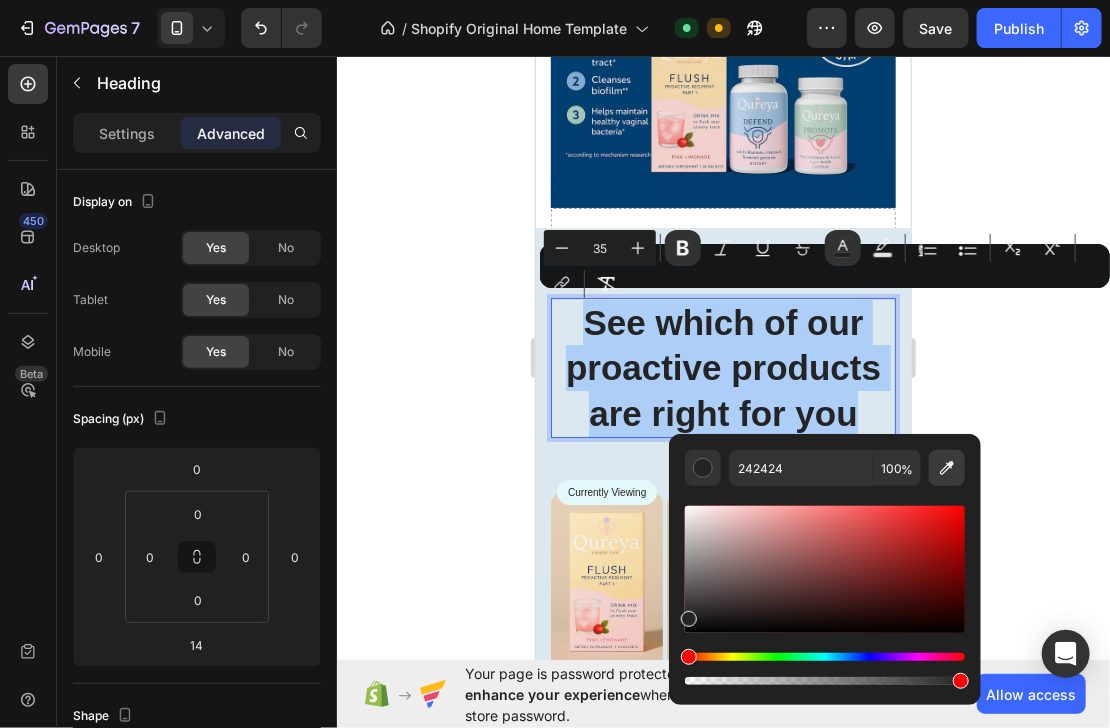 click at bounding box center (947, 468) 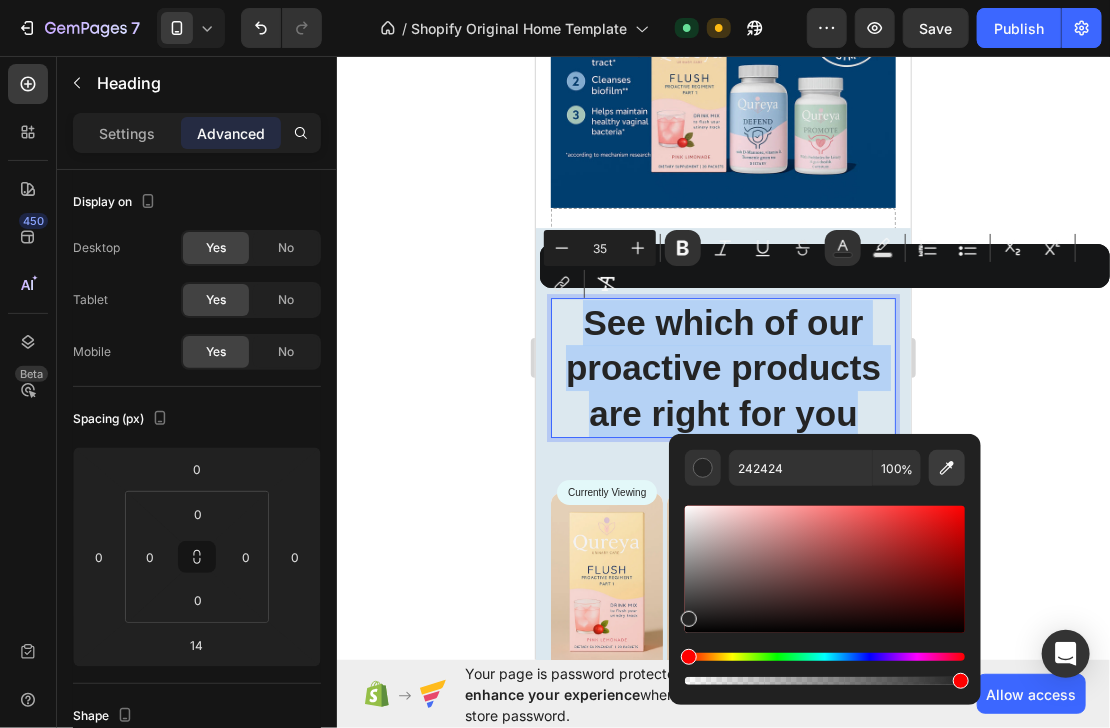 type on "00426C" 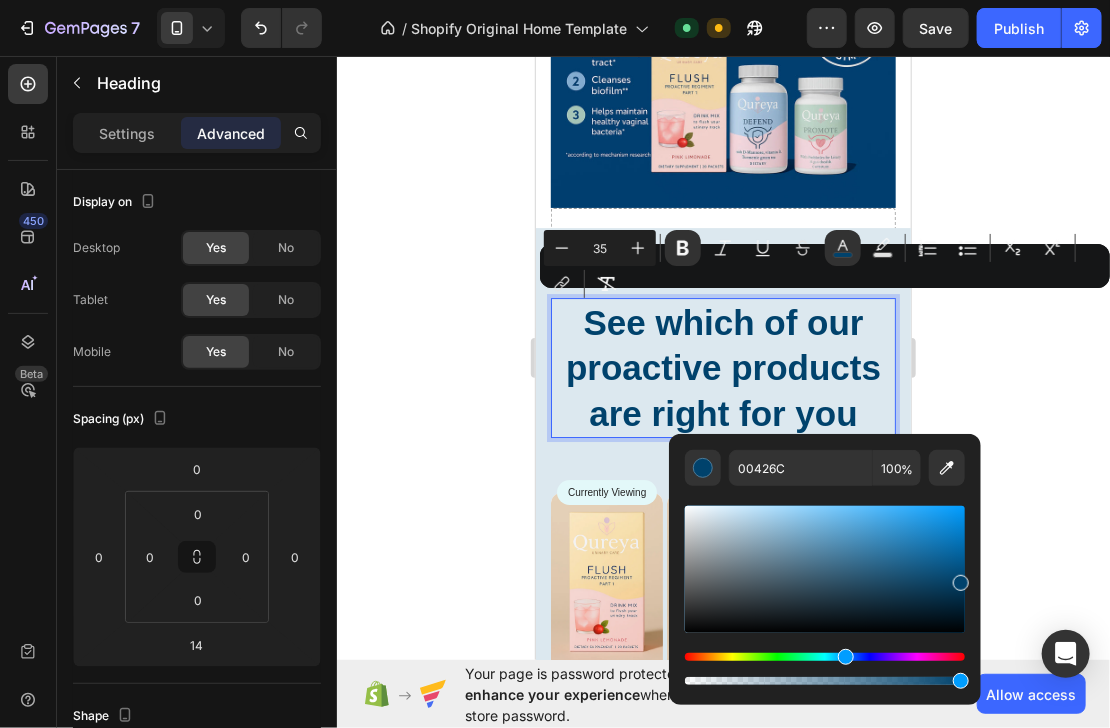 click 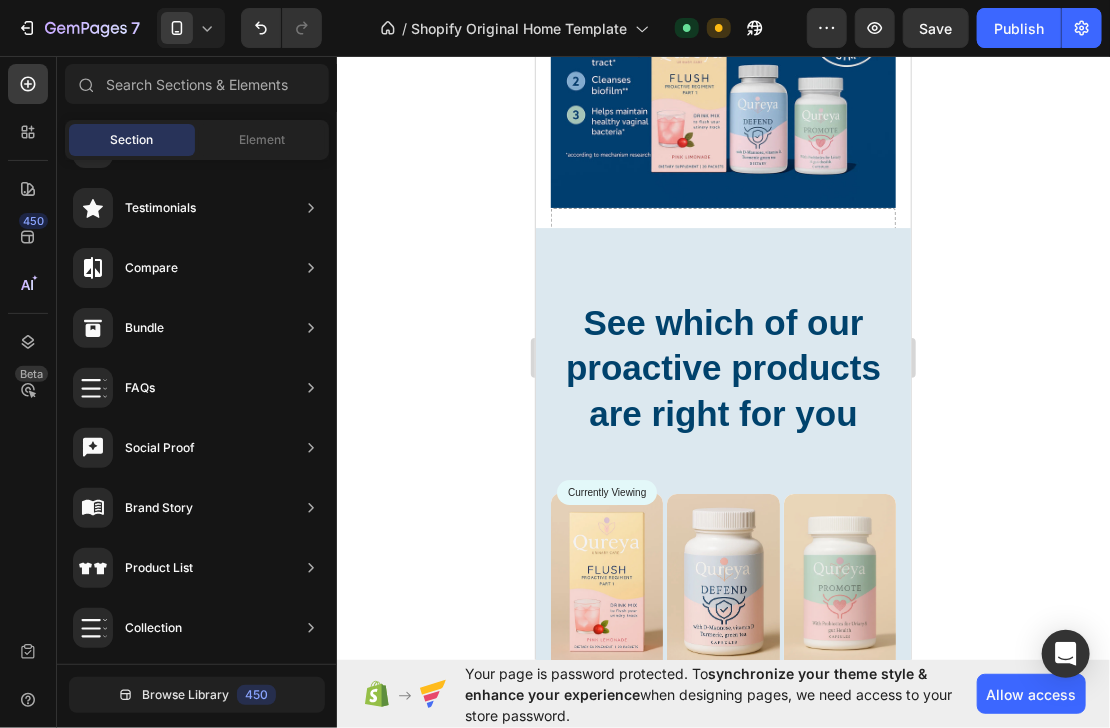 click 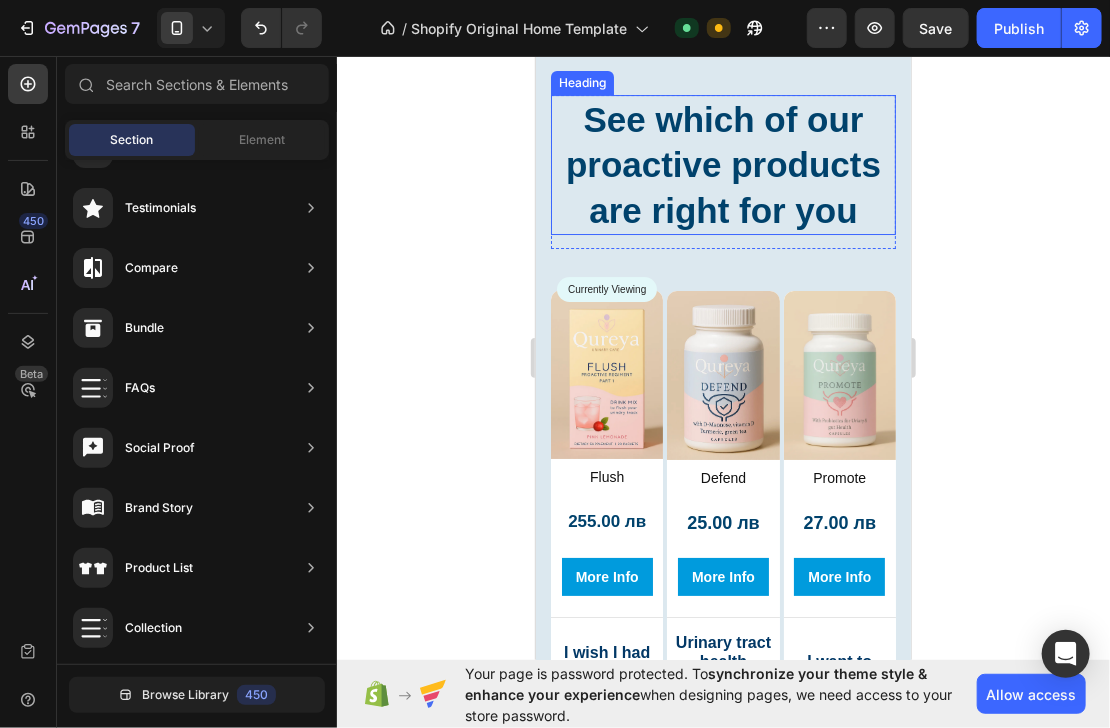 scroll, scrollTop: 2402, scrollLeft: 0, axis: vertical 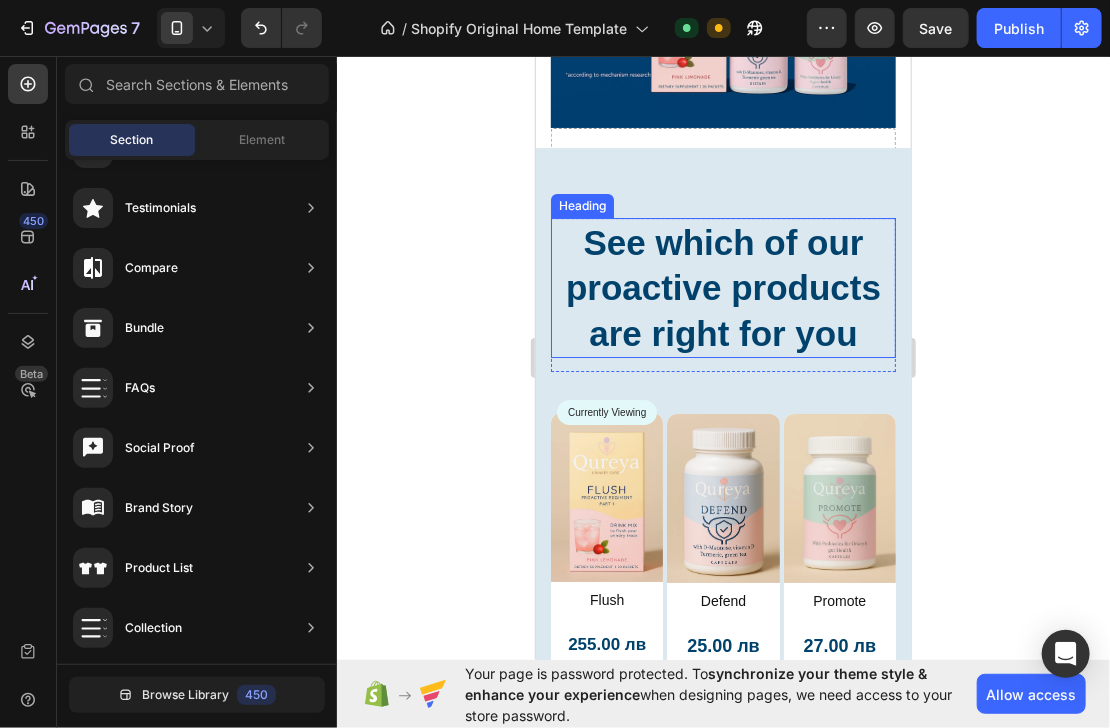 click on "See which of our proactive products are right for you" at bounding box center (722, 287) 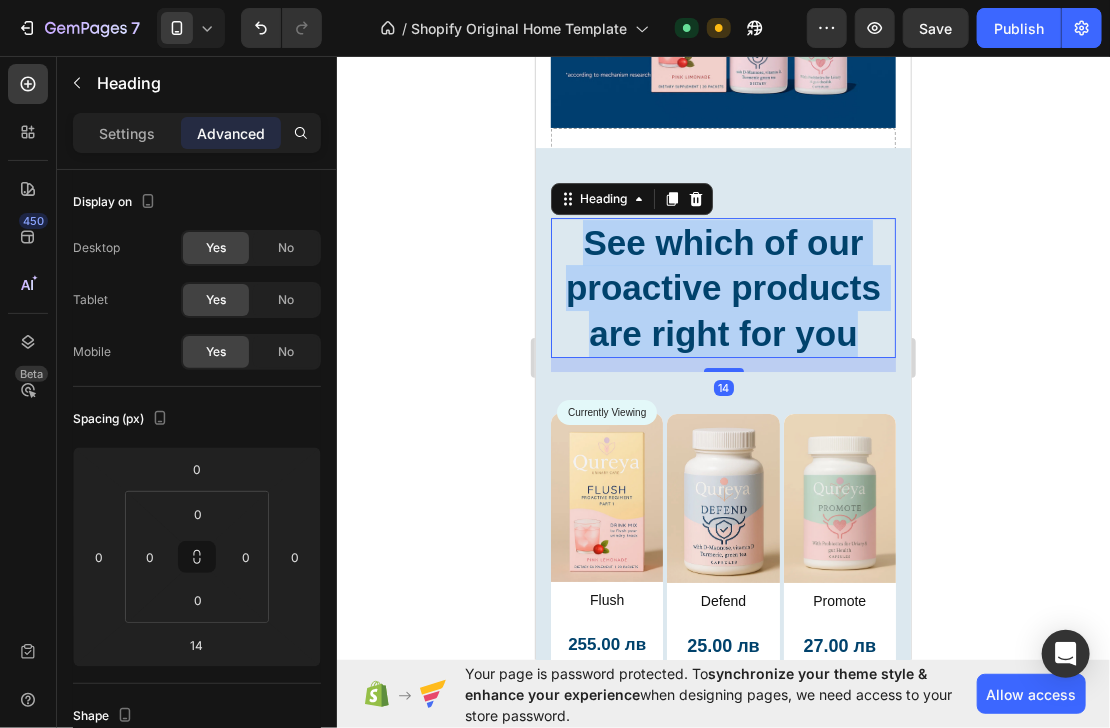 click on "See which of our proactive products are right for you" at bounding box center (722, 287) 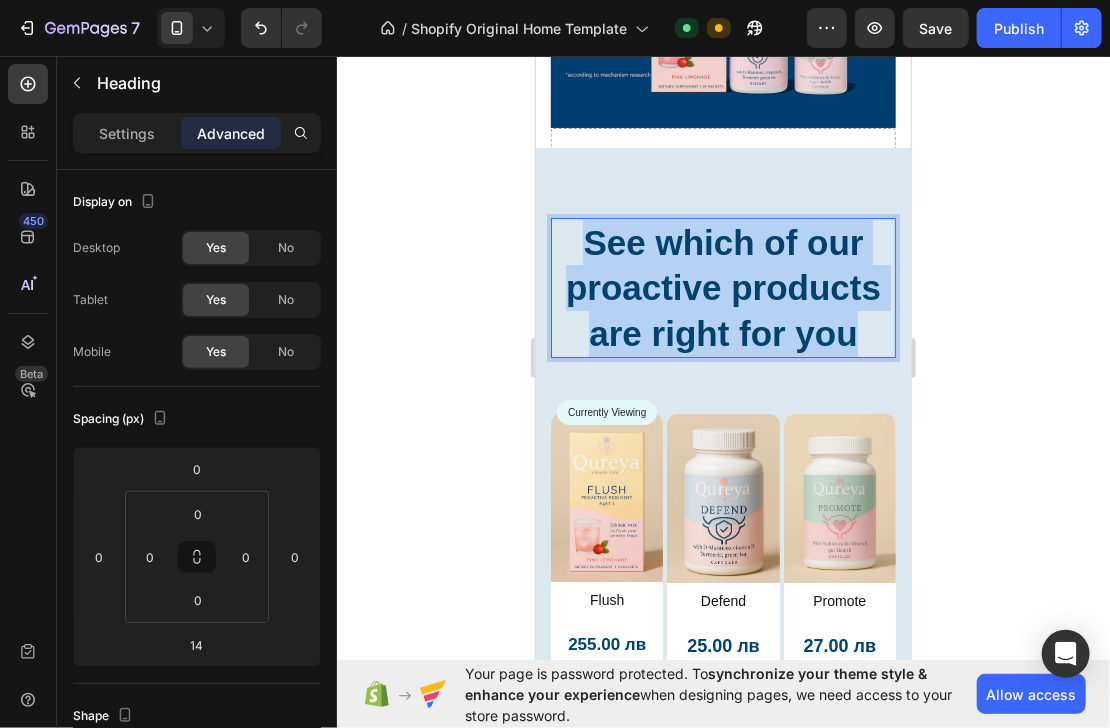 click on "See which of our proactive products are right for you" at bounding box center [722, 287] 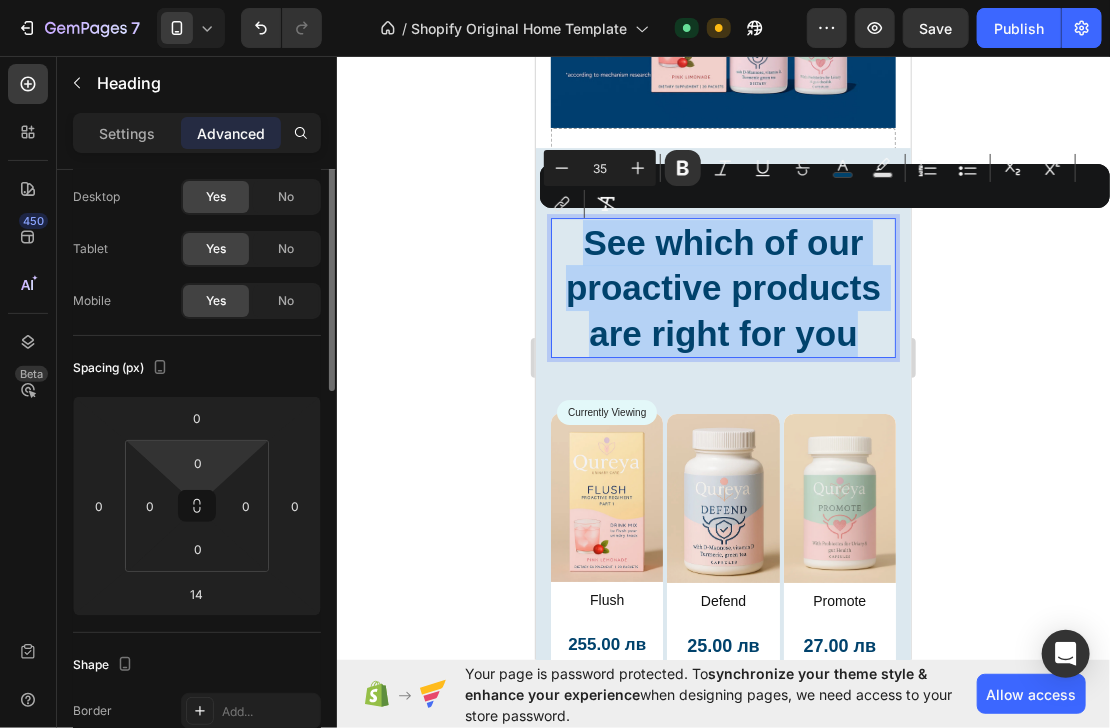 scroll, scrollTop: 0, scrollLeft: 0, axis: both 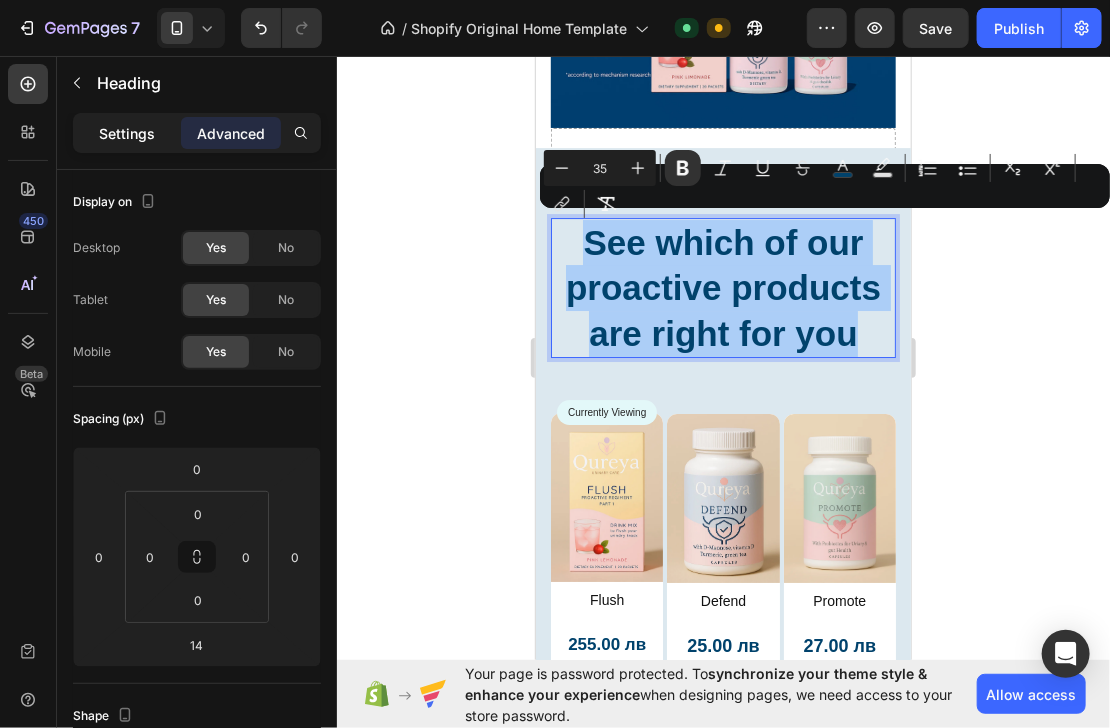 click on "Settings" 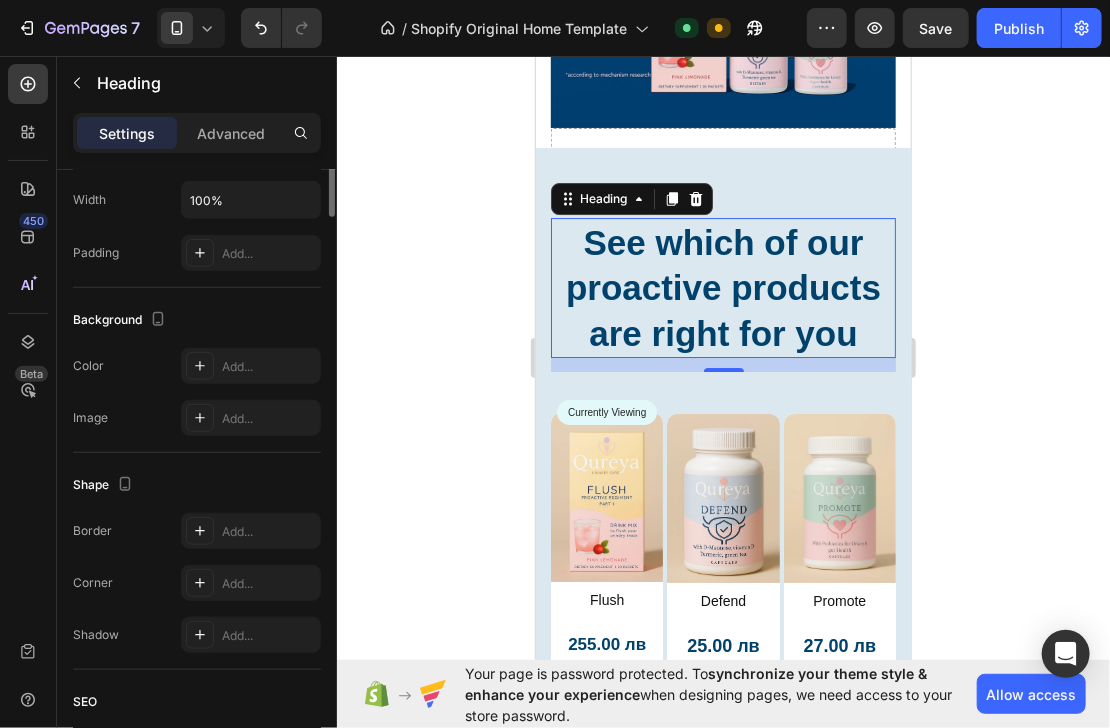 scroll, scrollTop: 0, scrollLeft: 0, axis: both 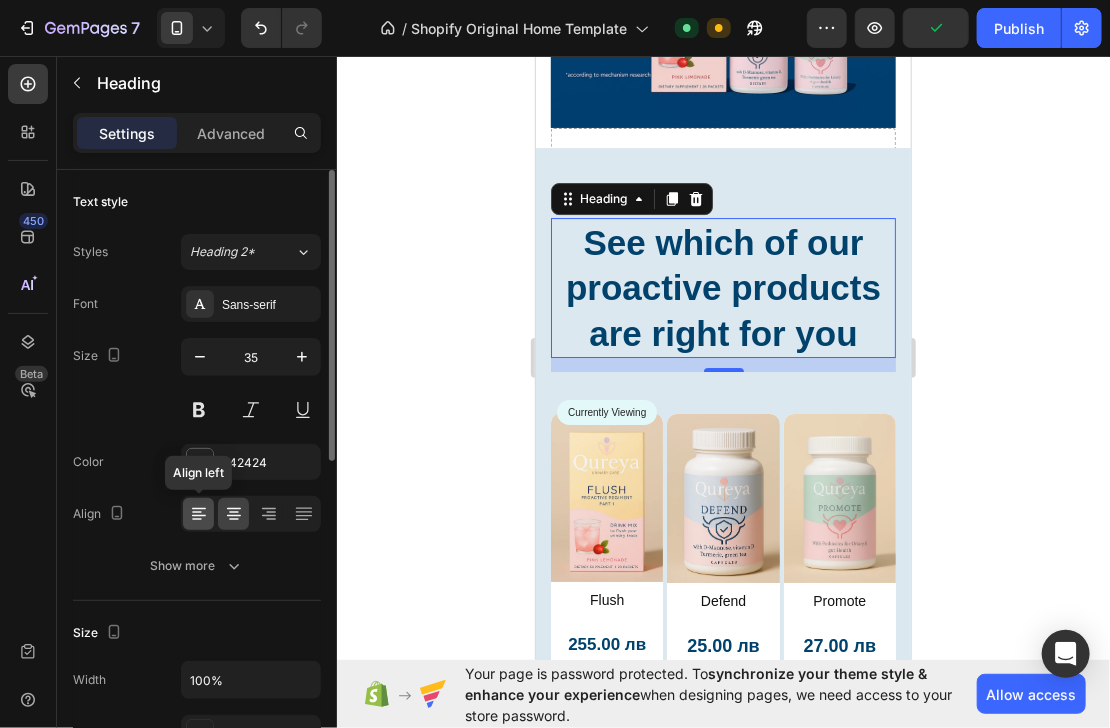 click 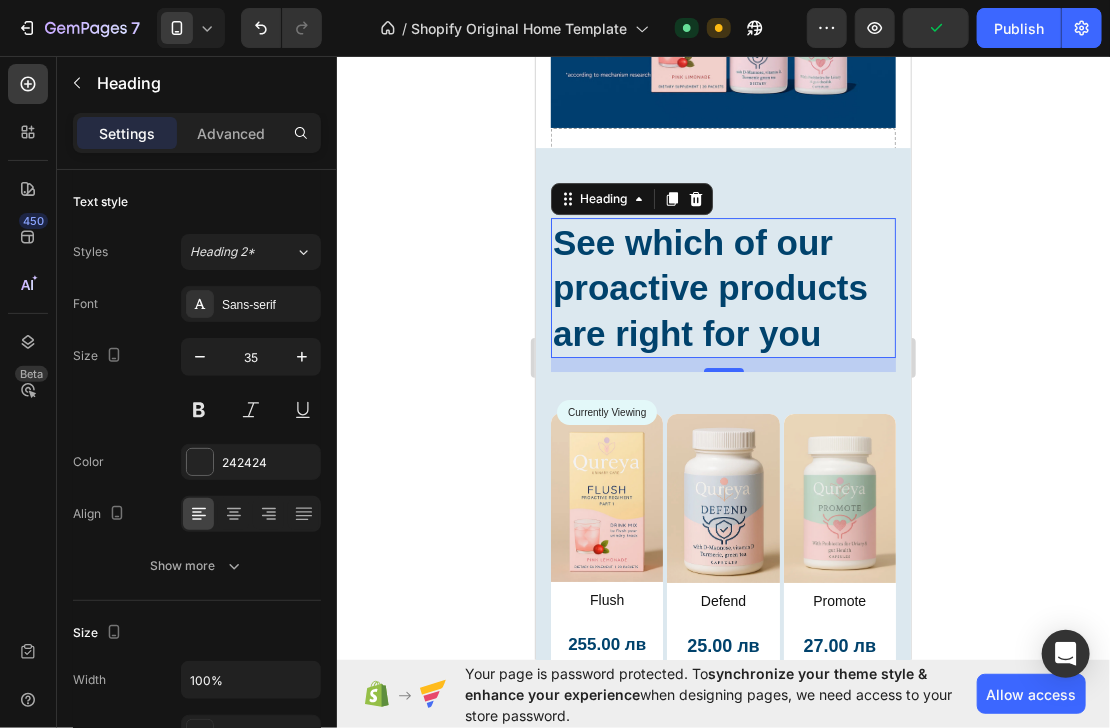 click 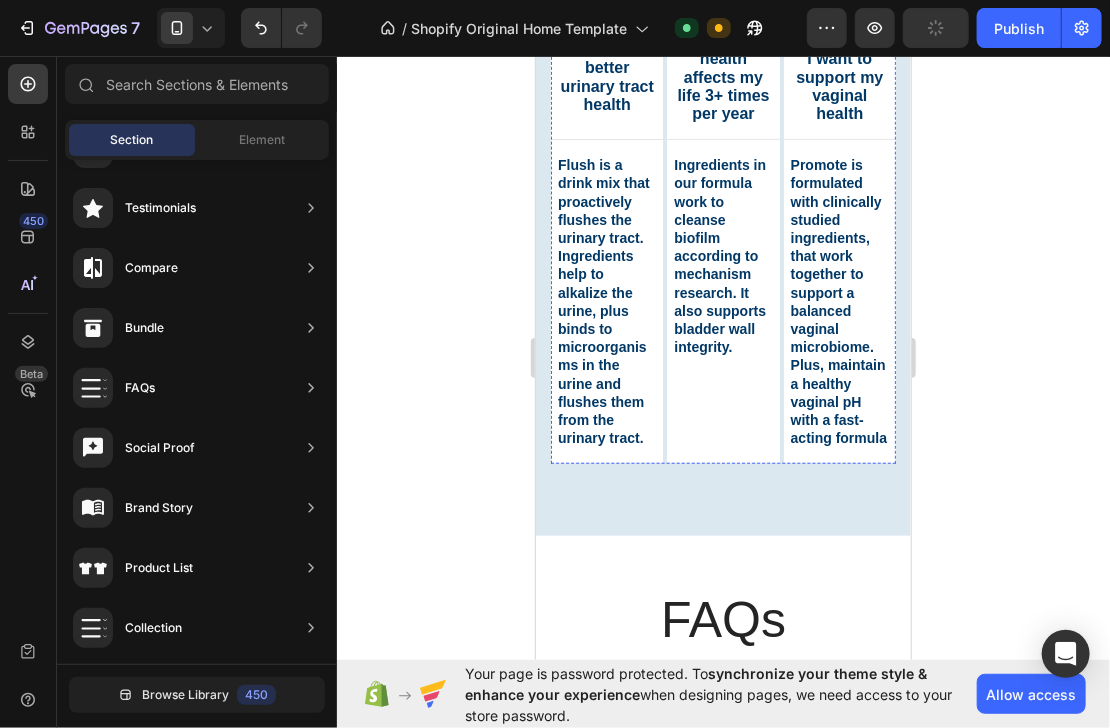 scroll, scrollTop: 2722, scrollLeft: 0, axis: vertical 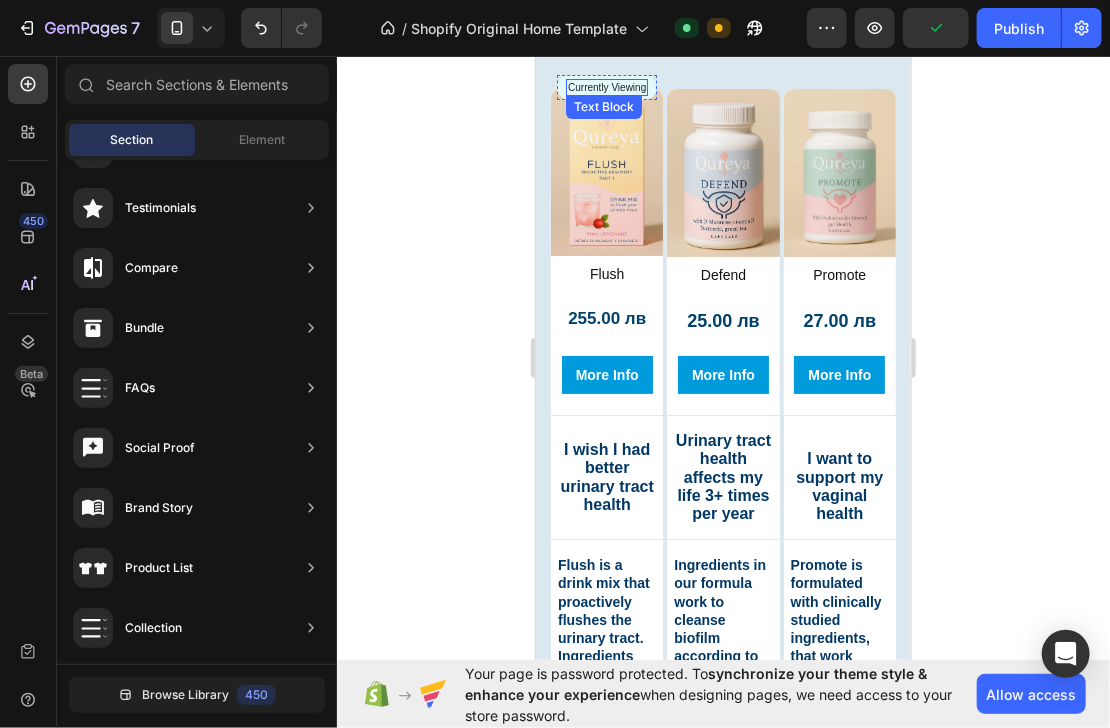 click on "Currently Viewing" at bounding box center [606, 86] 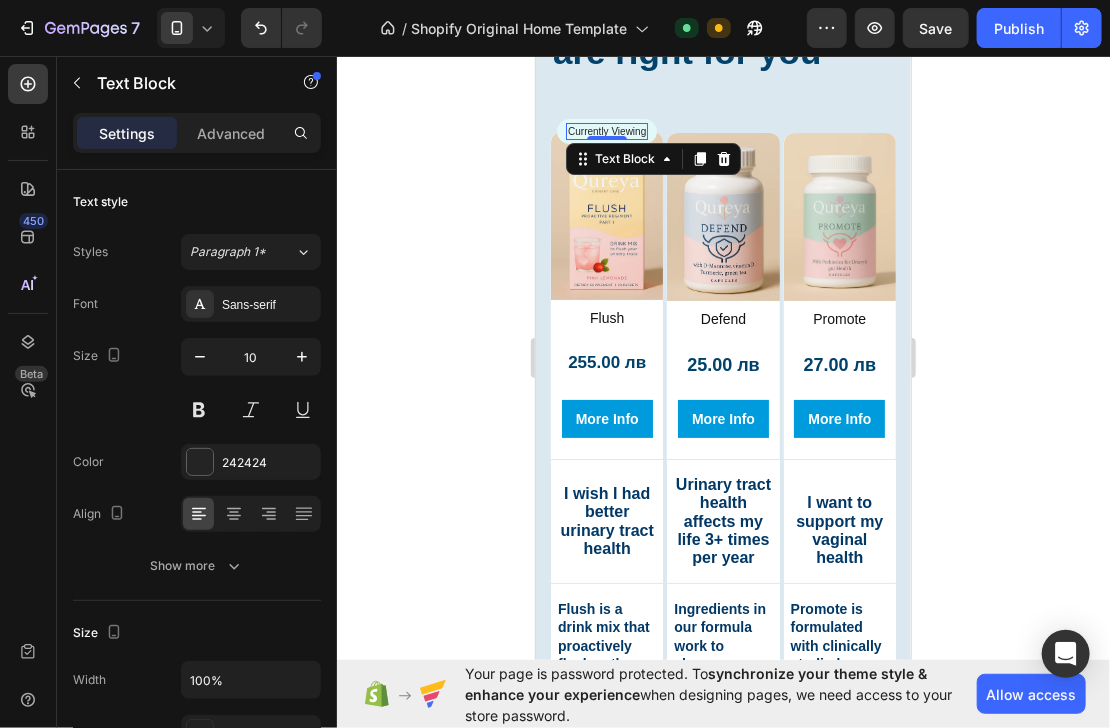 scroll, scrollTop: 2642, scrollLeft: 0, axis: vertical 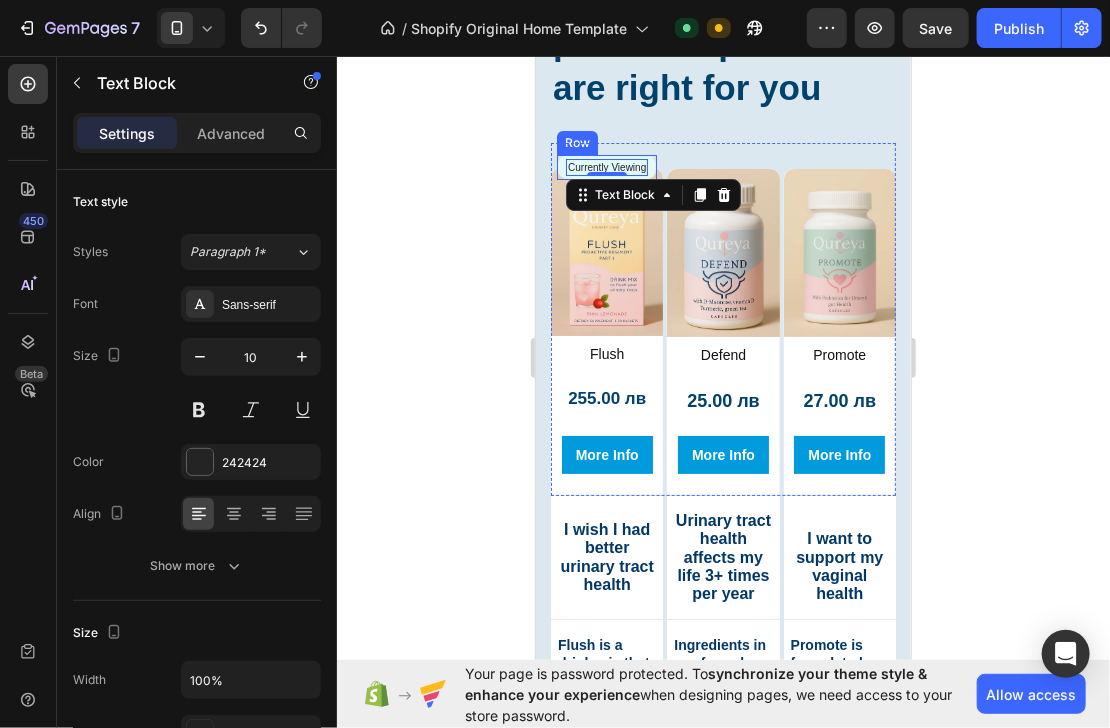 click on "Currently Viewing Text Block   0 Row" at bounding box center (606, 166) 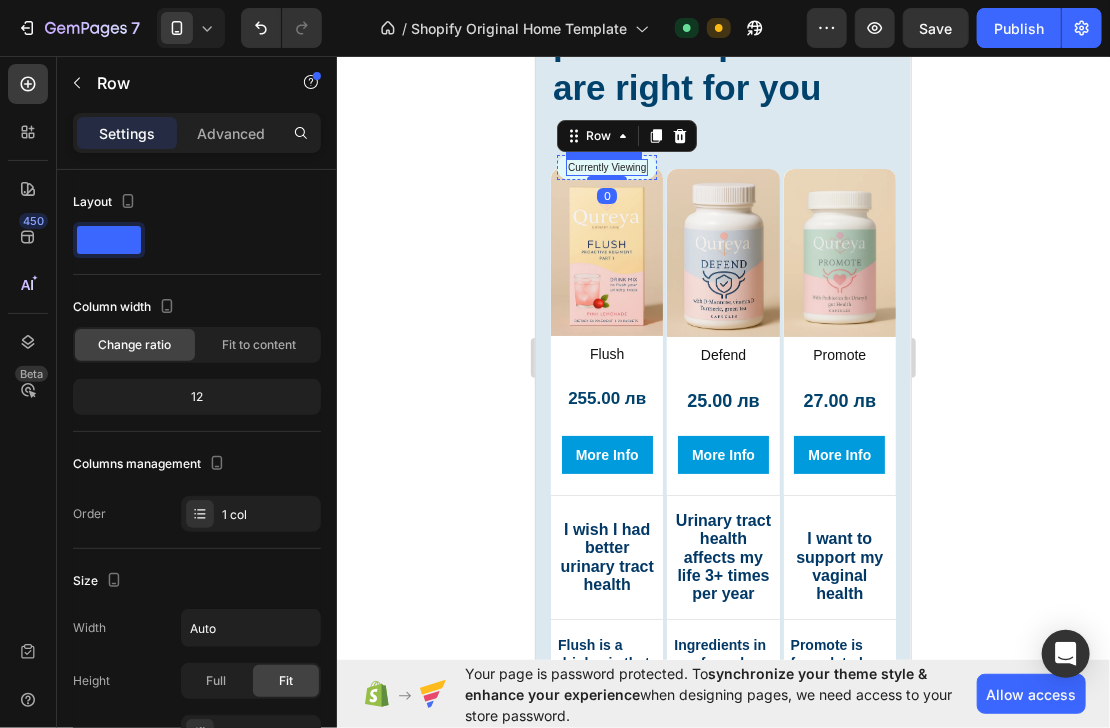 click on "Currently Viewing" at bounding box center (606, 166) 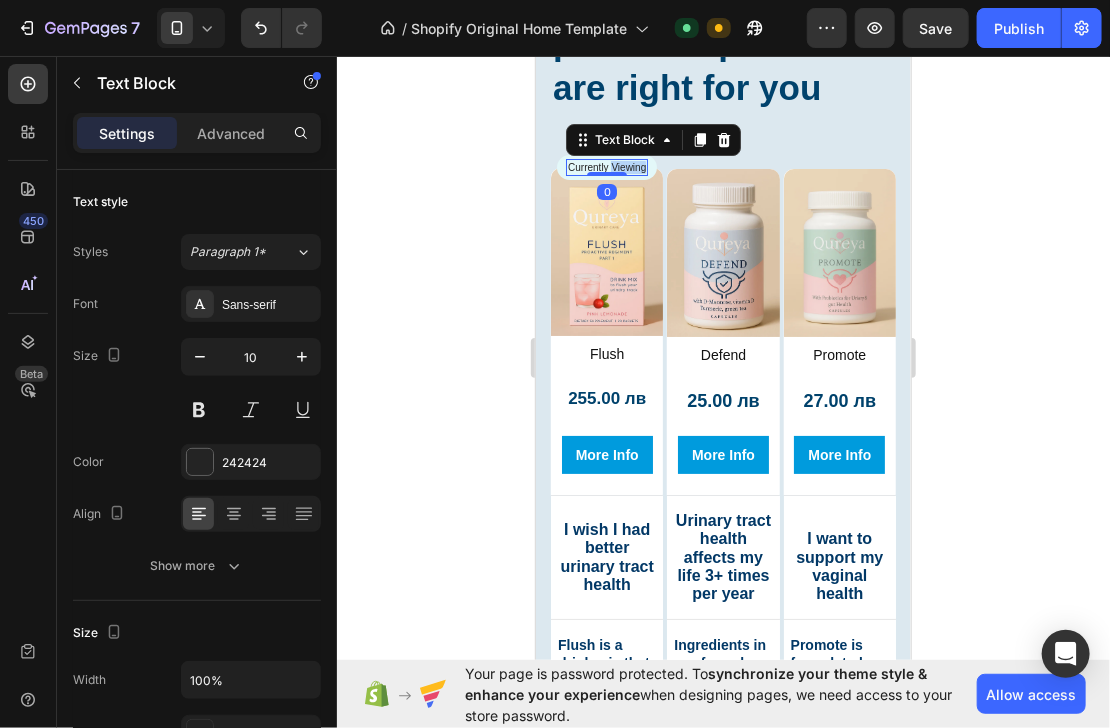click on "Currently Viewing" at bounding box center (606, 166) 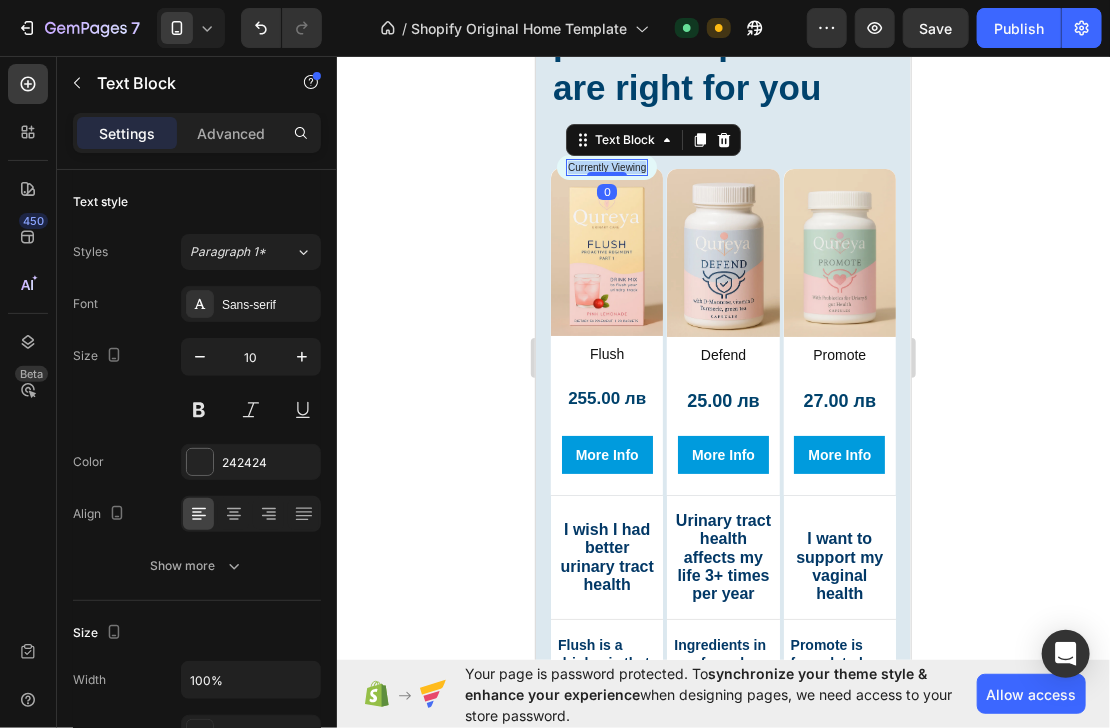 click on "Currently Viewing" at bounding box center [606, 166] 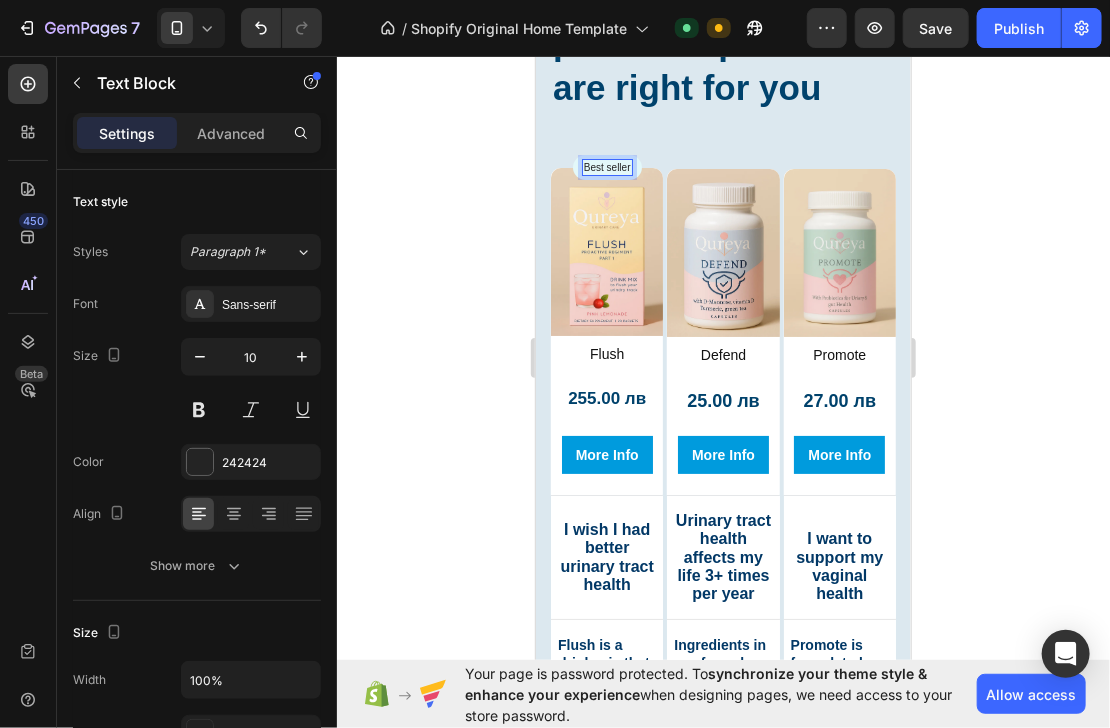 click 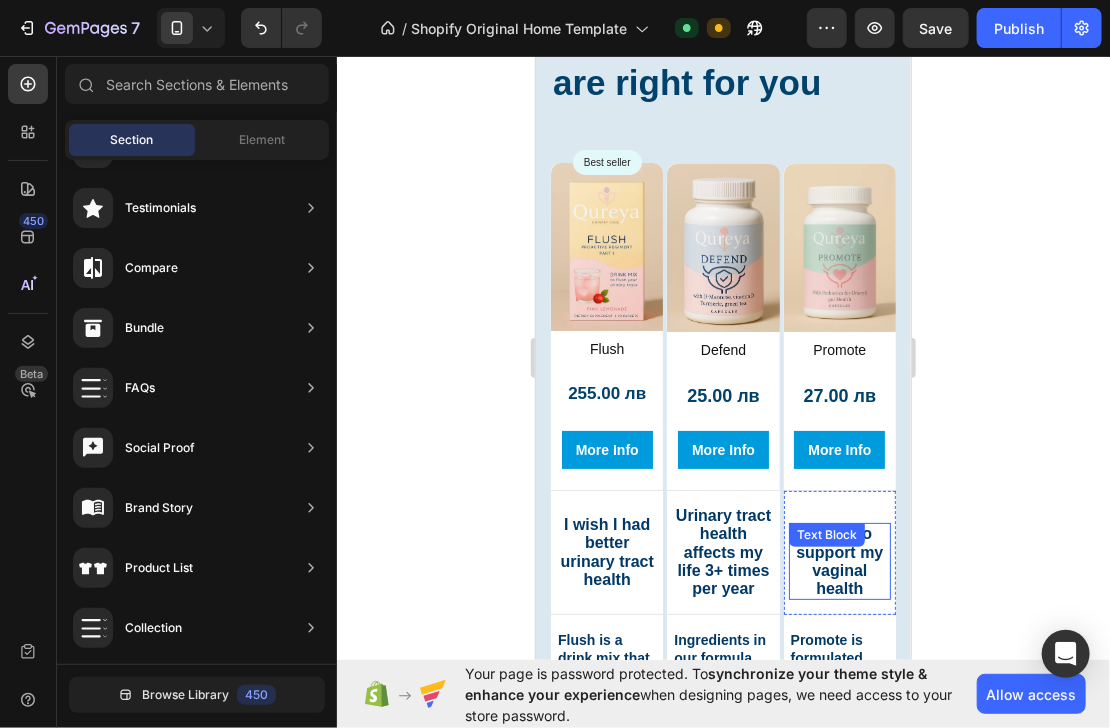 scroll, scrollTop: 2642, scrollLeft: 0, axis: vertical 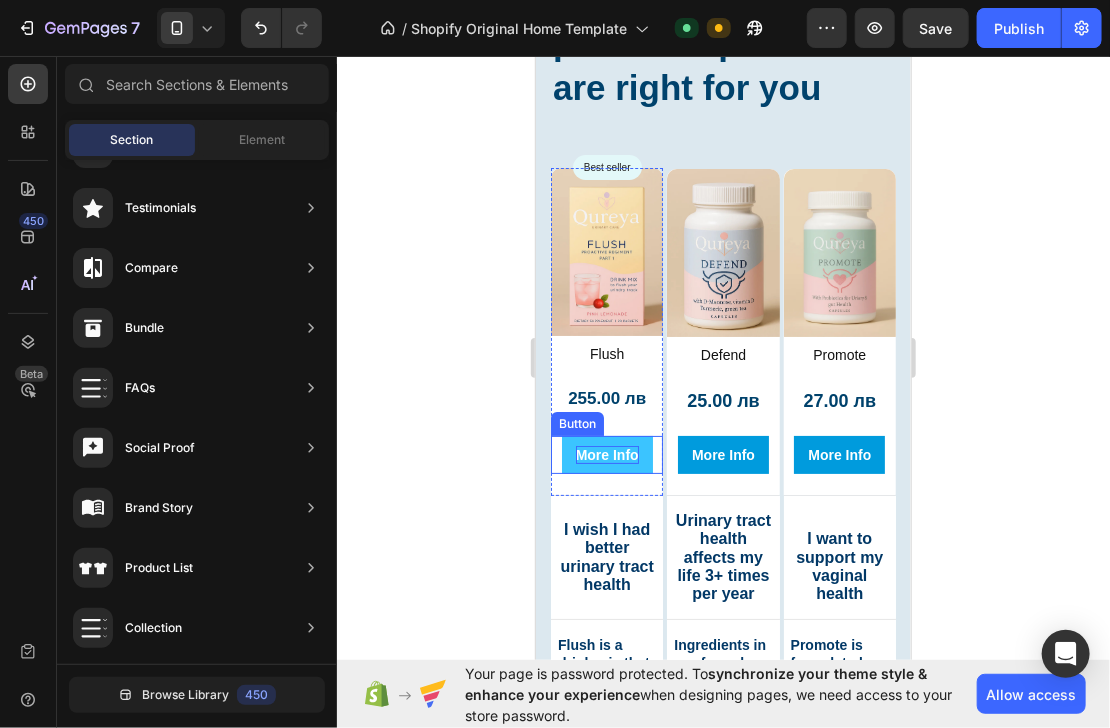 click on "More Info" at bounding box center [606, 454] 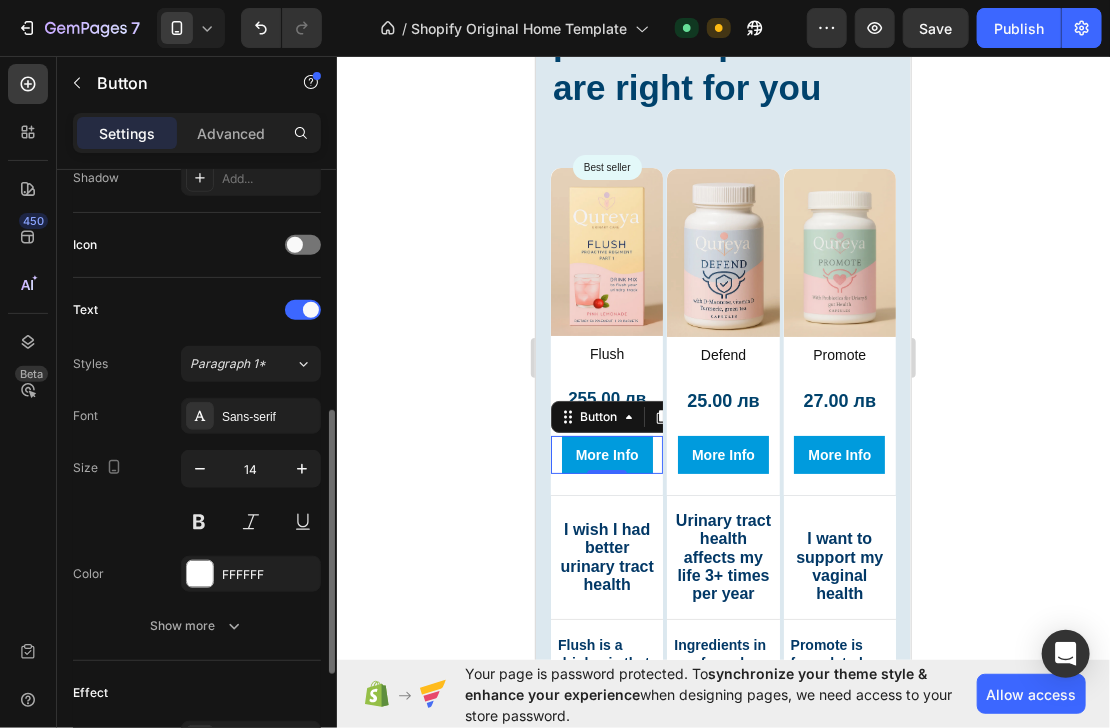 scroll, scrollTop: 816, scrollLeft: 0, axis: vertical 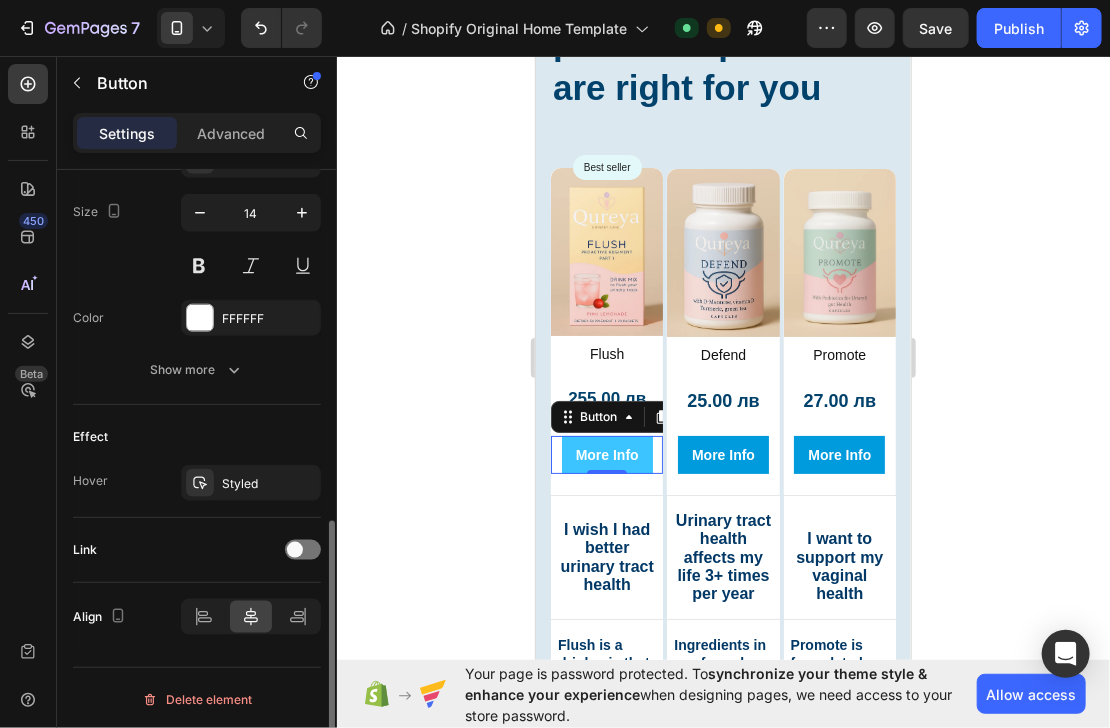 click on "More Info" at bounding box center (606, 454) 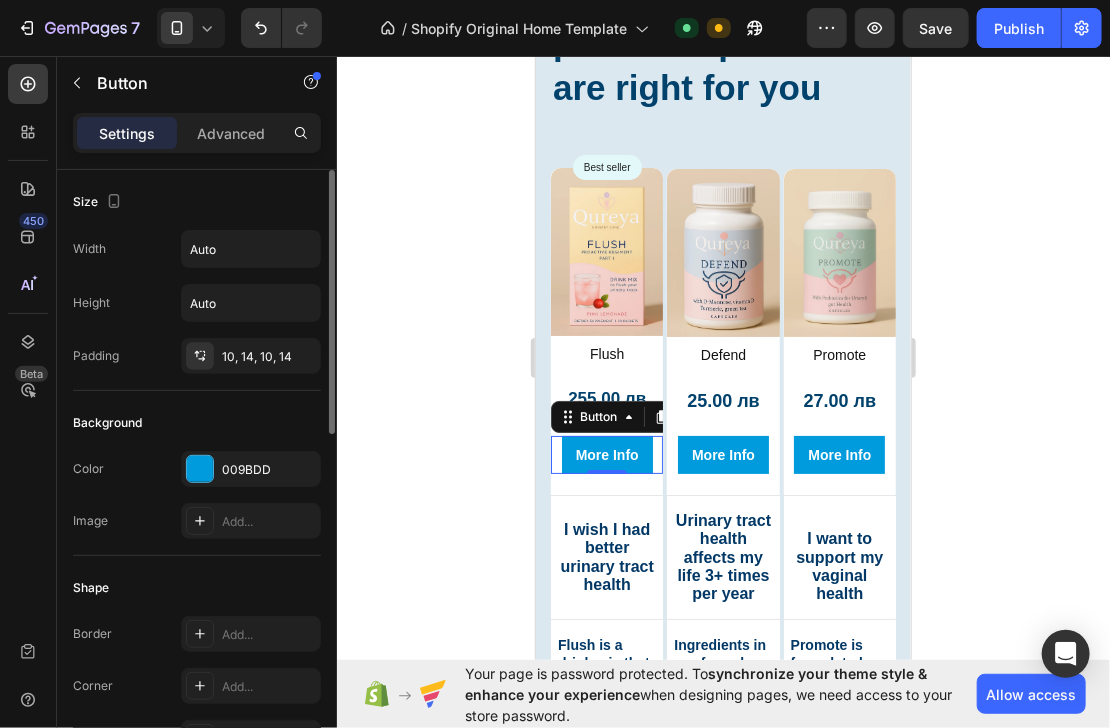 scroll, scrollTop: 0, scrollLeft: 0, axis: both 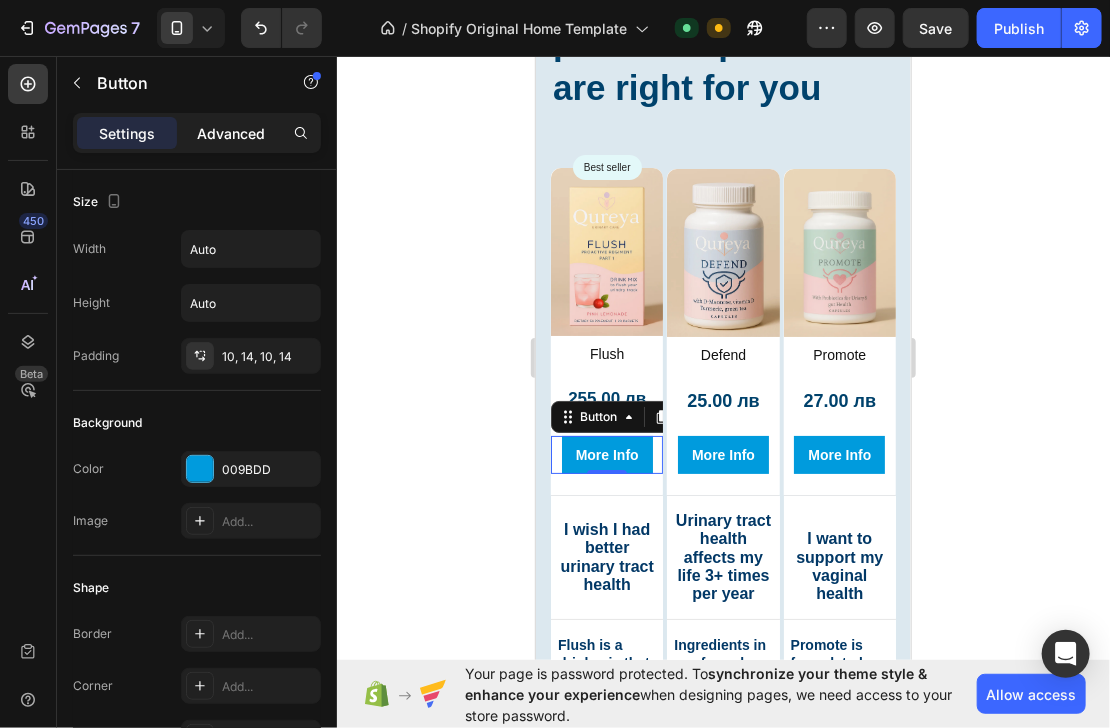 click on "Advanced" at bounding box center [231, 133] 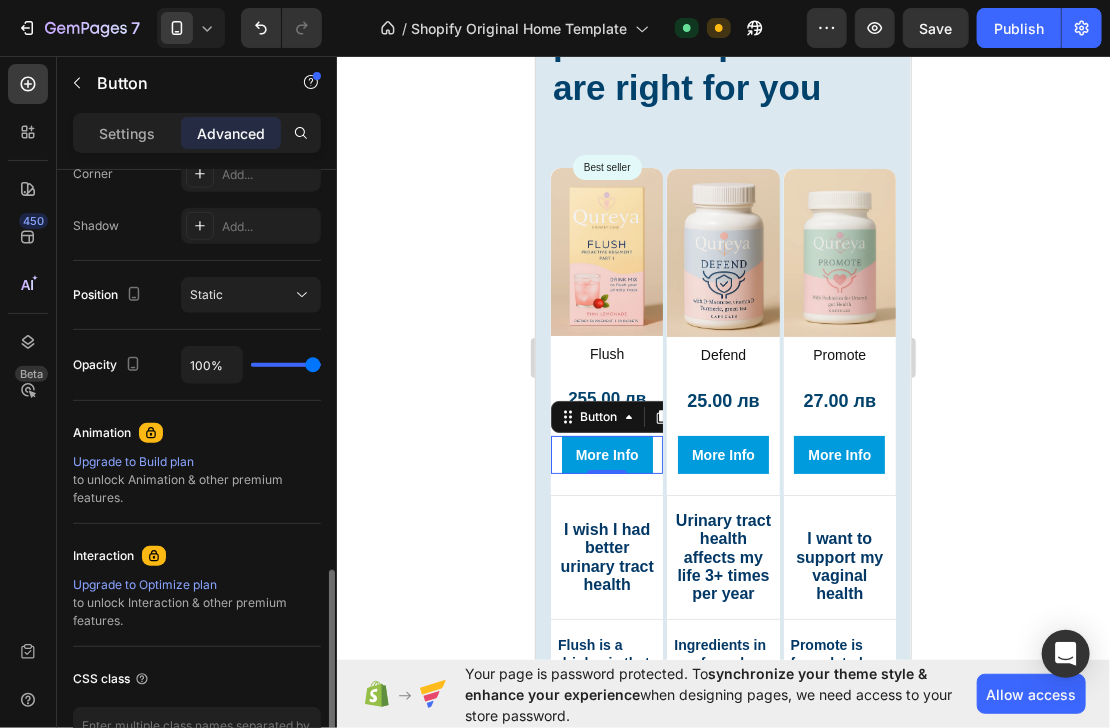 scroll, scrollTop: 720, scrollLeft: 0, axis: vertical 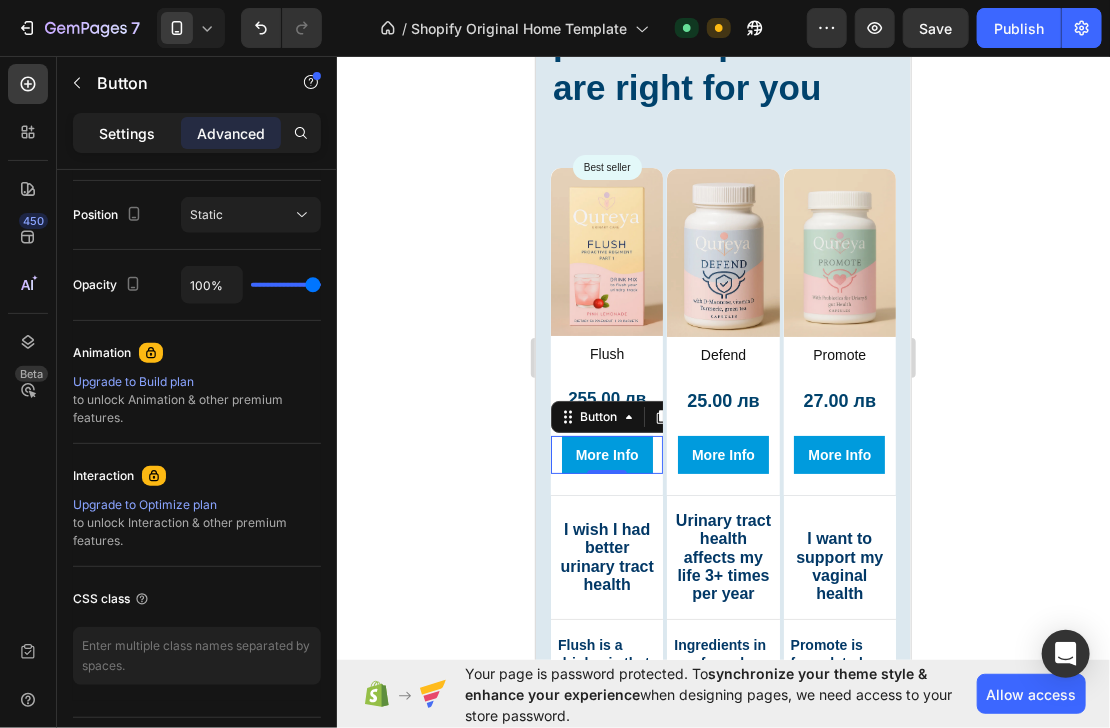 click on "Settings" 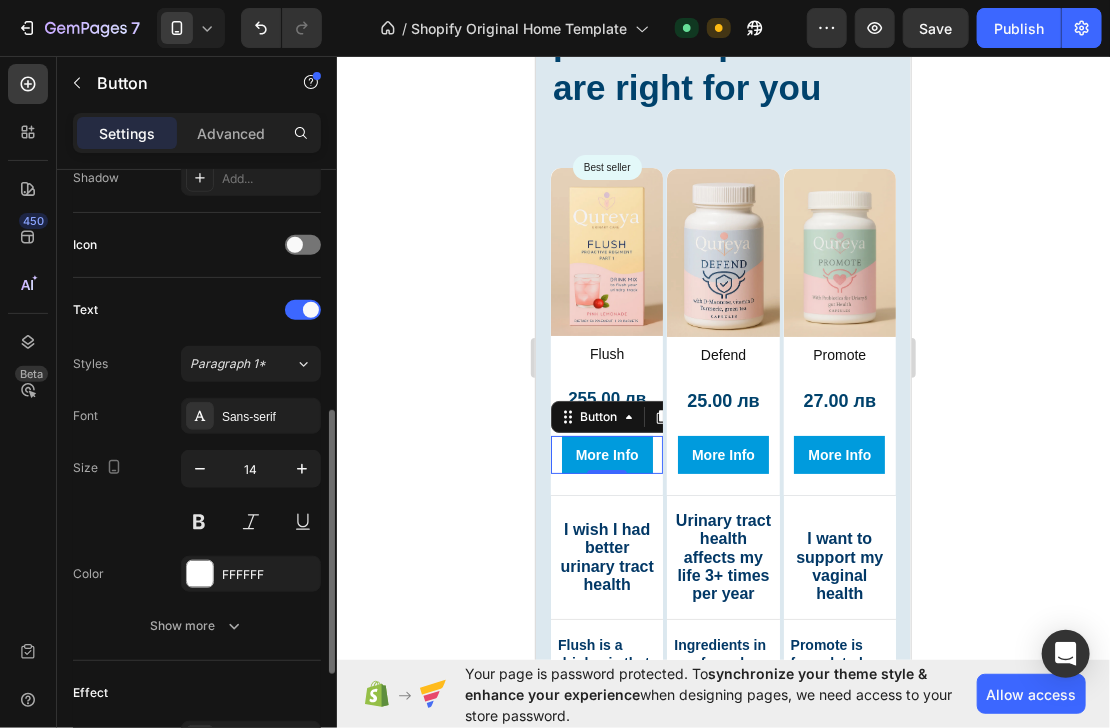 scroll, scrollTop: 816, scrollLeft: 0, axis: vertical 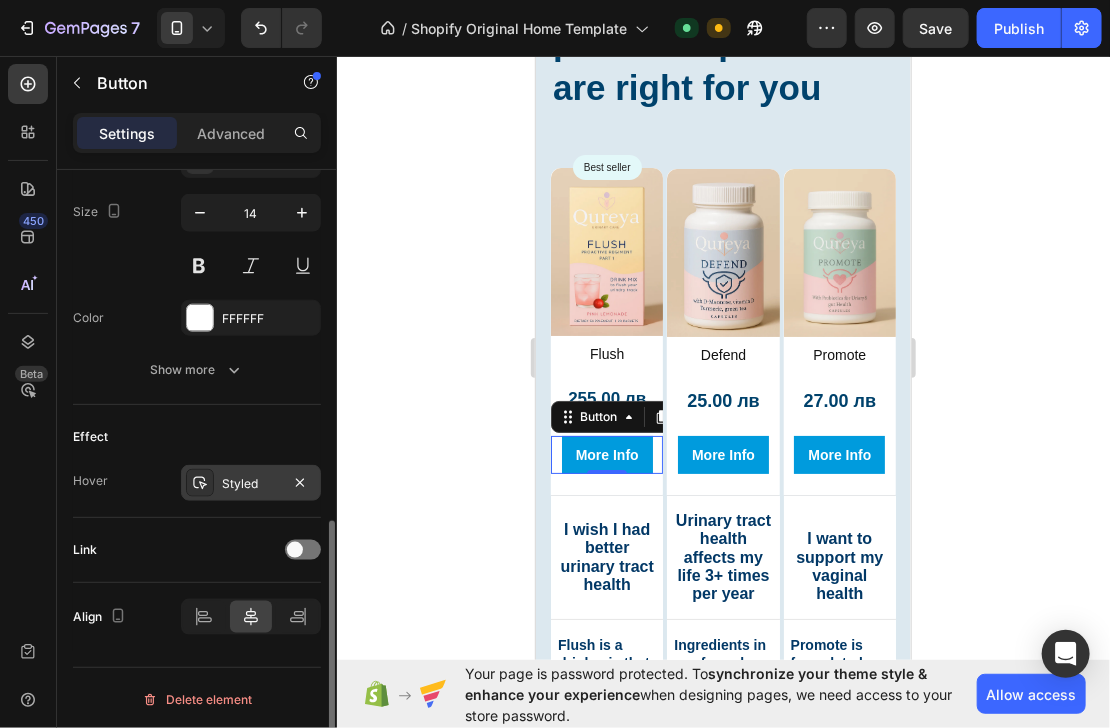 click on "Styled" at bounding box center [251, 484] 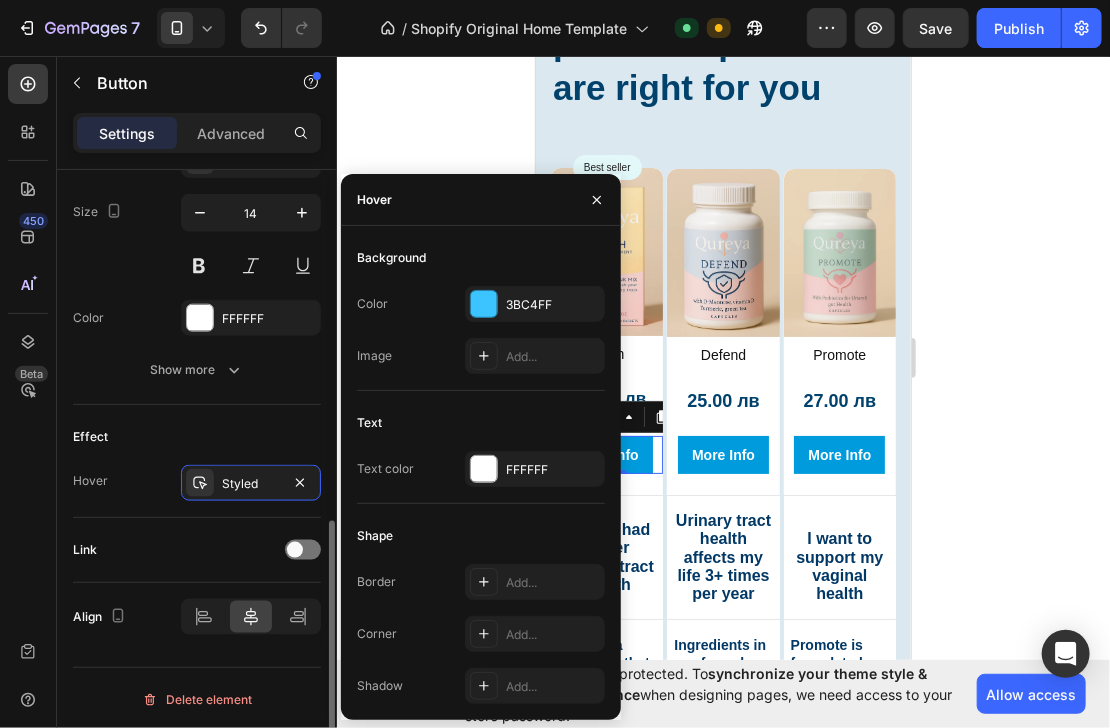 click on "Effect" at bounding box center [197, 437] 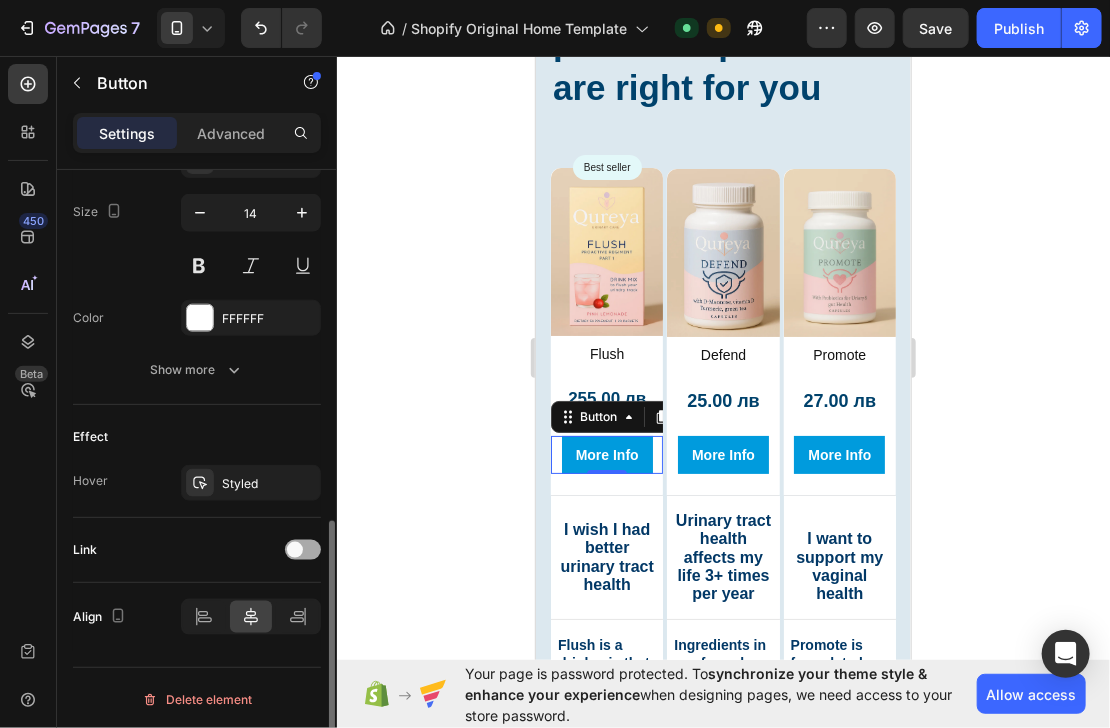 click at bounding box center [303, 550] 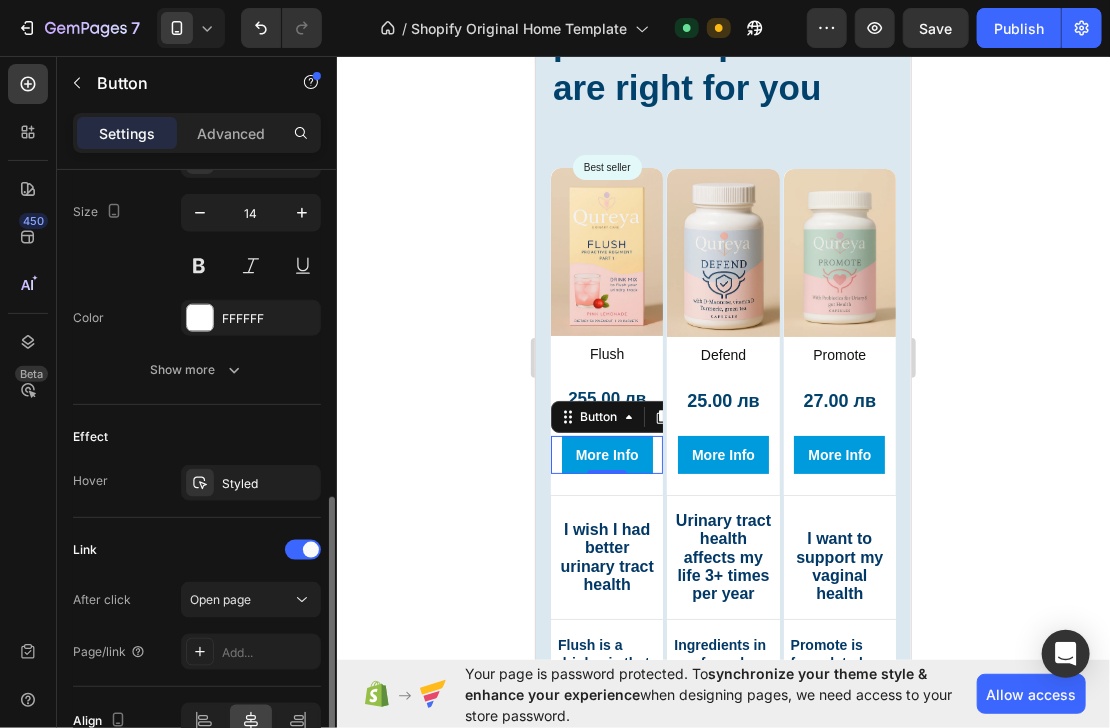 scroll, scrollTop: 920, scrollLeft: 0, axis: vertical 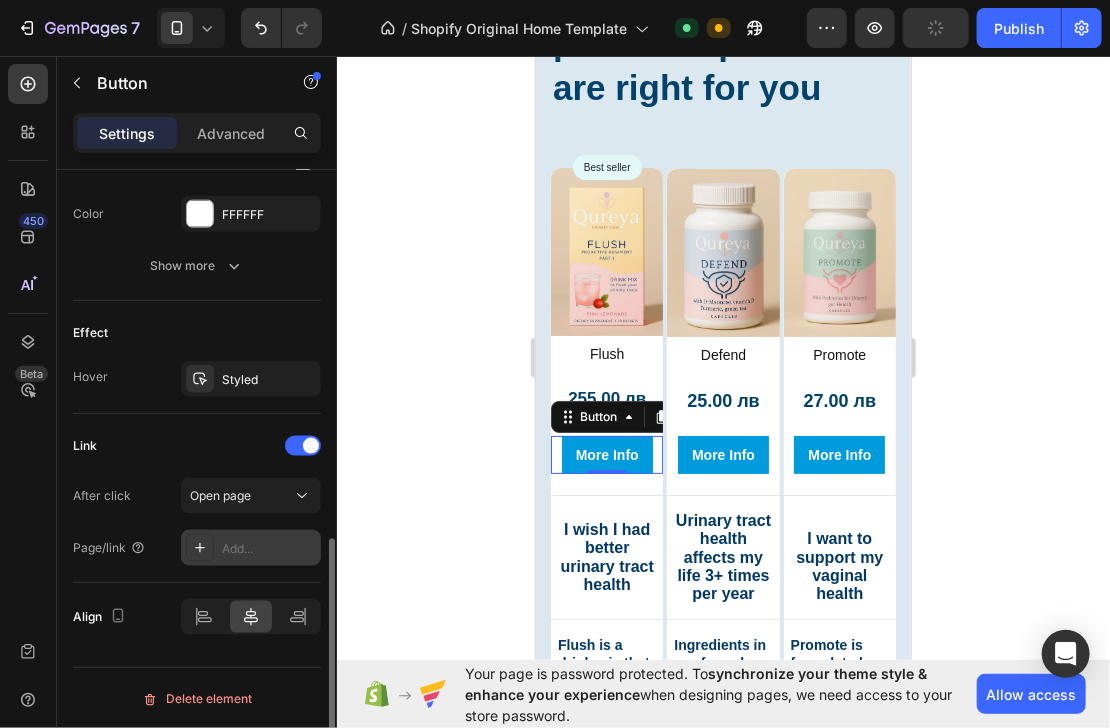 click on "Add..." at bounding box center [269, 549] 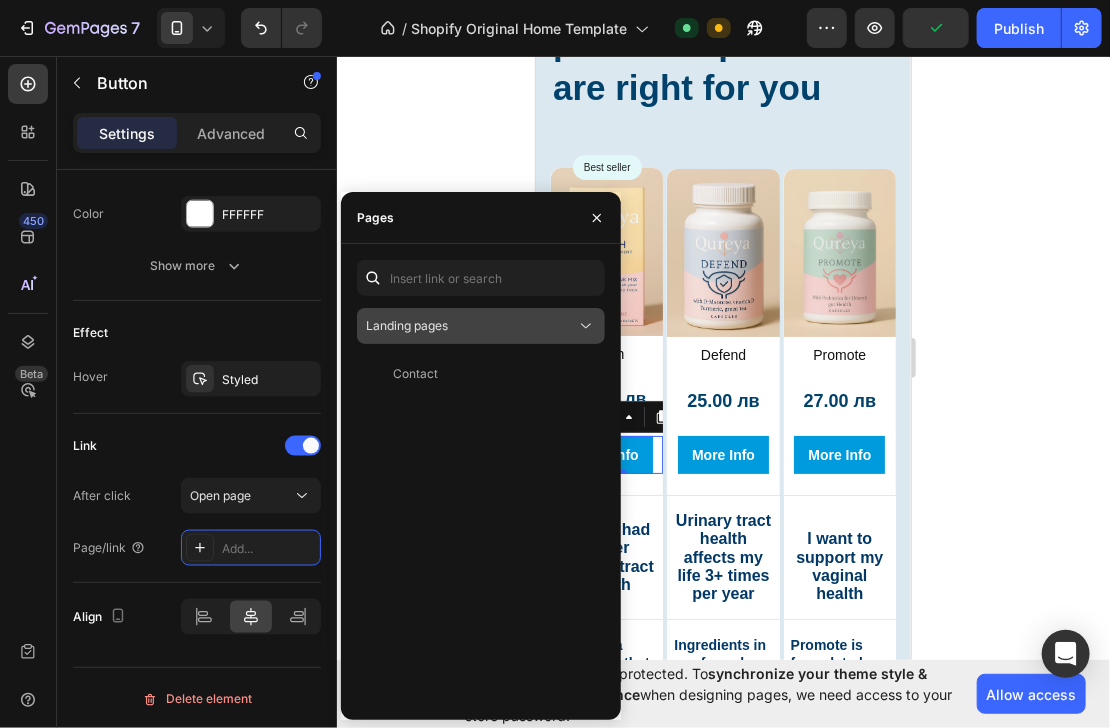 click on "Landing pages" at bounding box center [471, 326] 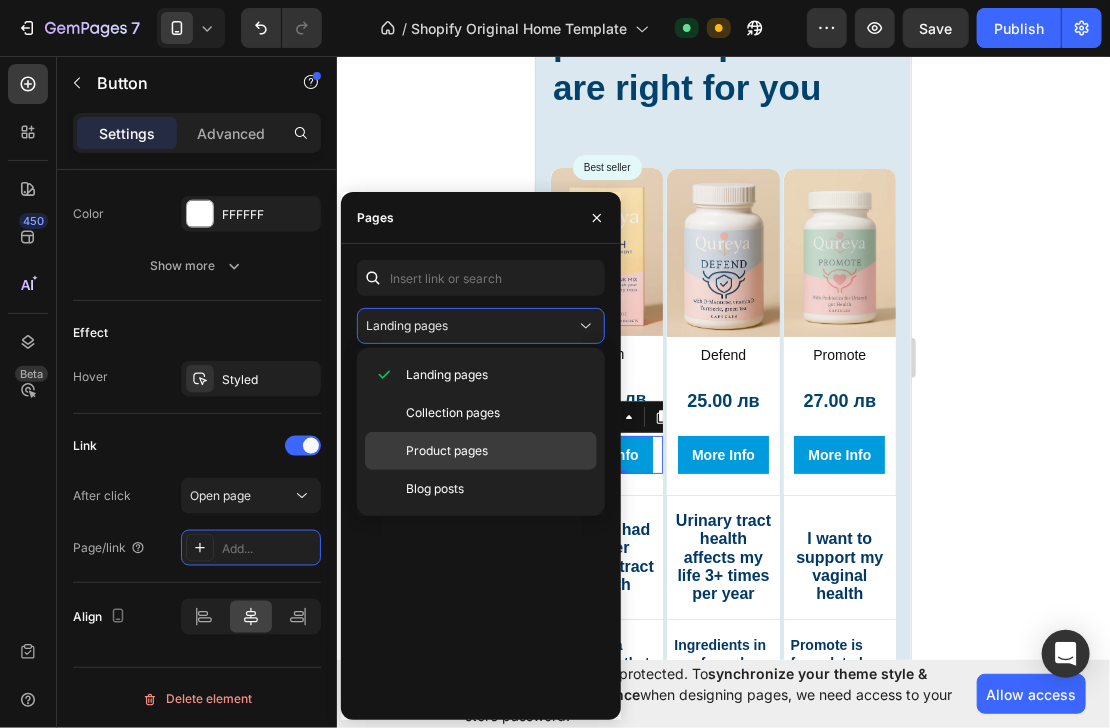 click on "Product pages" at bounding box center (447, 451) 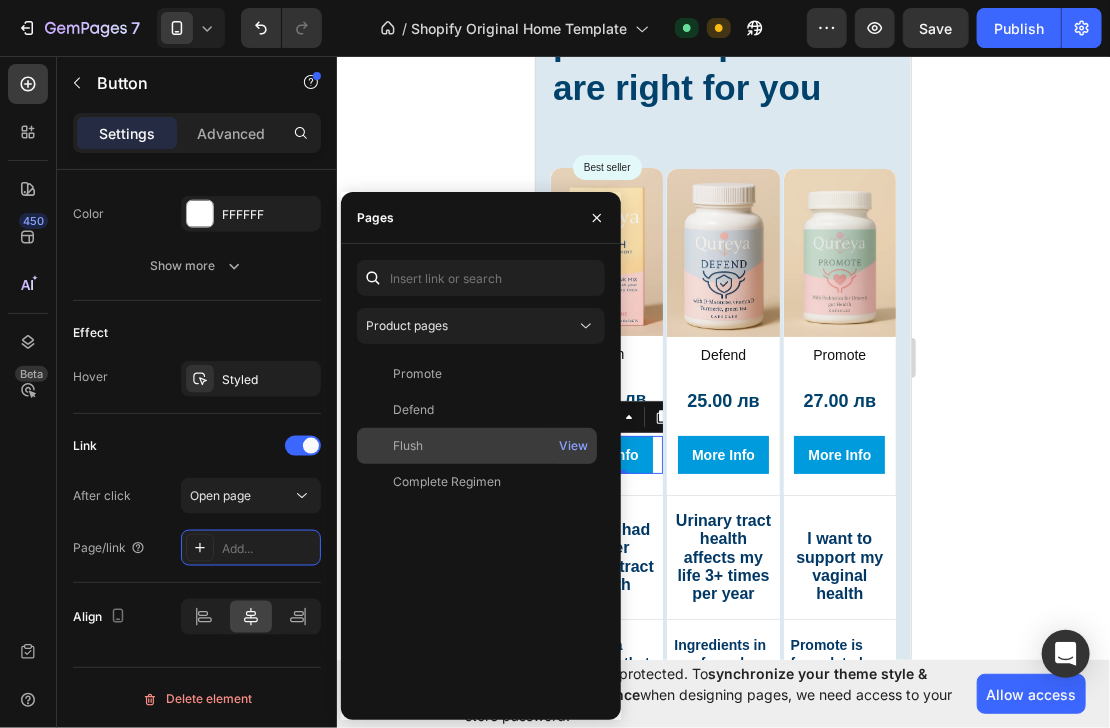 click on "Flush" at bounding box center (477, 446) 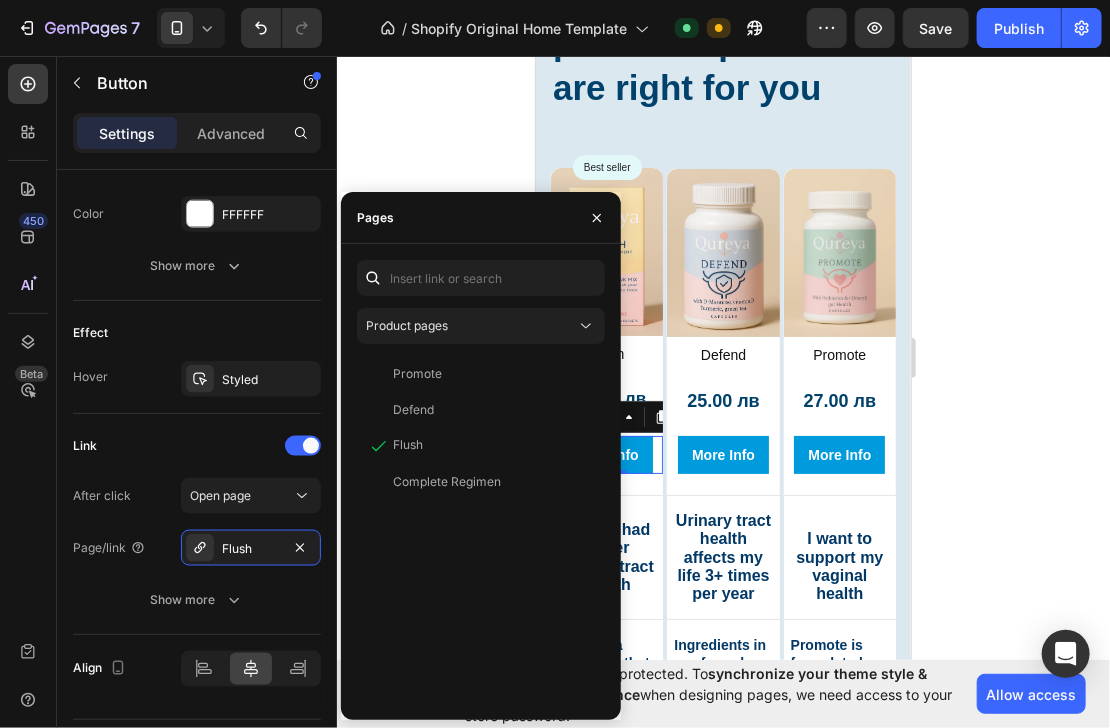 click on "Promote   View Defend   View Flush   View Complete Regimen   View" at bounding box center [481, 530] 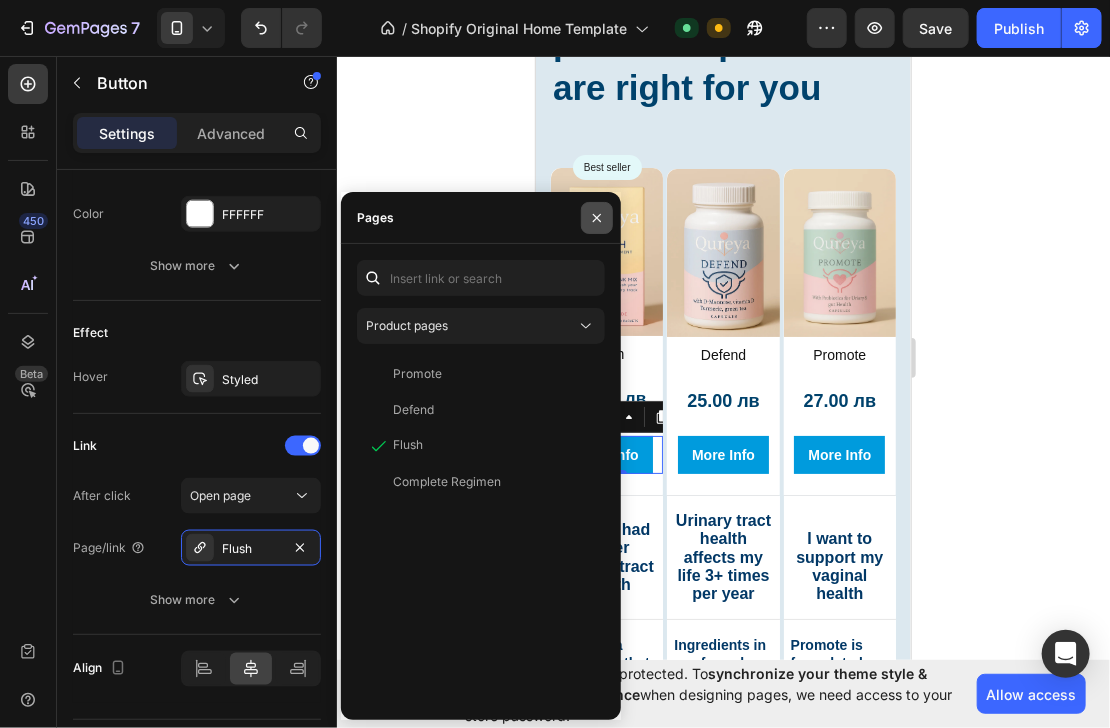 click 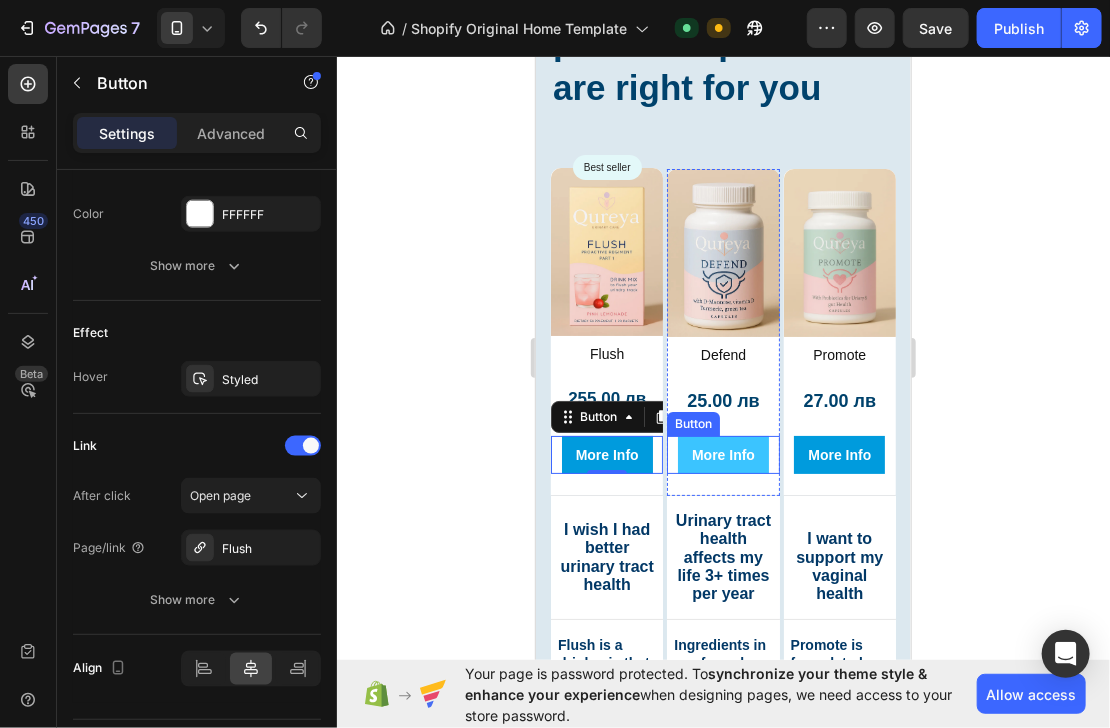 click on "More Info" at bounding box center [722, 454] 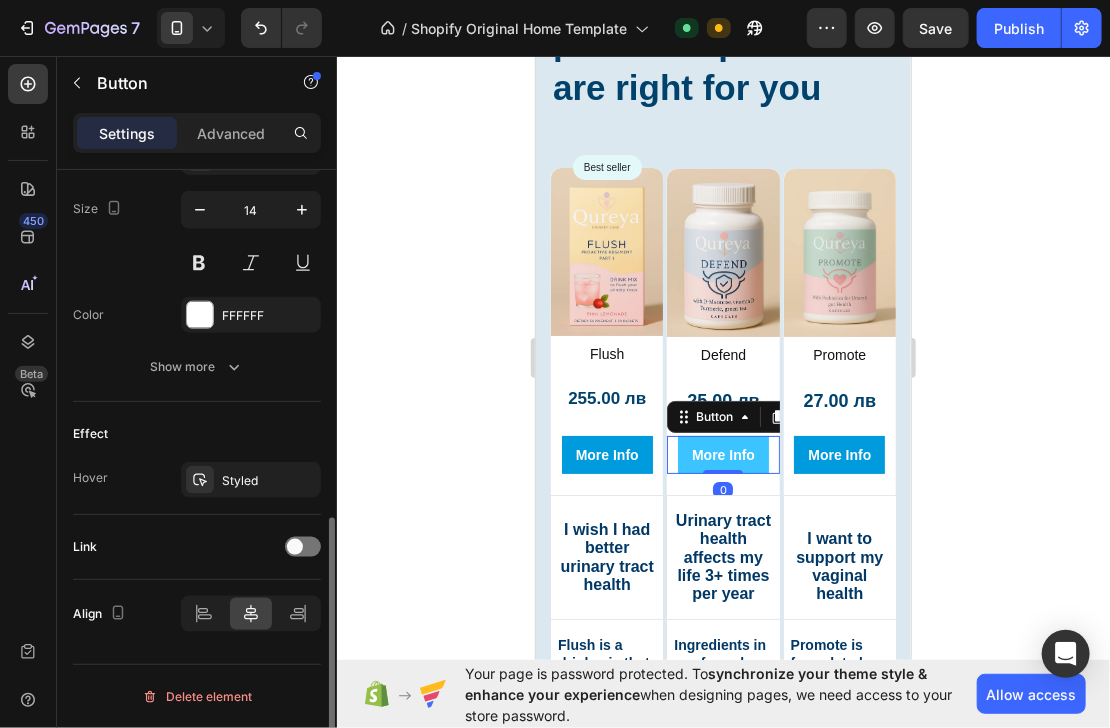 scroll, scrollTop: 816, scrollLeft: 0, axis: vertical 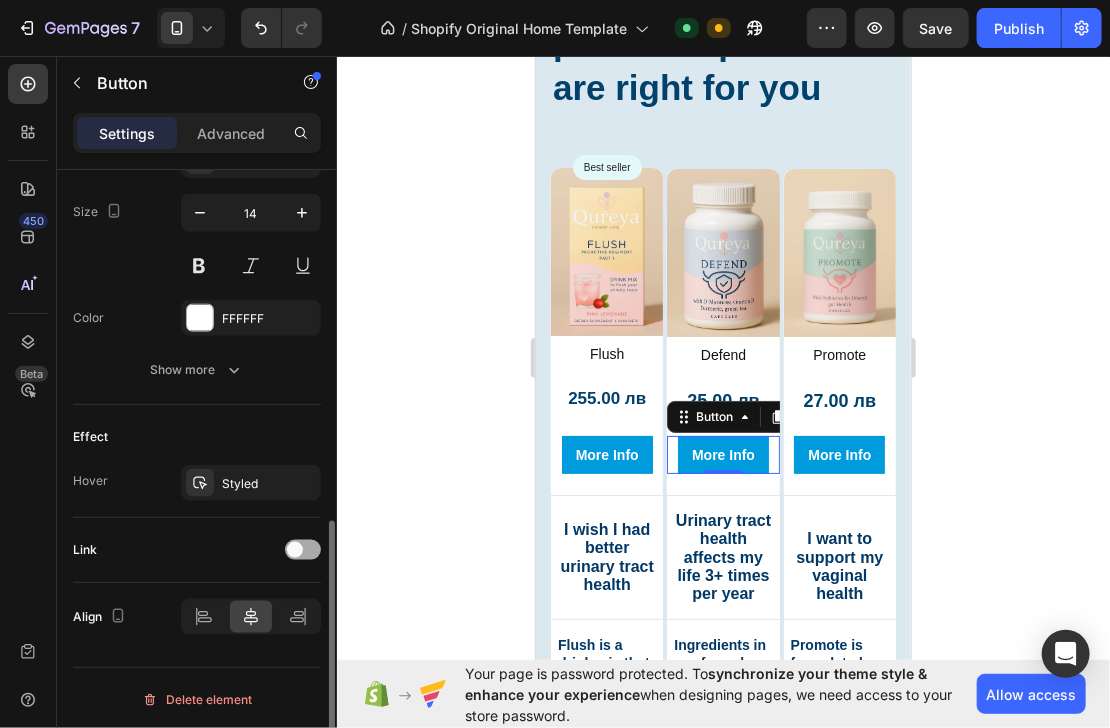 click at bounding box center [303, 550] 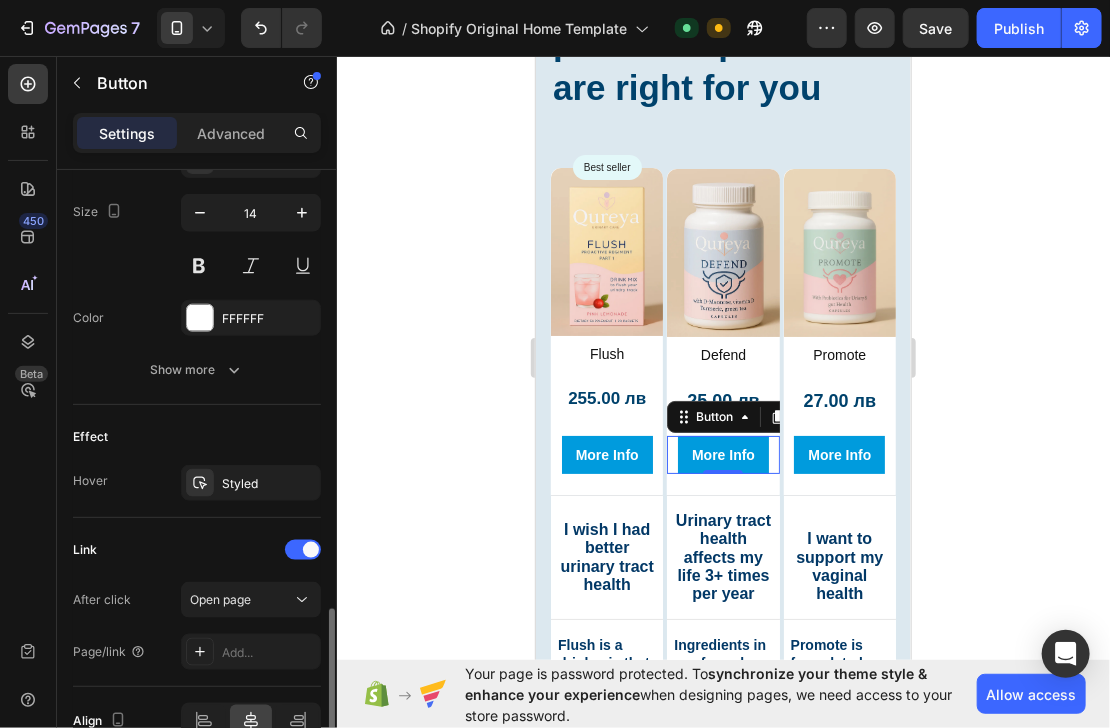 scroll, scrollTop: 896, scrollLeft: 0, axis: vertical 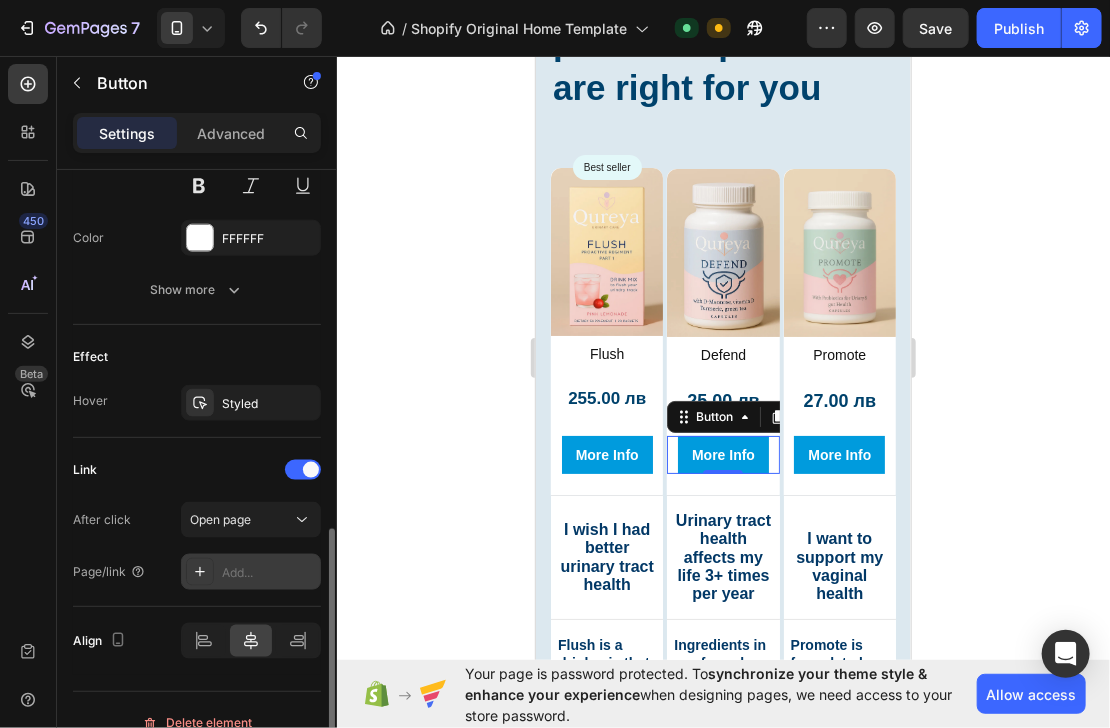 click on "Add..." at bounding box center (269, 573) 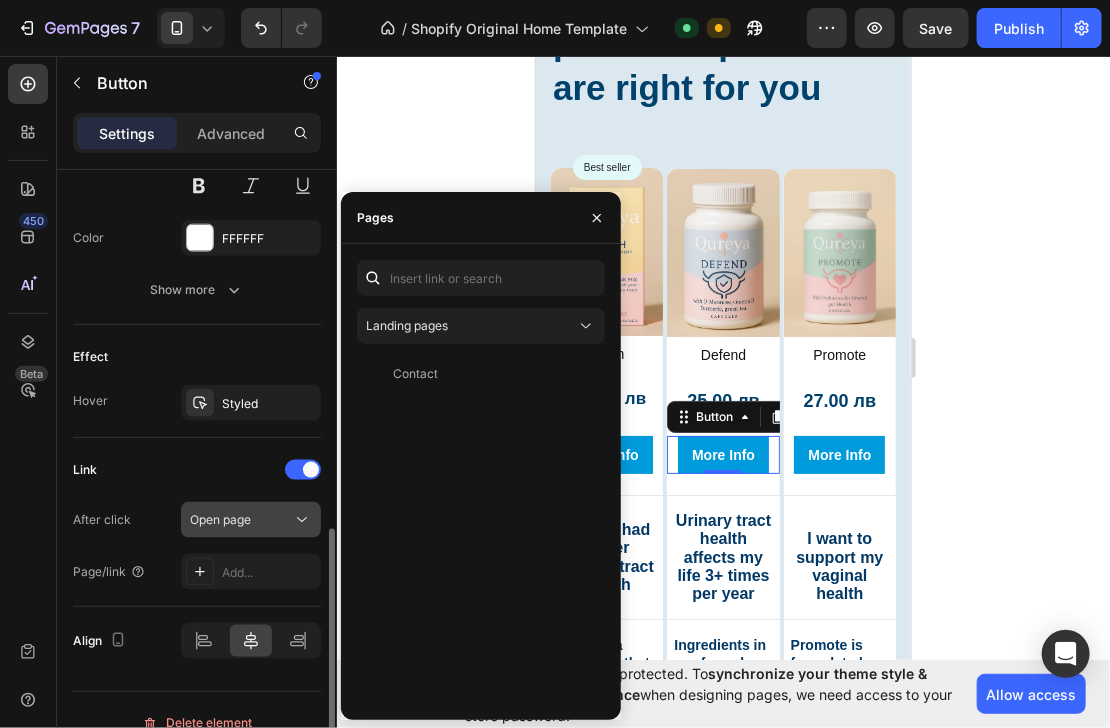 drag, startPoint x: 252, startPoint y: 518, endPoint x: 279, endPoint y: 506, distance: 29.546574 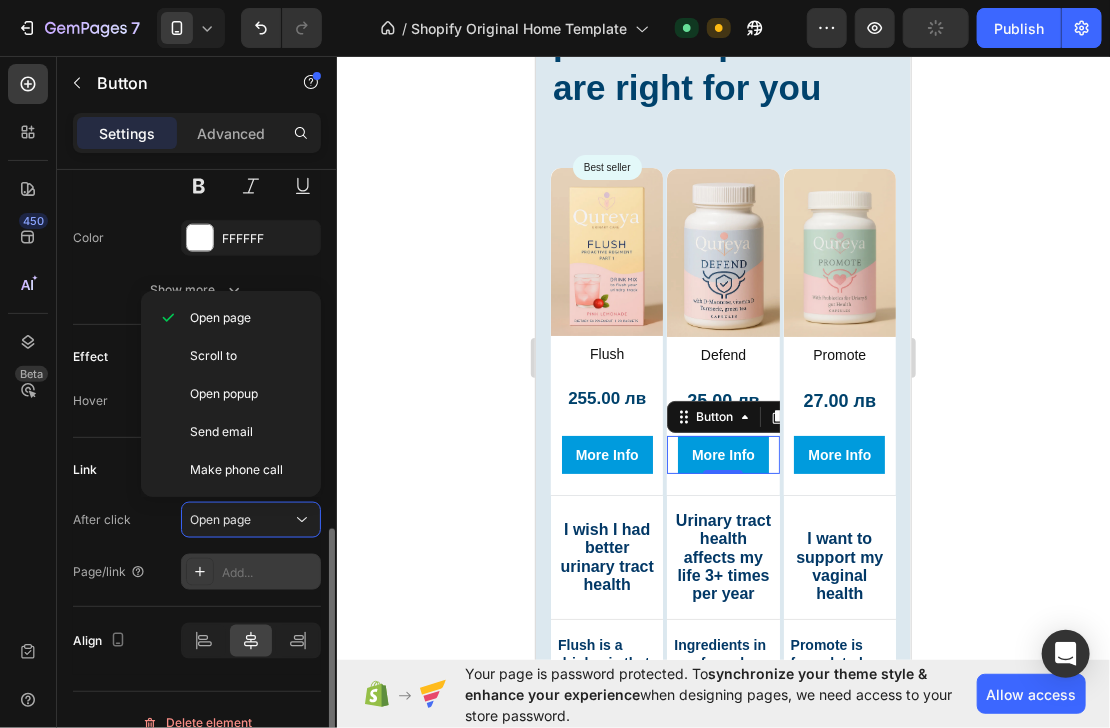 click on "Add..." at bounding box center [269, 573] 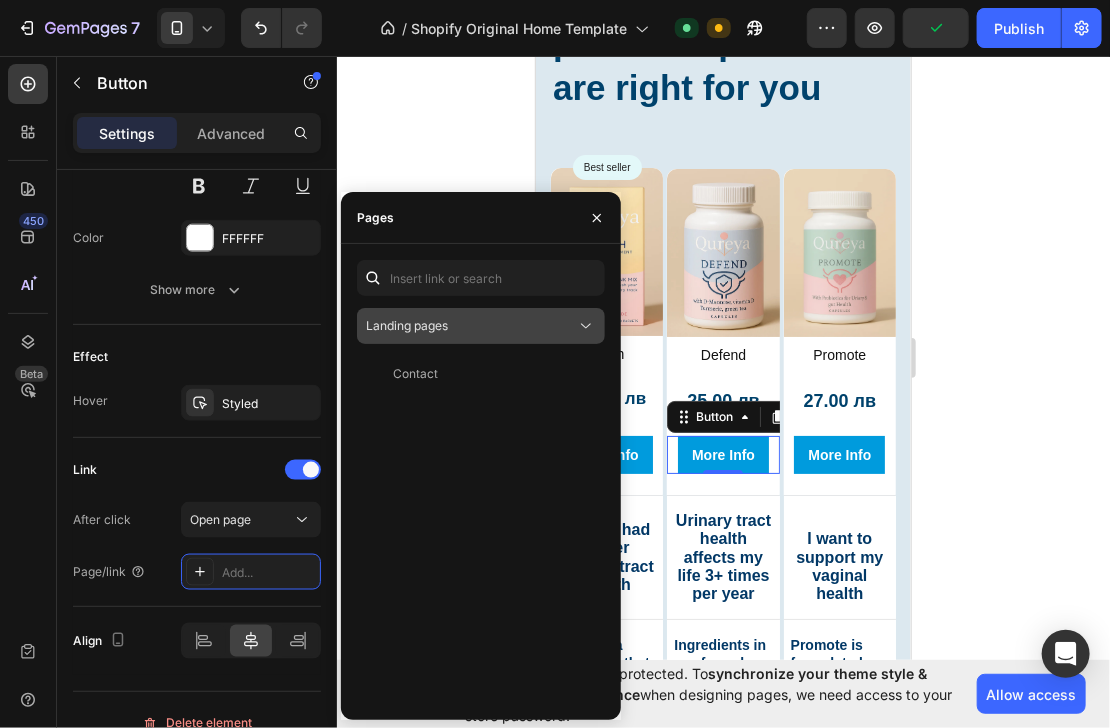 click on "Landing pages" at bounding box center [481, 326] 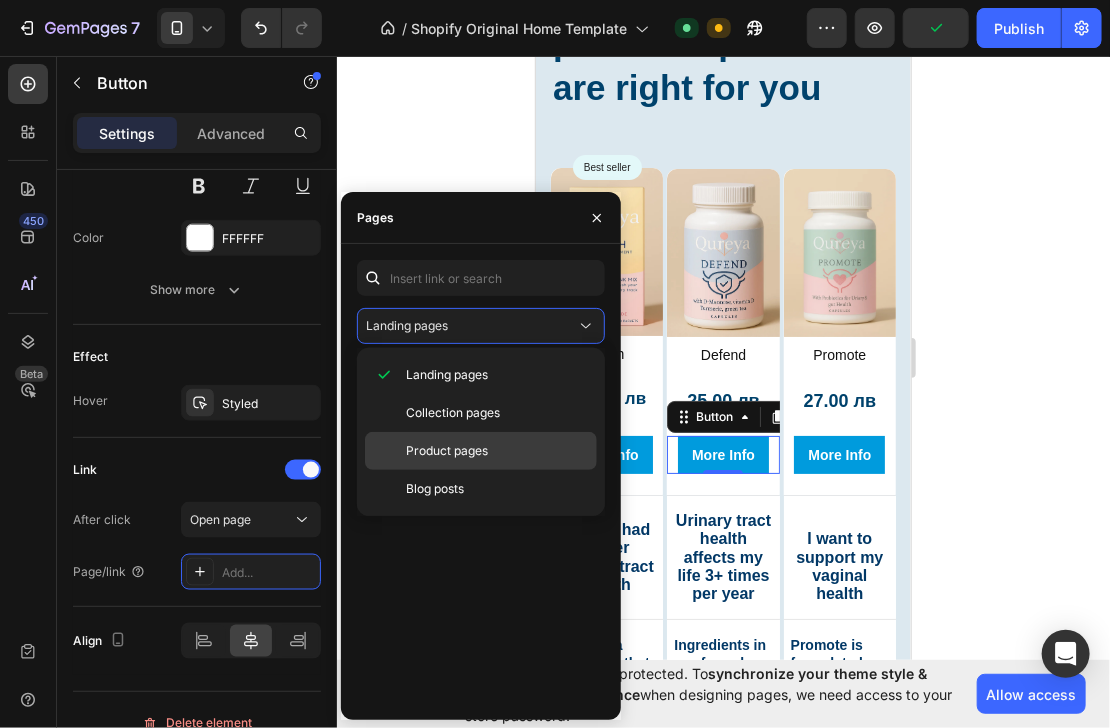 click on "Product pages" at bounding box center [447, 451] 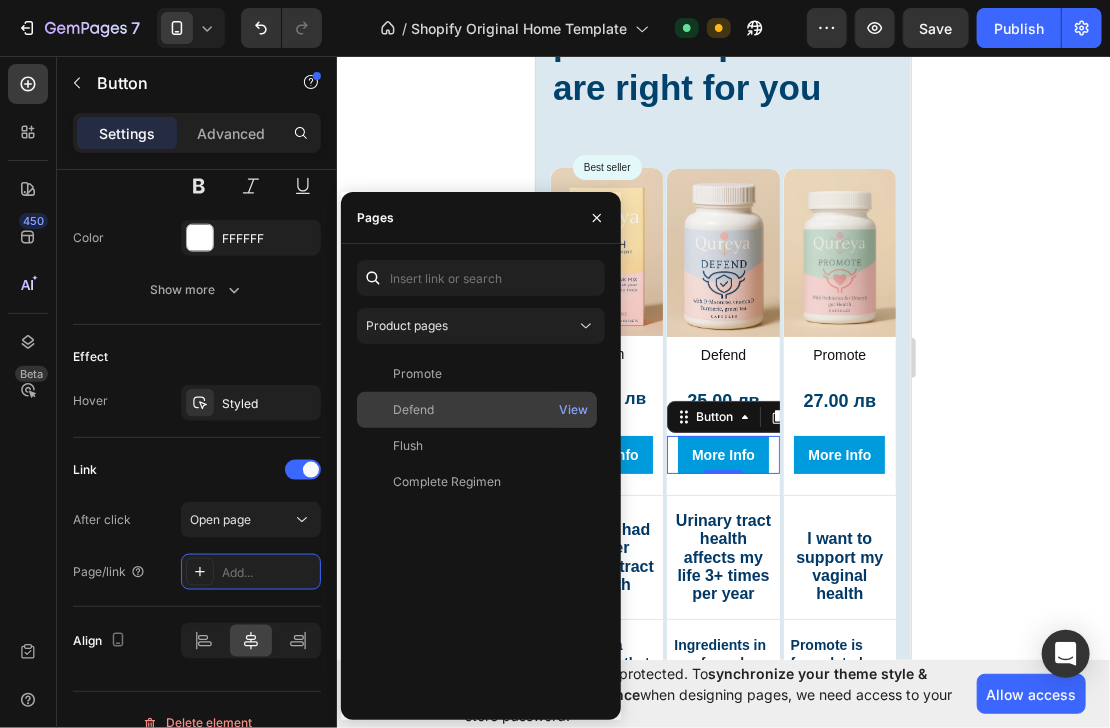click on "Defend" at bounding box center (477, 410) 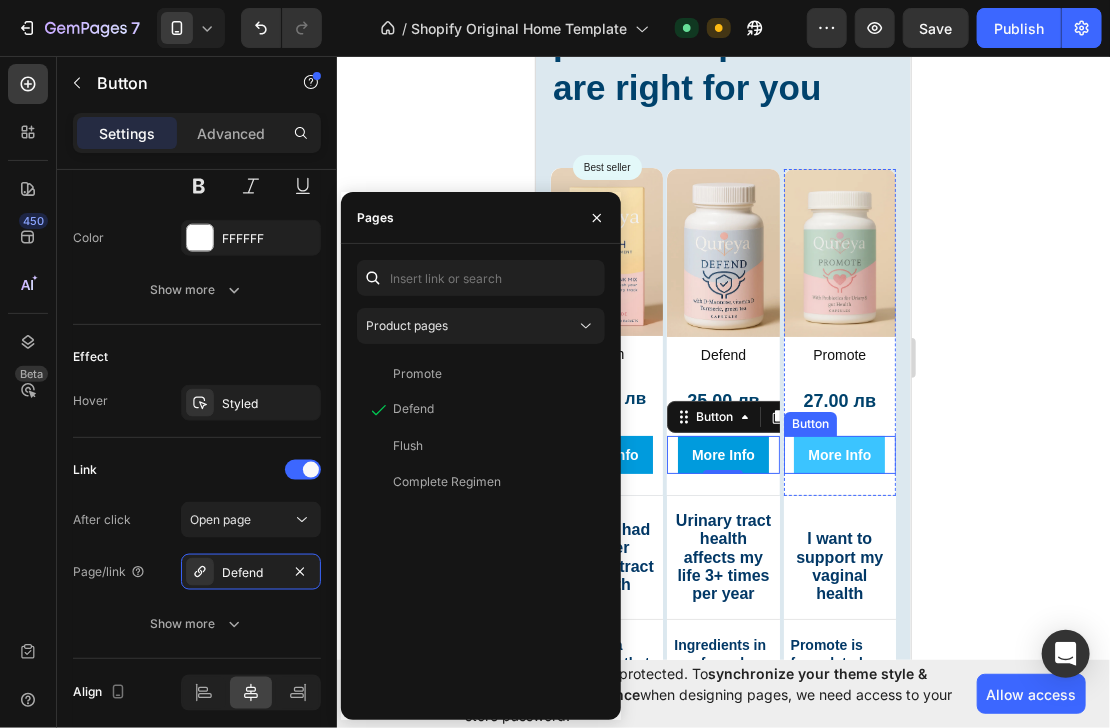 click on "More Info" at bounding box center [838, 454] 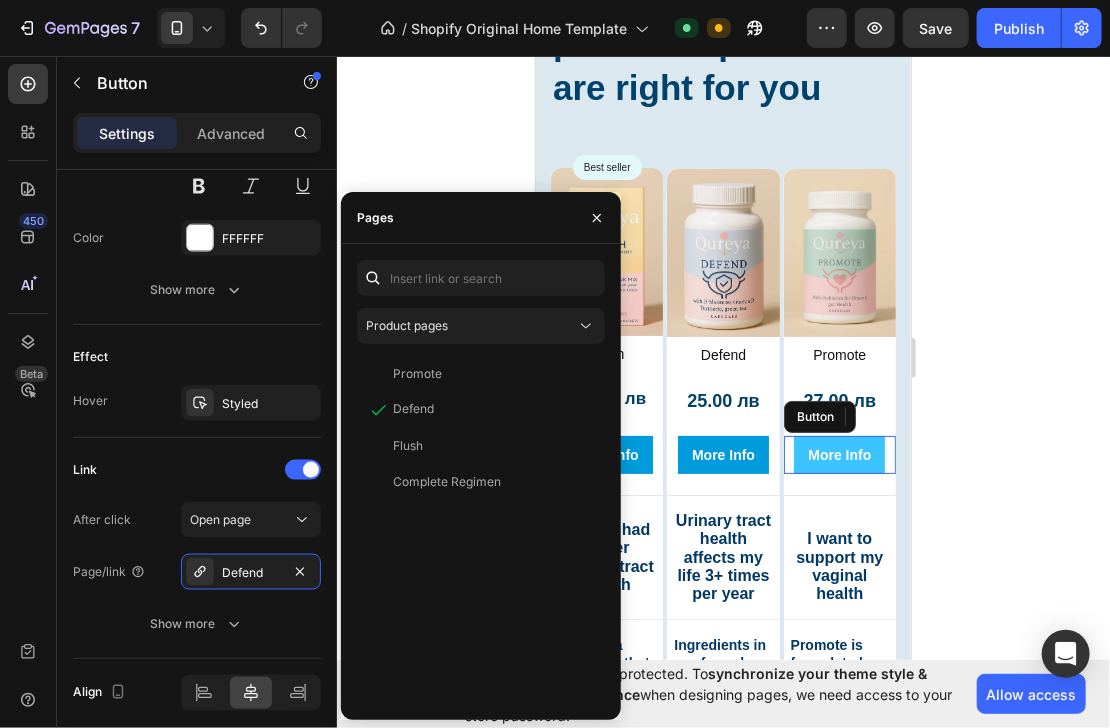 scroll, scrollTop: 816, scrollLeft: 0, axis: vertical 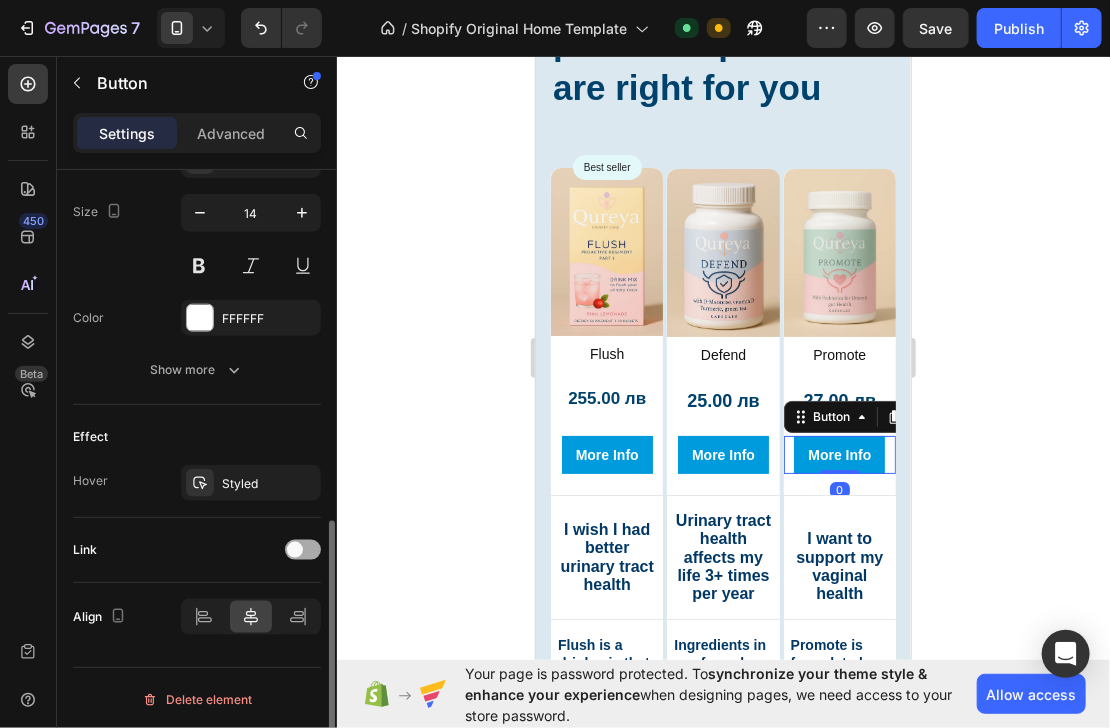 click at bounding box center [295, 550] 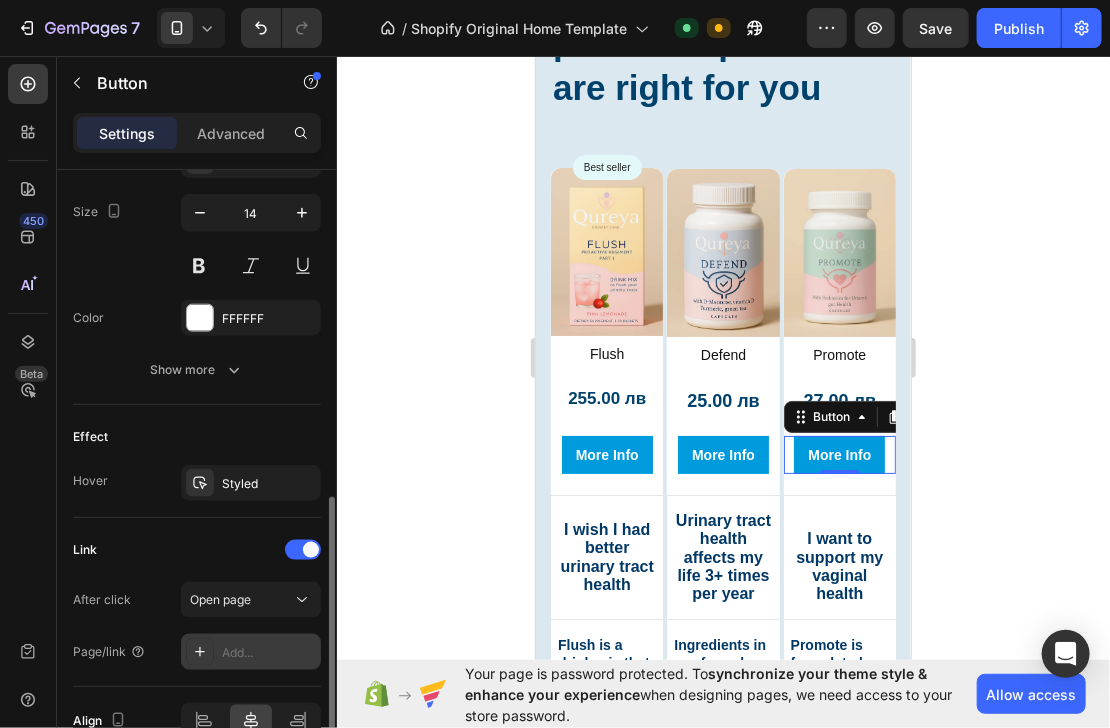 click on "Add..." at bounding box center (269, 653) 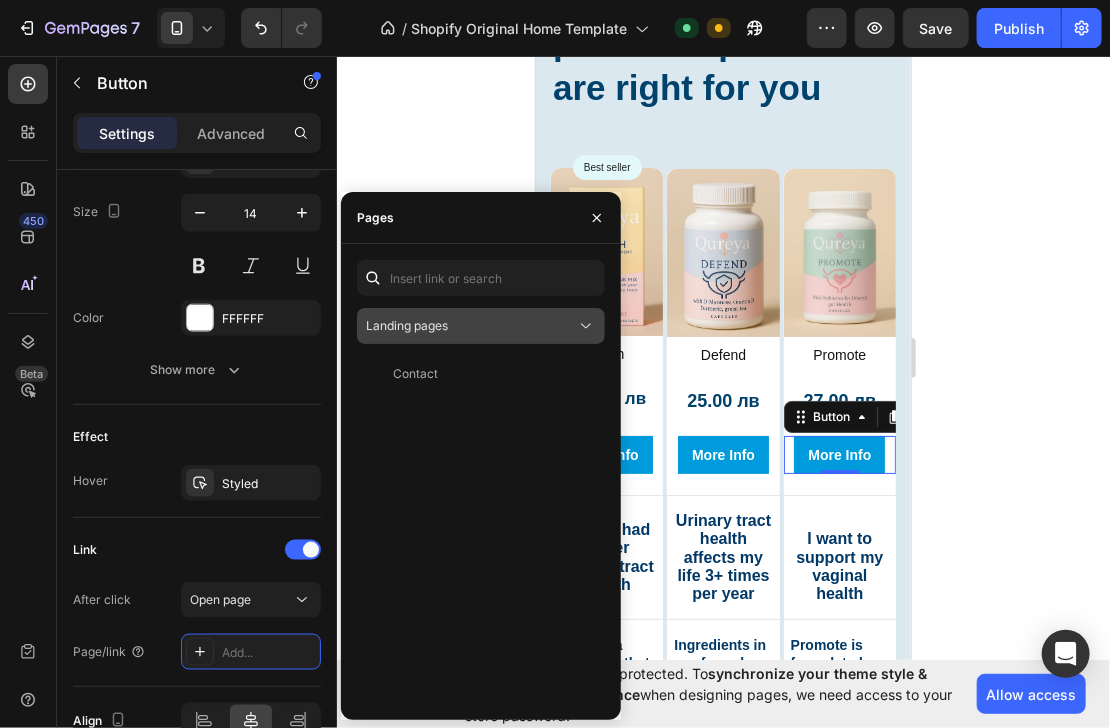 click on "Landing pages" at bounding box center (407, 325) 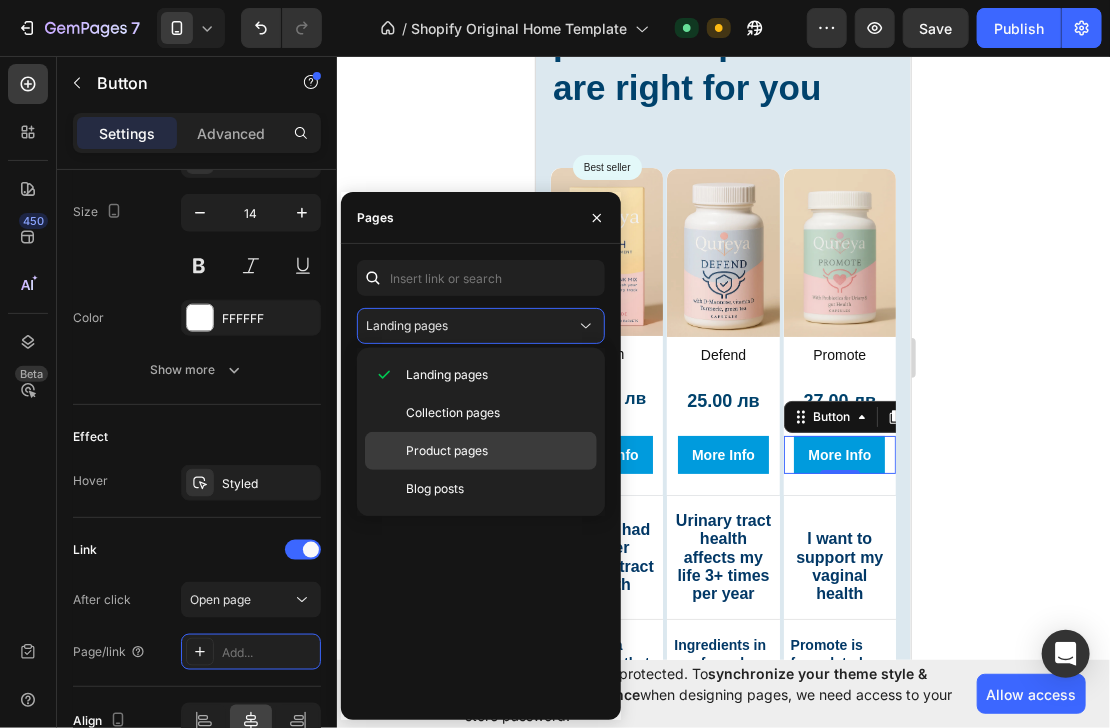 click on "Product pages" at bounding box center (447, 451) 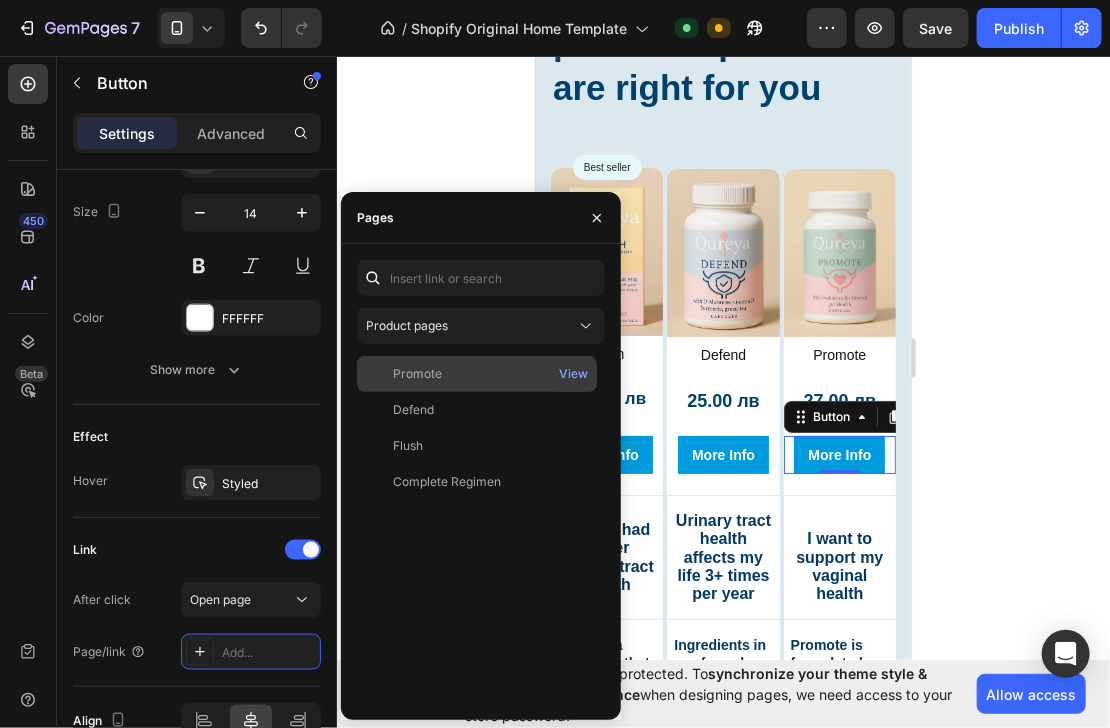 click on "Promote" 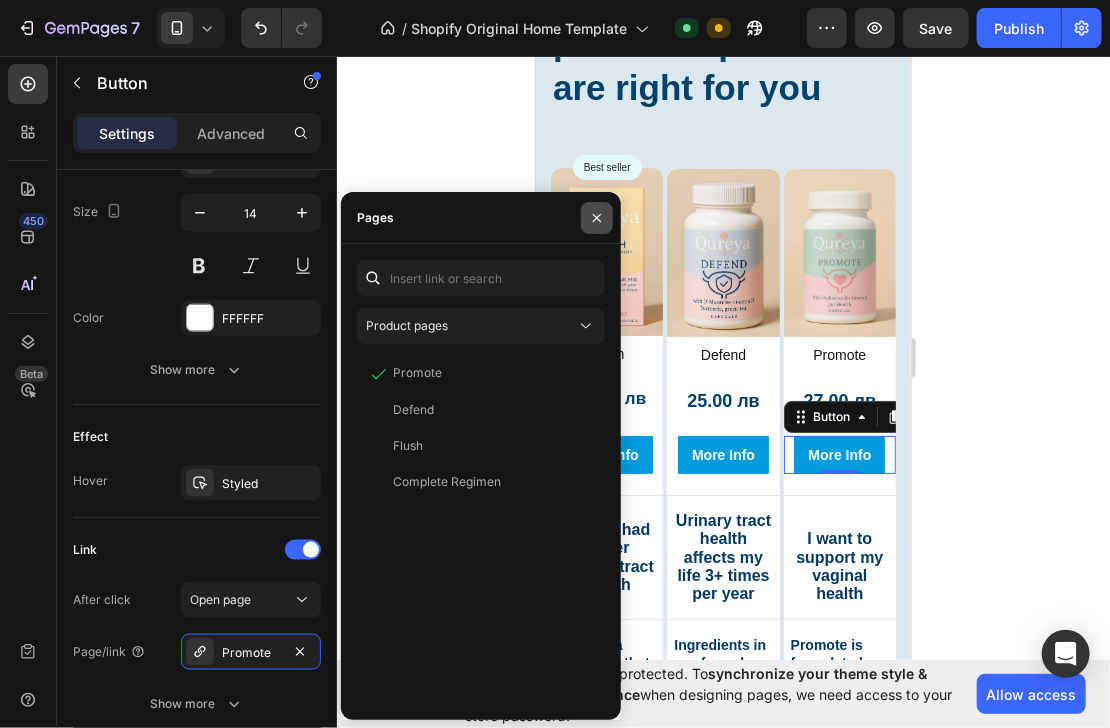 click 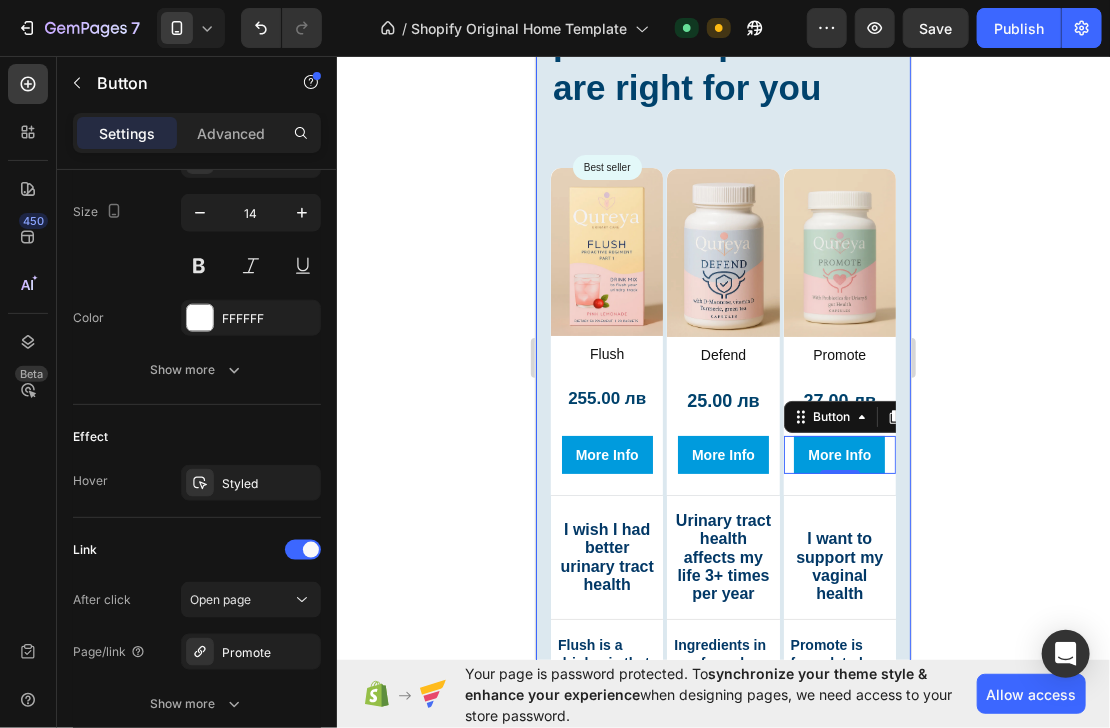 click 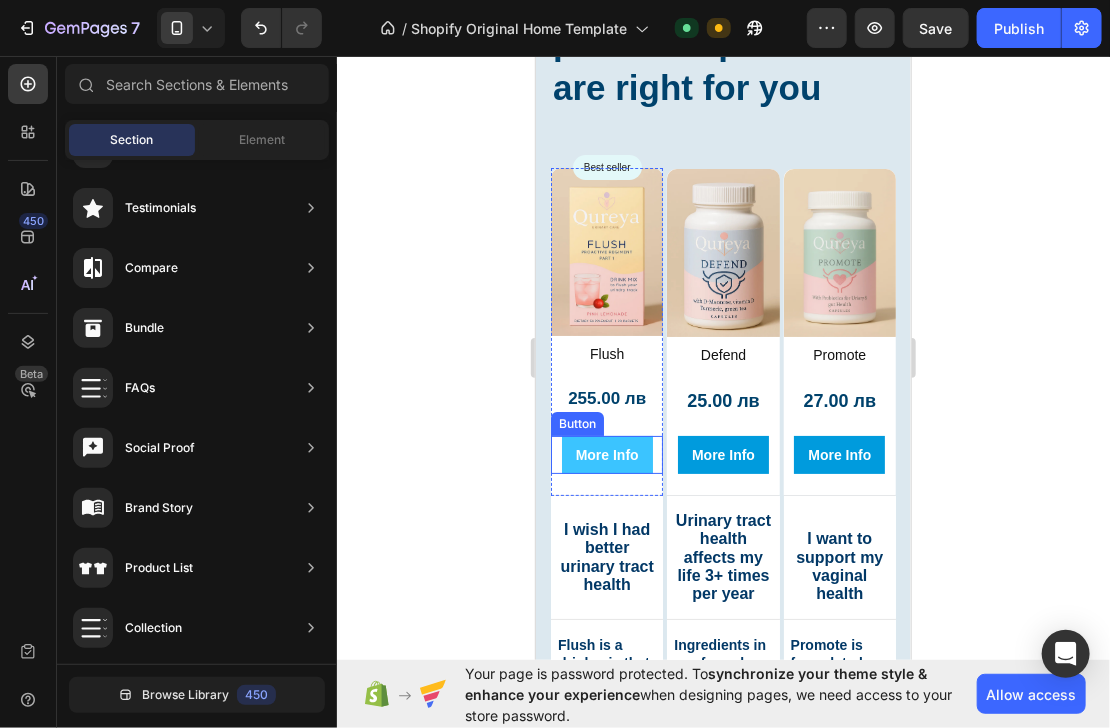 click on "More Info" at bounding box center [606, 454] 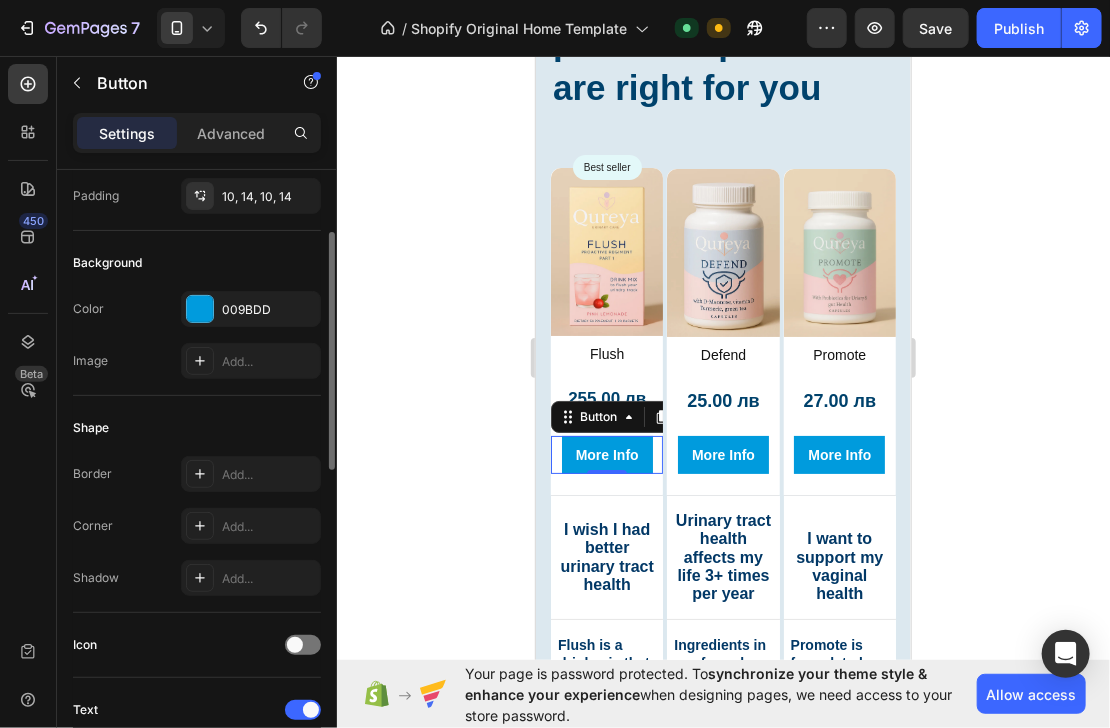 scroll, scrollTop: 240, scrollLeft: 0, axis: vertical 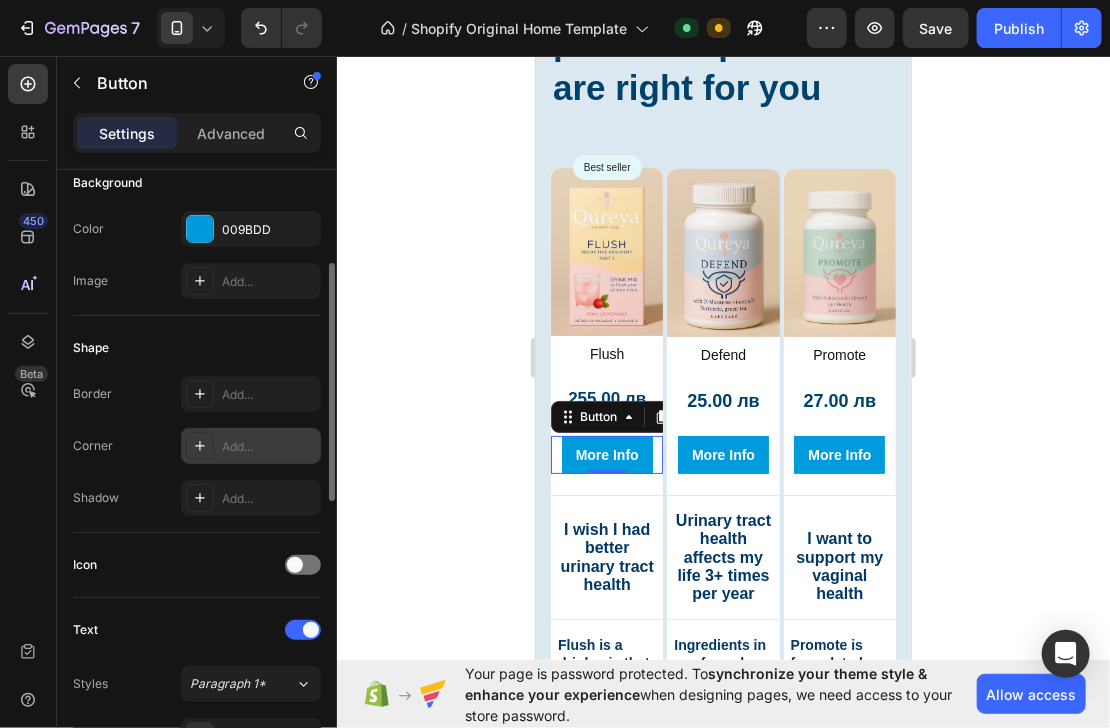 click on "Add..." at bounding box center [251, 446] 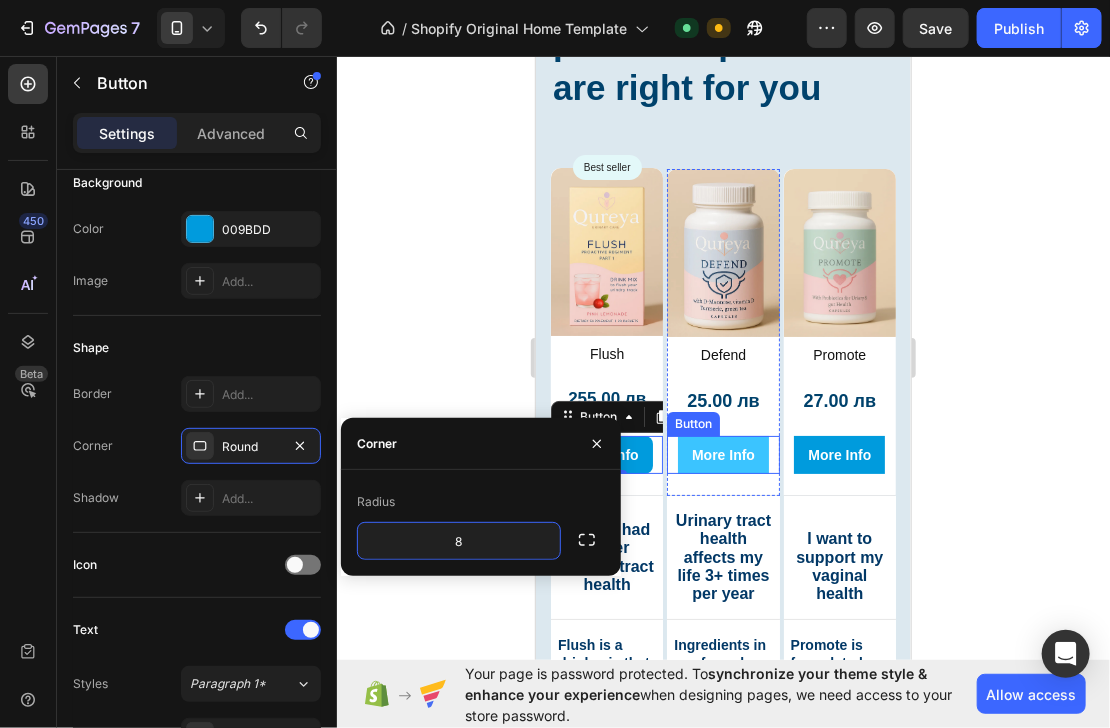 click on "More Info" at bounding box center (722, 454) 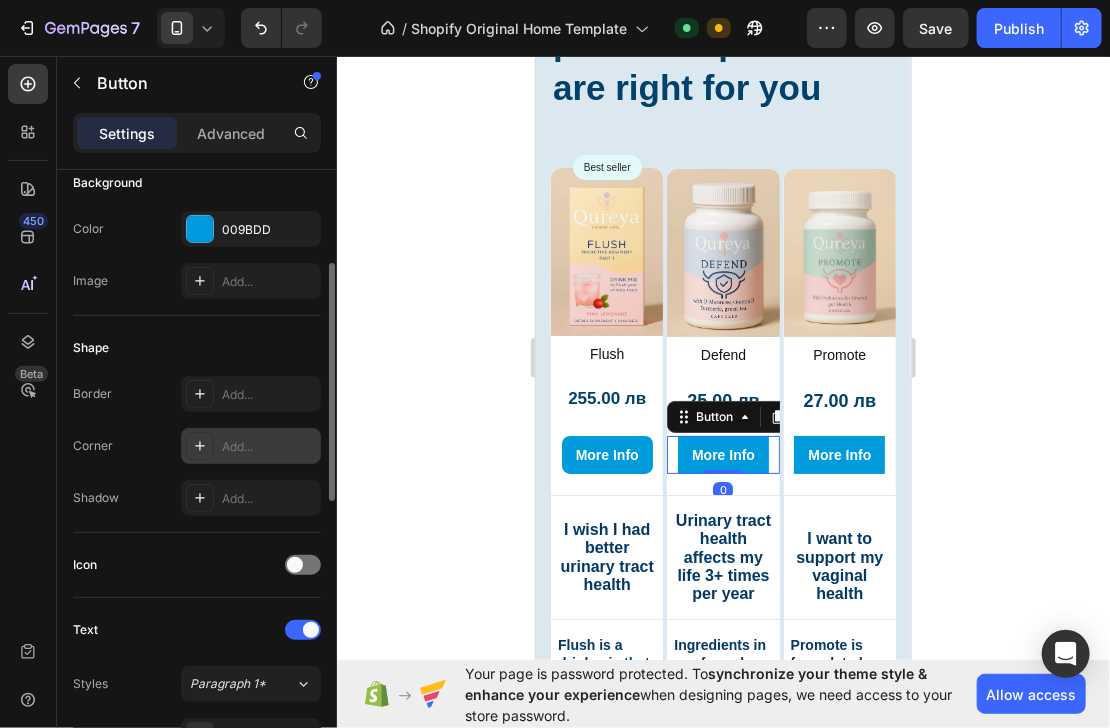click on "Add..." at bounding box center (269, 447) 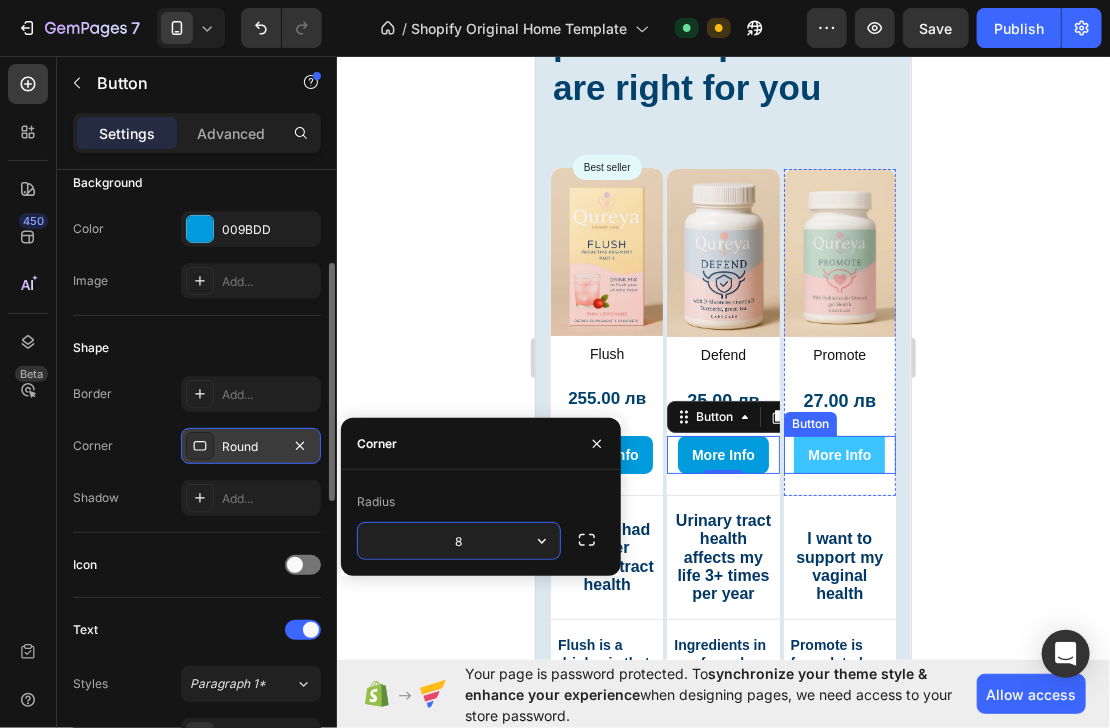 click on "More Info" at bounding box center (838, 454) 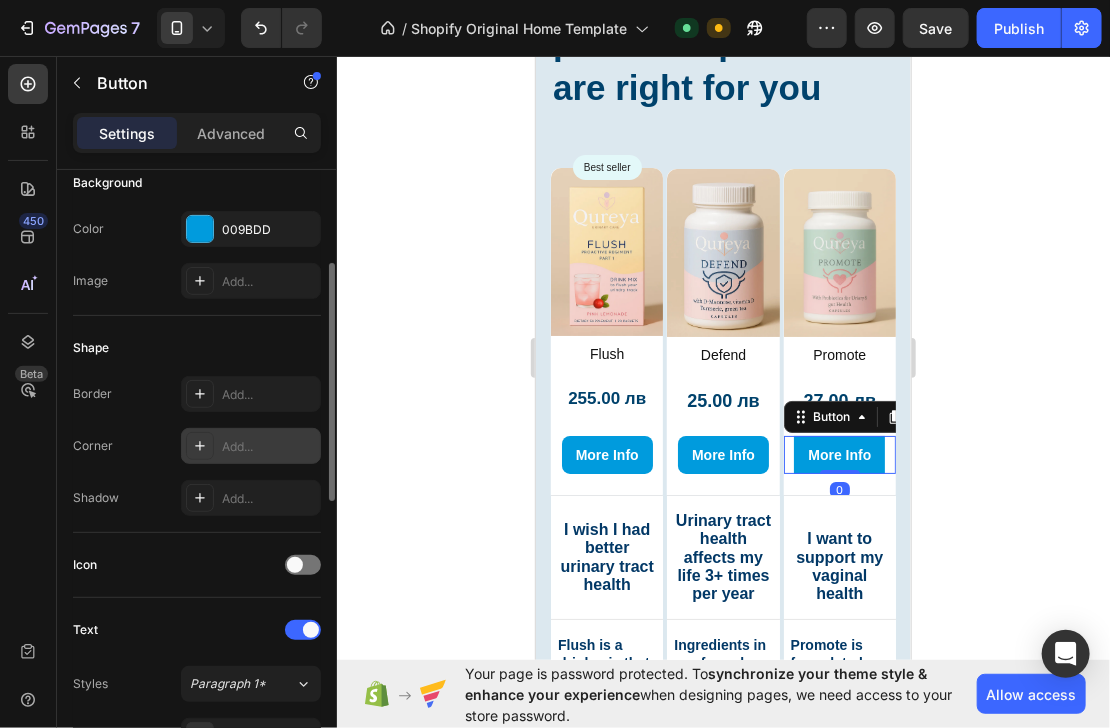 click on "Add..." at bounding box center (251, 446) 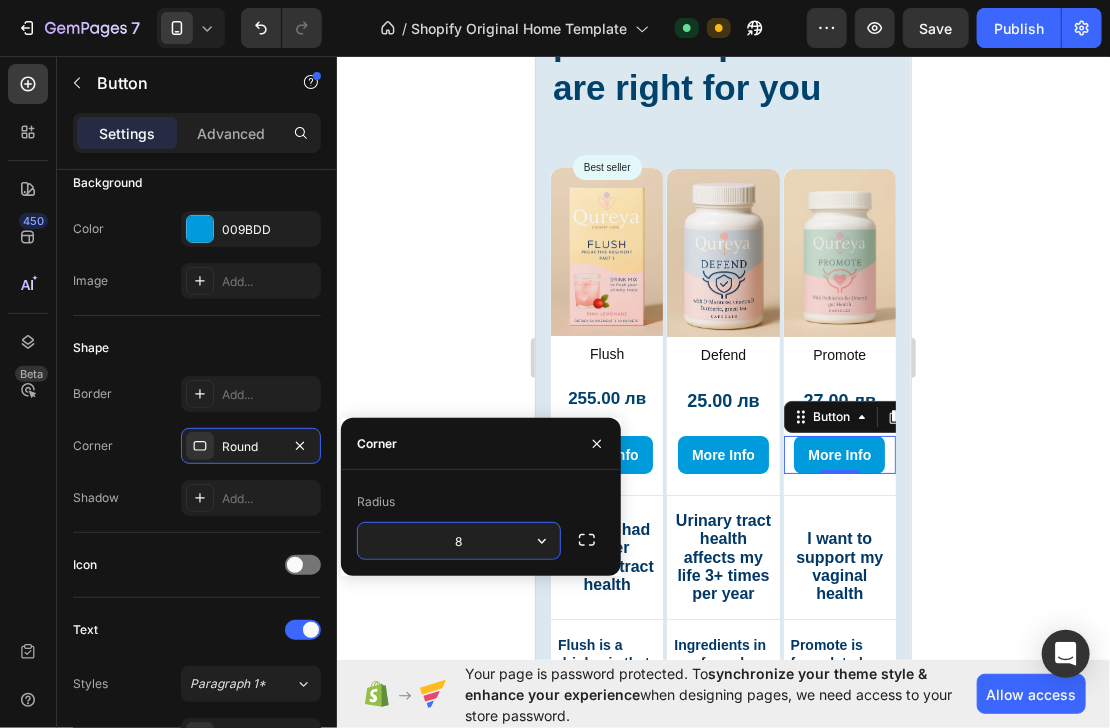 click 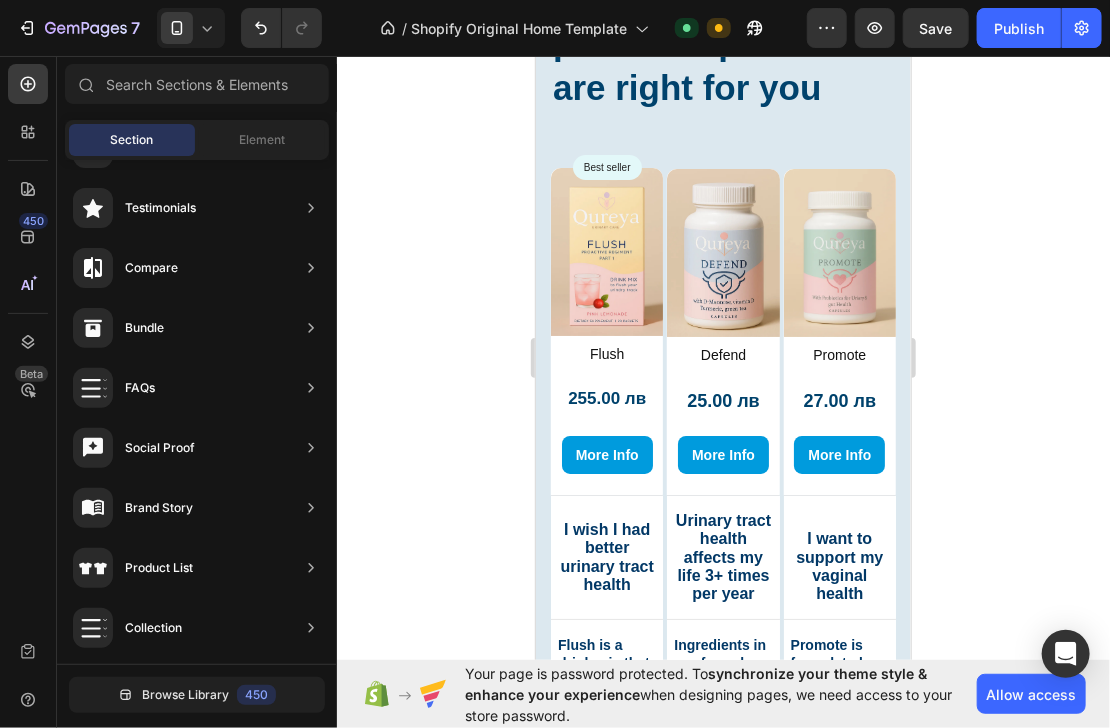 click 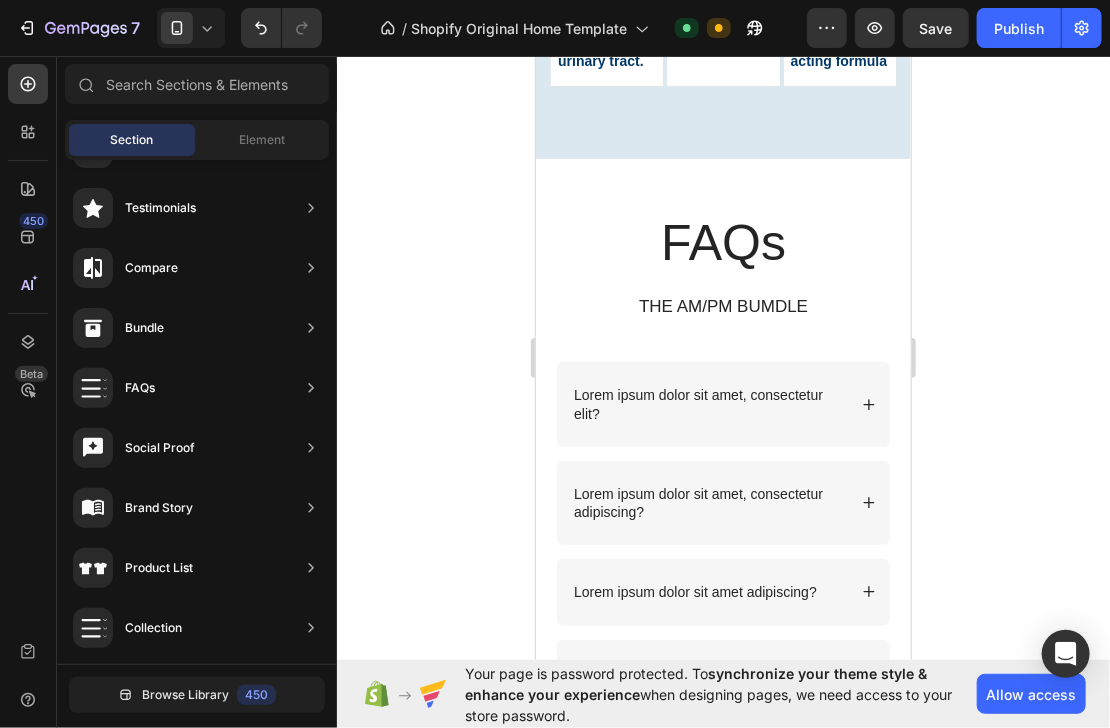 scroll, scrollTop: 3522, scrollLeft: 0, axis: vertical 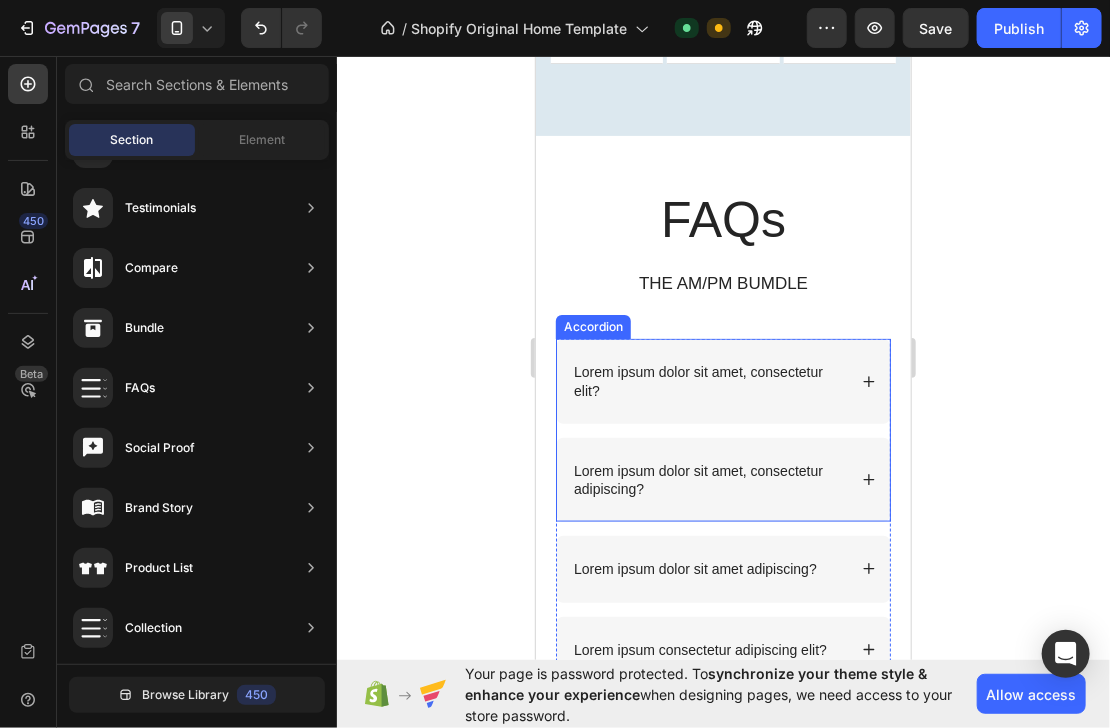 click on "Lorem ipsum dolor sit amet, consectetur elit?" at bounding box center (707, 380) 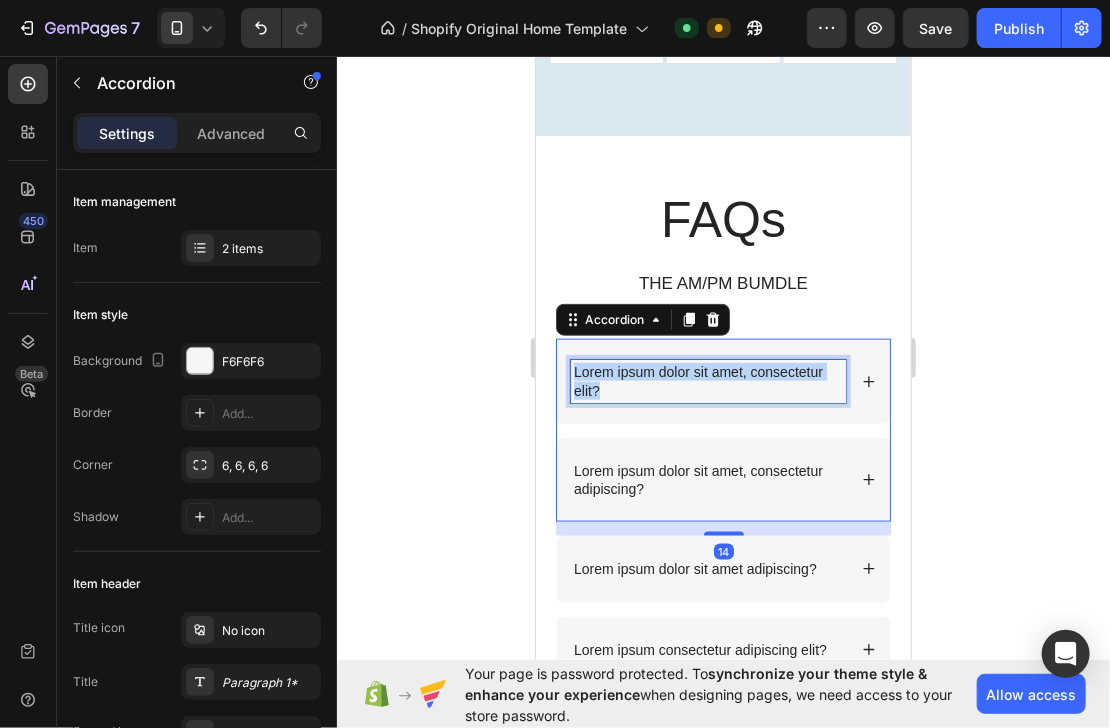 click on "Lorem ipsum dolor sit amet, consectetur elit?" at bounding box center [707, 380] 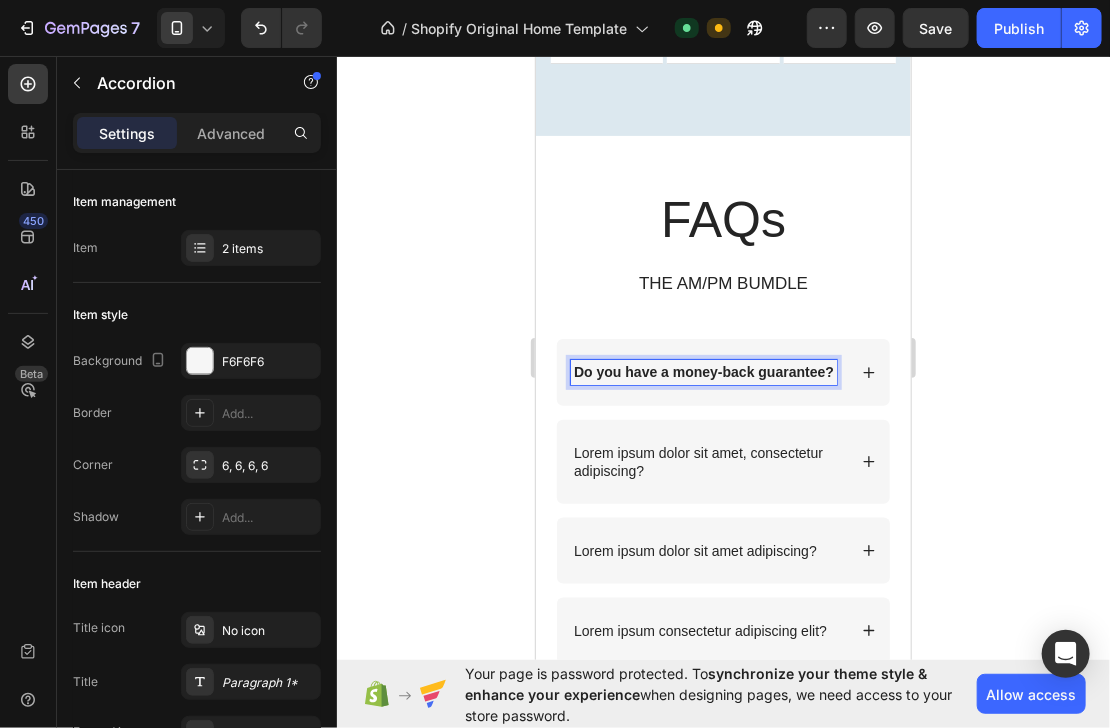 click on "Do you have a money-back guarantee?" at bounding box center (722, 371) 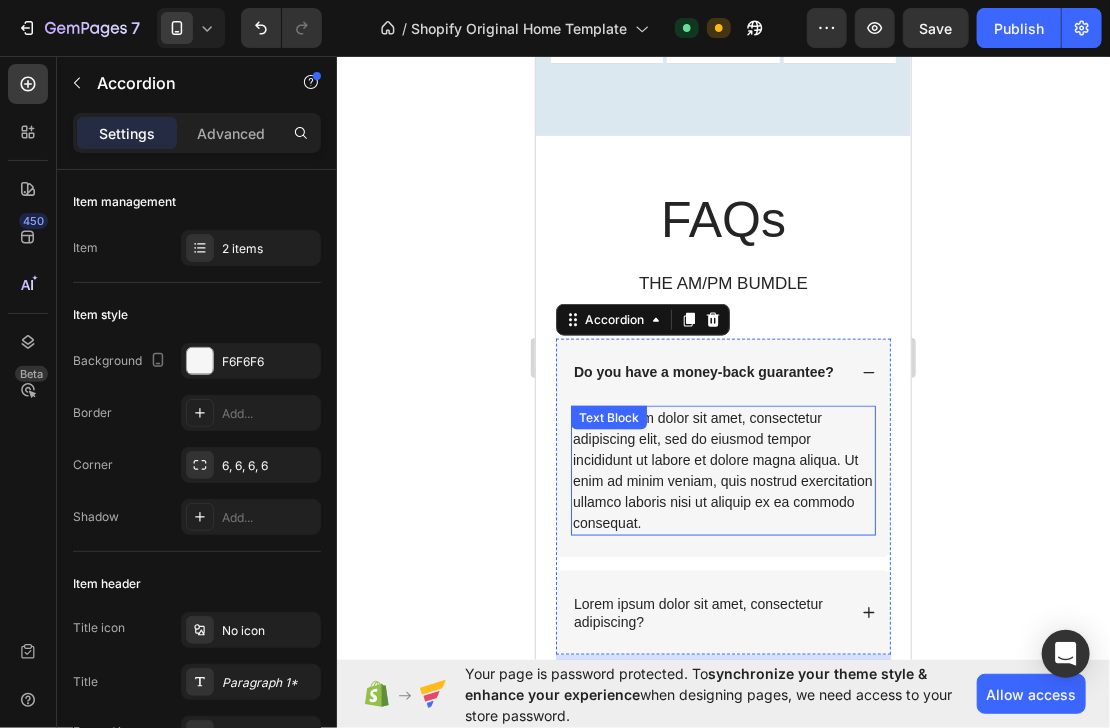 click on "Lorem ipsum dolor sit amet, consectetur adipiscing elit, sed do eiusmod tempor incididunt ut labore et dolore magna aliqua. Ut enim ad minim veniam, quis nostrud exercitation ullamco laboris nisi ut aliquip ex ea commodo consequat." at bounding box center (722, 470) 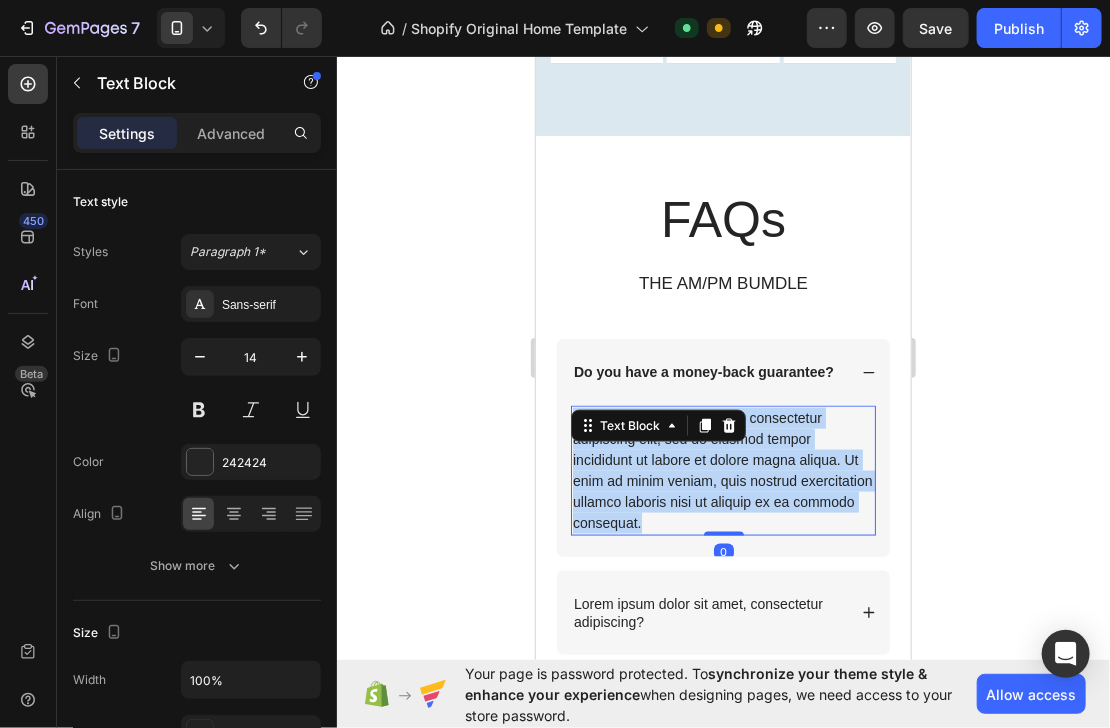 click on "Lorem ipsum dolor sit amet, consectetur adipiscing elit, sed do eiusmod tempor incididunt ut labore et dolore magna aliqua. Ut enim ad minim veniam, quis nostrud exercitation ullamco laboris nisi ut aliquip ex ea commodo consequat." at bounding box center (722, 470) 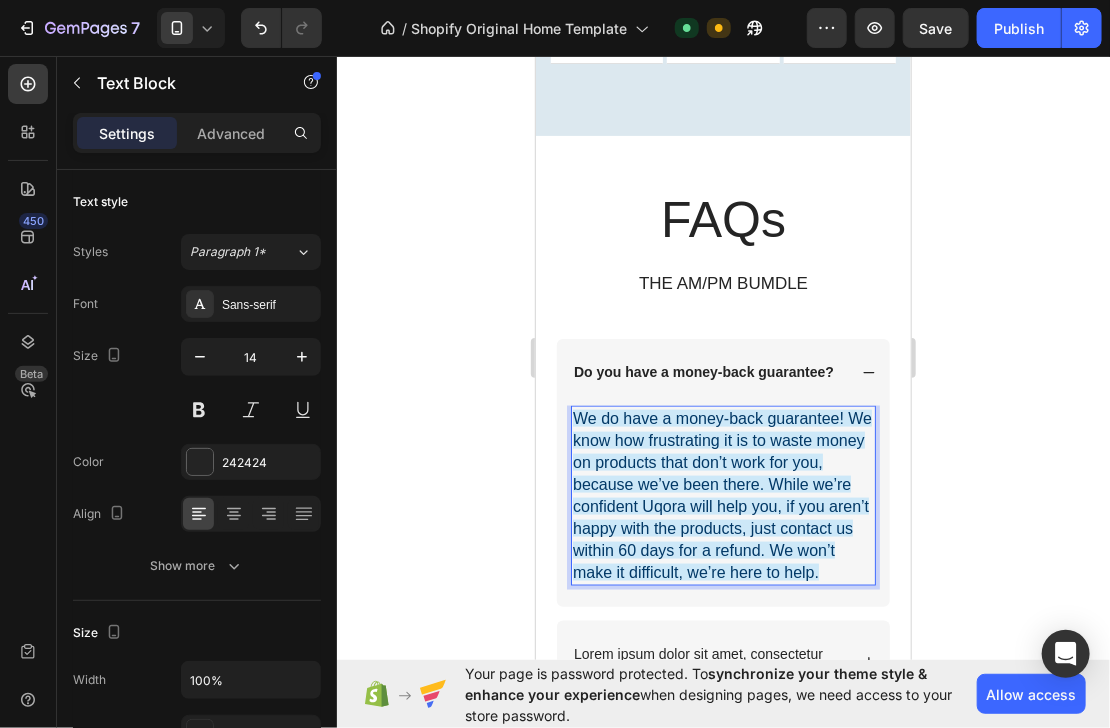 scroll, scrollTop: 3534, scrollLeft: 0, axis: vertical 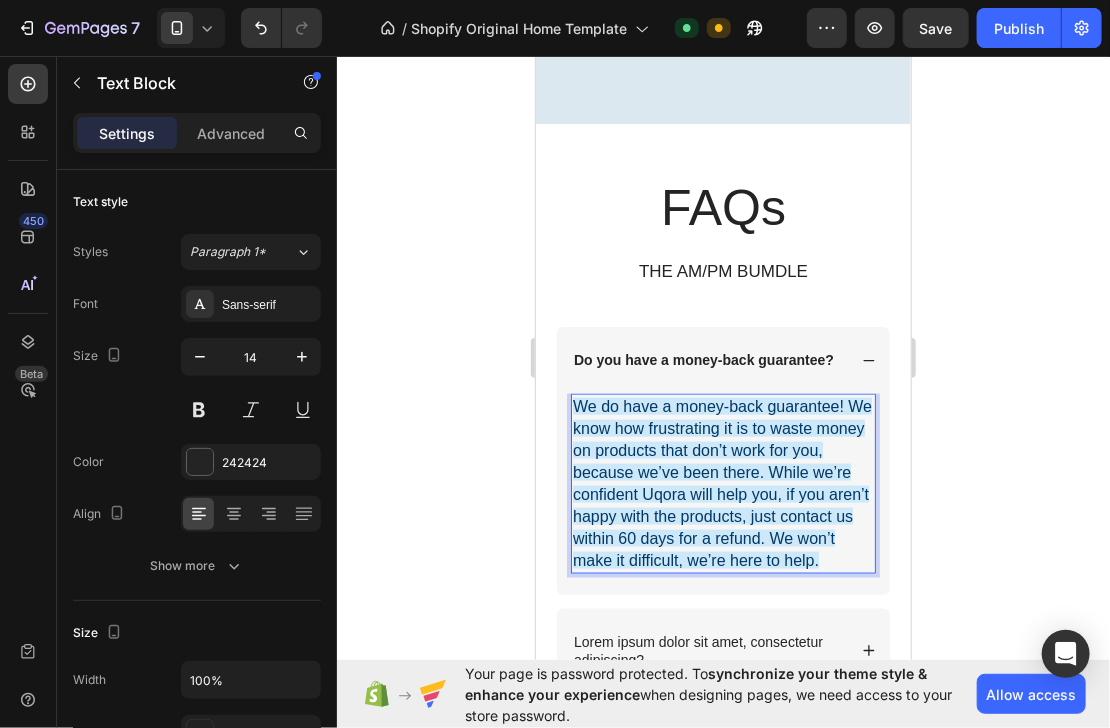 click on "We do have a money-back guarantee! We know how frustrating it is to waste money on products that don’t work for you, because we’ve been there. While we’re confident Uqora will help you, if you aren’t happy with the products, just contact us within 60 days for a refund. We won’t make it difficult, we’re here to help." at bounding box center [722, 483] 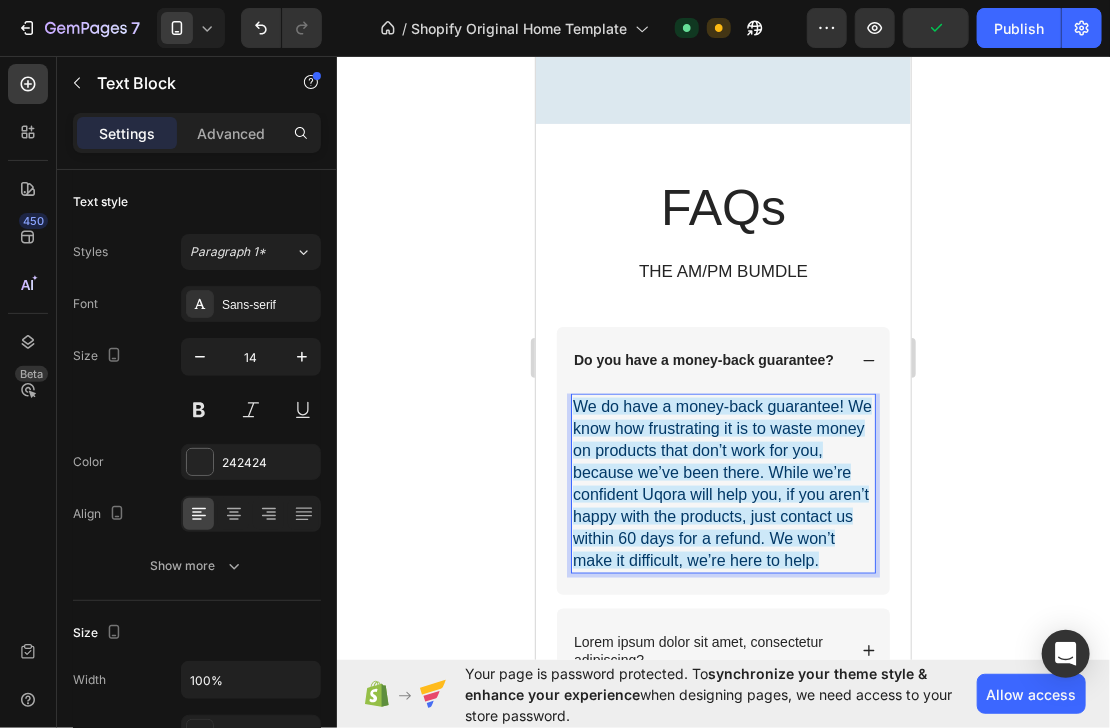 click on "We do have a money-back guarantee! We know how frustrating it is to waste money on products that don’t work for you, because we’ve been there. While we’re confident Uqora will help you, if you aren’t happy with the products, just contact us within 60 days for a refund. We won’t make it difficult, we’re here to help." at bounding box center (721, 482) 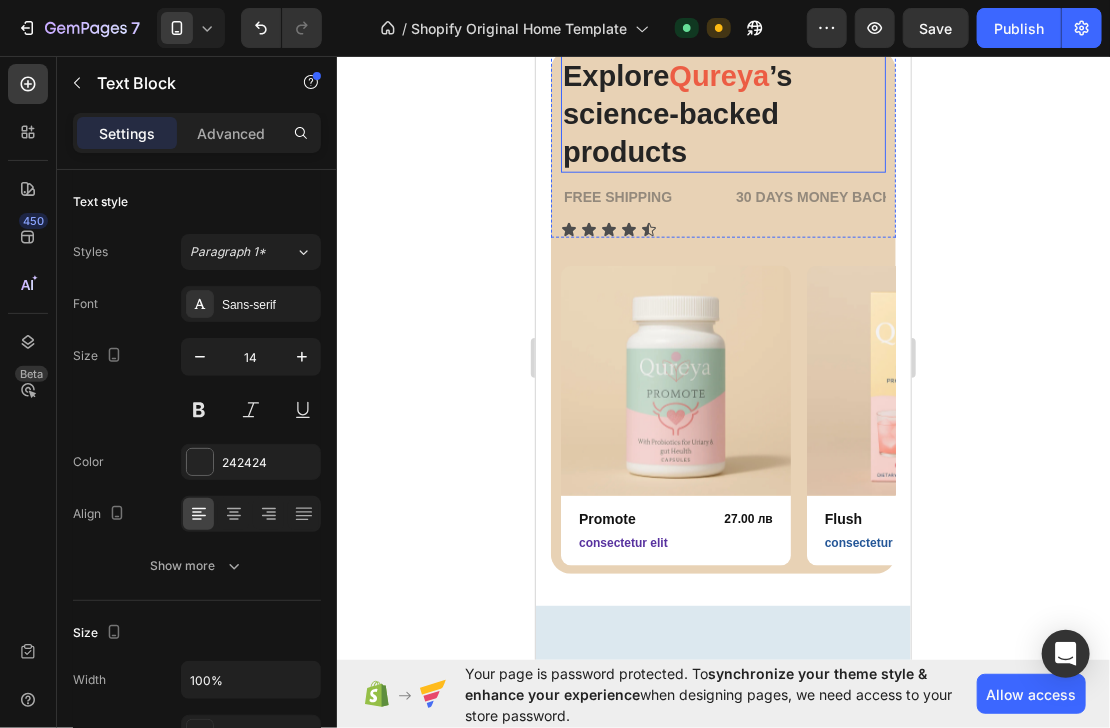 scroll, scrollTop: 574, scrollLeft: 0, axis: vertical 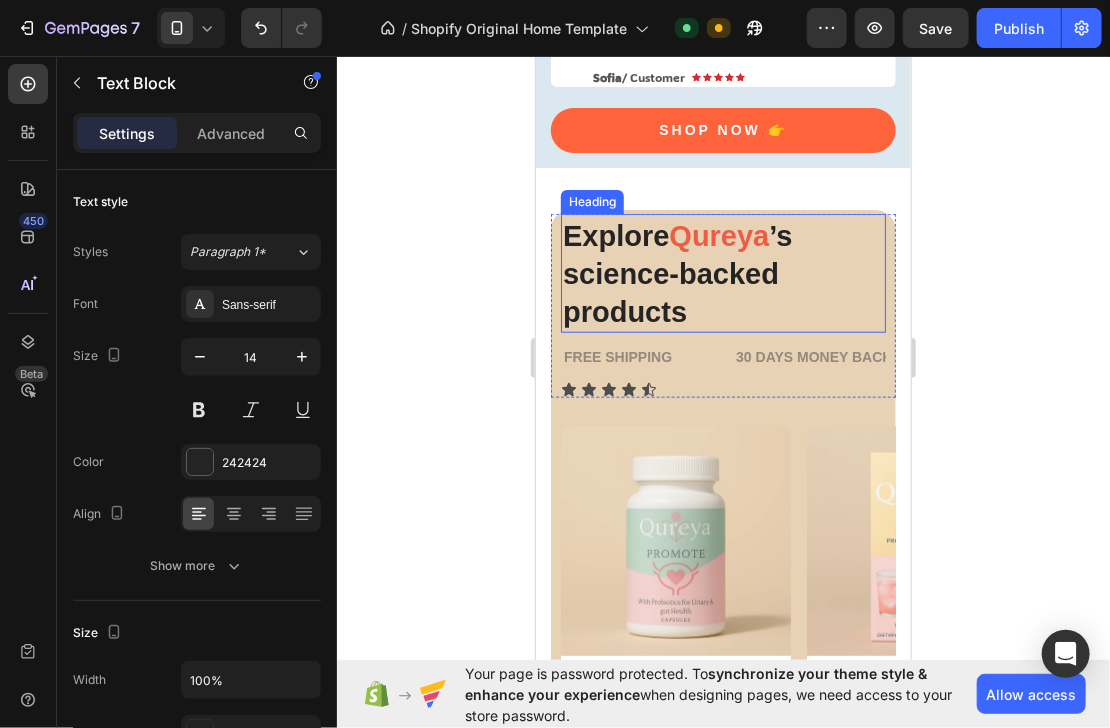 click on "Qureya" at bounding box center (718, 247) 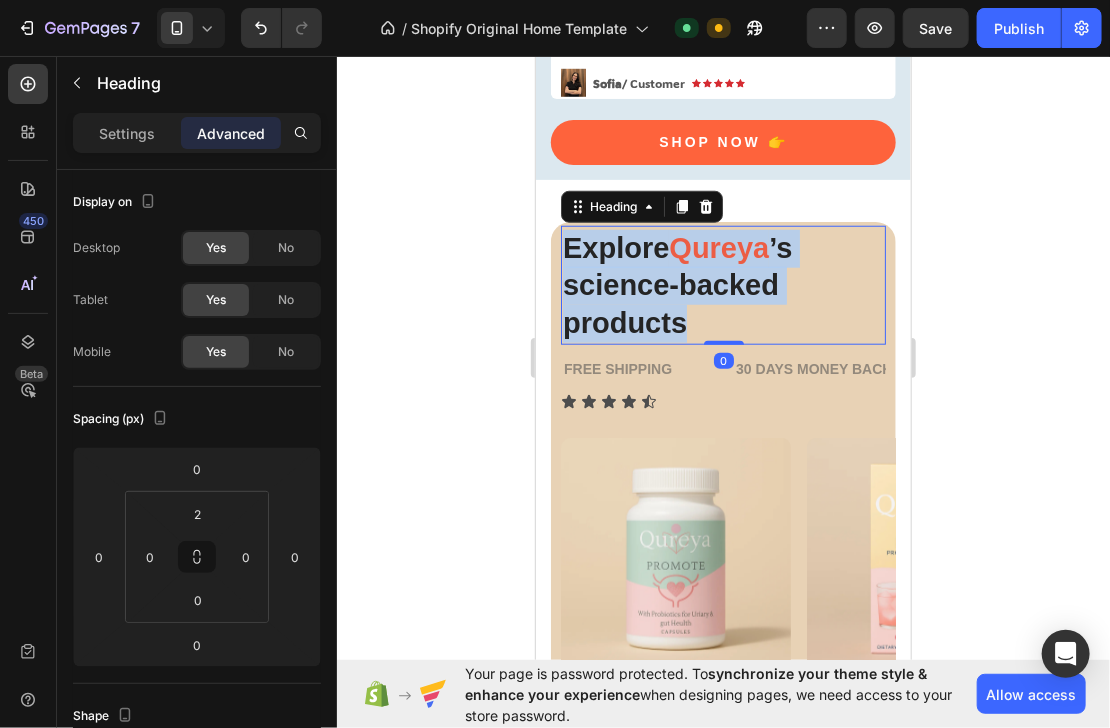 click on "Qureya" at bounding box center (718, 247) 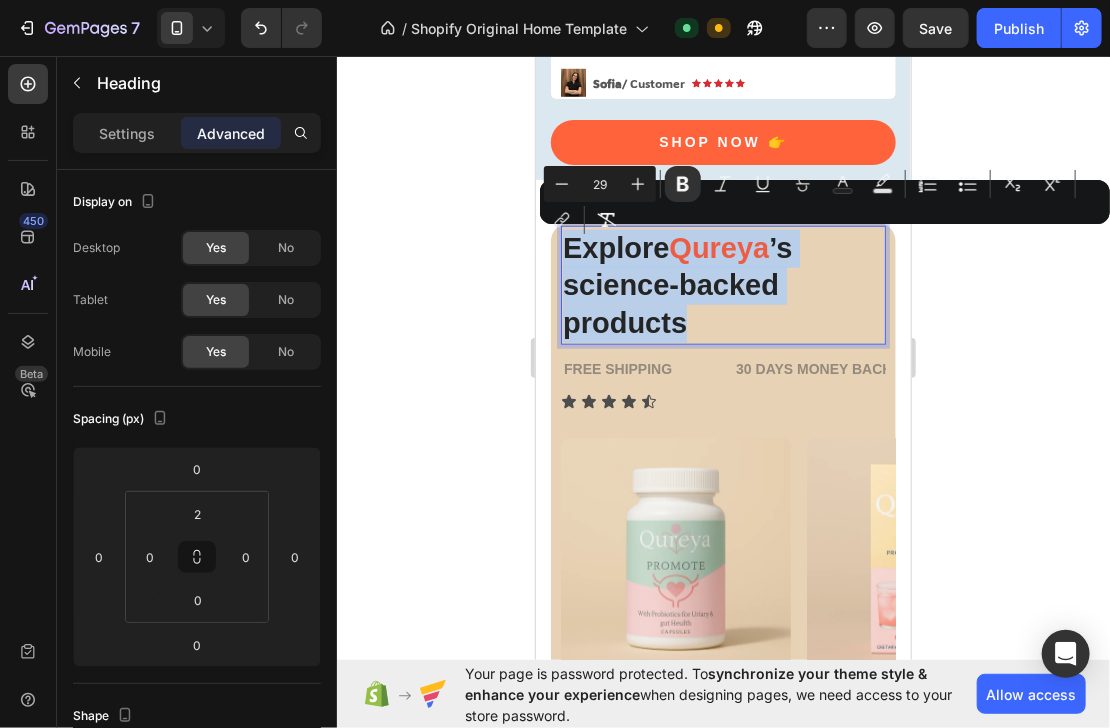 click on "Qureya" at bounding box center (718, 247) 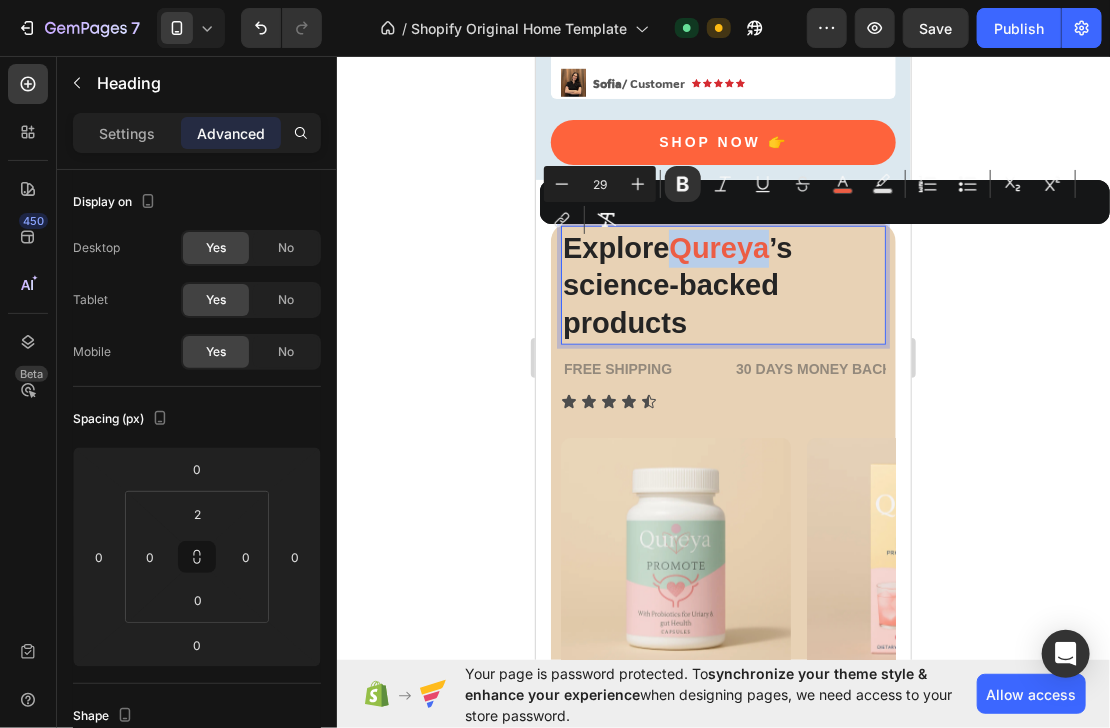 drag, startPoint x: 777, startPoint y: 246, endPoint x: 685, endPoint y: 250, distance: 92.086914 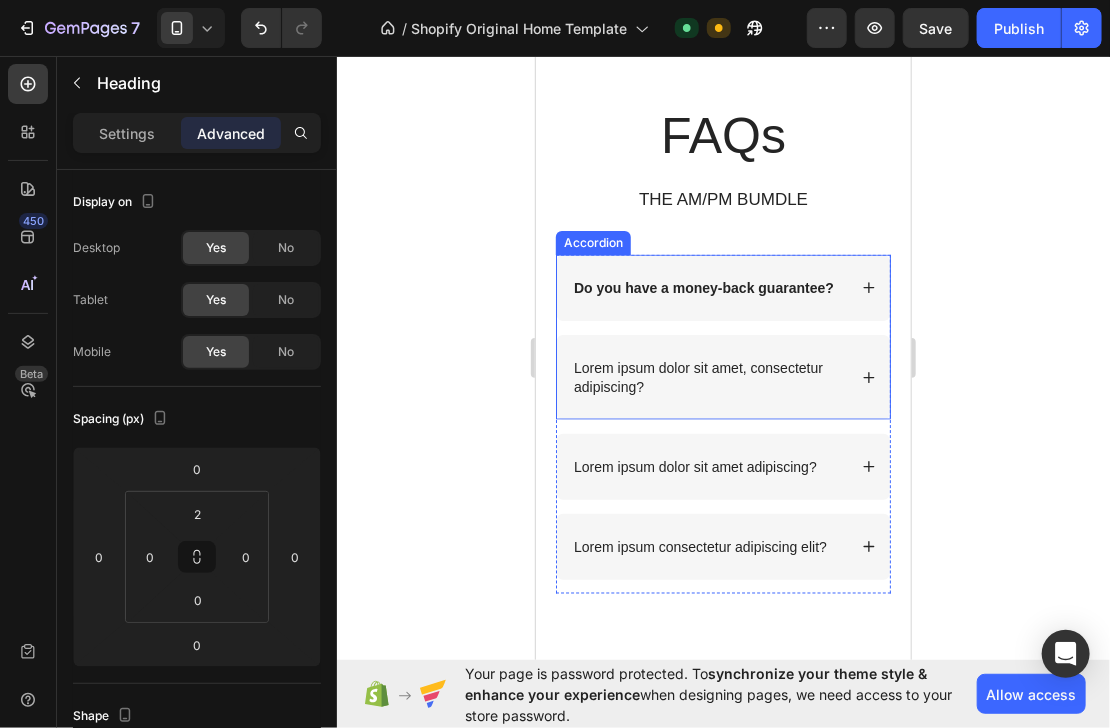 scroll, scrollTop: 3649, scrollLeft: 0, axis: vertical 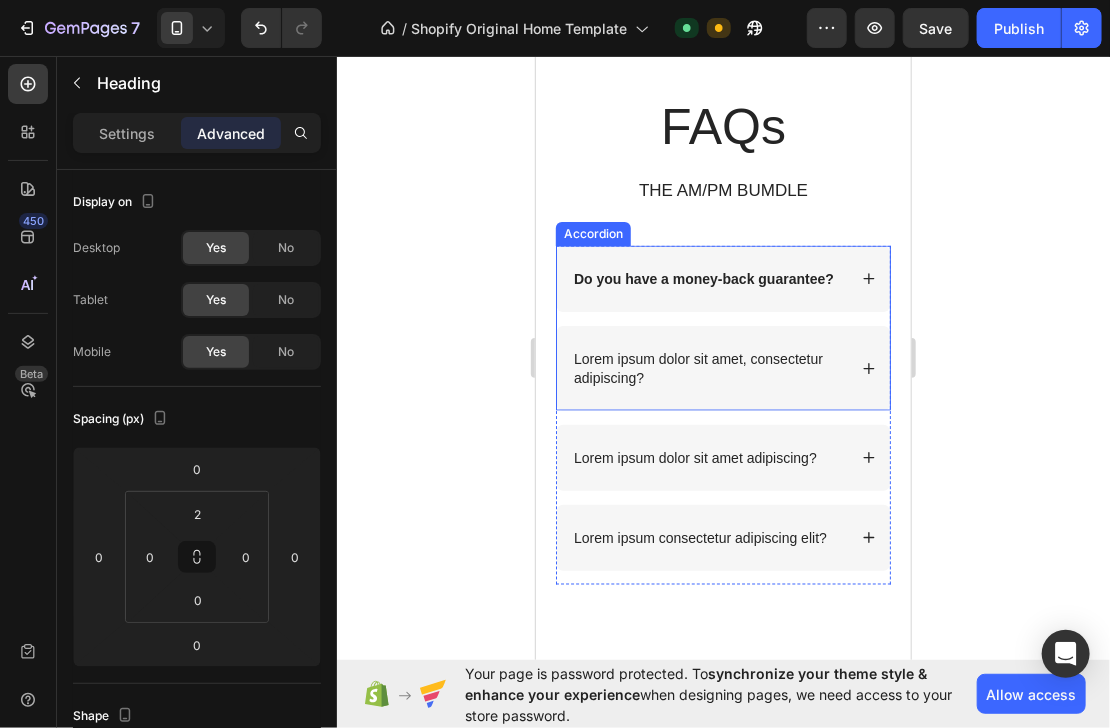 click 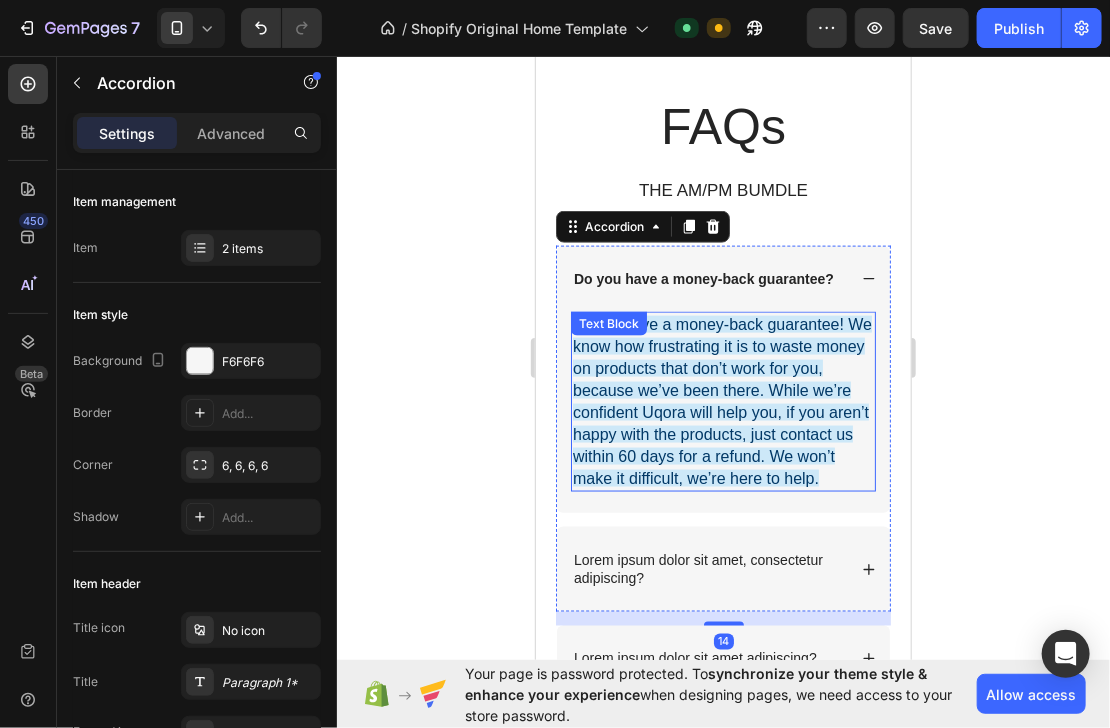 click on "We do have a money-back guarantee! We know how frustrating it is to waste money on products that don’t work for you, because we’ve been there. While we’re confident Uqora will help you, if you aren’t happy with the products, just contact us within 60 days for a refund. We won’t make it difficult, we’re here to help." at bounding box center (721, 400) 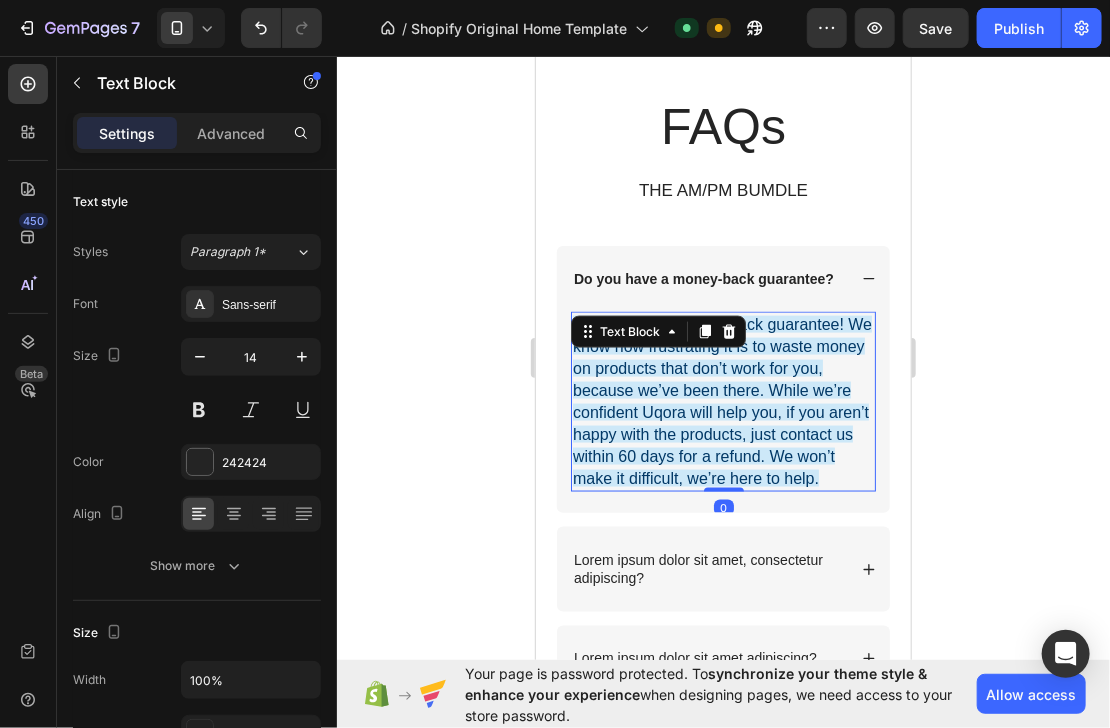 click on "We do have a money-back guarantee! We know how frustrating it is to waste money on products that don’t work for you, because we’ve been there. While we’re confident Uqora will help you, if you aren’t happy with the products, just contact us within 60 days for a refund. We won’t make it difficult, we’re here to help." at bounding box center [721, 400] 